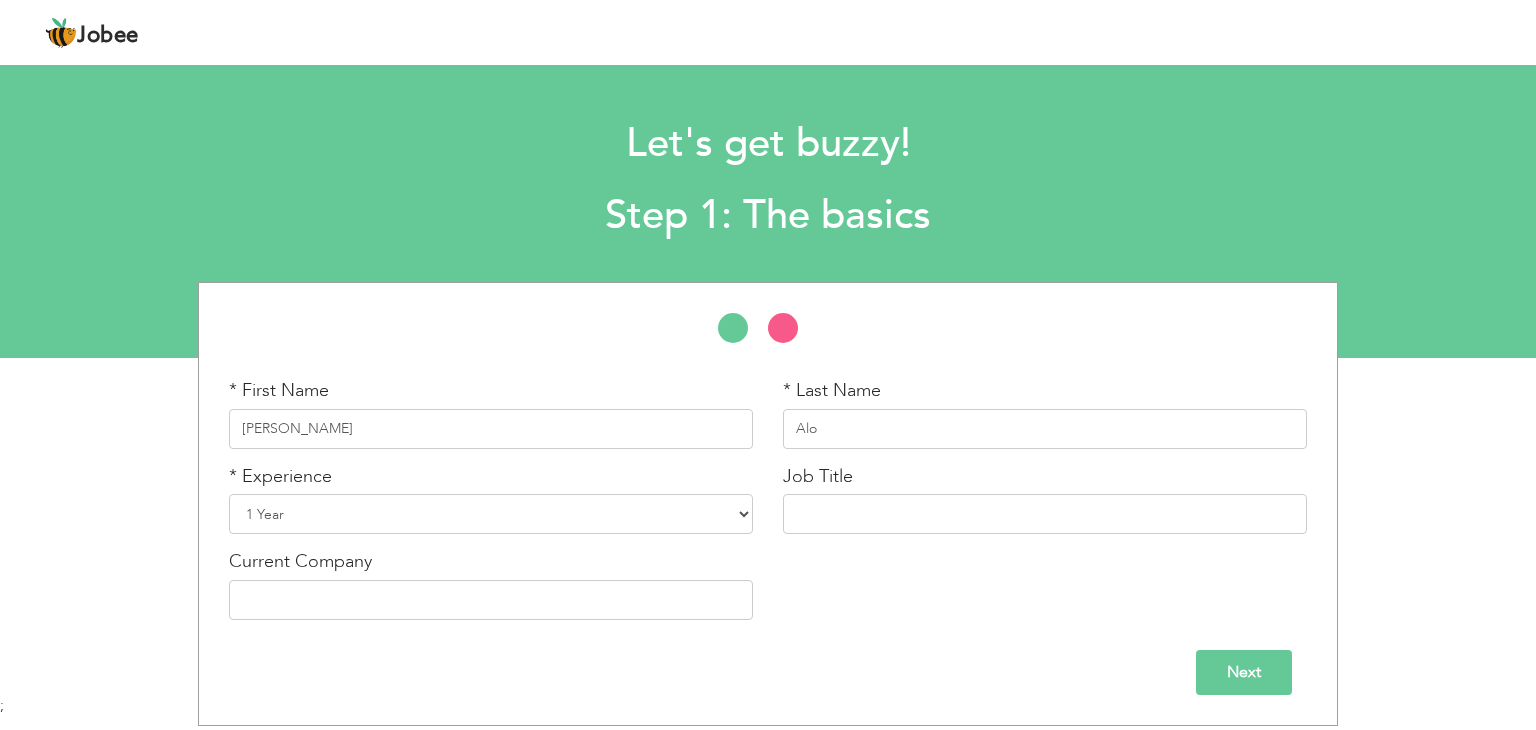 select on "3" 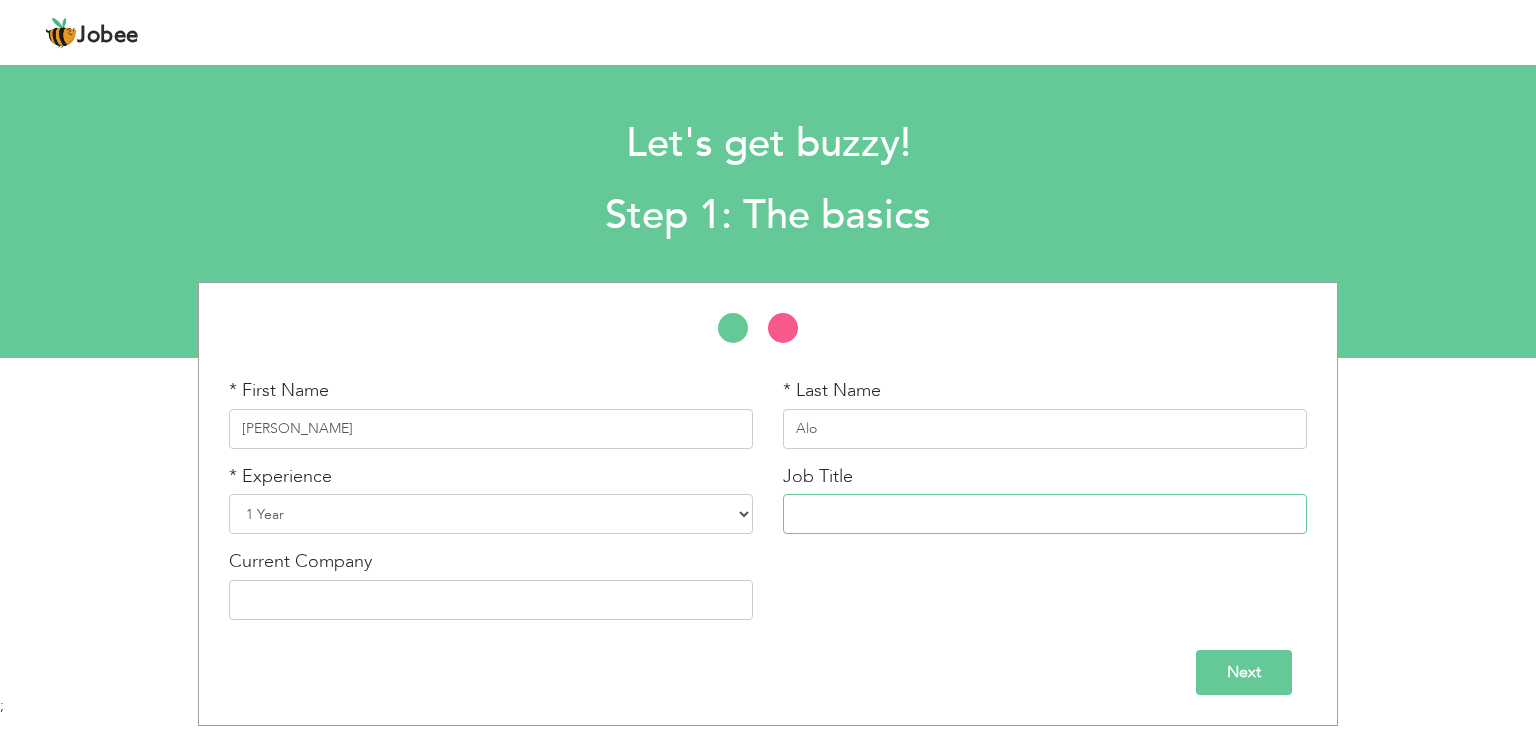 click at bounding box center (1045, 514) 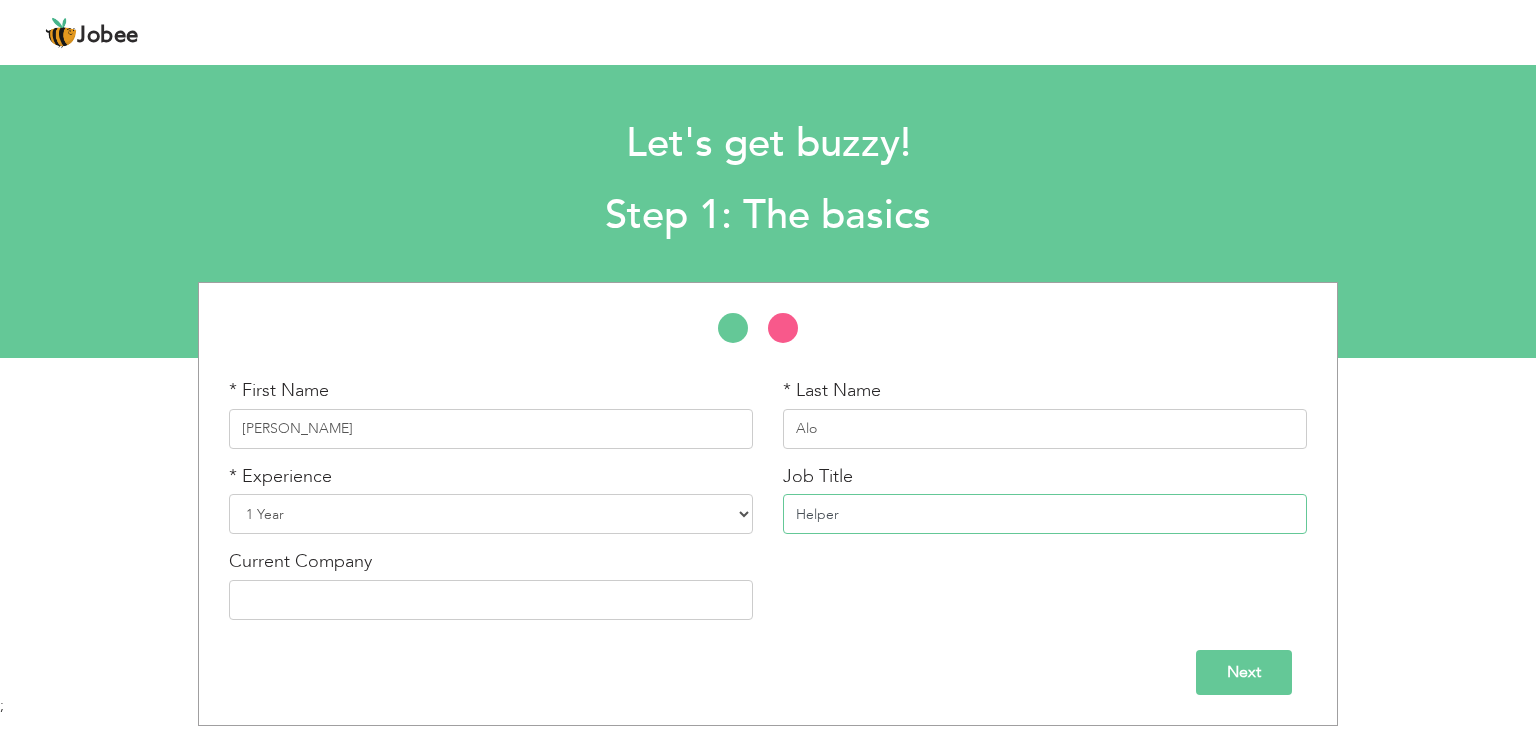 type on "Helper" 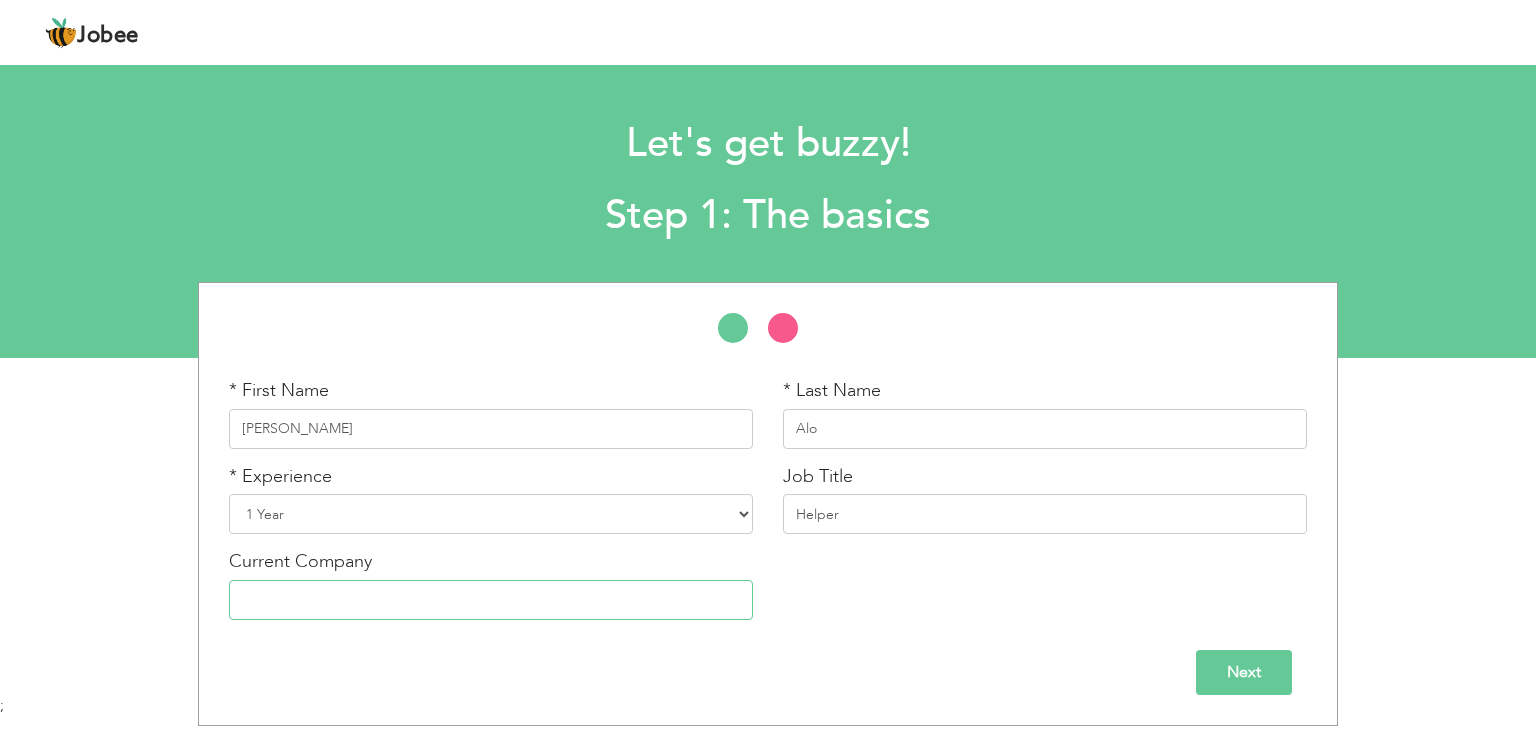 click at bounding box center [491, 600] 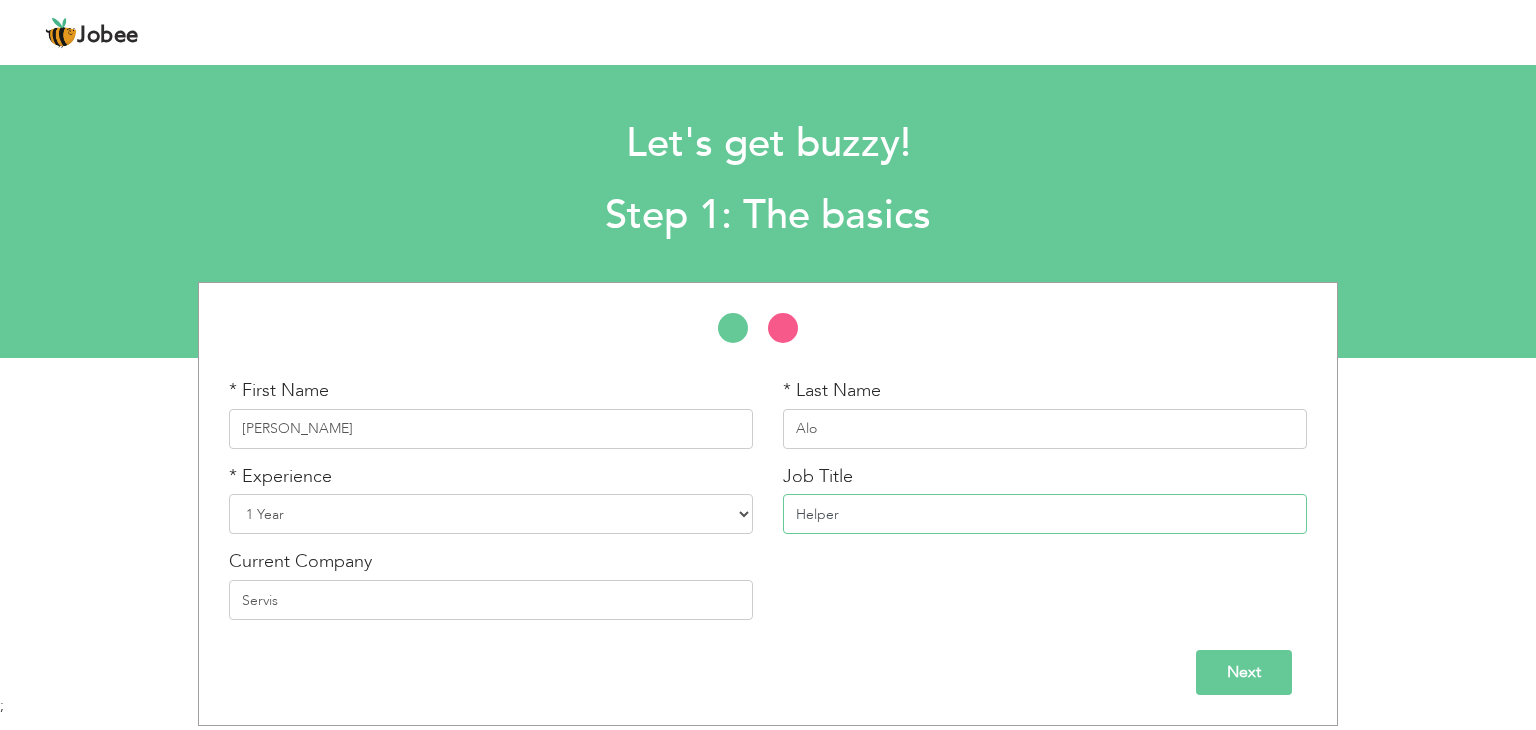 click on "Helper" at bounding box center (1045, 514) 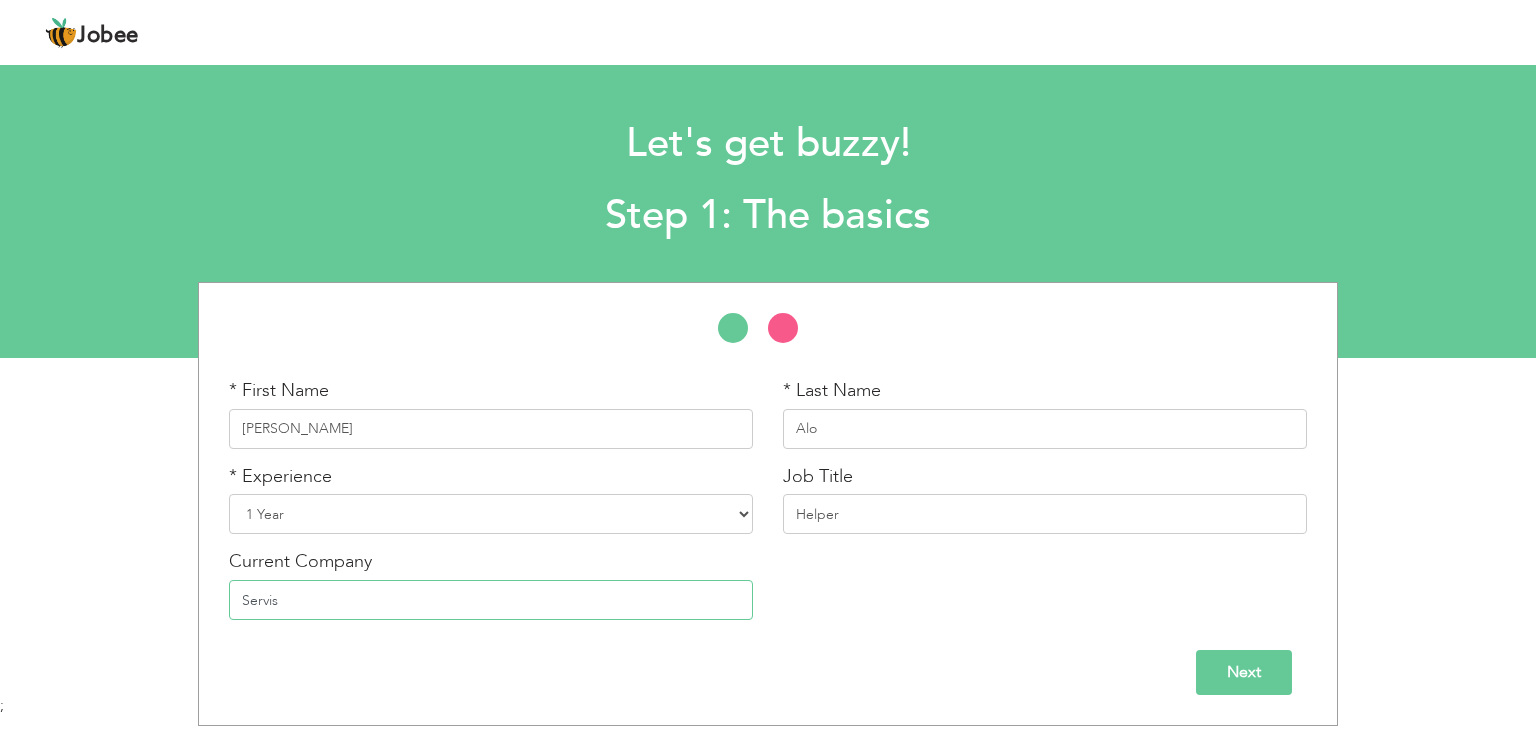 click on "Servis" at bounding box center (491, 600) 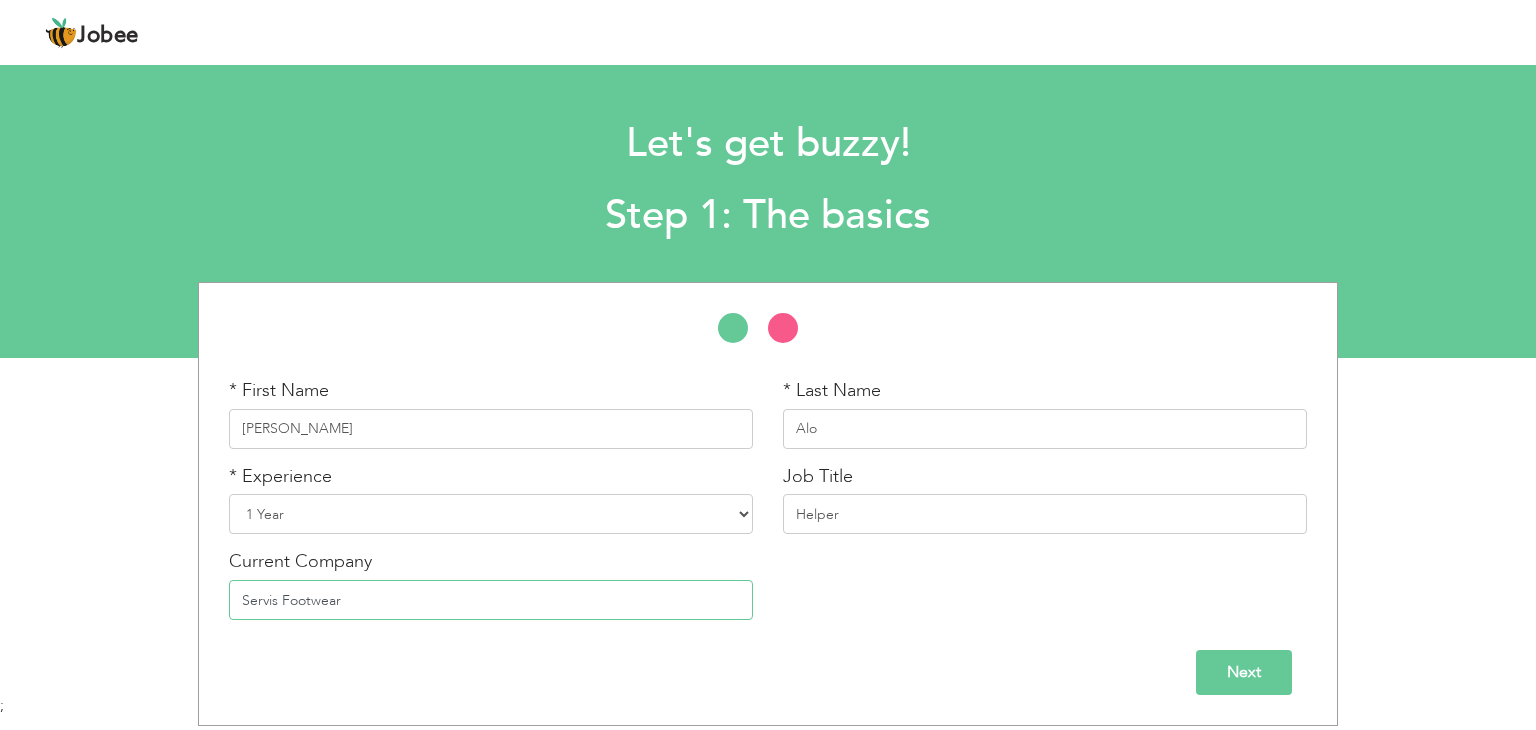 type on "Servis Footwear" 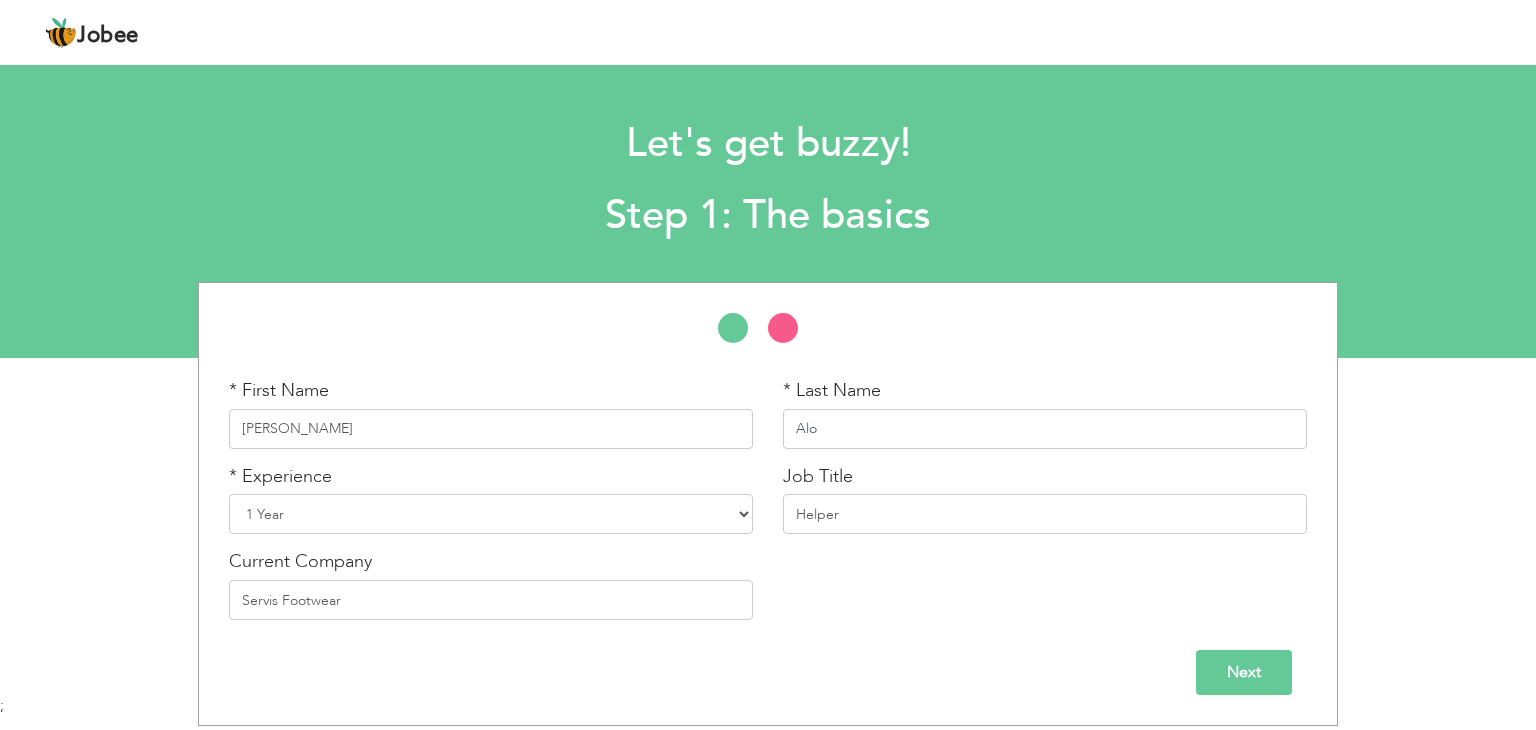 click on "Alo" at bounding box center (1045, 429) 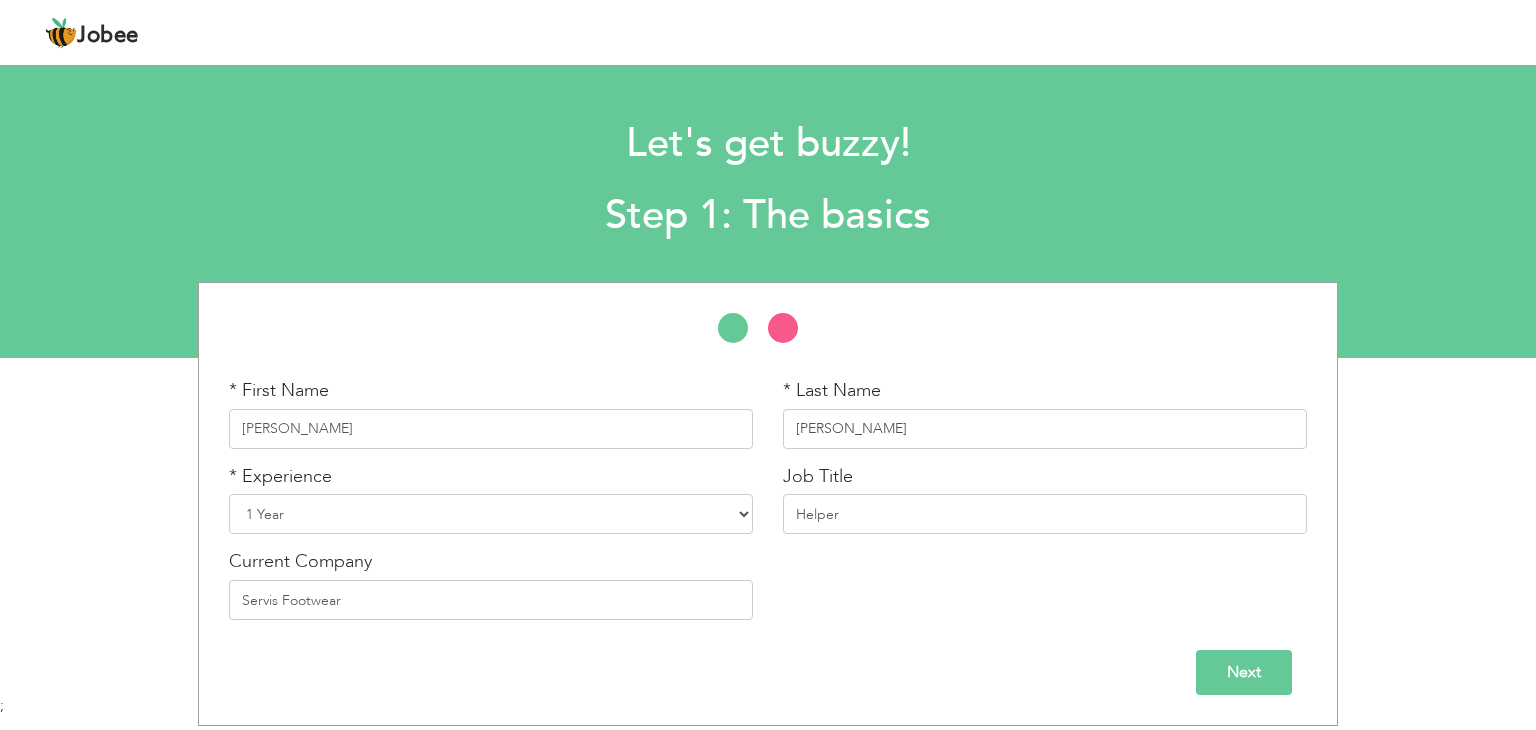 type on "[PERSON_NAME]" 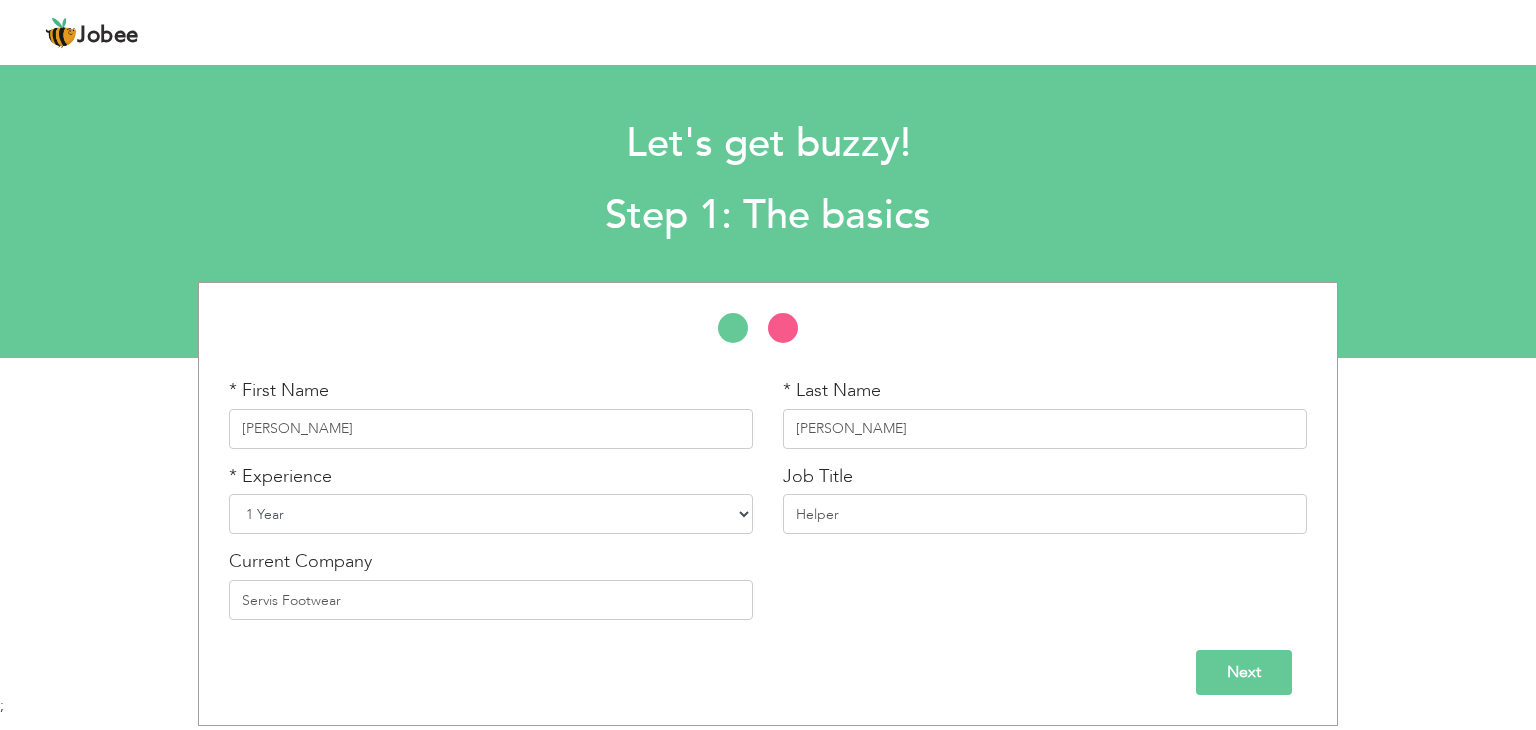 click on "Entry Level
Less than 1 Year
1 Year
2 Years
3 Years
4 Years
5 Years
6 Years
7 Years
8 Years
9 Years
10 Years
11 Years
12 Years
13 Years
14 Years
15 Years
16 Years
17 Years
18 Years
19 Years
20 Years
21 Years
22 Years
23 Years
24 Years
25 Years
26 Years
27 Years
28 Years
29 Years
30 Years
31 Years
32 Years
33 Years
34 Years
35 Years
More than 35 Years" at bounding box center [491, 514] 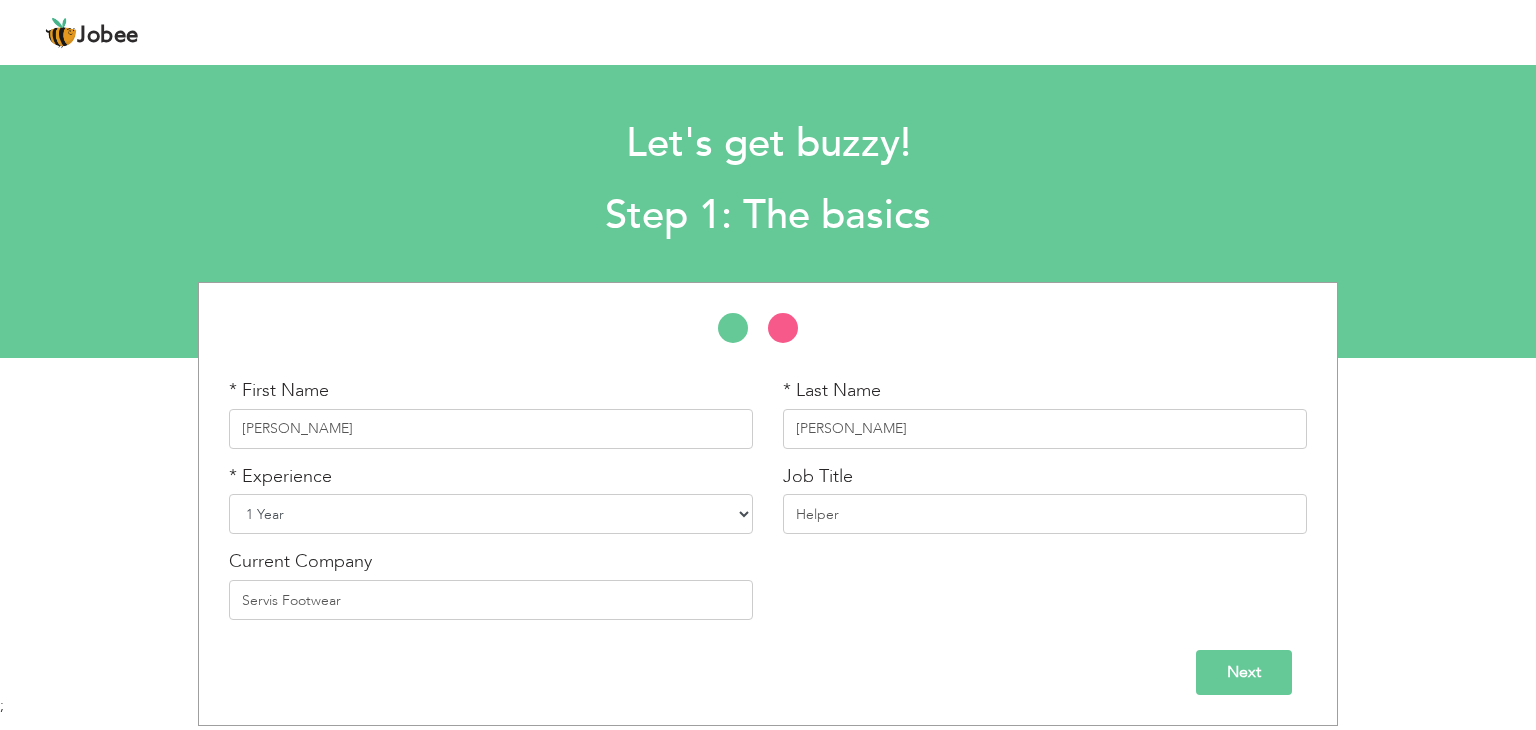 select on "5" 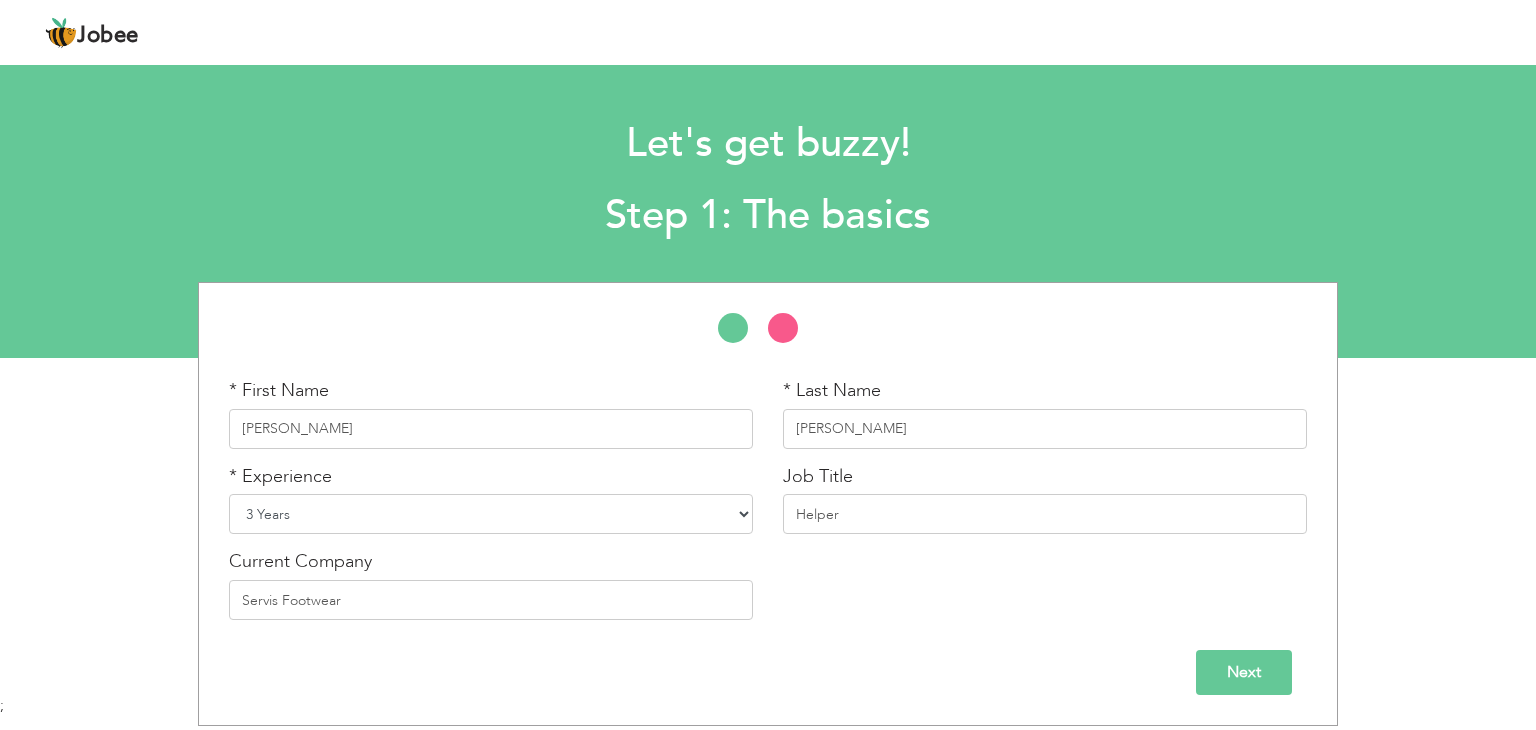 click on "Entry Level
Less than 1 Year
1 Year
2 Years
3 Years
4 Years
5 Years
6 Years
7 Years
8 Years
9 Years
10 Years
11 Years
12 Years
13 Years
14 Years
15 Years
16 Years
17 Years
18 Years
19 Years
20 Years
21 Years
22 Years
23 Years
24 Years
25 Years
26 Years
27 Years
28 Years
29 Years
30 Years
31 Years
32 Years
33 Years
34 Years
35 Years
More than 35 Years" at bounding box center (491, 514) 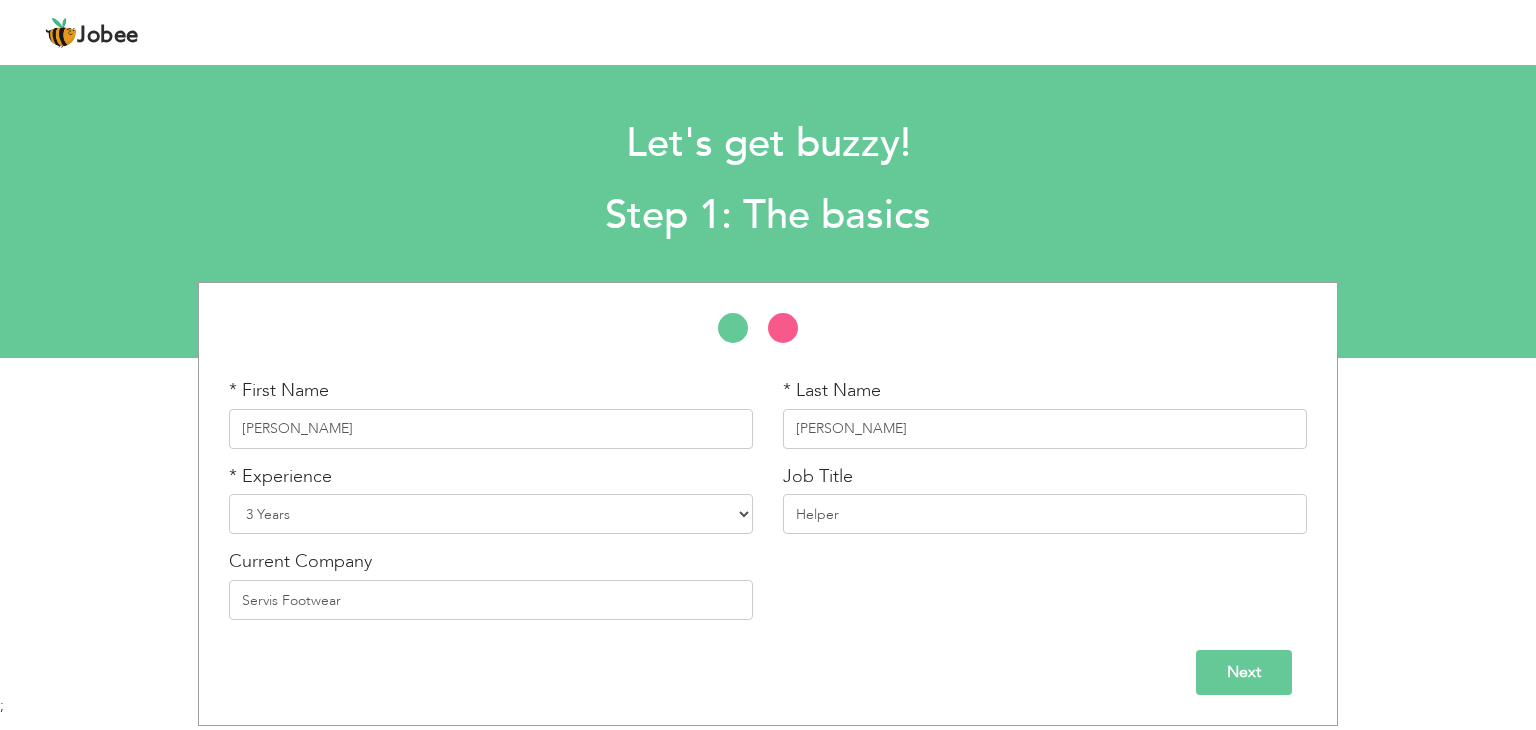 click on "Next" at bounding box center (1244, 672) 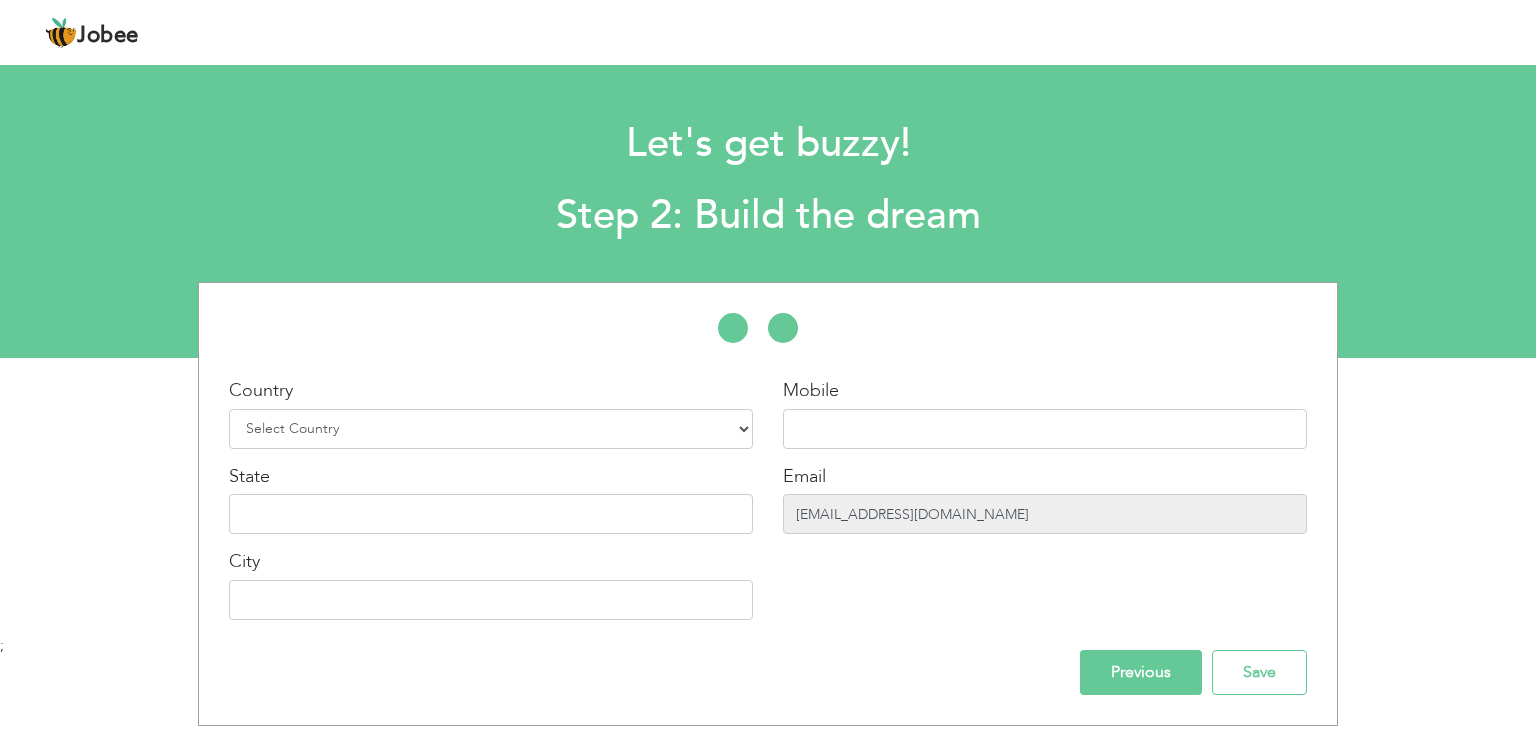 click on "hamadulhassan68@gmail.com" at bounding box center [1045, 514] 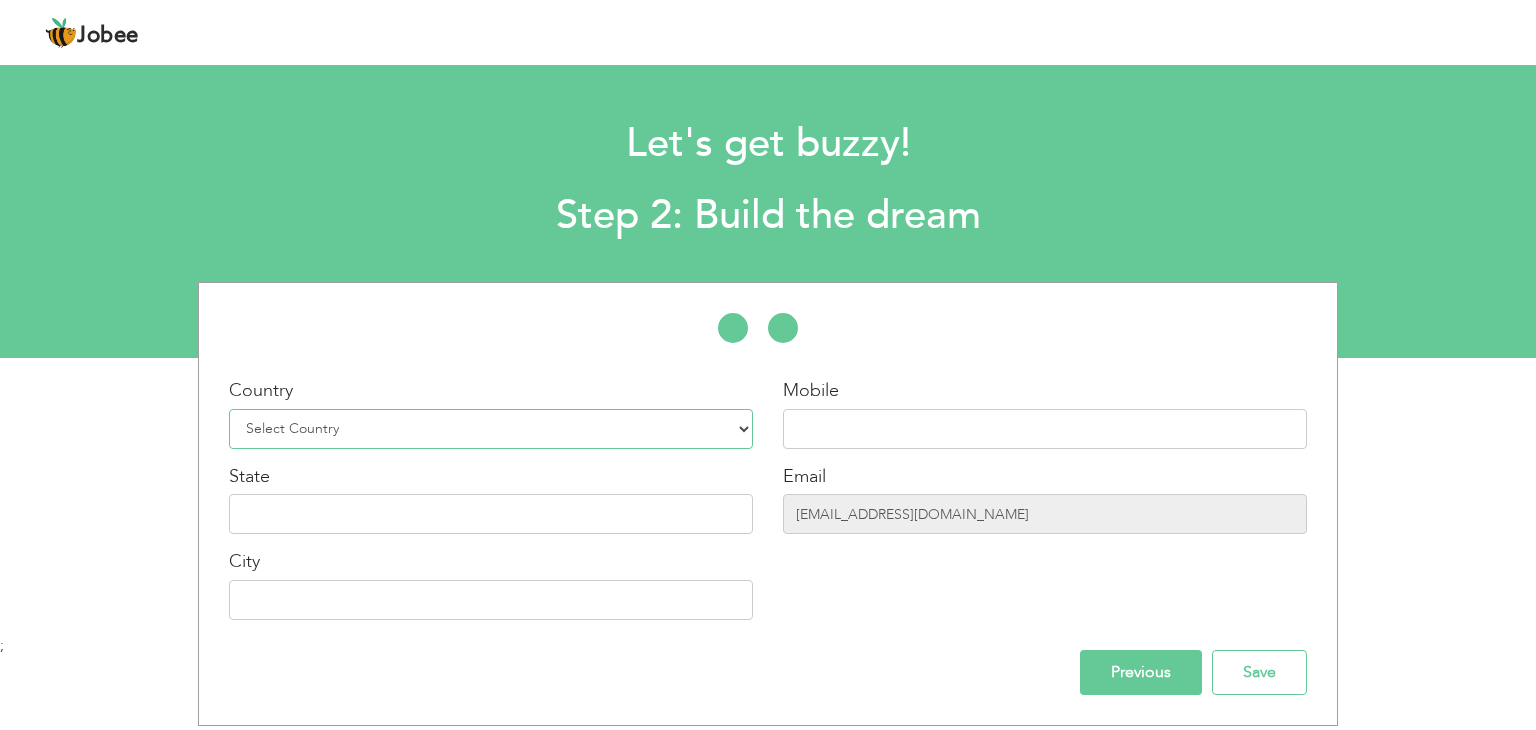 click on "Select Country
Afghanistan
Albania
Algeria
American Samoa
Andorra
Angola
Anguilla
Antarctica
Antigua and Barbuda
Argentina
Armenia
Aruba
Australia
Austria
Azerbaijan
Bahamas
Bahrain
Bangladesh
Barbados
Belarus
Belgium
Belize
Benin
Bermuda
Bhutan
Bolivia
Bosnia-Herzegovina
Botswana
Bouvet Island
Brazil
British Indian Ocean Territory
Brunei Darussalam
Bulgaria
Burkina Faso
Burundi
Cambodia
Cameroon
Canada
Cape Verde
Cayman Islands
Central African Republic
Chad
Chile
China
Christmas Island
Cocos (Keeling) Islands
Colombia
Comoros
Congo
Congo, Dem. Republic
Cook Islands
Costa Rica
Croatia
Cuba
Cyprus
Czech Rep
Denmark
Djibouti
Dominica
Dominican Republic
Ecuador
Egypt
El Salvador
Equatorial Guinea
Eritrea
Estonia
Ethiopia
European Union
Falkland Islands (Malvinas)
Faroe Islands
Fiji
Finland
France
French Guiana
French Southern Territories
Gabon
Gambia
Georgia" at bounding box center [491, 429] 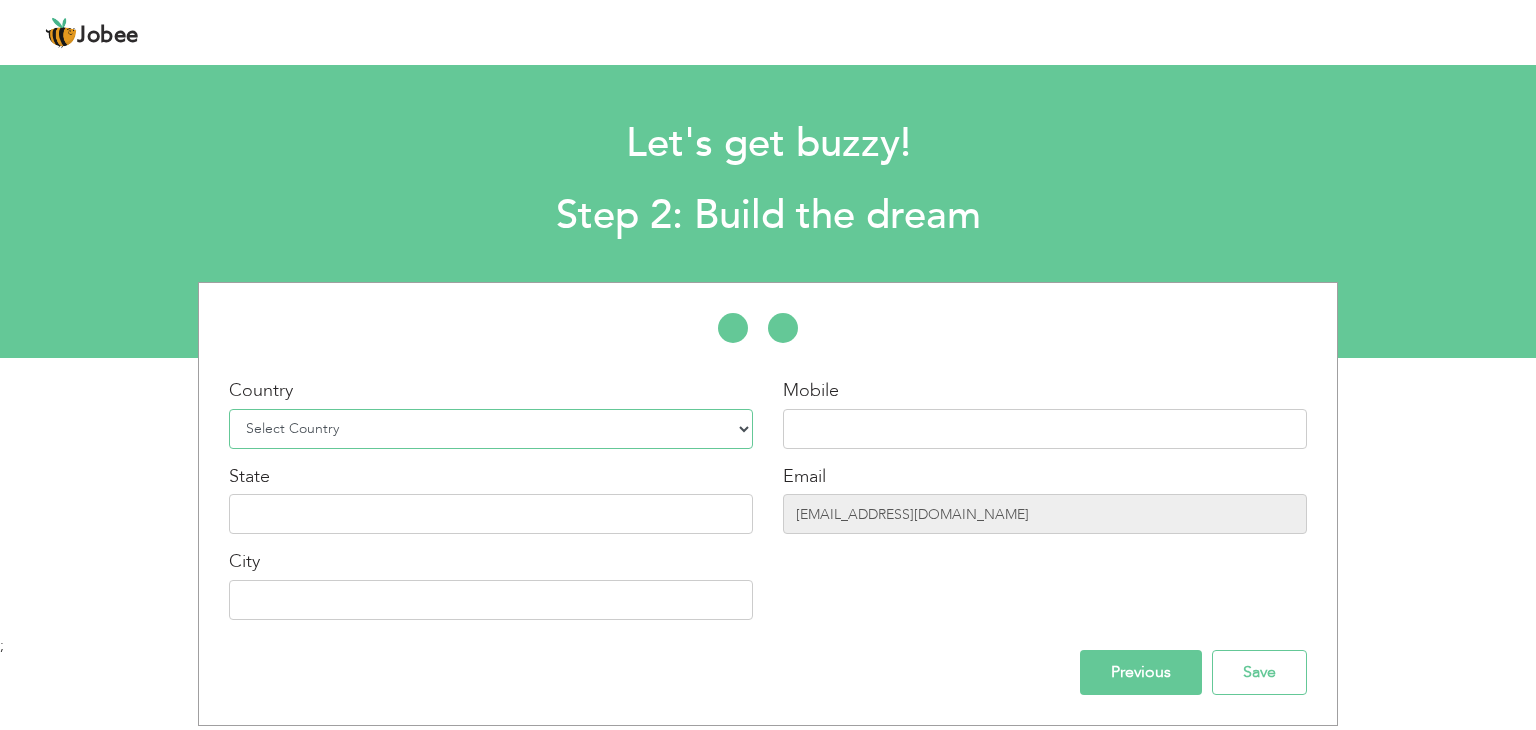 select on "166" 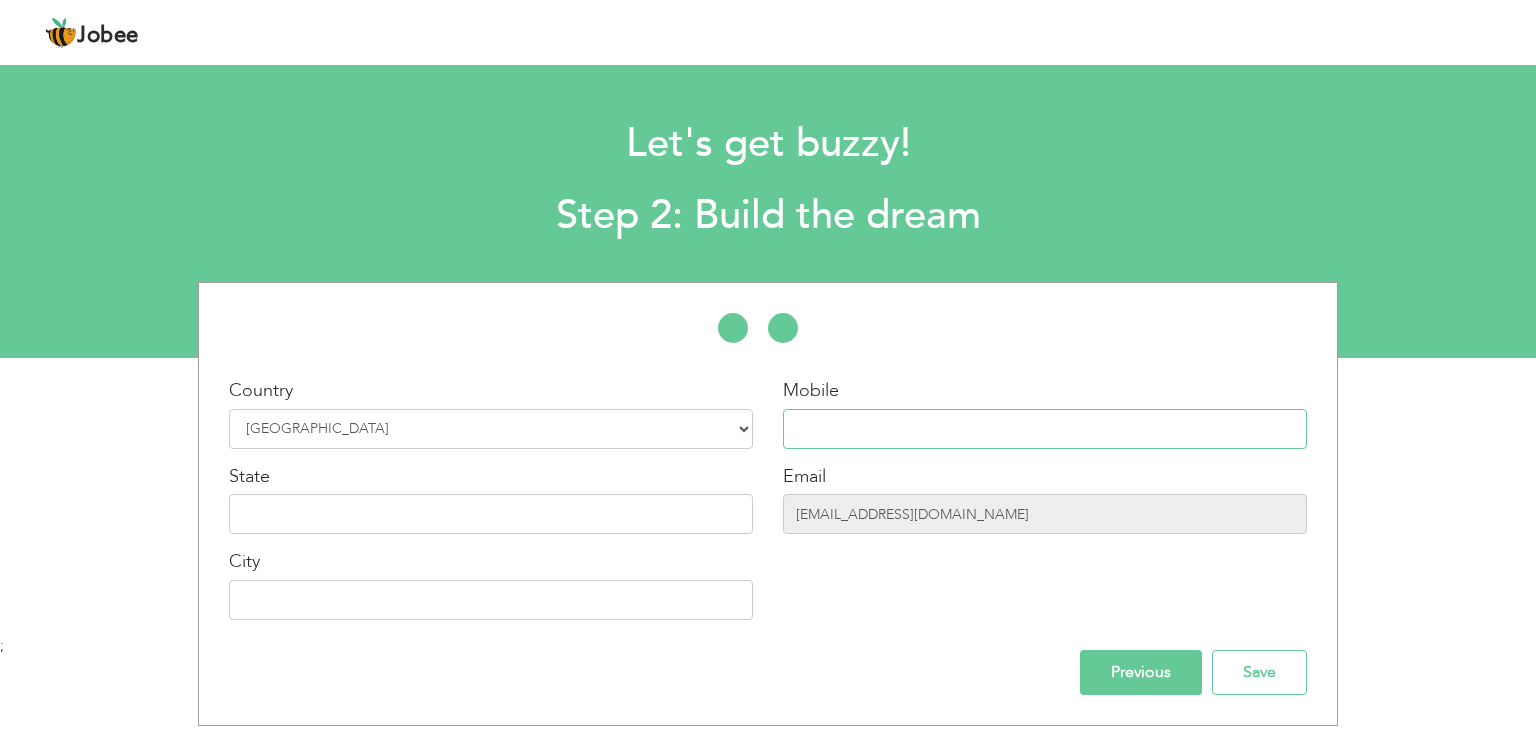 click at bounding box center [1045, 429] 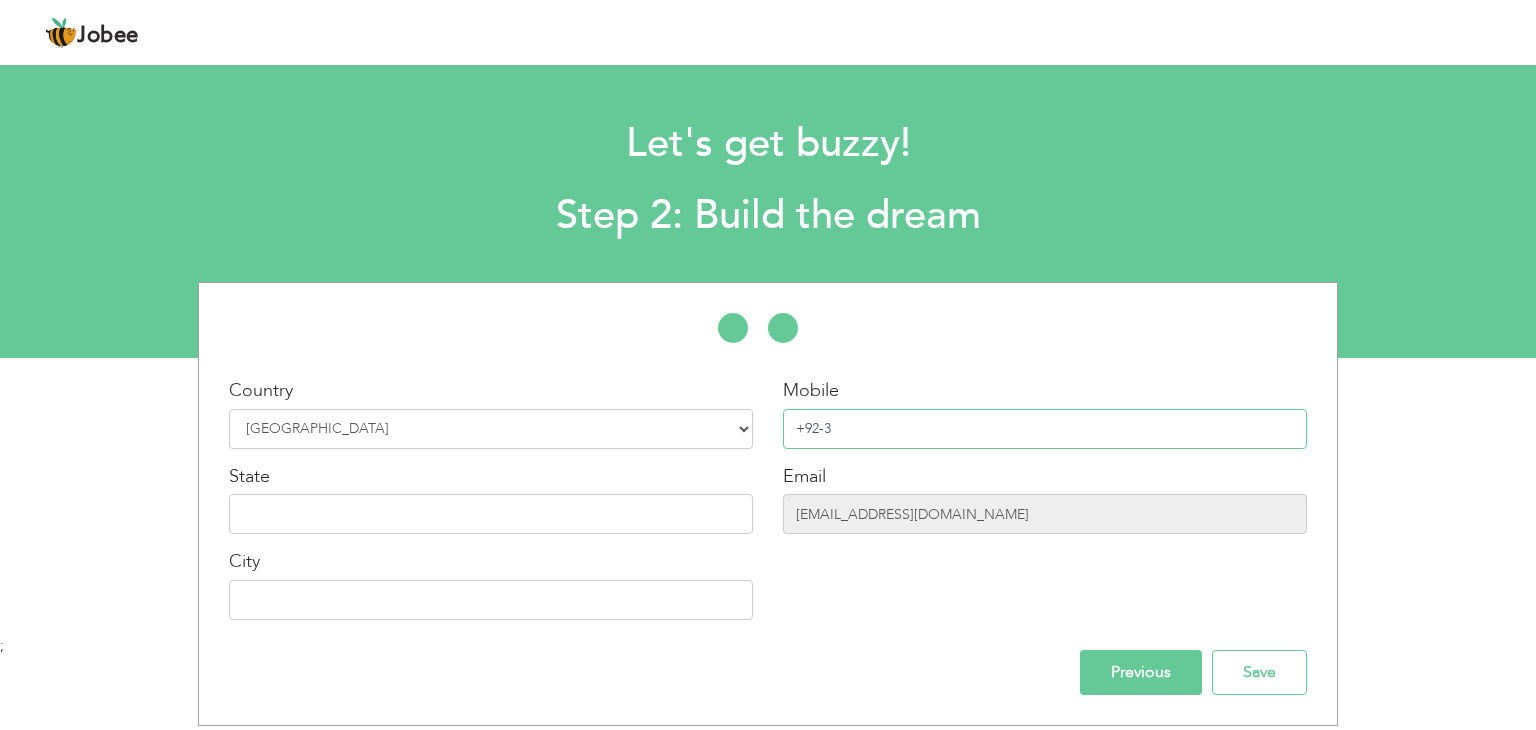 paste on "03217276300" 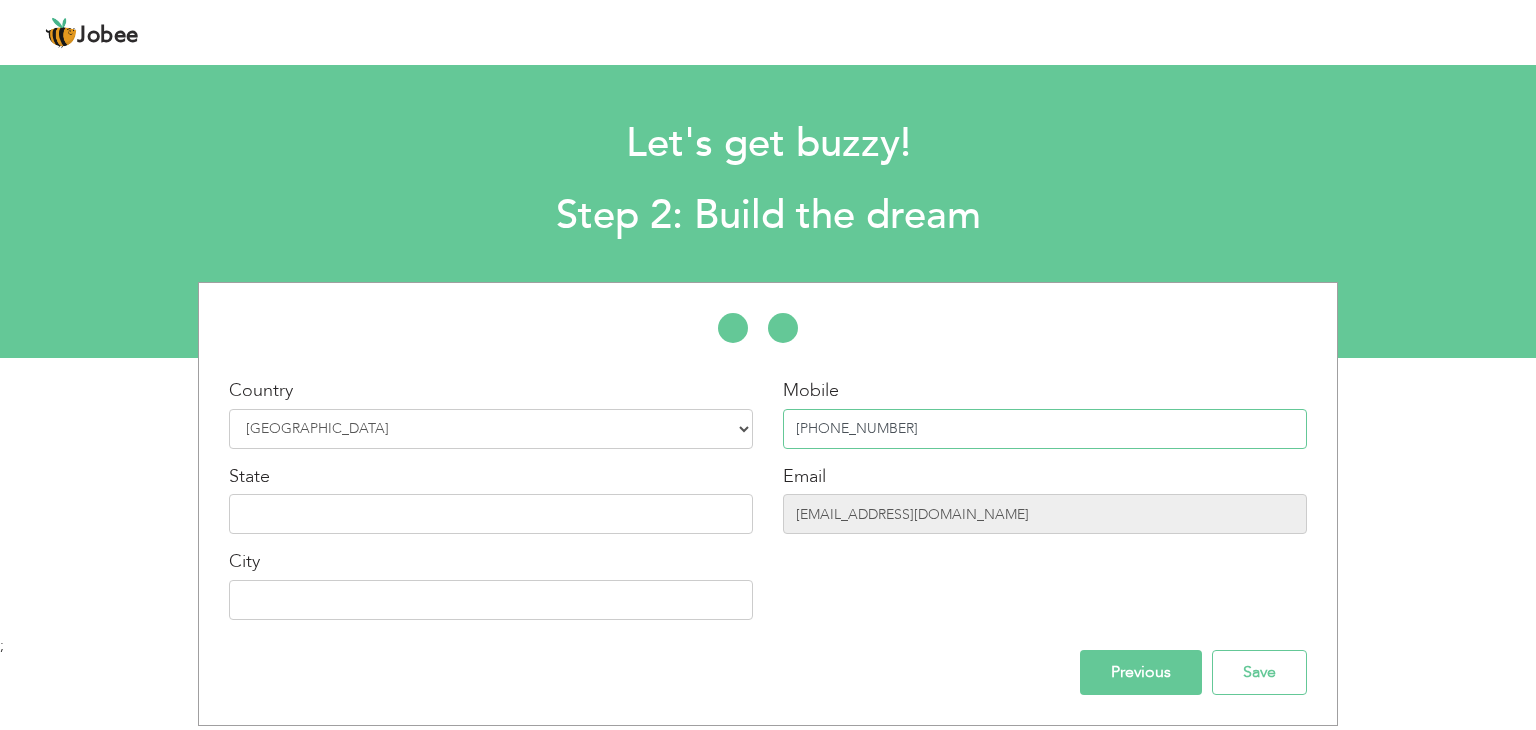 type on "+92-303217276300" 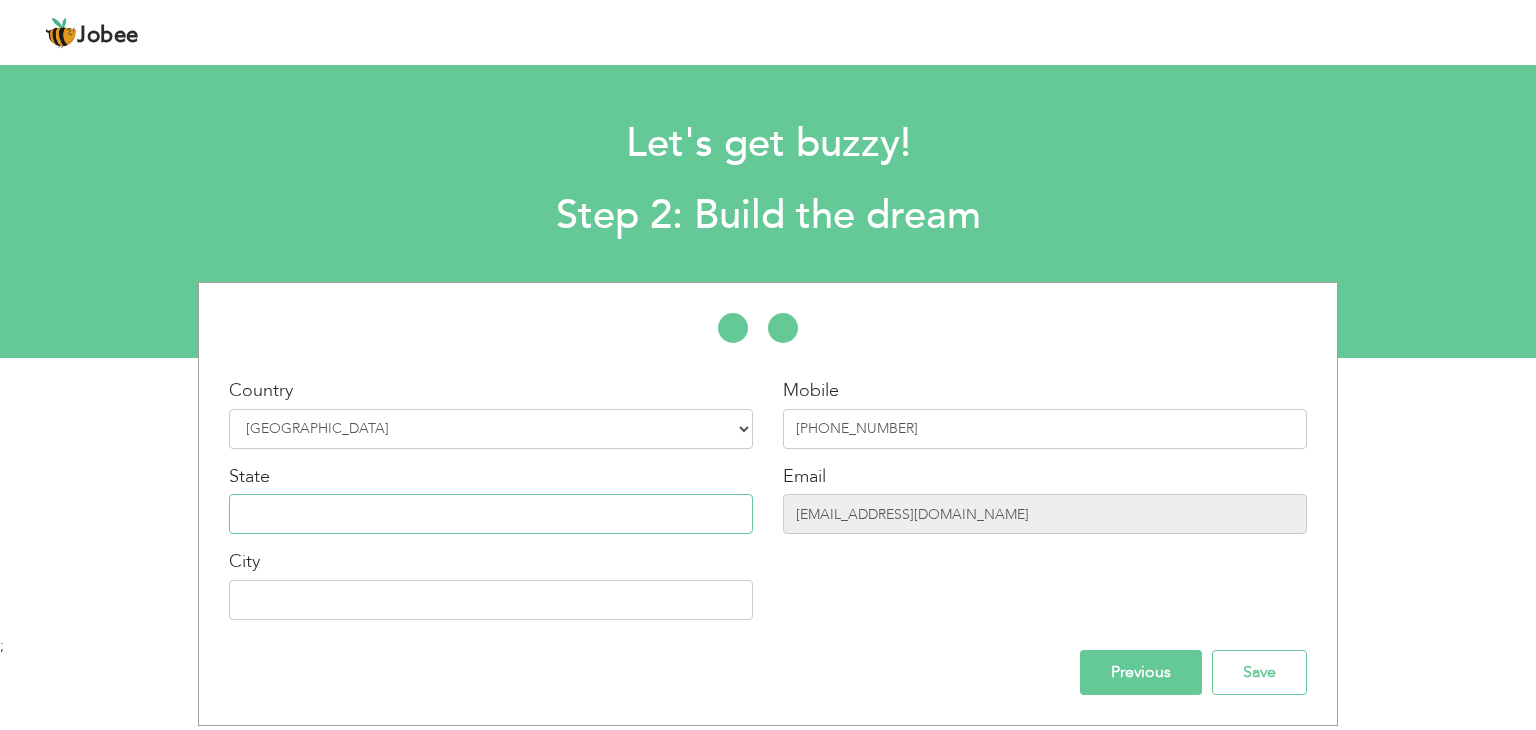 click at bounding box center [491, 514] 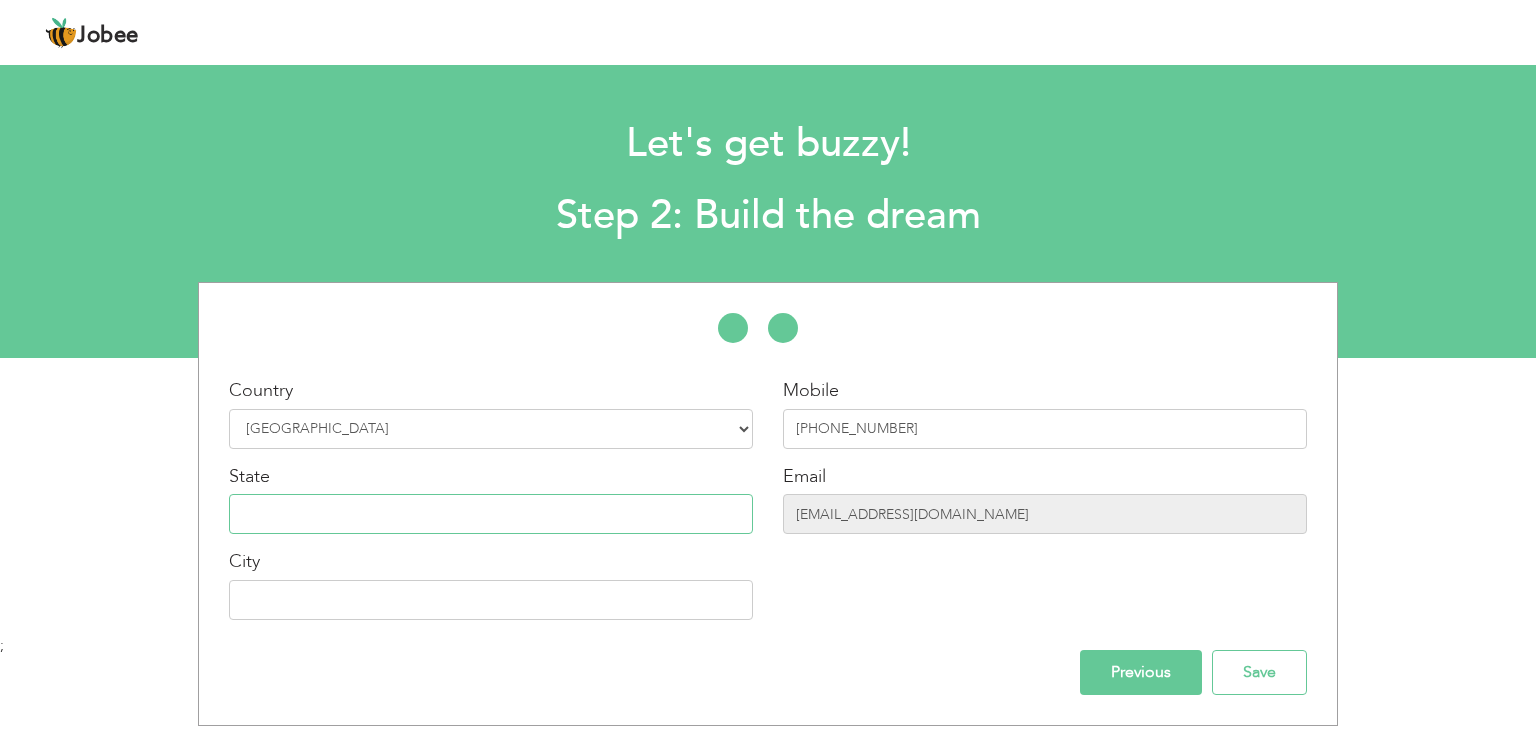 click at bounding box center (491, 514) 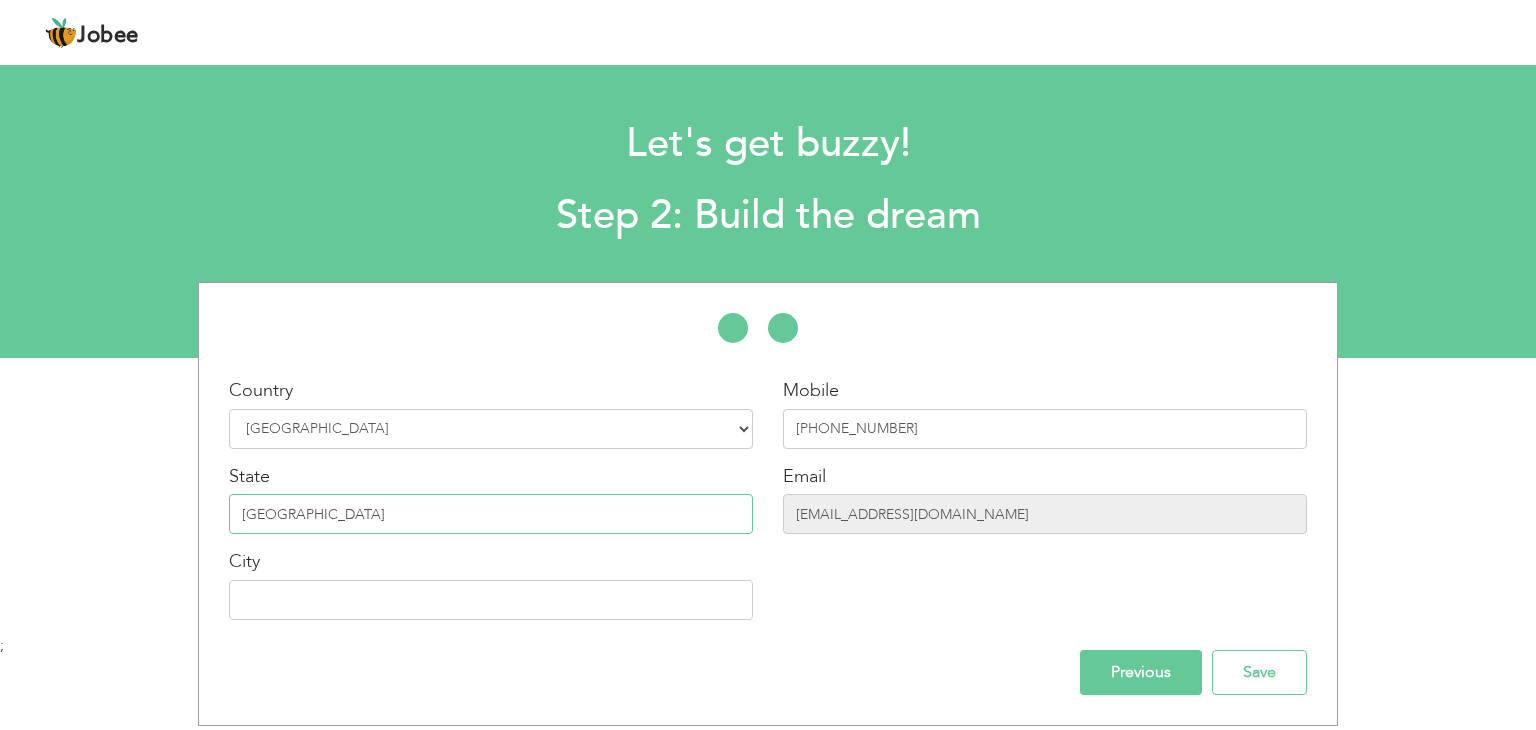 type on "Punjab" 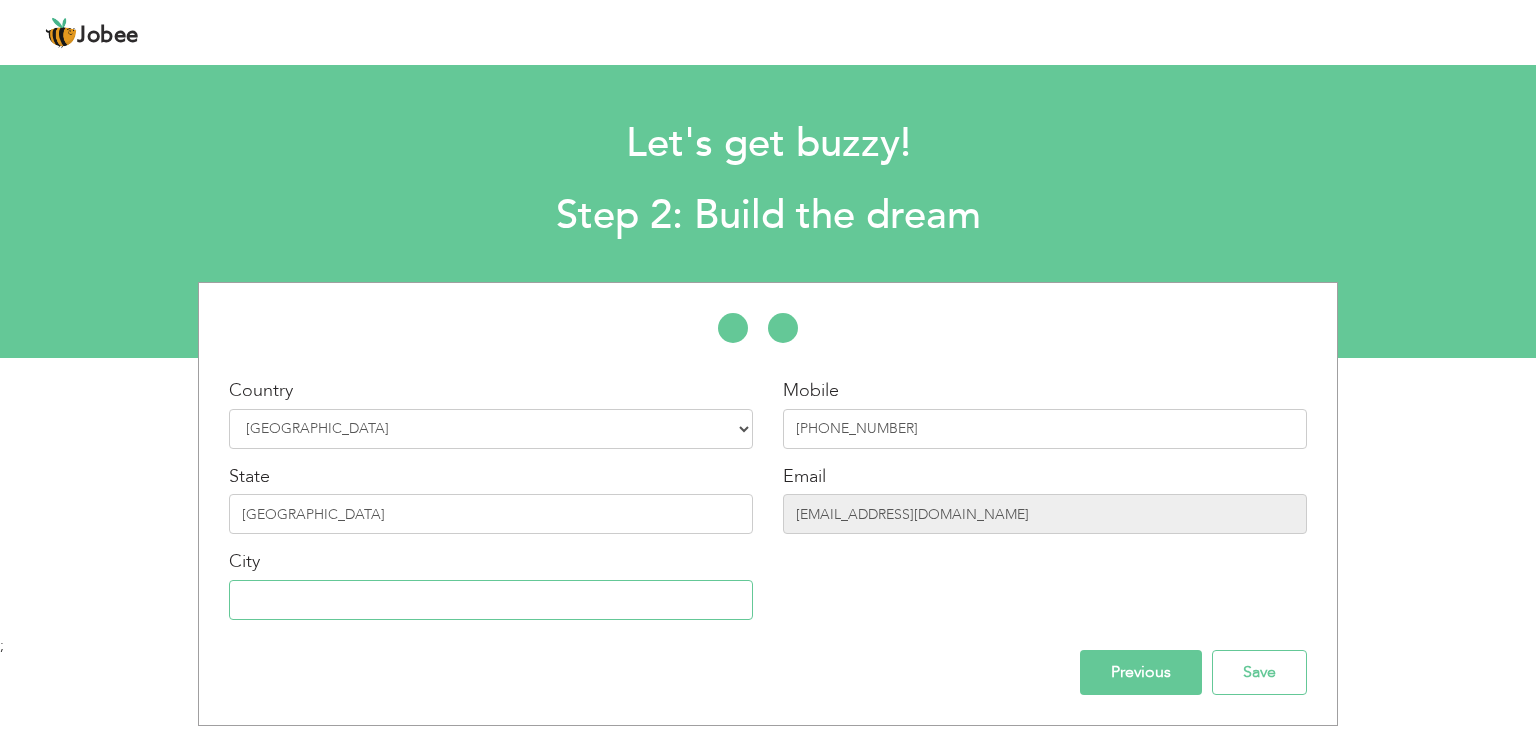 click at bounding box center [491, 600] 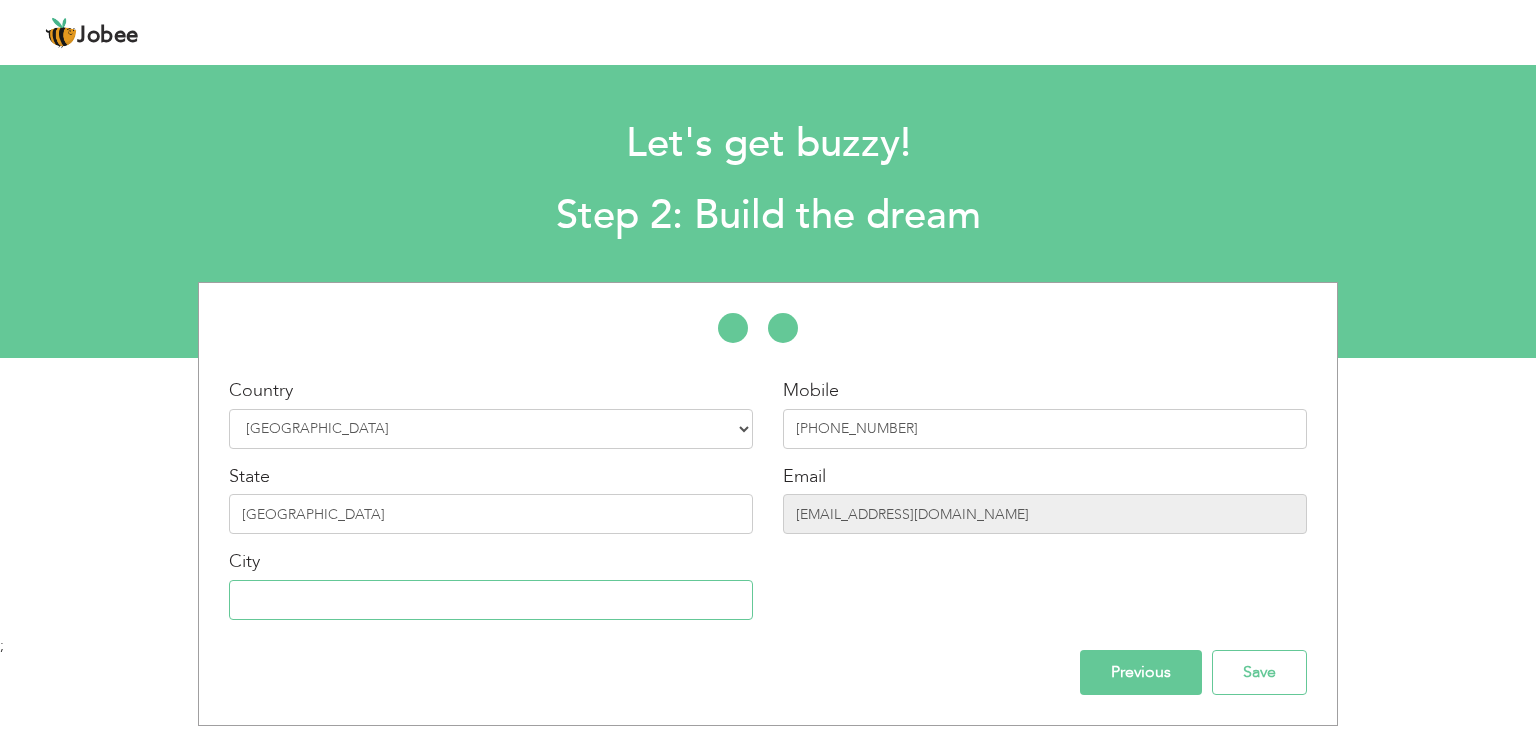 type on "[GEOGRAPHIC_DATA]" 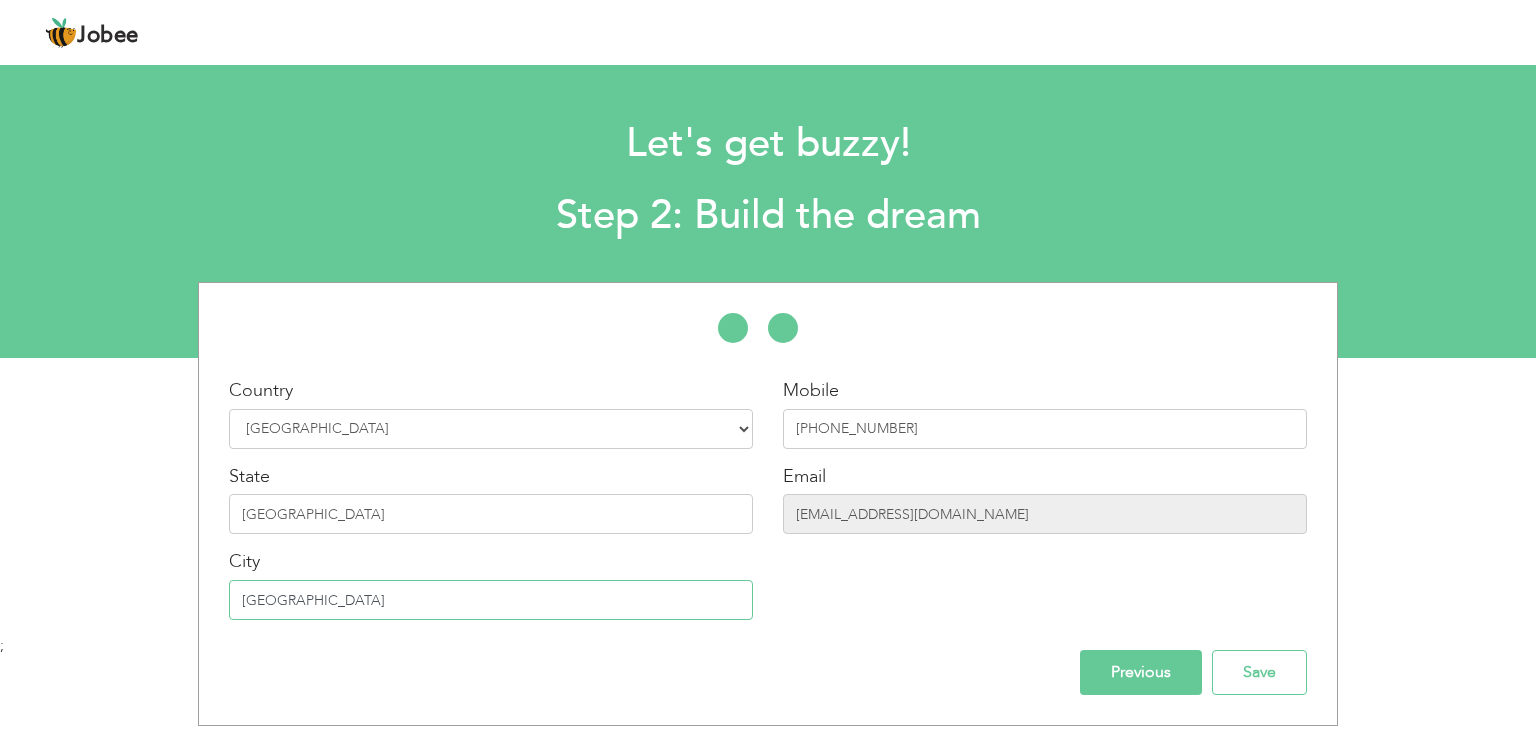 click on "[GEOGRAPHIC_DATA]" at bounding box center [491, 600] 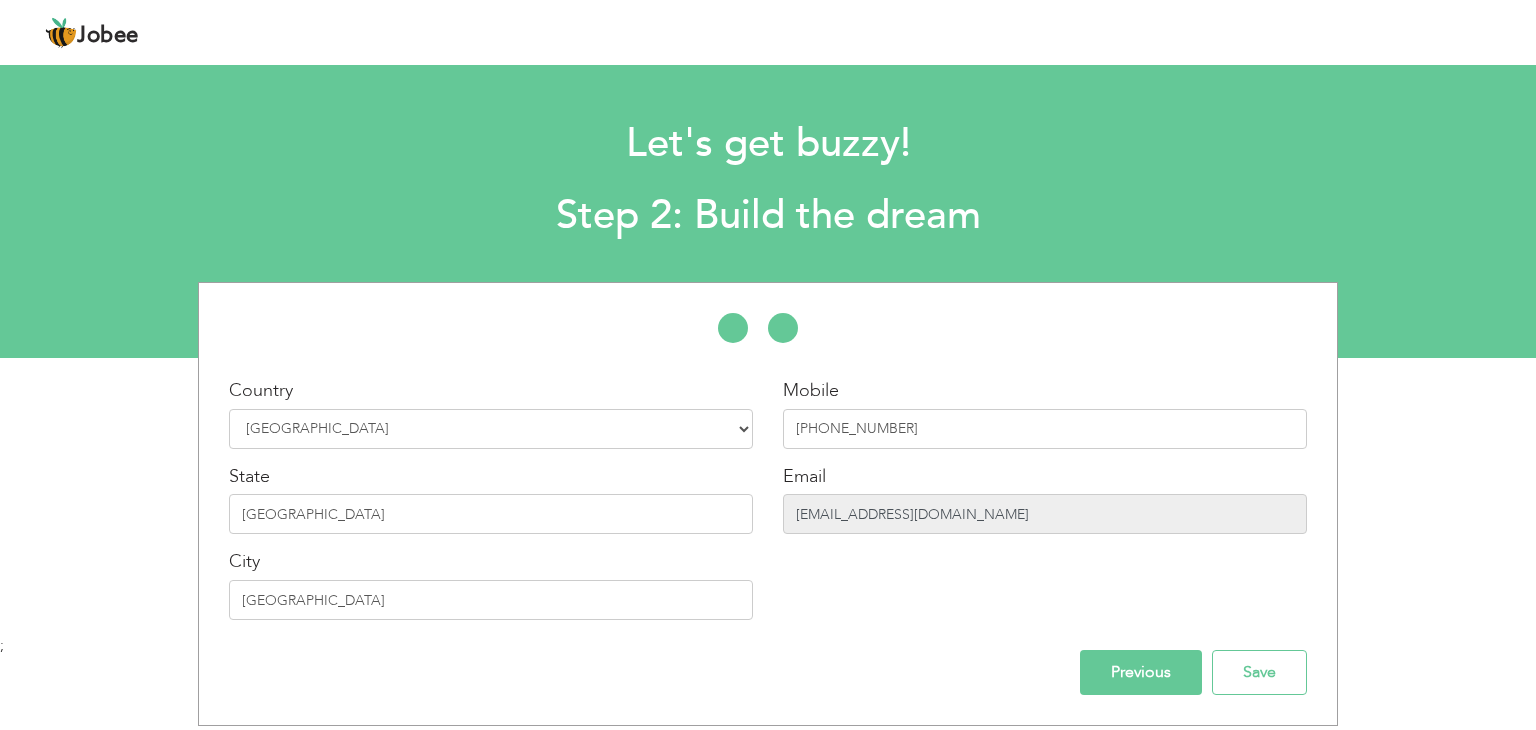 click on "hamadulhassan68@gmail.com" at bounding box center [1045, 514] 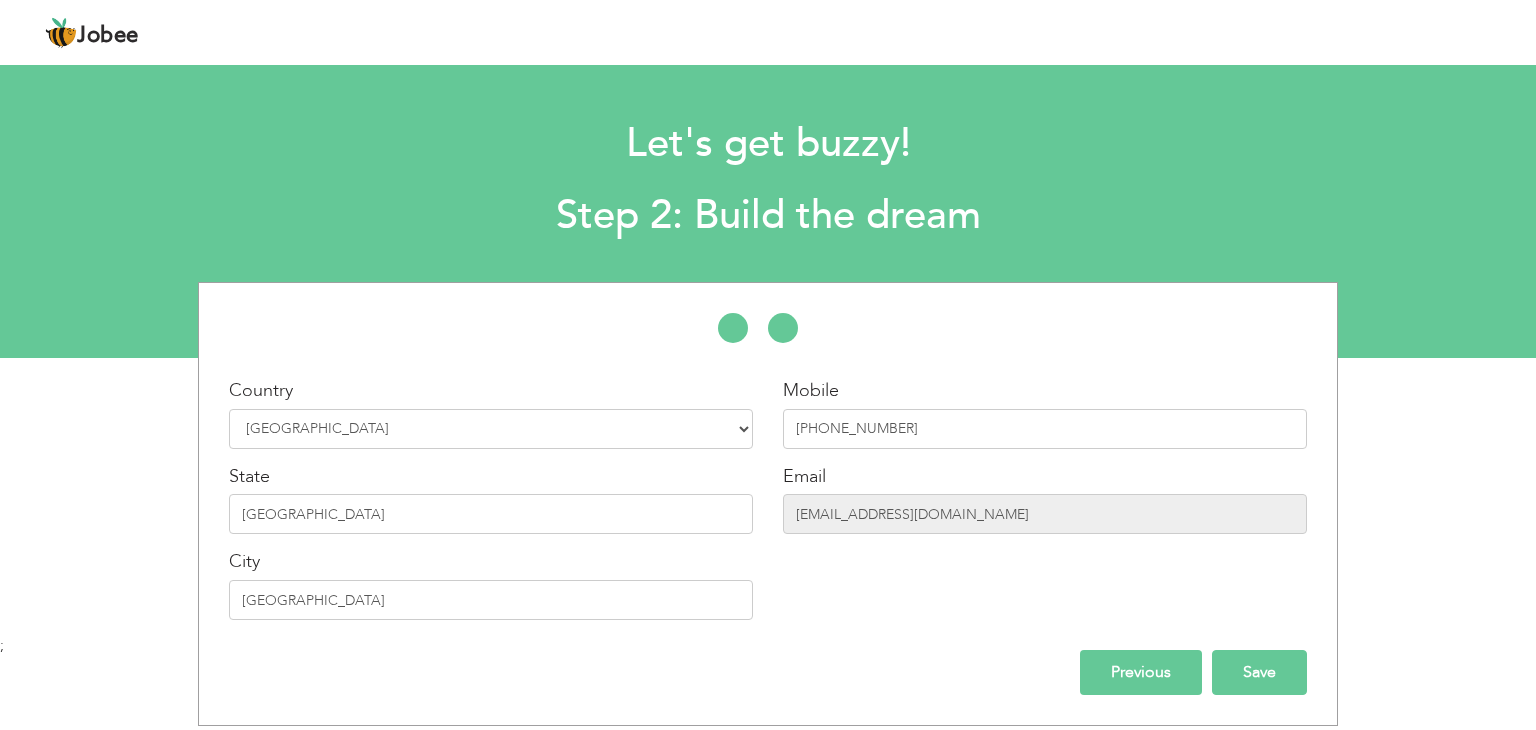 click on "Save" at bounding box center [1259, 672] 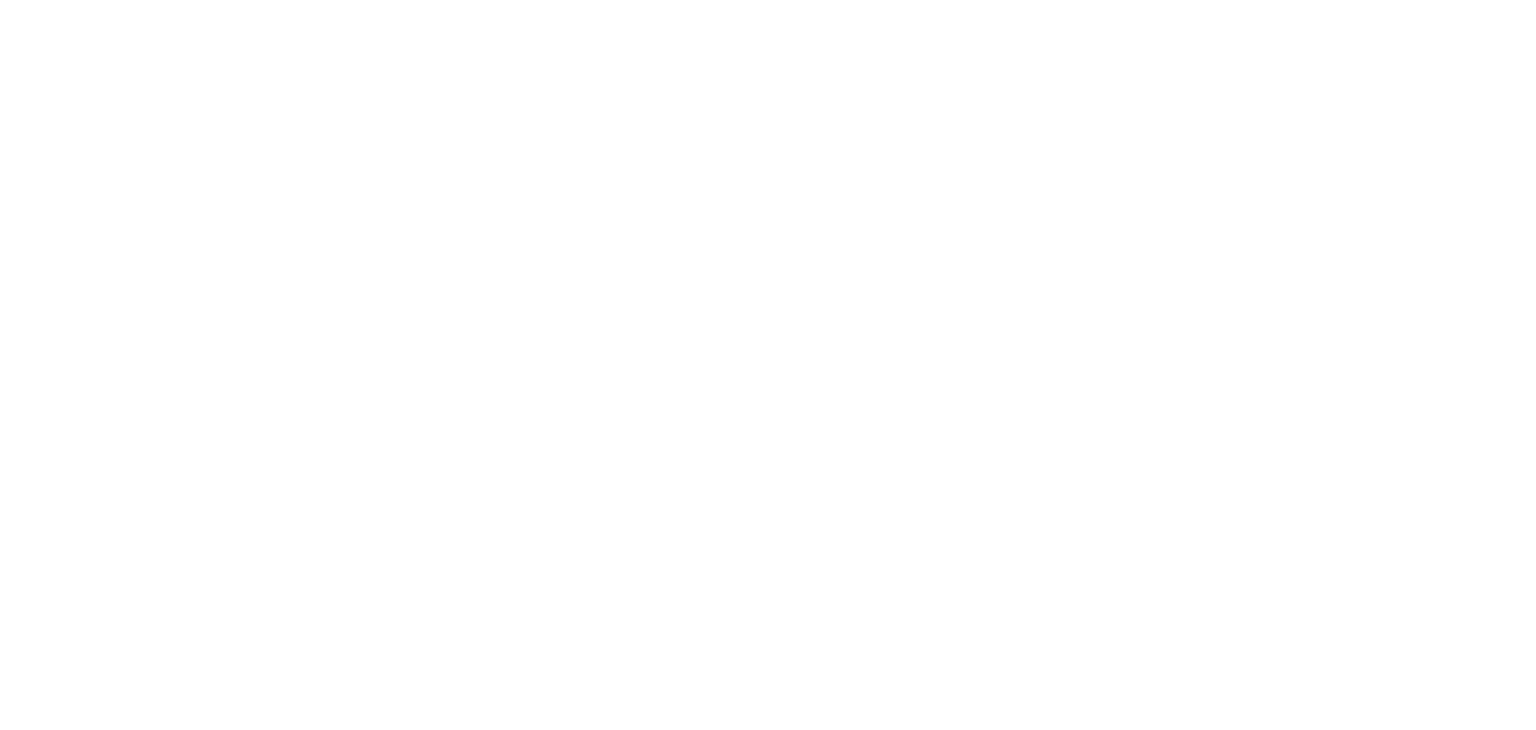 scroll, scrollTop: 0, scrollLeft: 0, axis: both 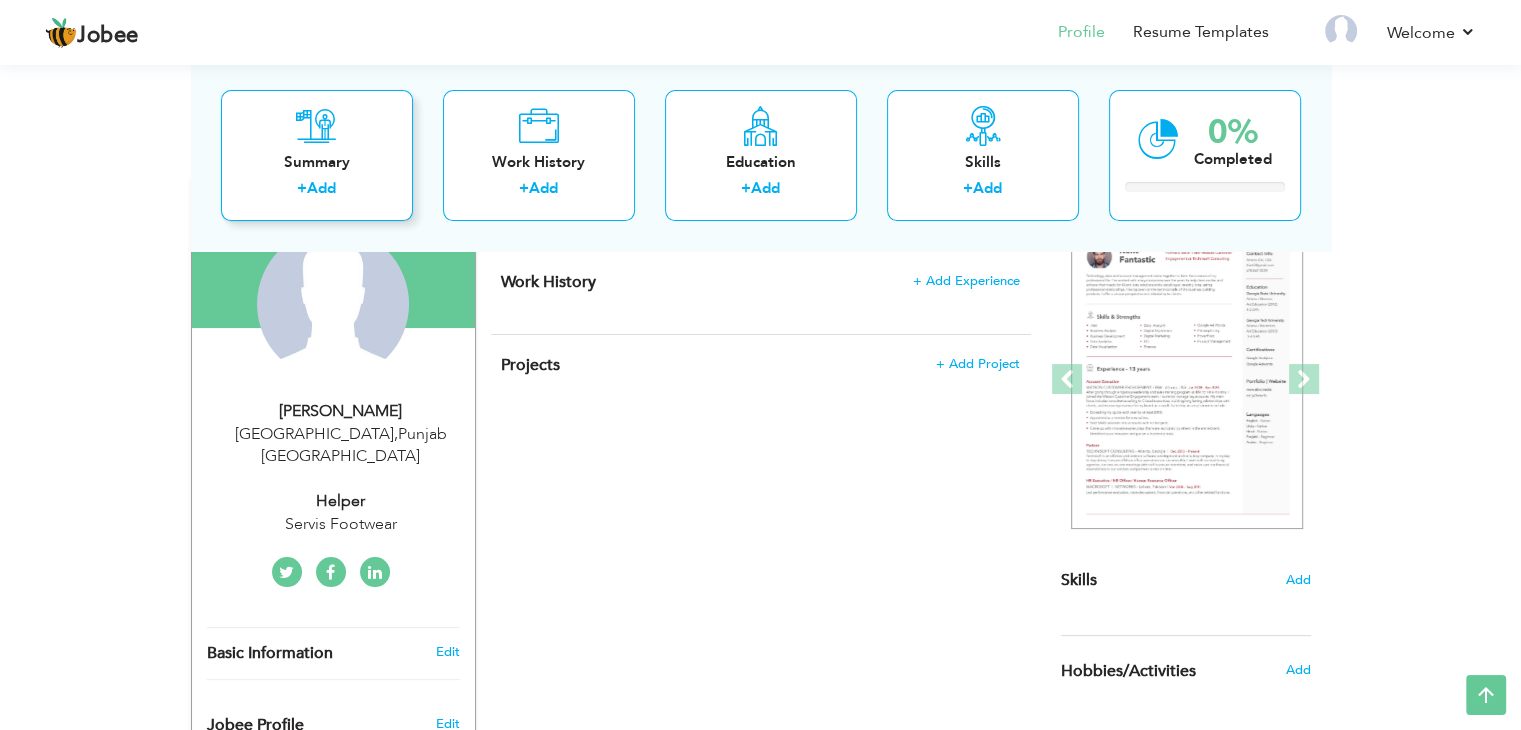 click on "Summary
+  Add" at bounding box center (317, 155) 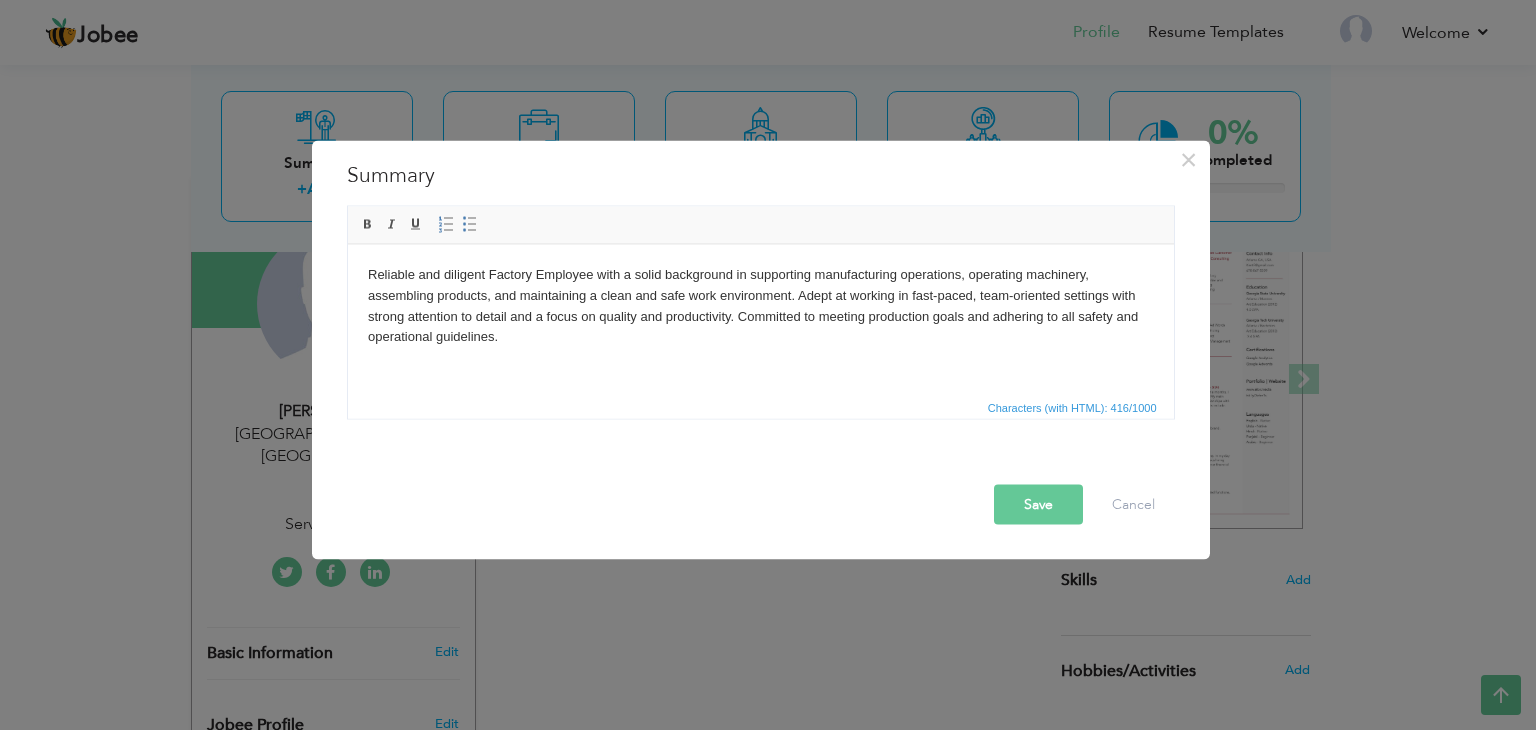 click on "Save" at bounding box center (1038, 505) 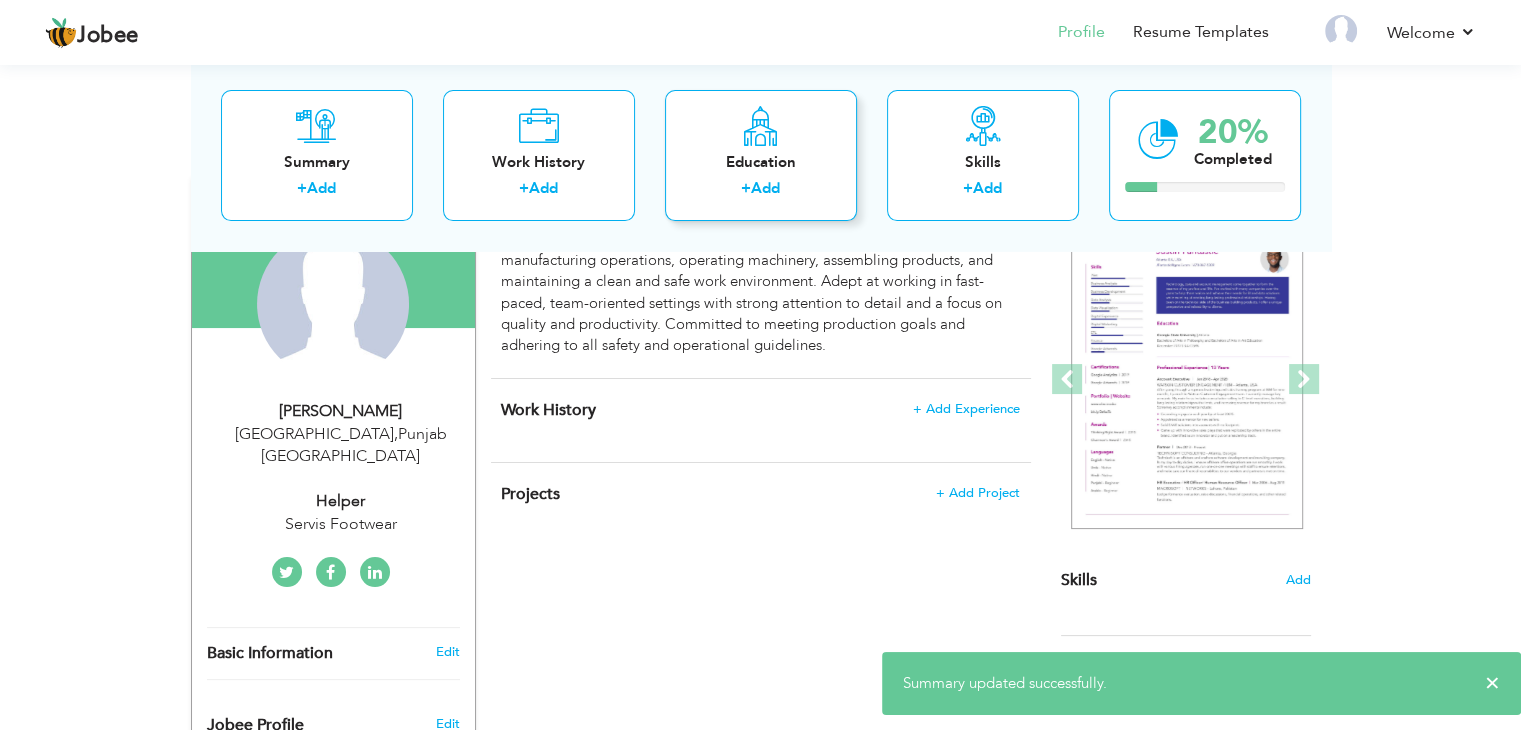click on "+" at bounding box center (746, 189) 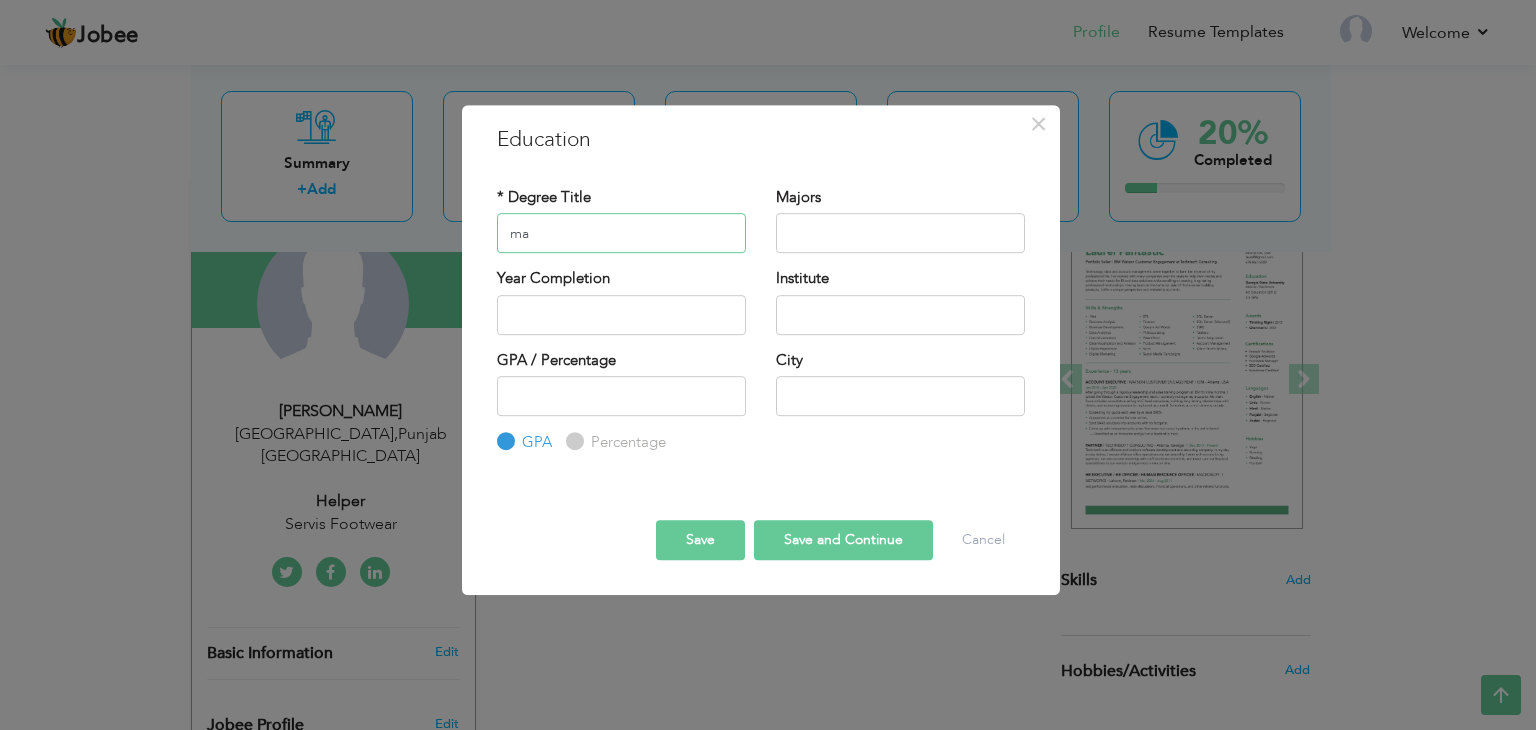 type on "m" 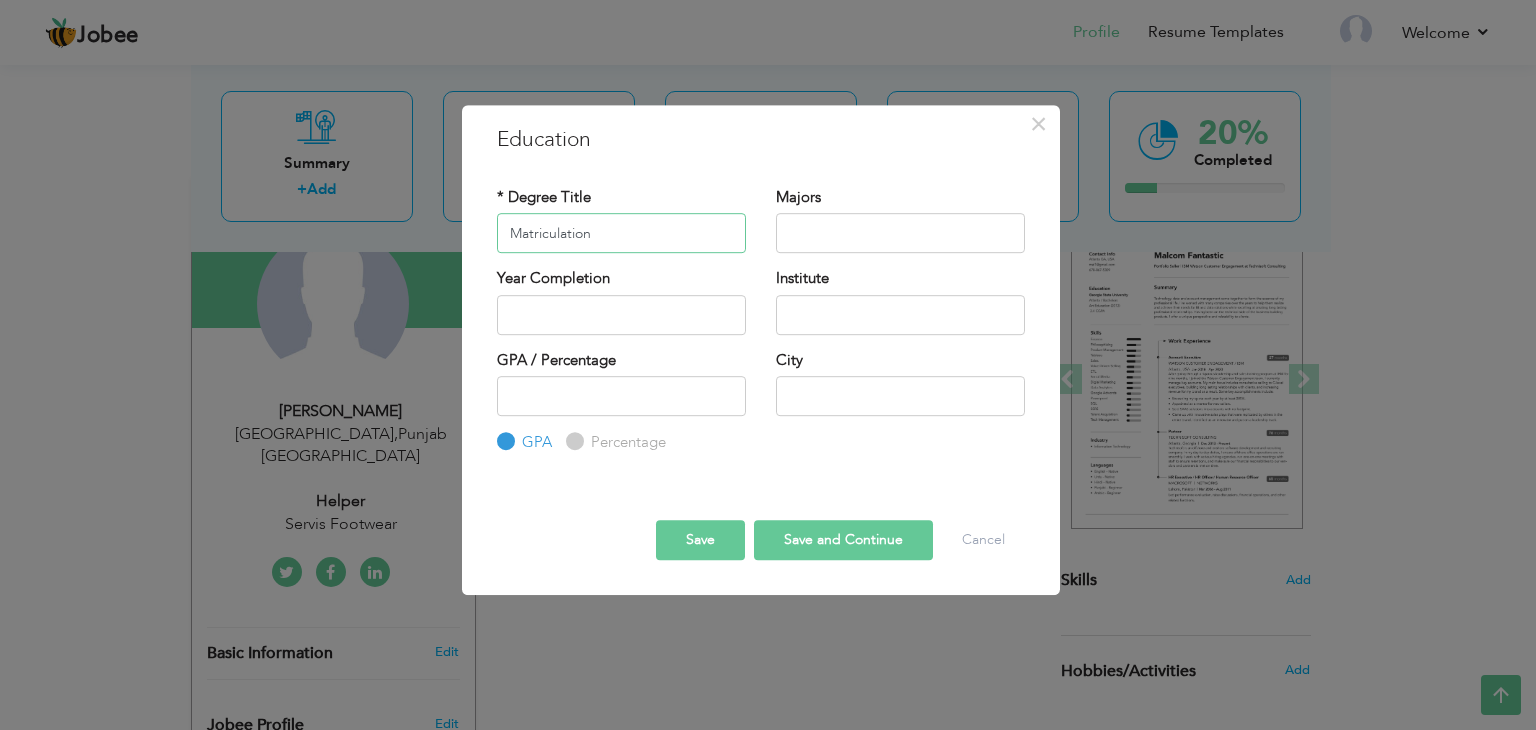 type on "Matriculation" 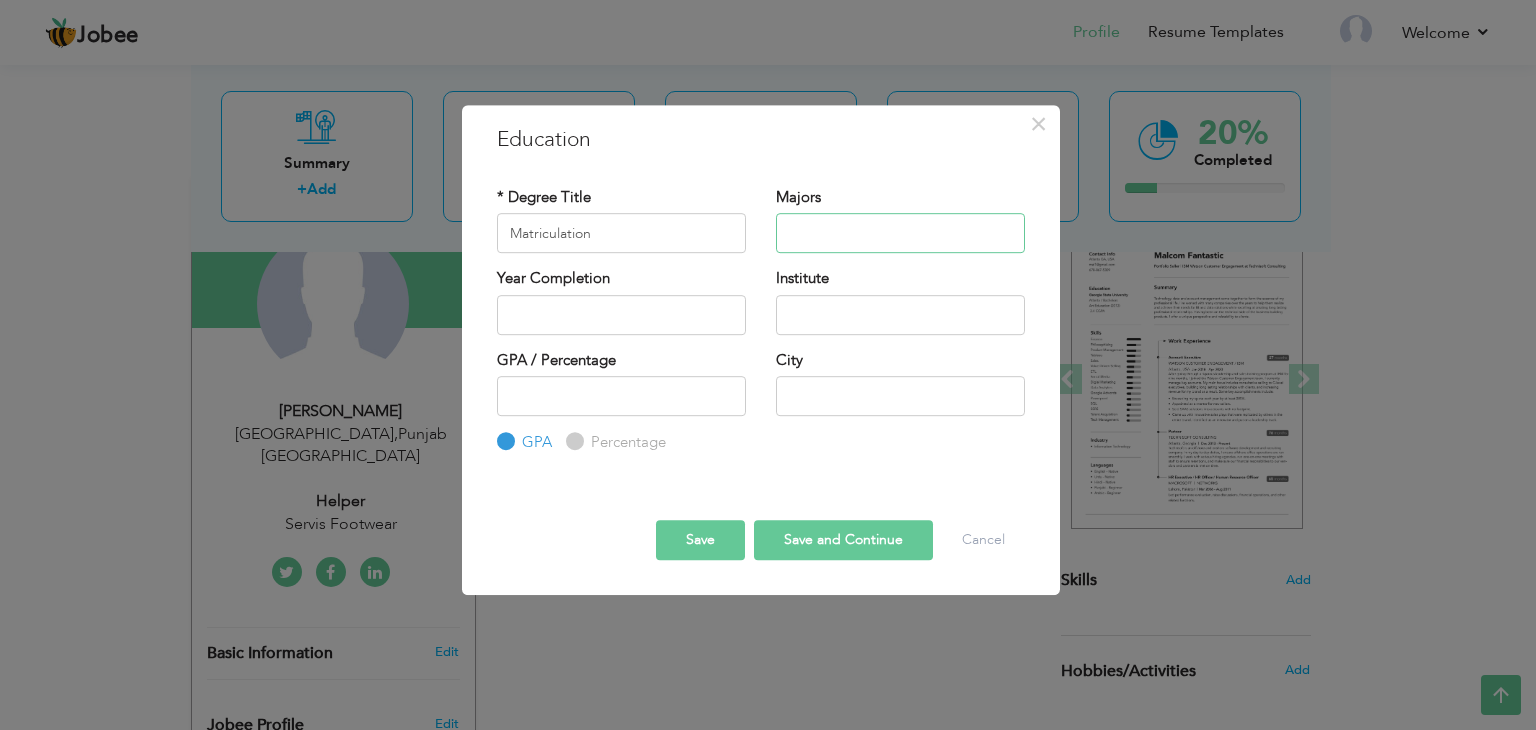 type on "A" 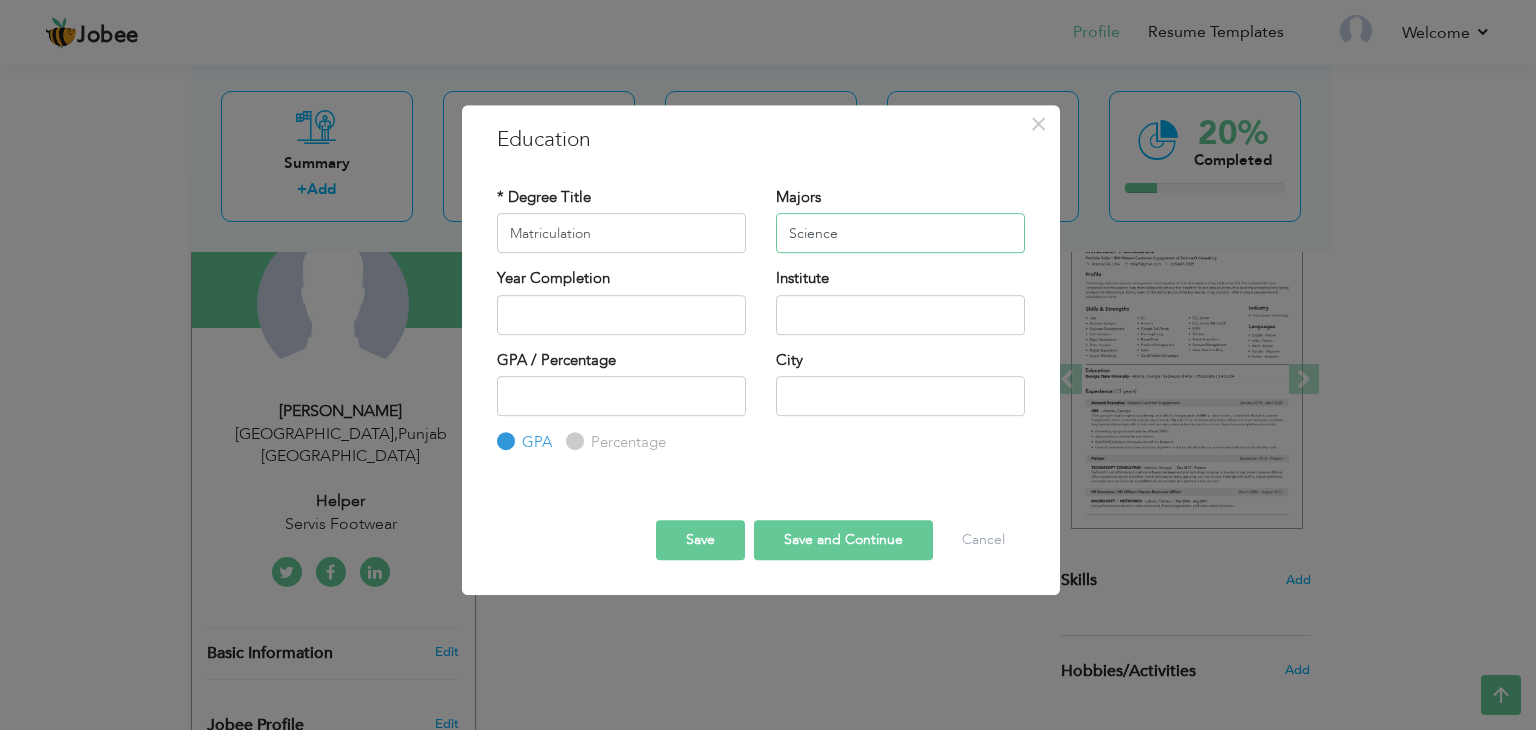type on "Science" 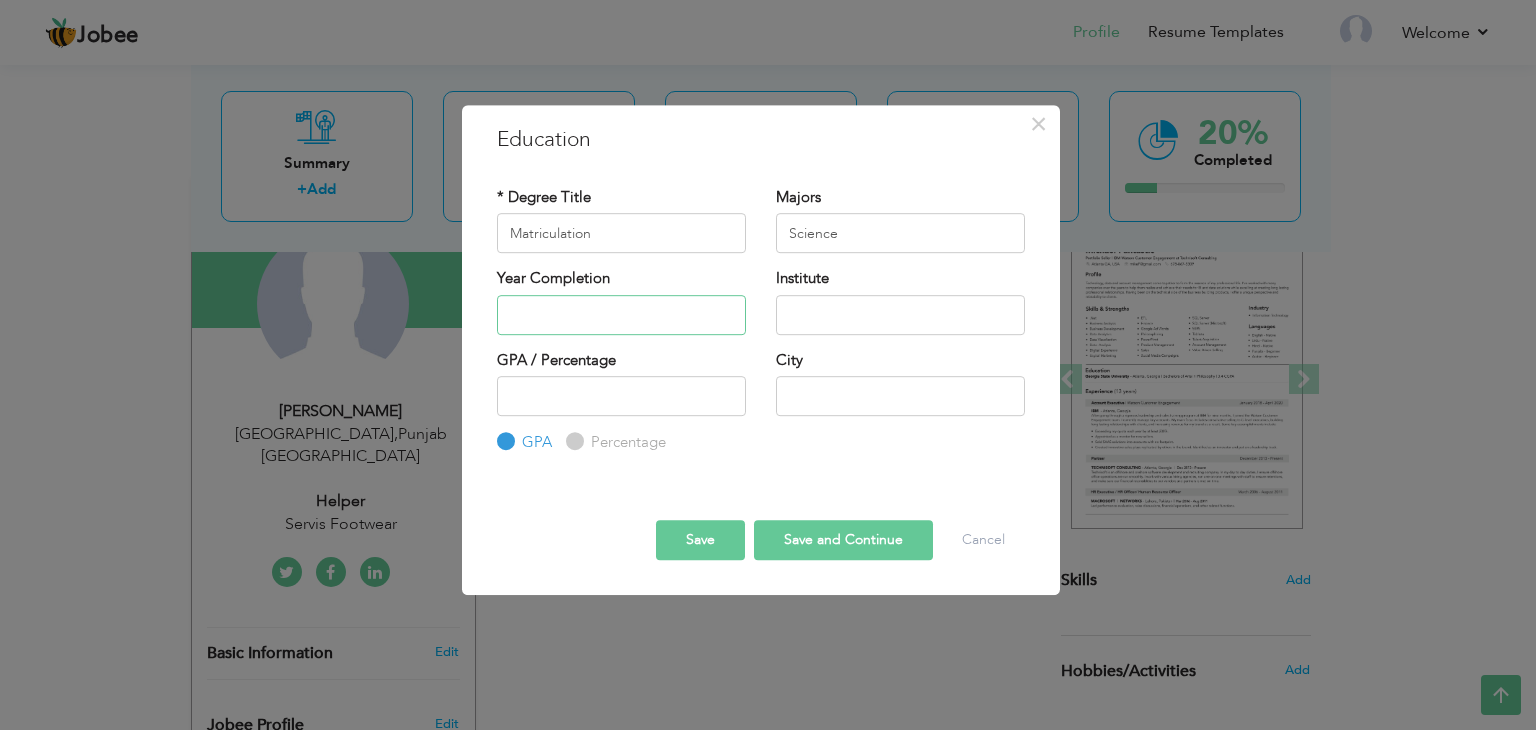 type on "2025" 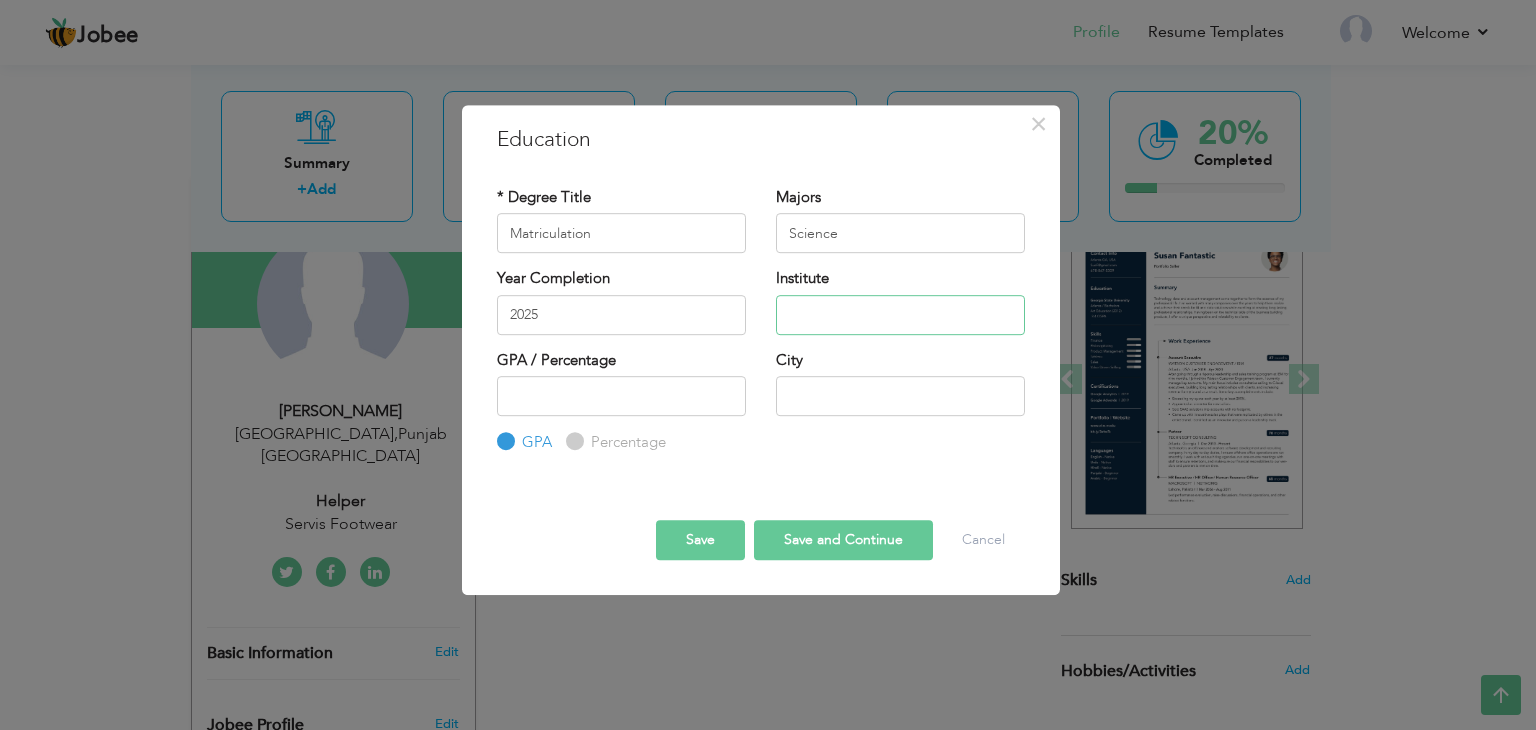 click at bounding box center [900, 315] 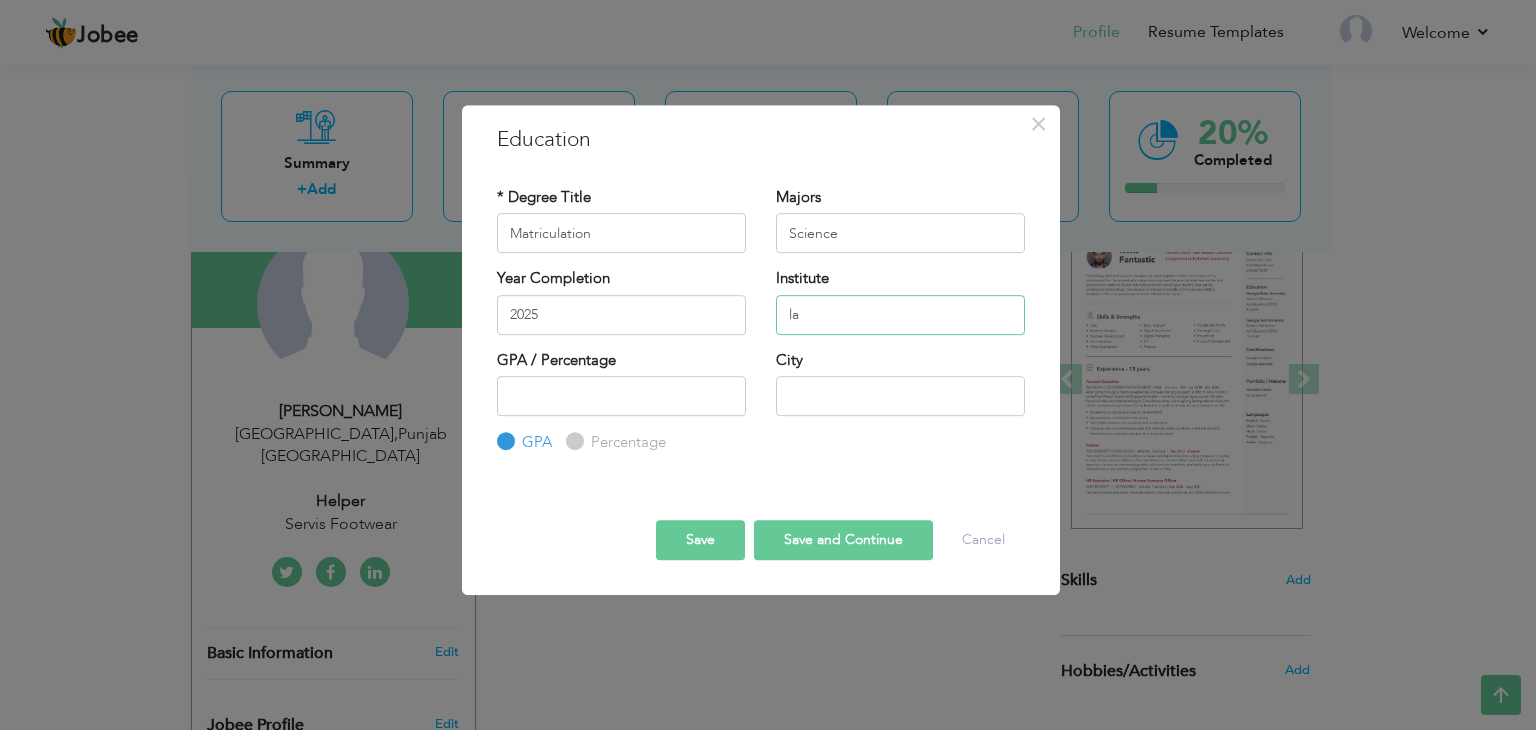 type on "l" 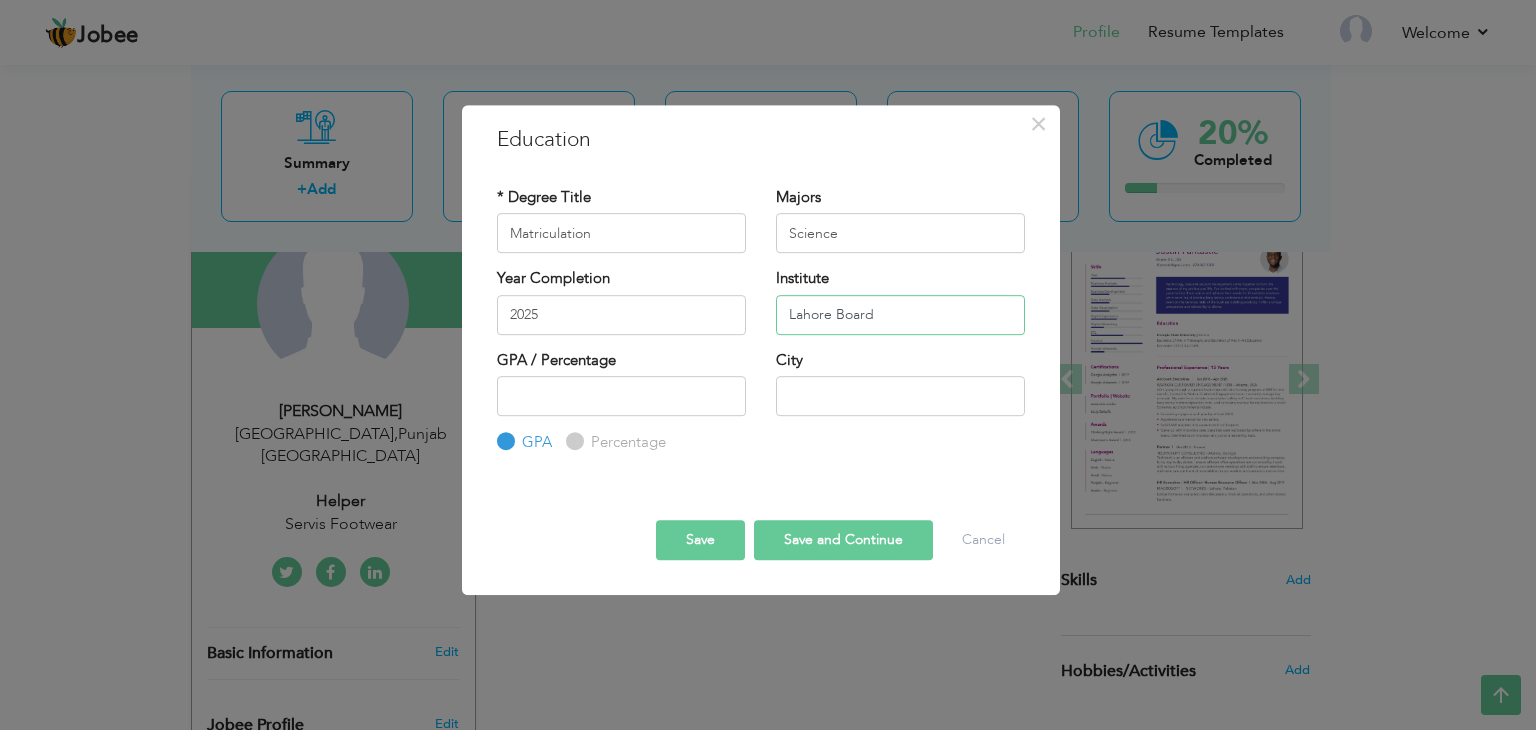type on "Lahore Board" 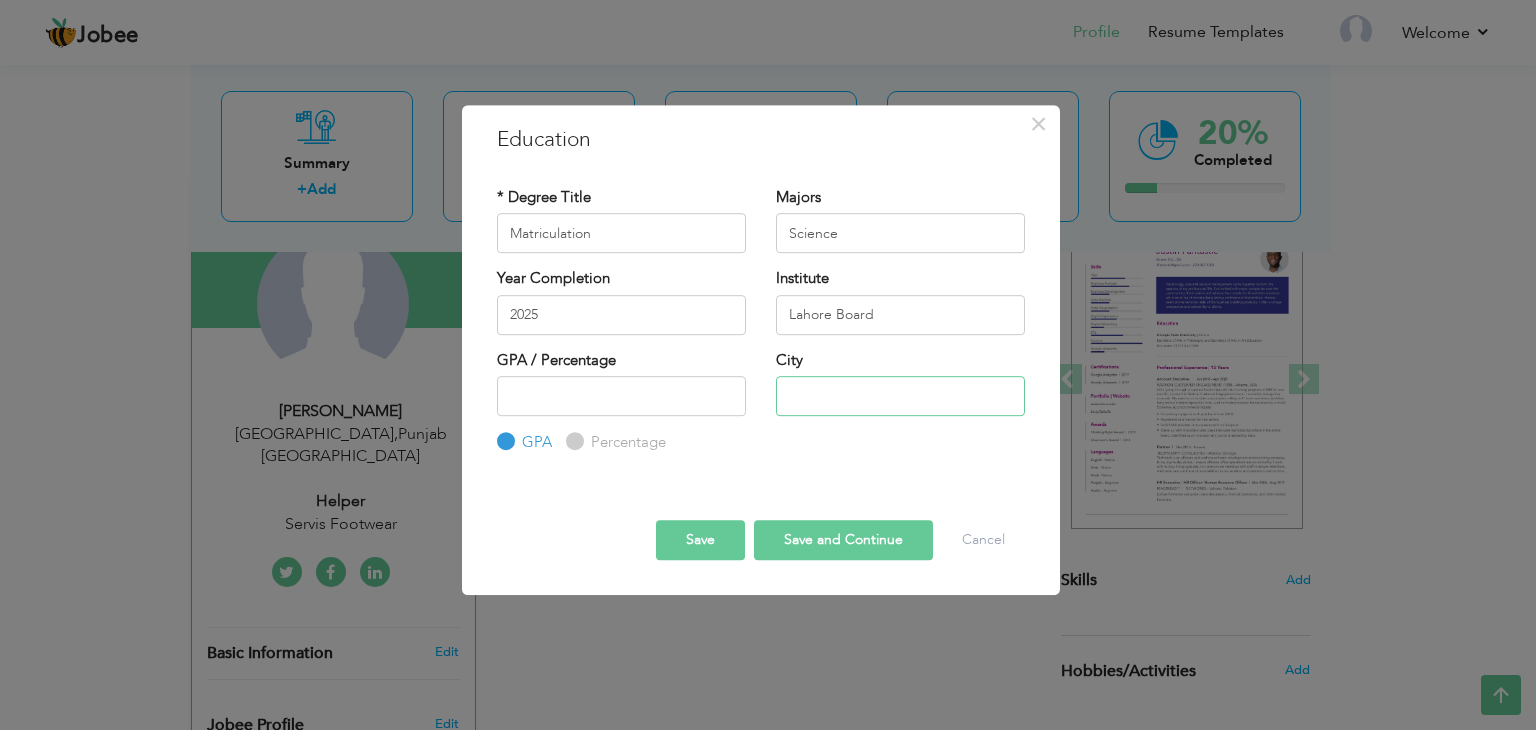 click at bounding box center [900, 396] 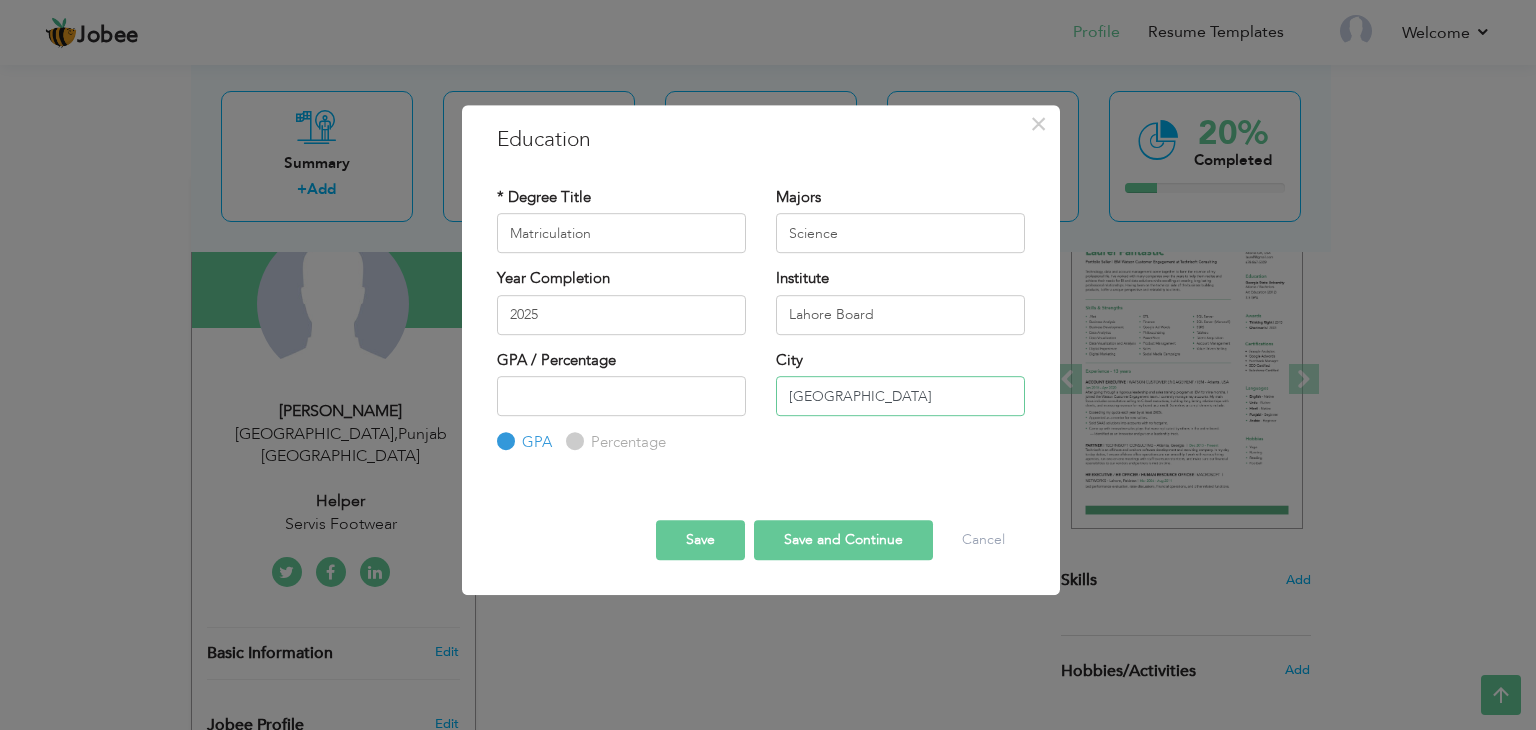 type on "[GEOGRAPHIC_DATA]" 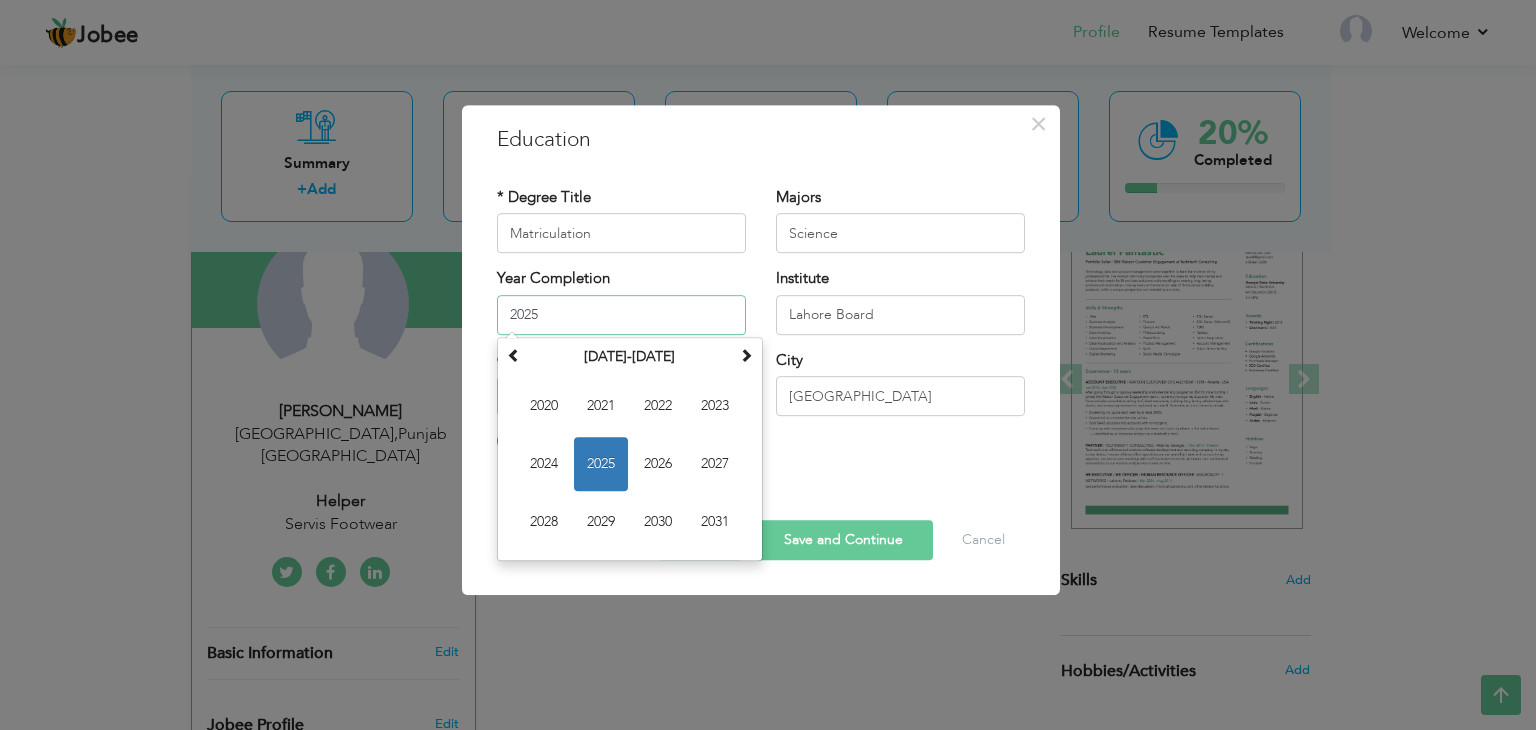 click on "2025" at bounding box center (621, 315) 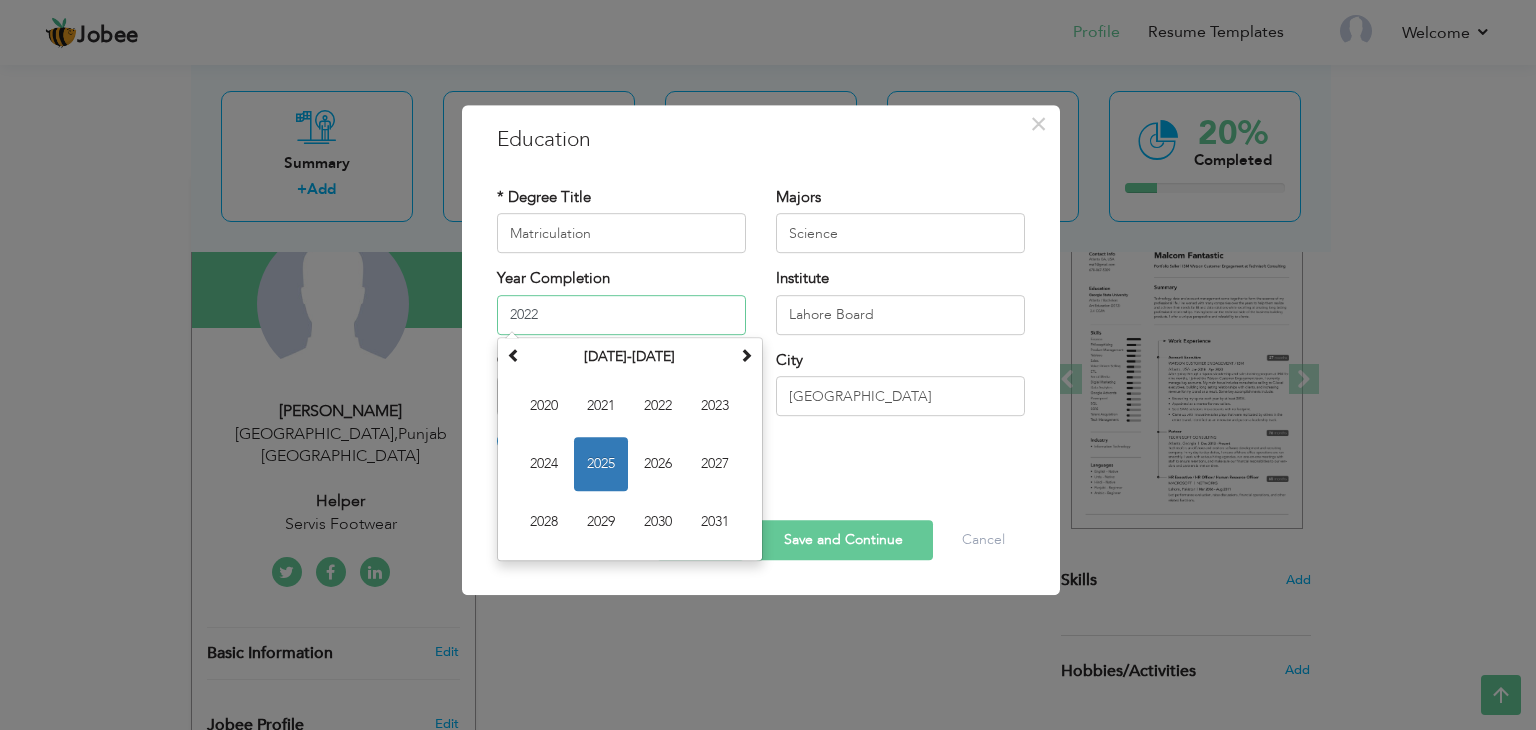 type on "2022" 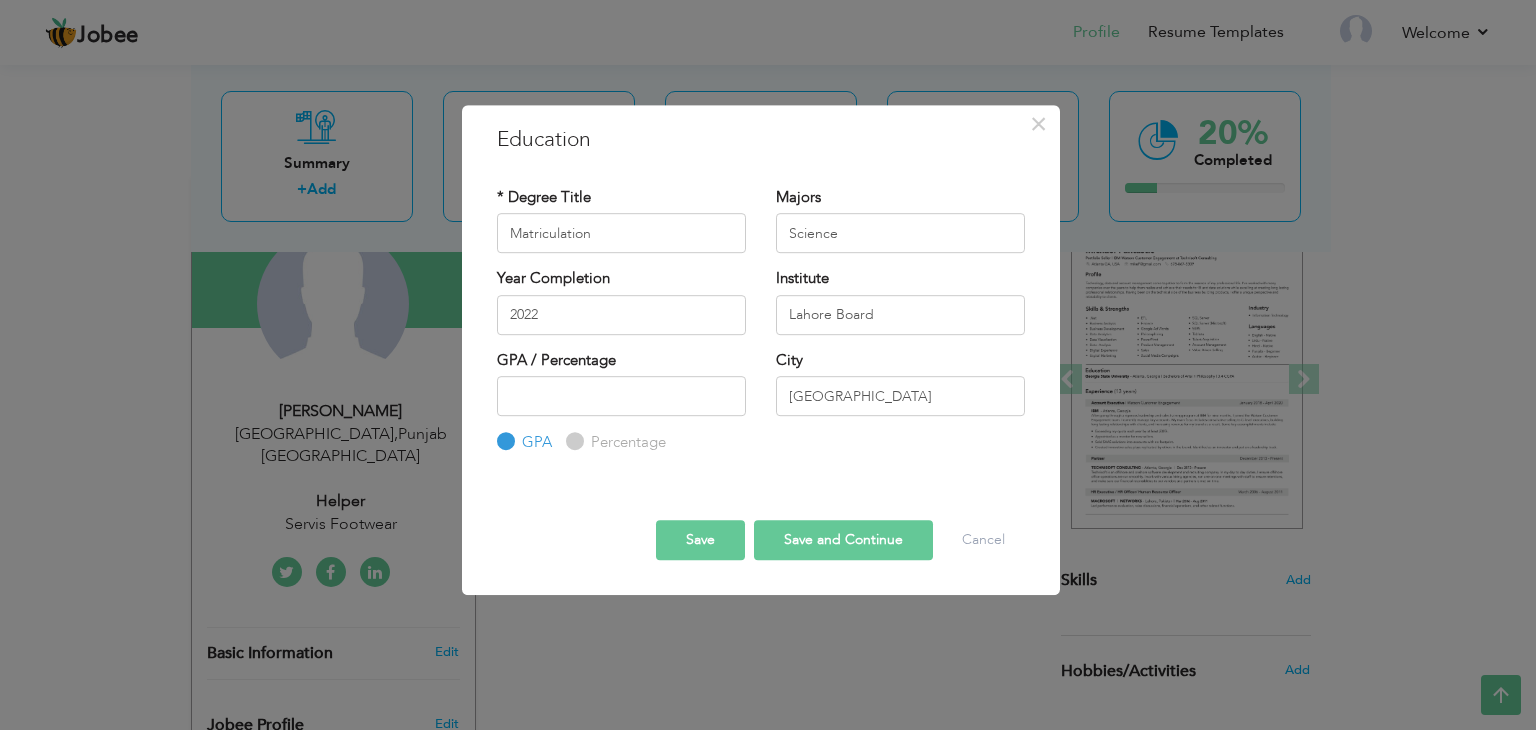 click on "Save" at bounding box center [700, 540] 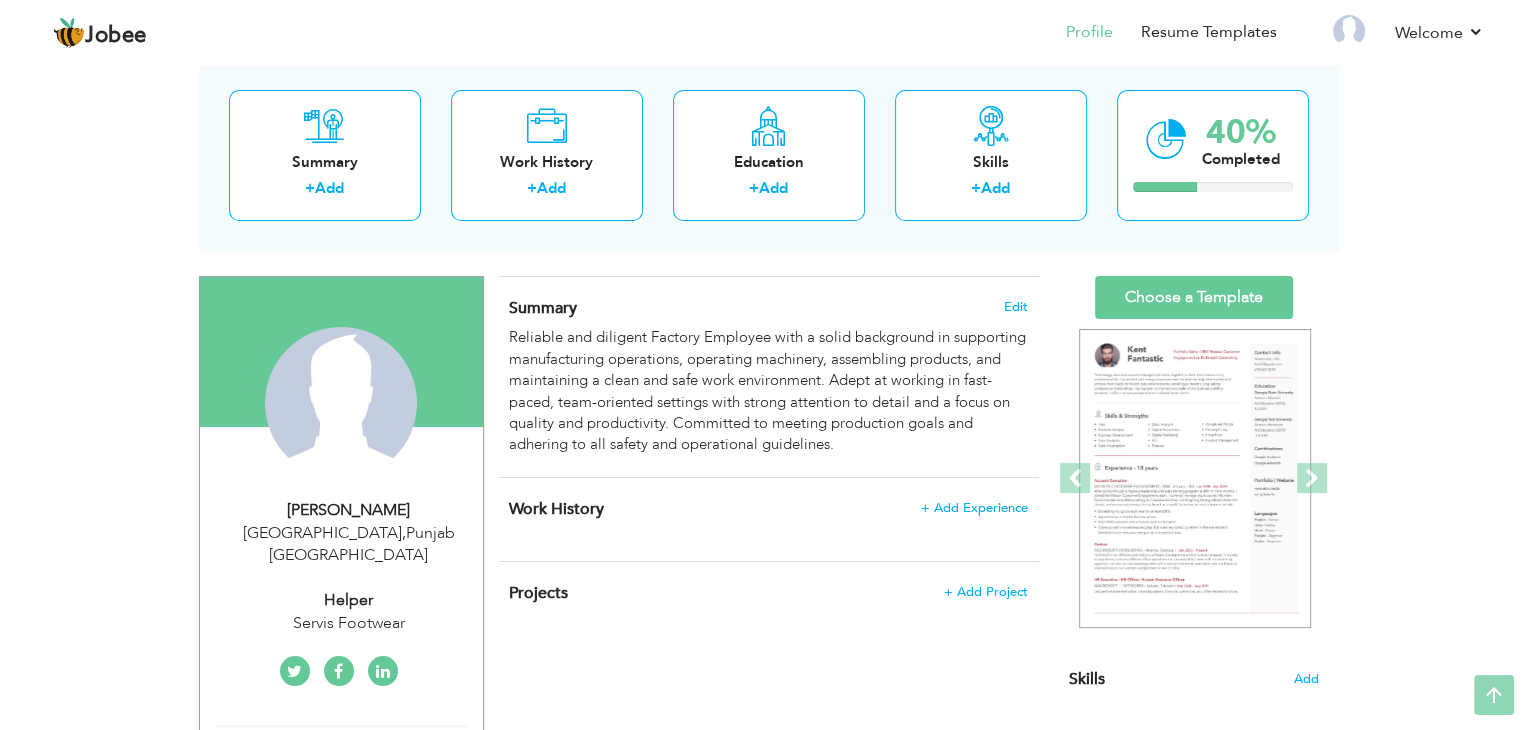 scroll, scrollTop: 93, scrollLeft: 0, axis: vertical 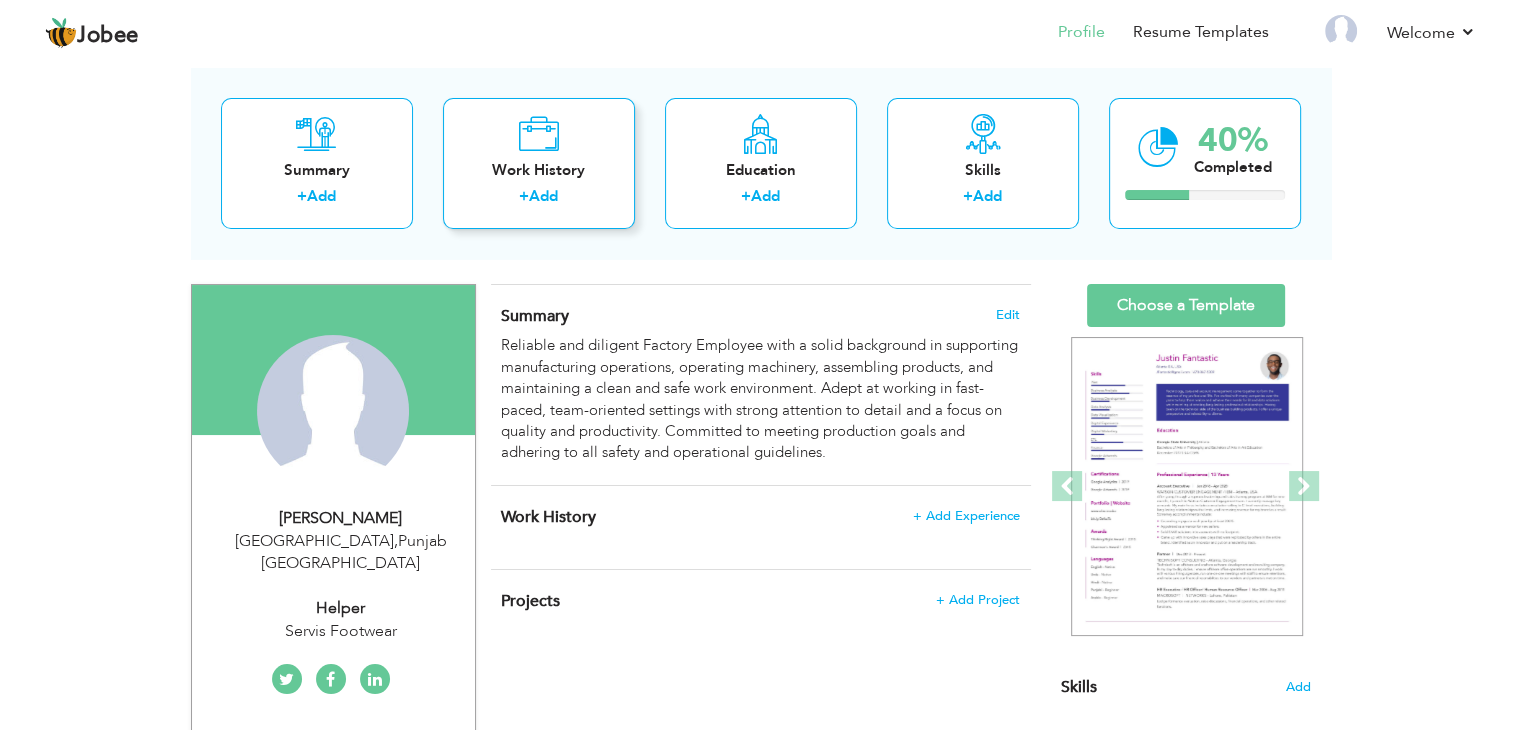 click on "Work History
+  Add" at bounding box center (539, 163) 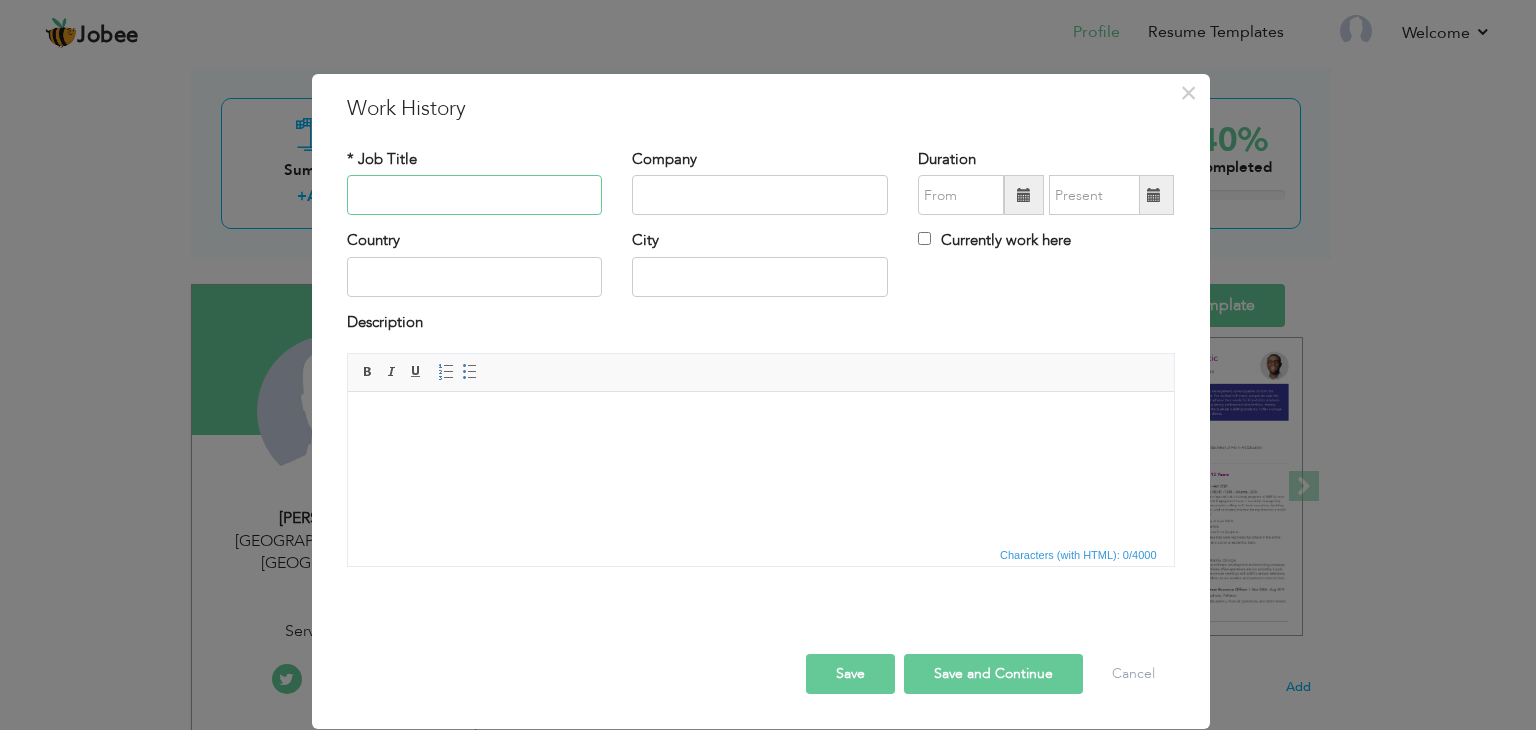 click at bounding box center (475, 195) 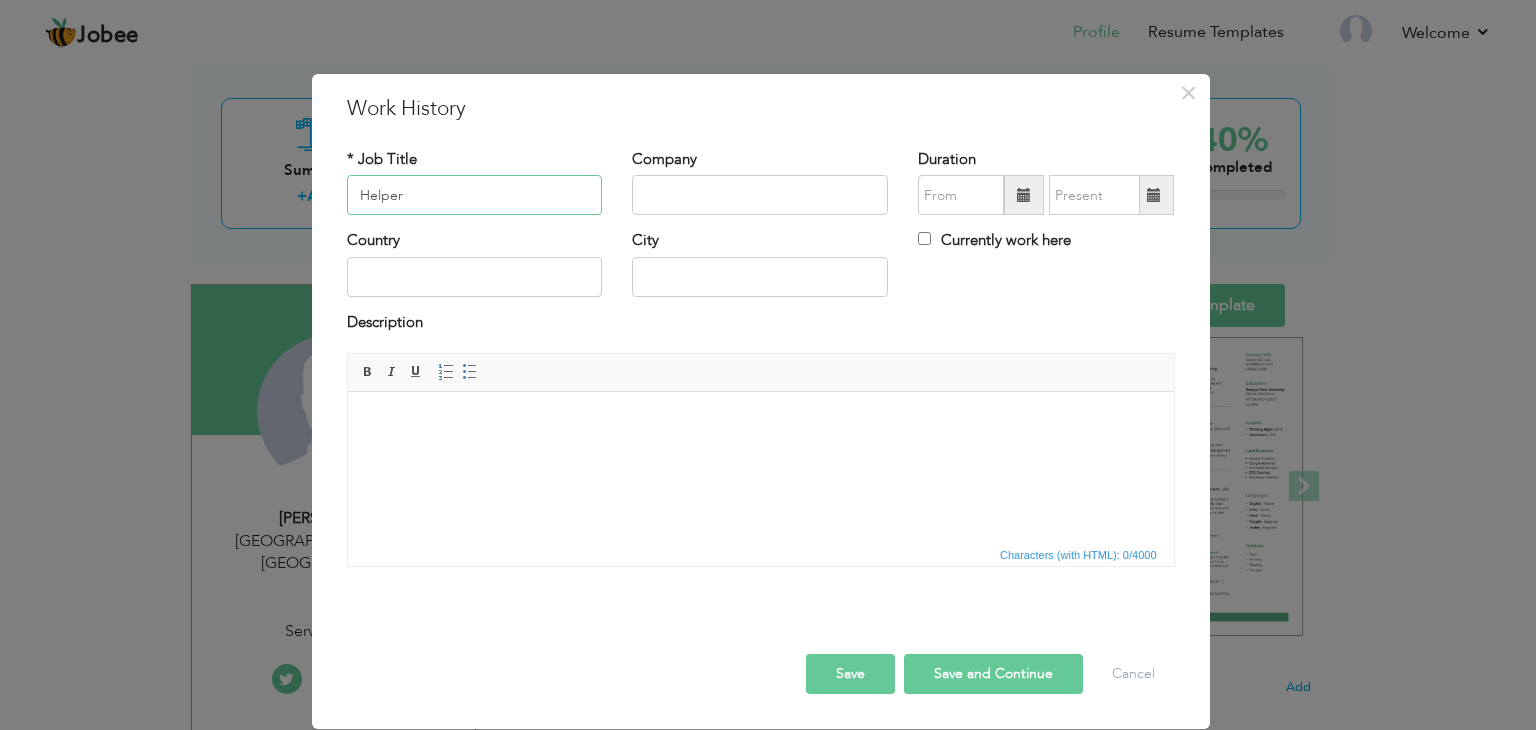 type on "Helper" 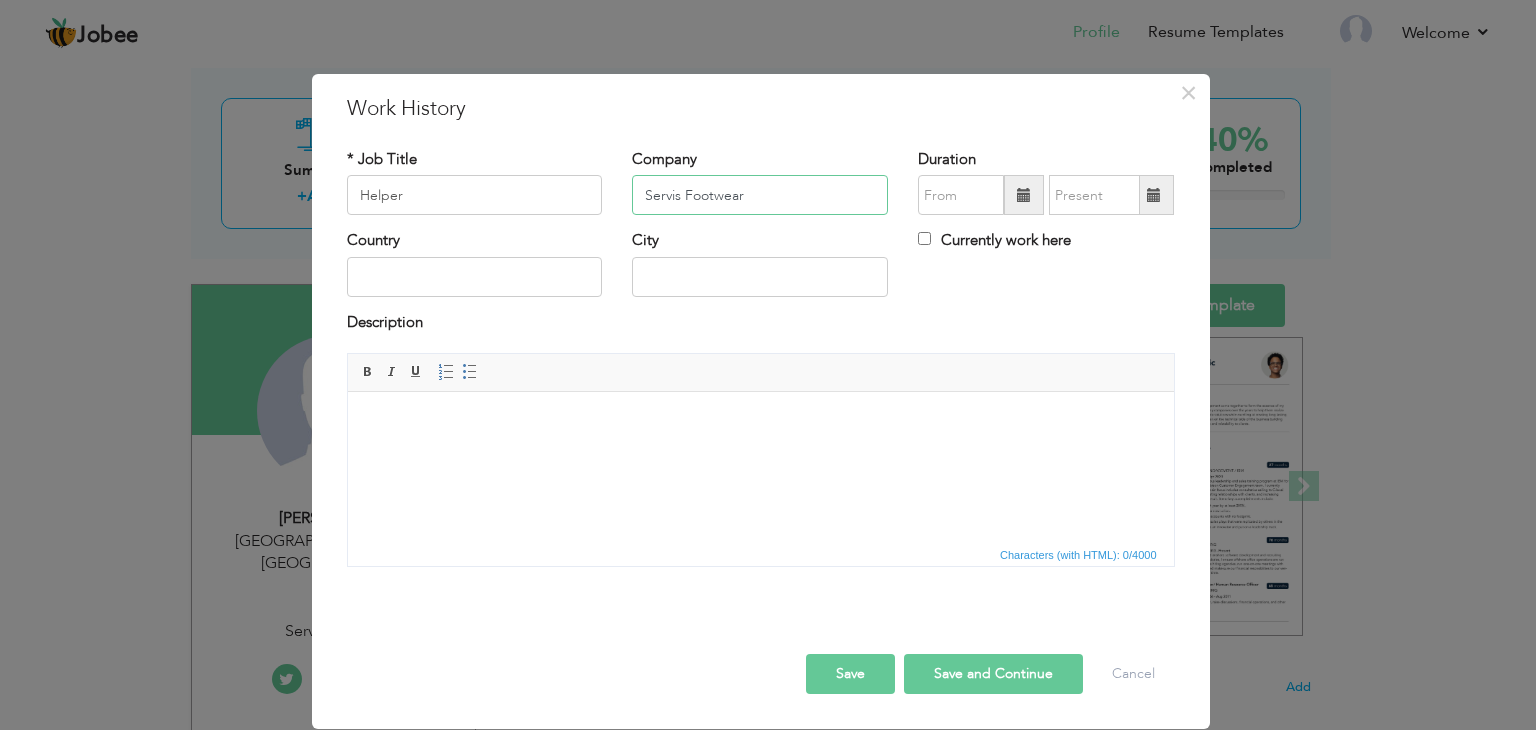 type on "Servis Footwear" 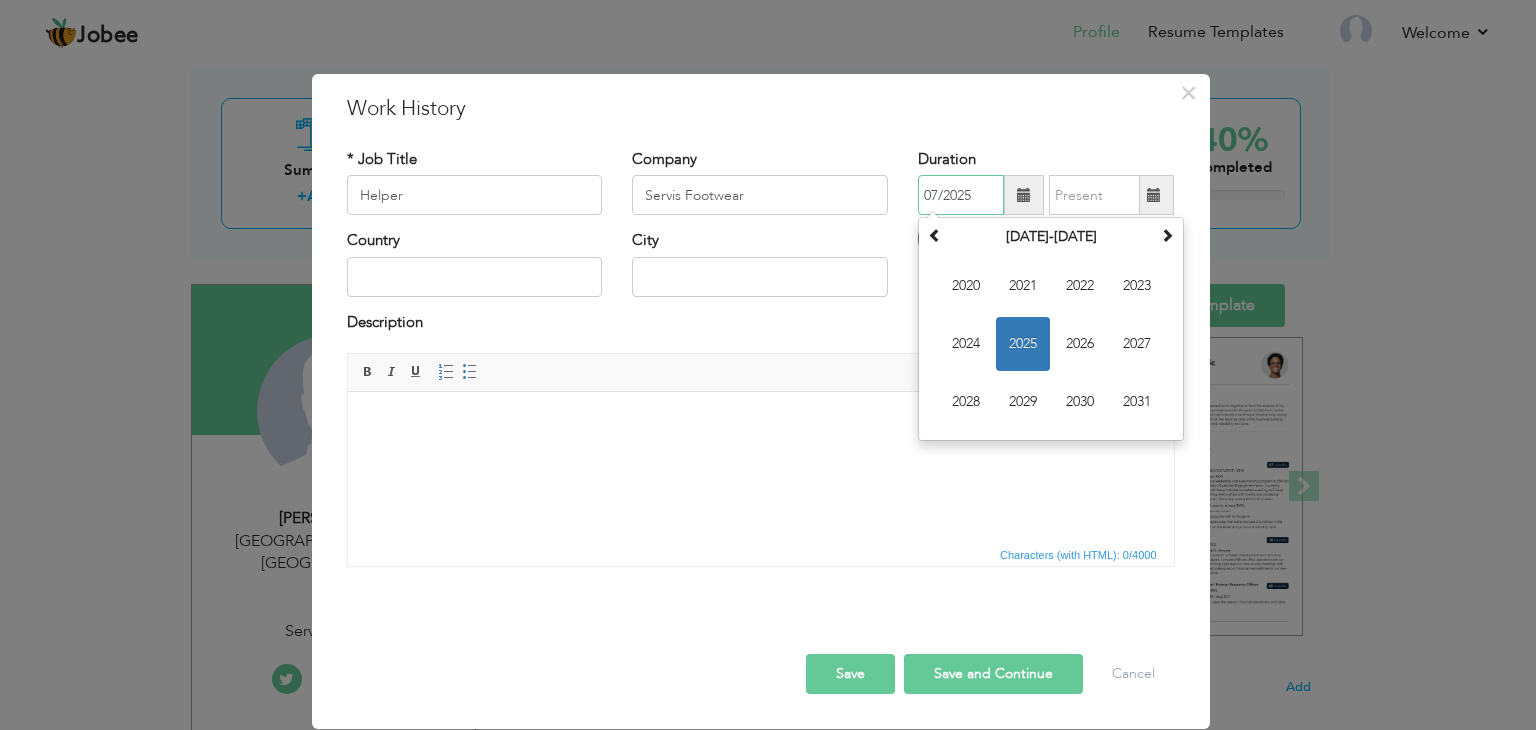 click on "07/2025" at bounding box center [961, 195] 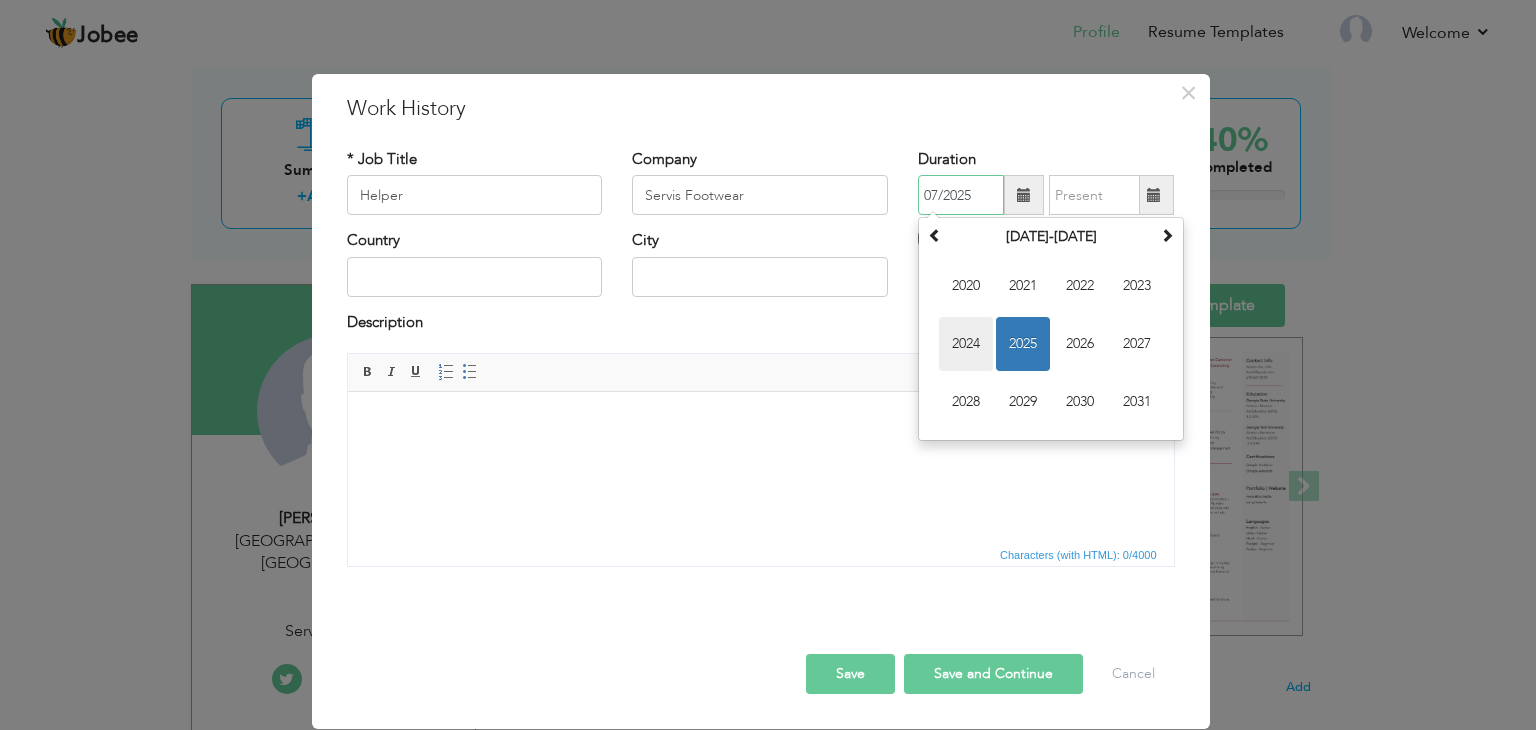 click on "2024" at bounding box center [966, 344] 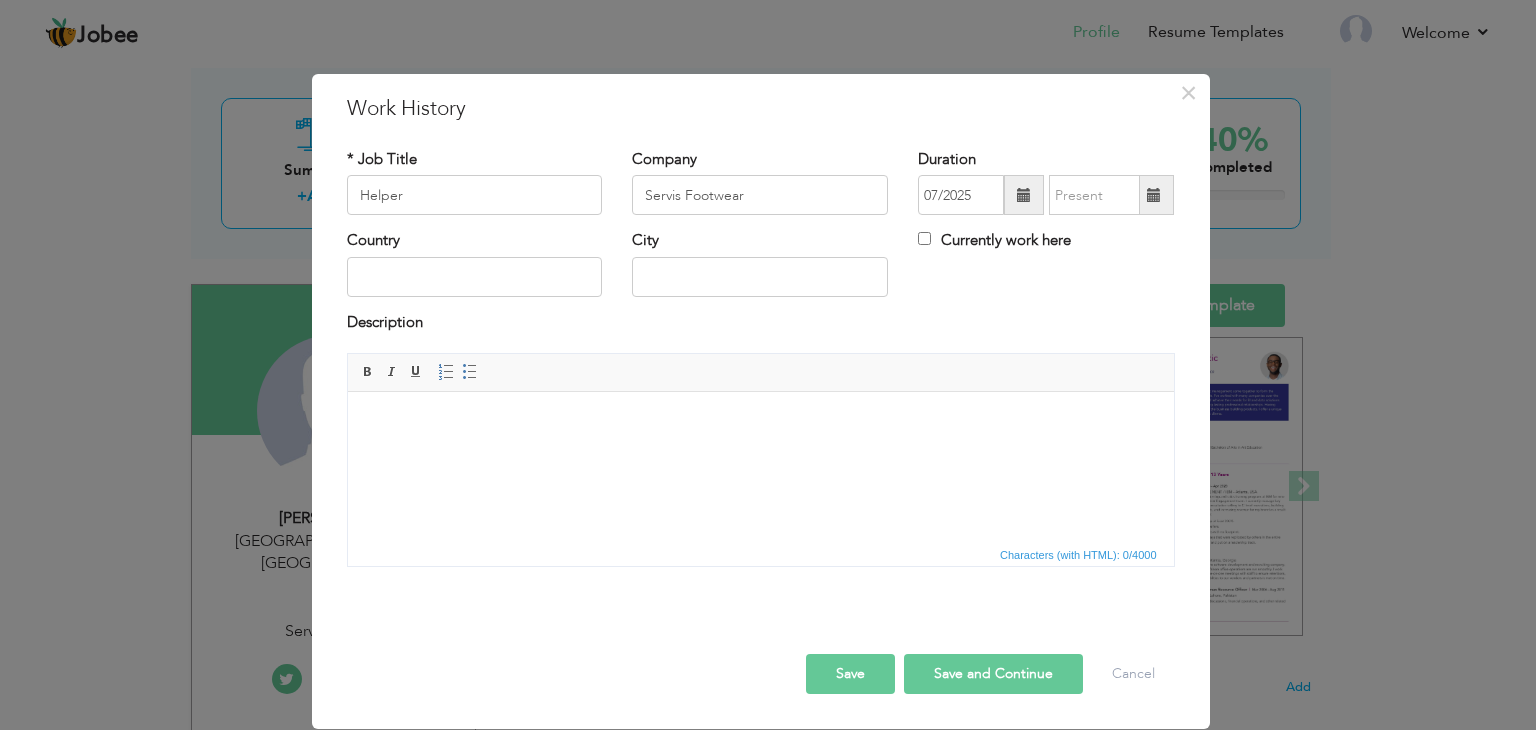 click on "Duration
07/2025" at bounding box center (1046, 182) 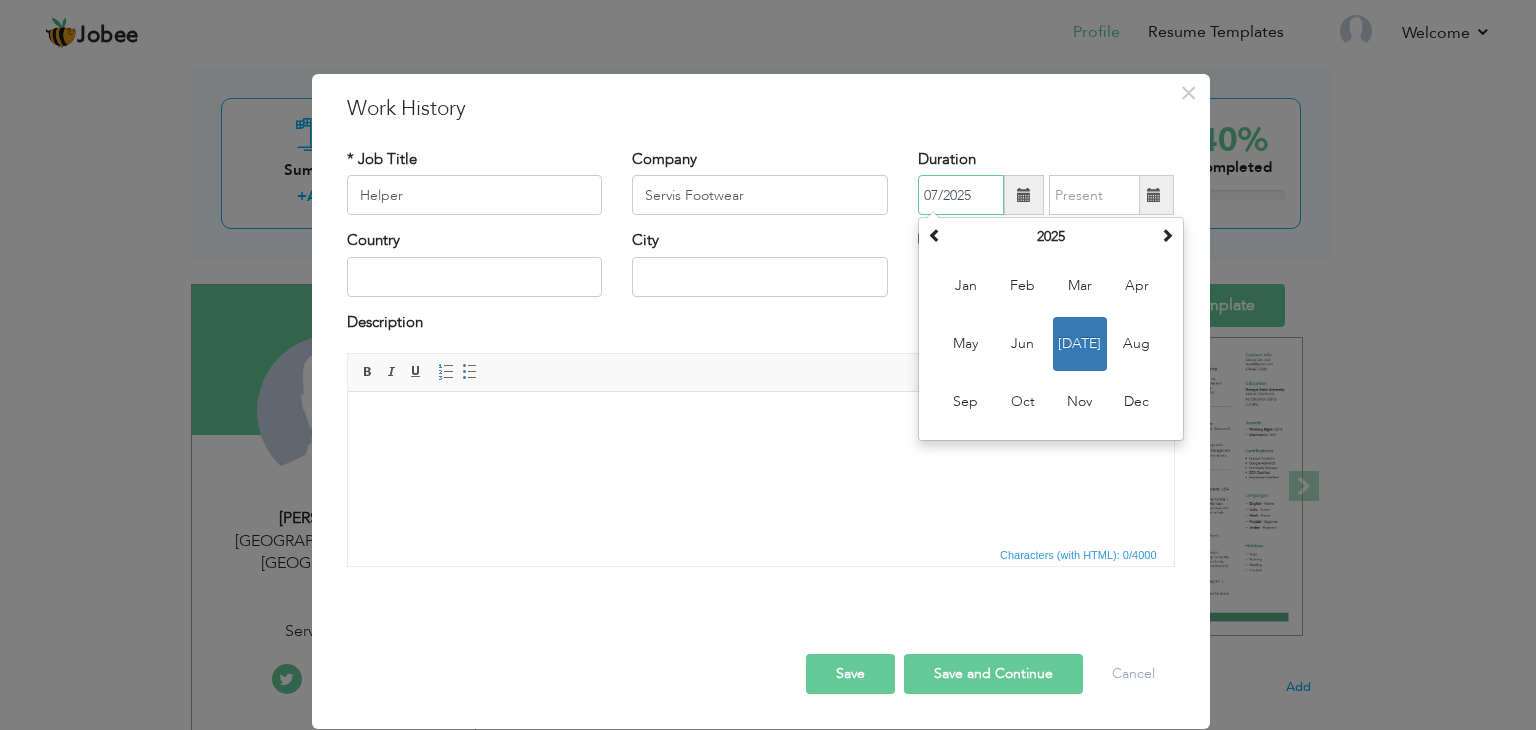 click on "07/2025" at bounding box center (961, 195) 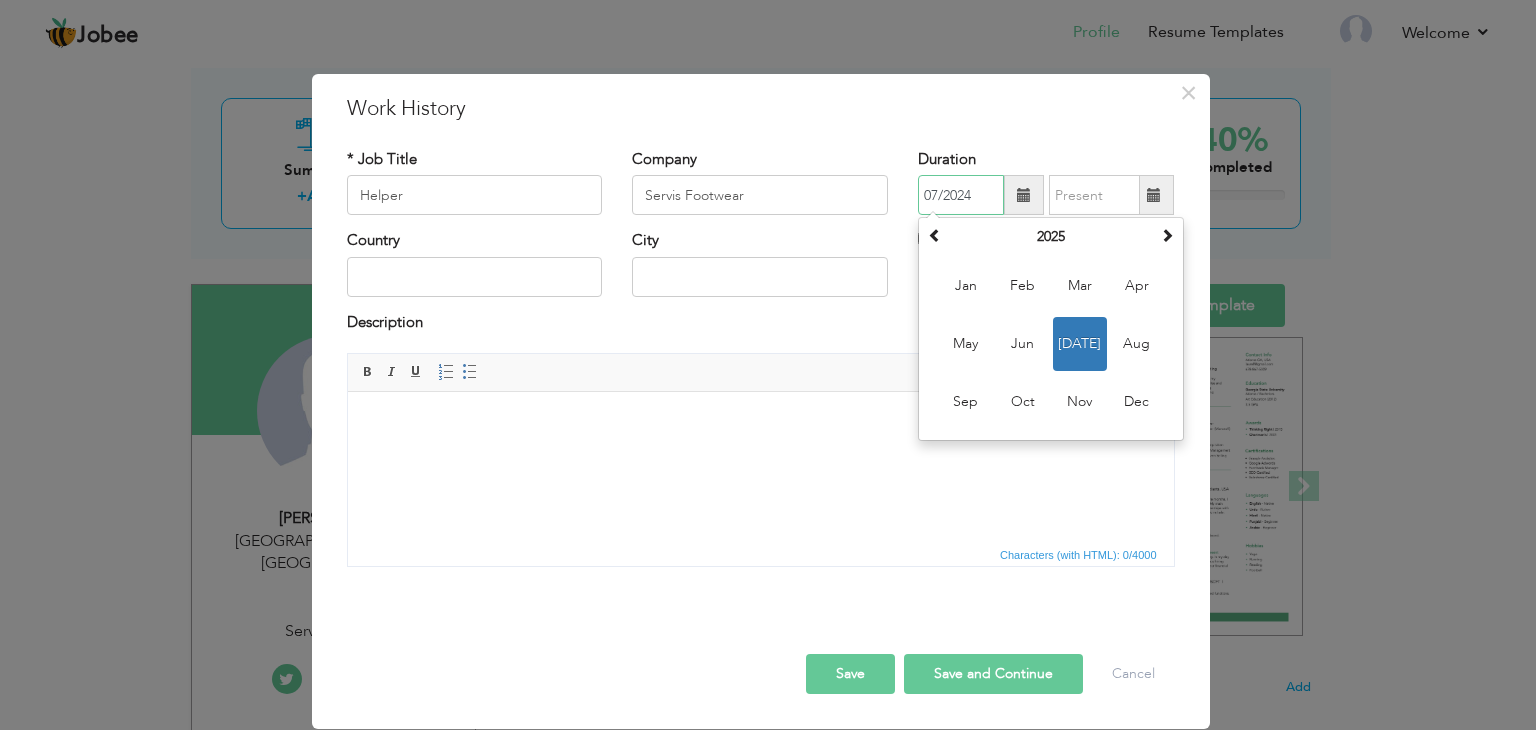 type on "07/2024" 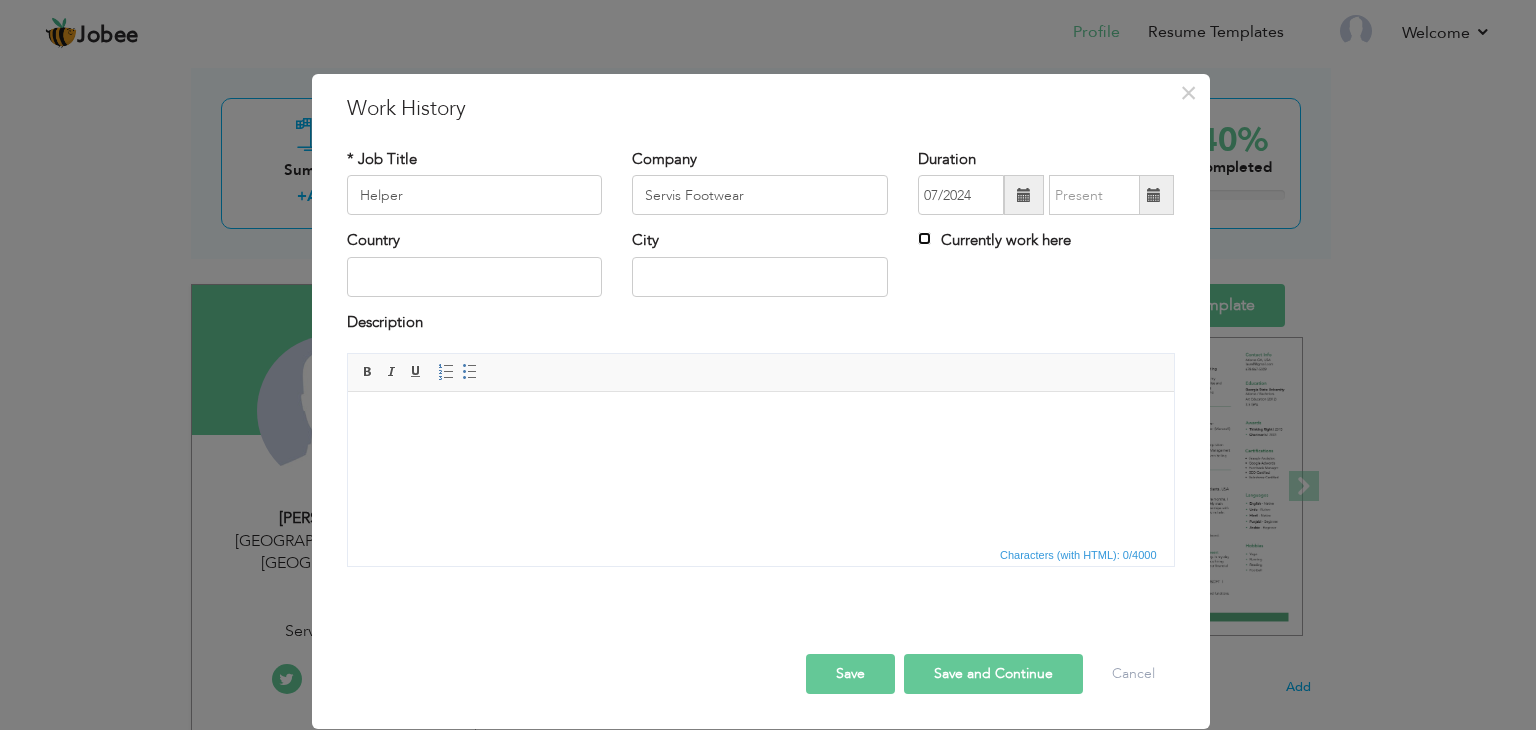 click on "Currently work here" at bounding box center (924, 238) 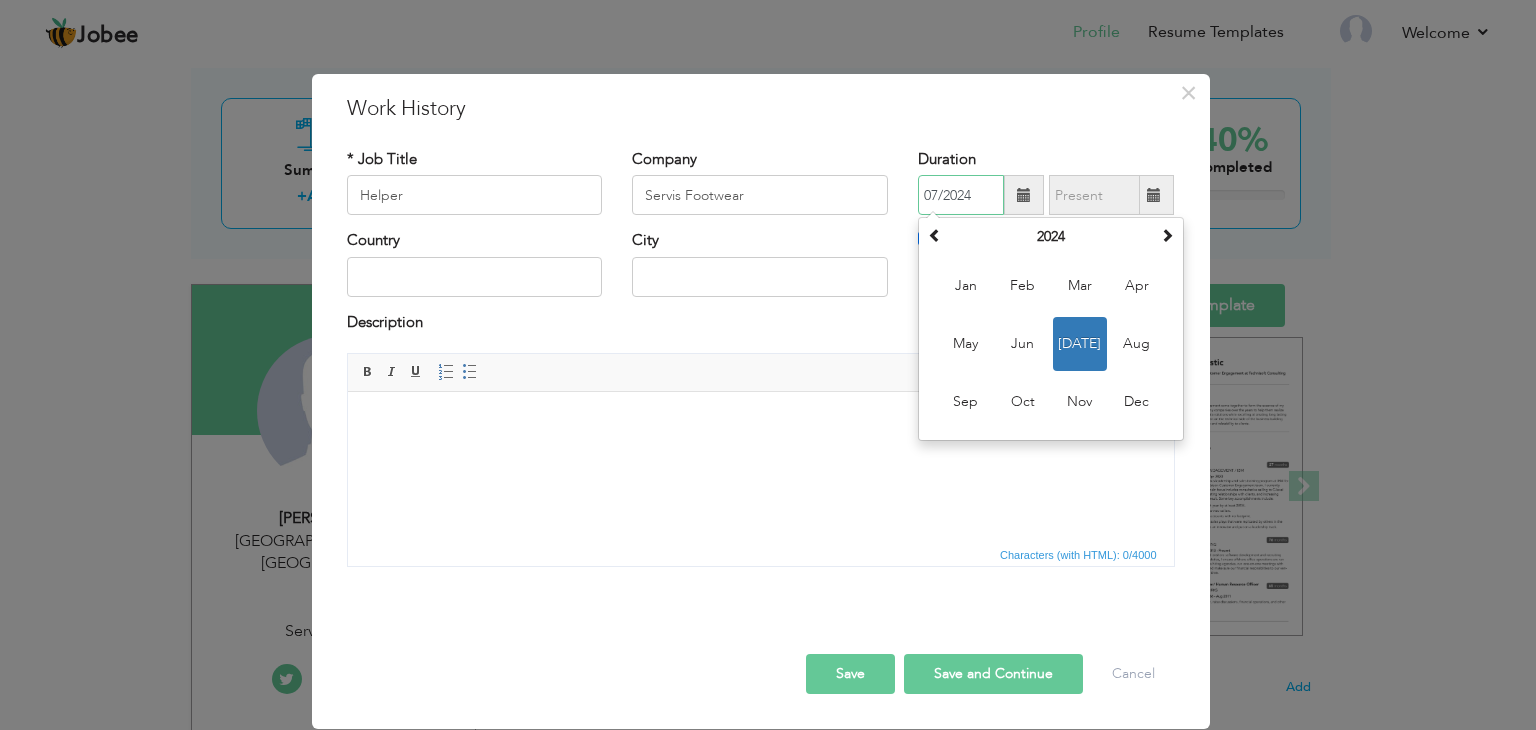 click on "07/2024" at bounding box center (961, 195) 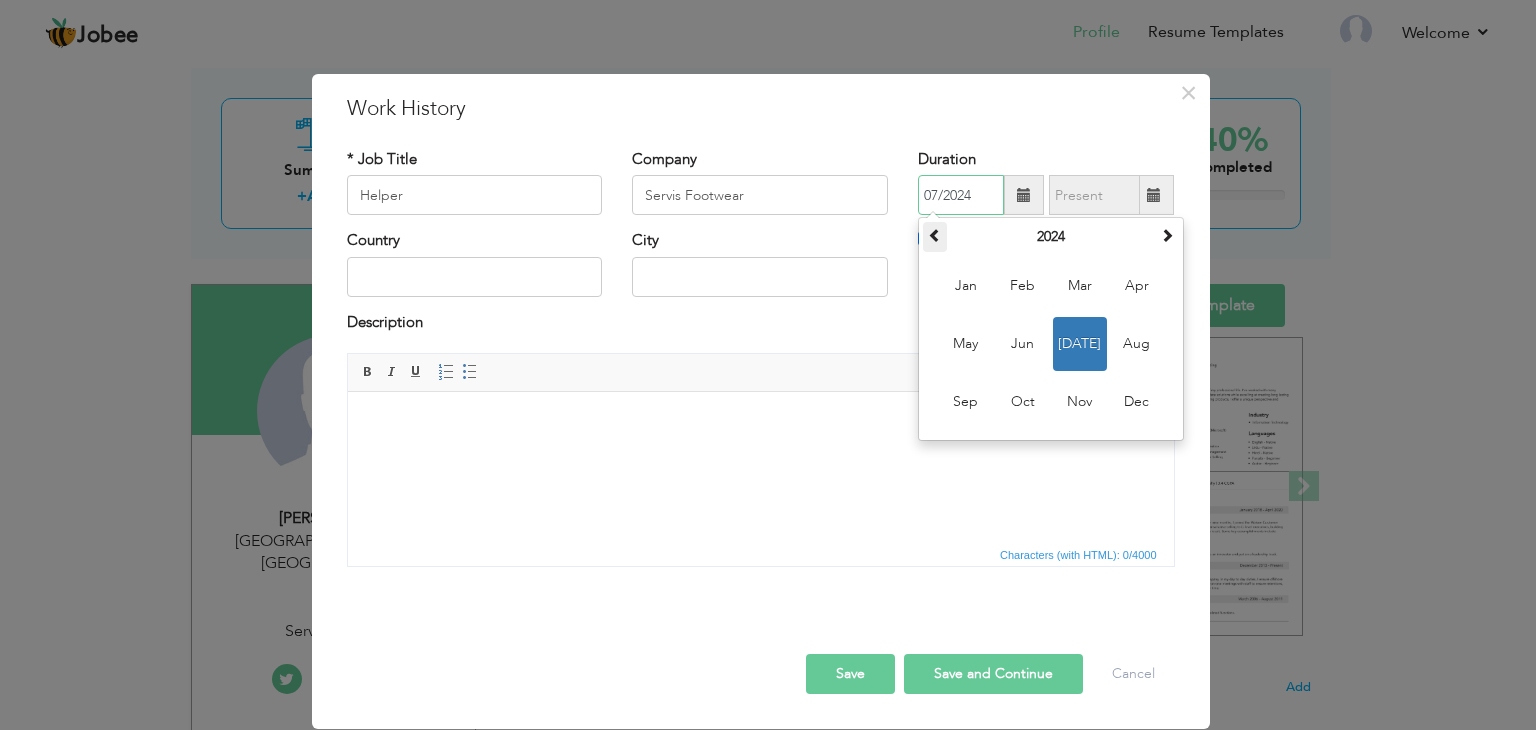 click at bounding box center [935, 237] 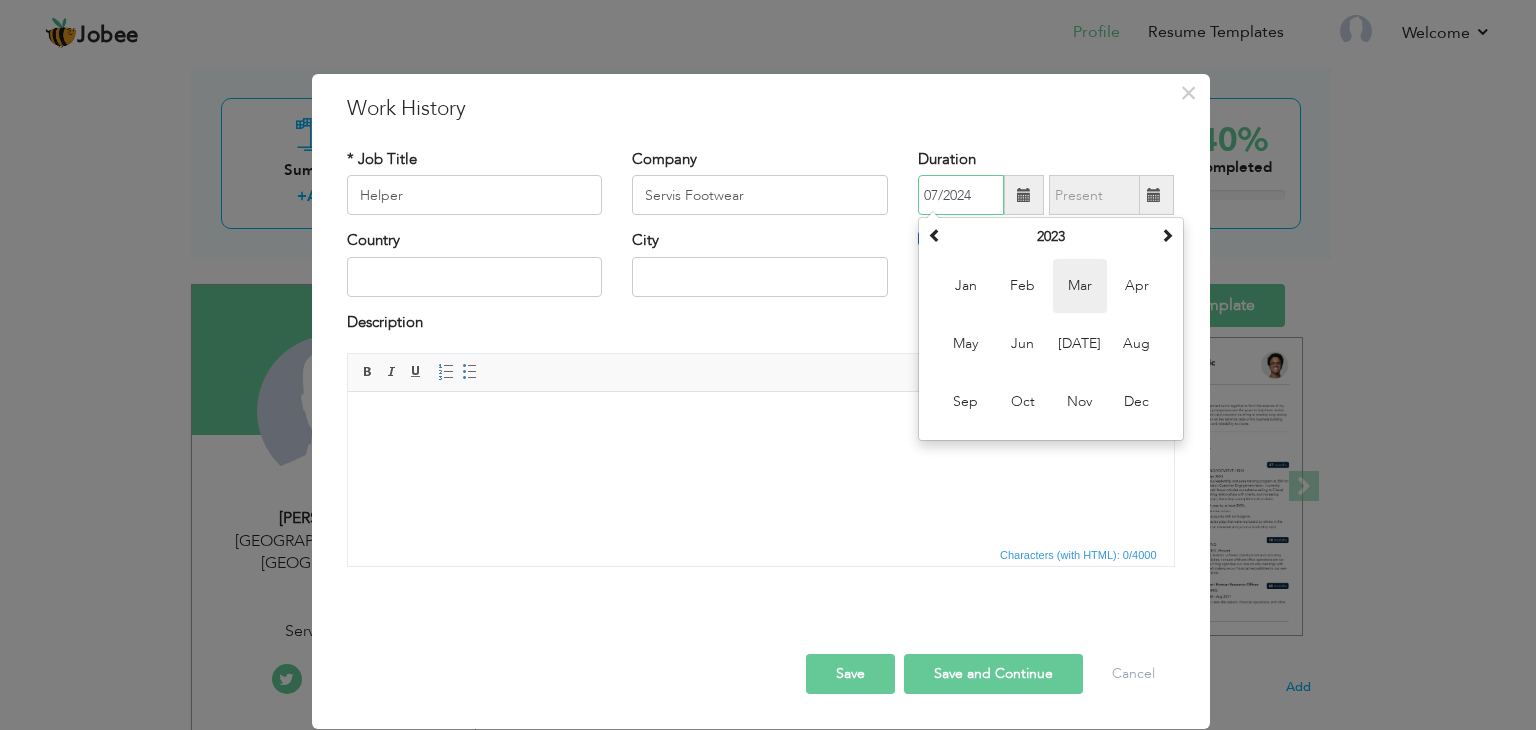 click on "Mar" at bounding box center (1080, 286) 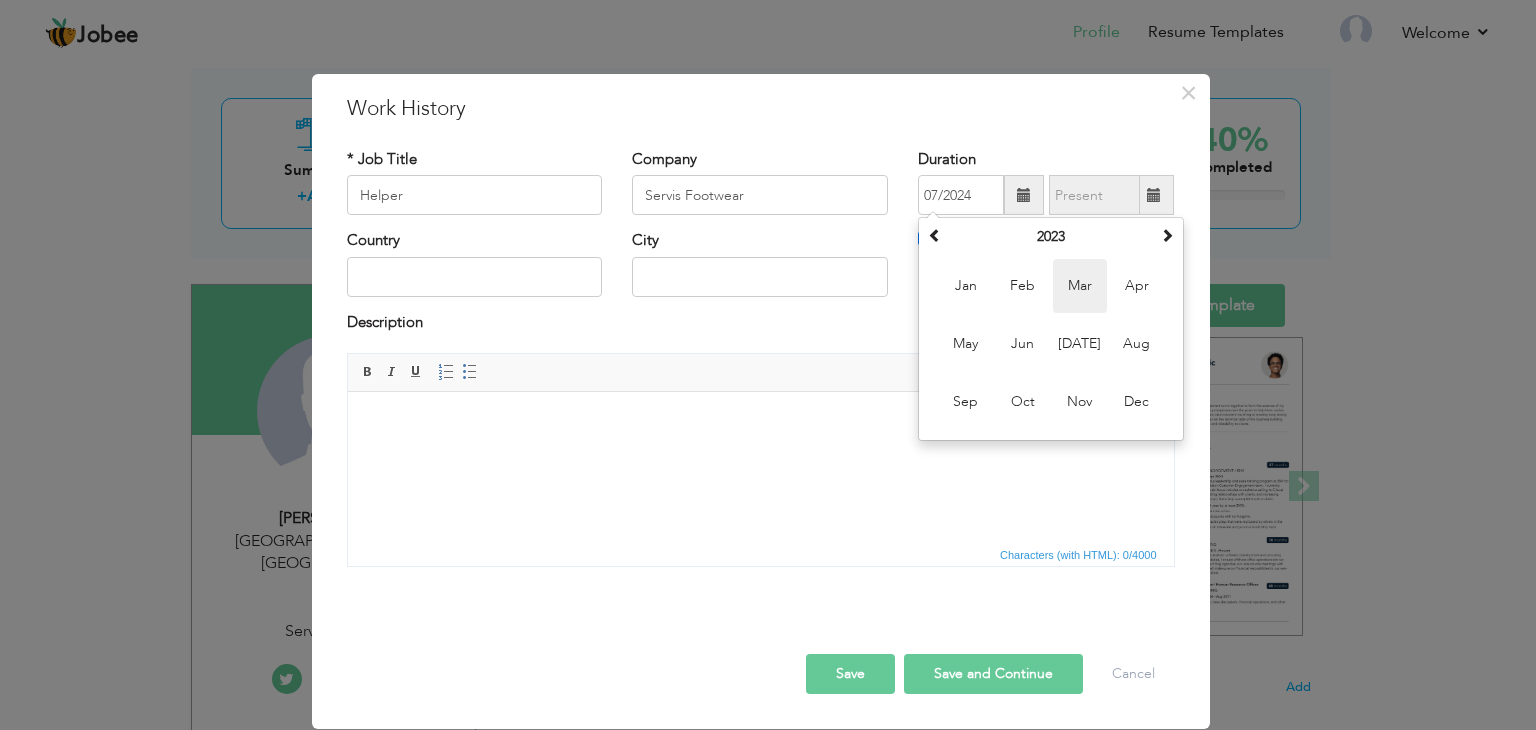 type on "03/2023" 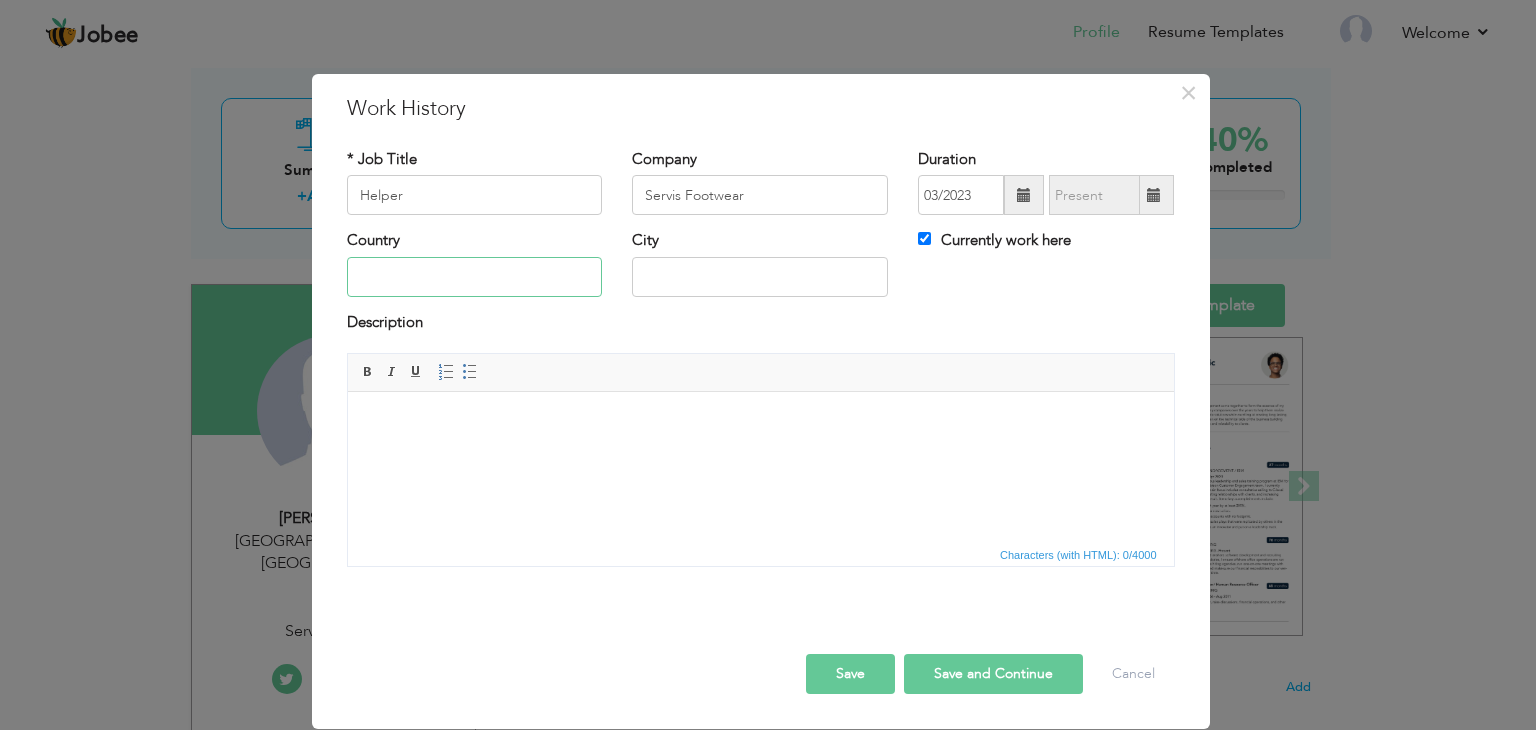 click at bounding box center [475, 277] 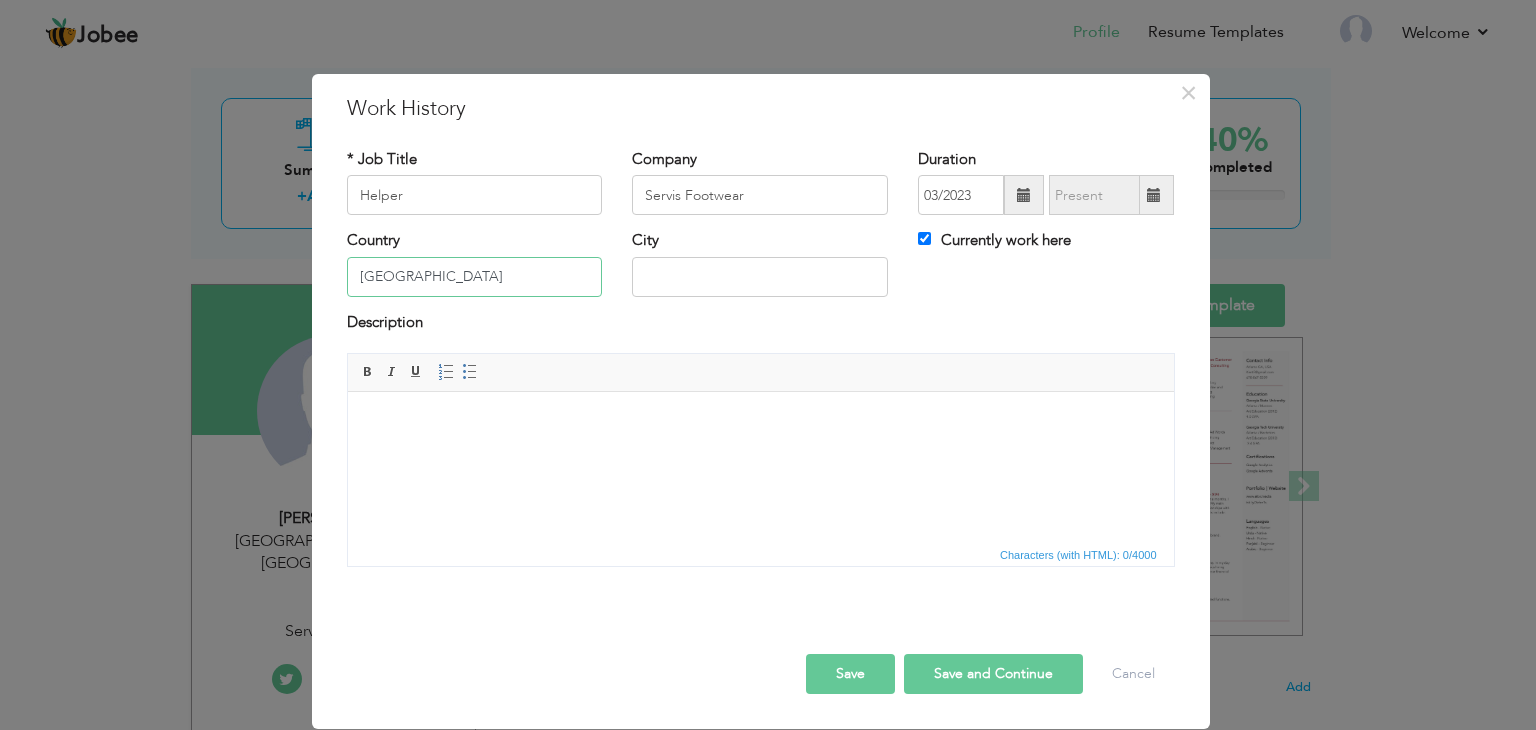 type on "[GEOGRAPHIC_DATA]" 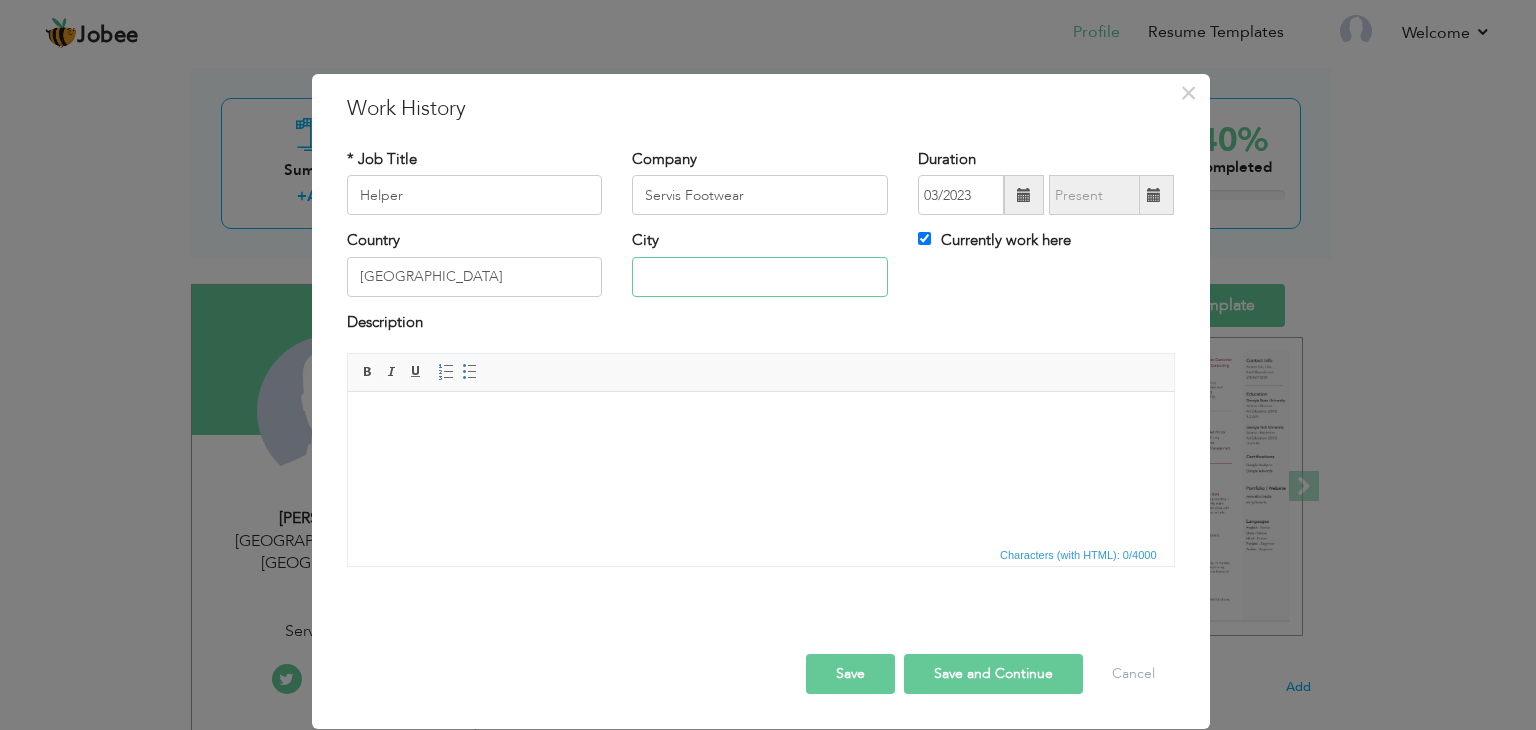 type on "M" 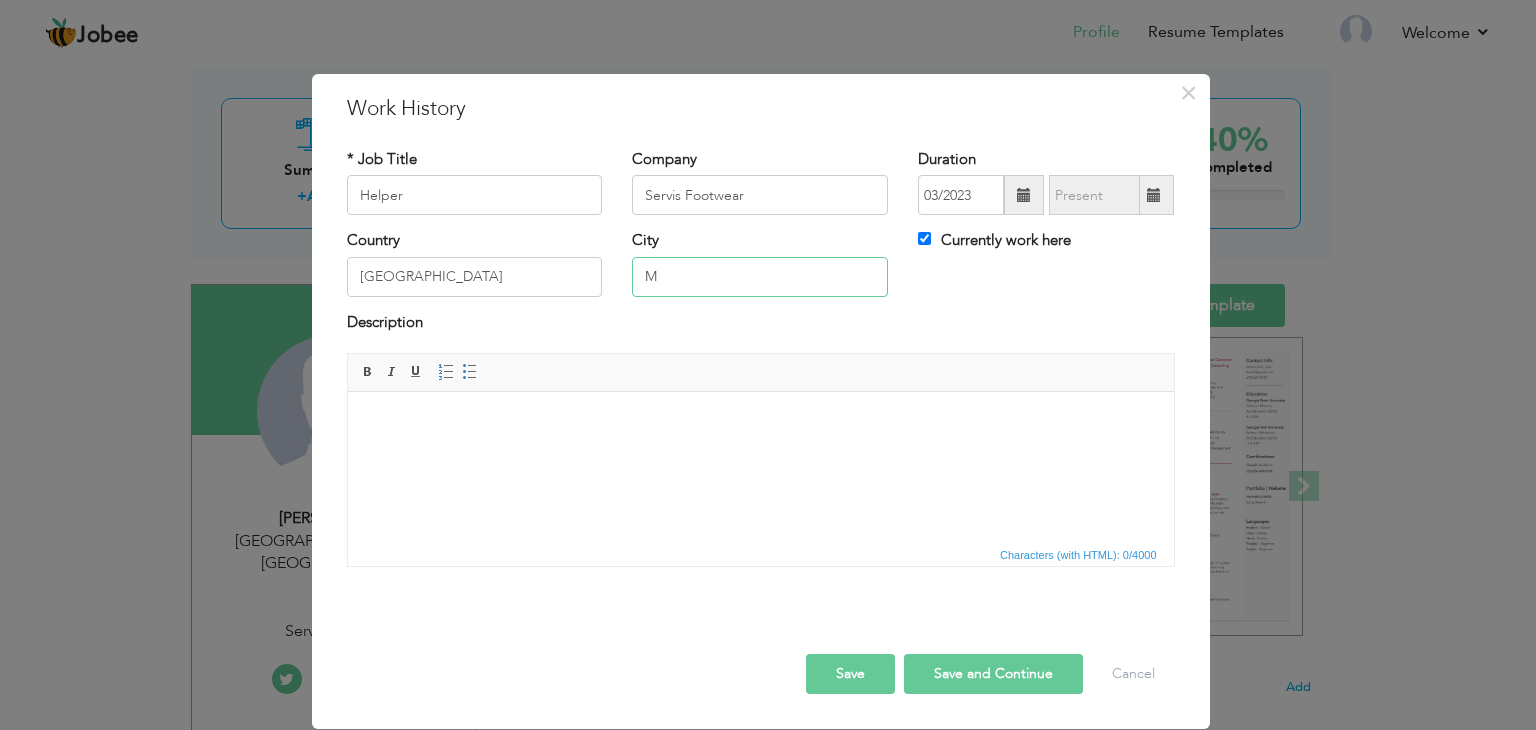 type 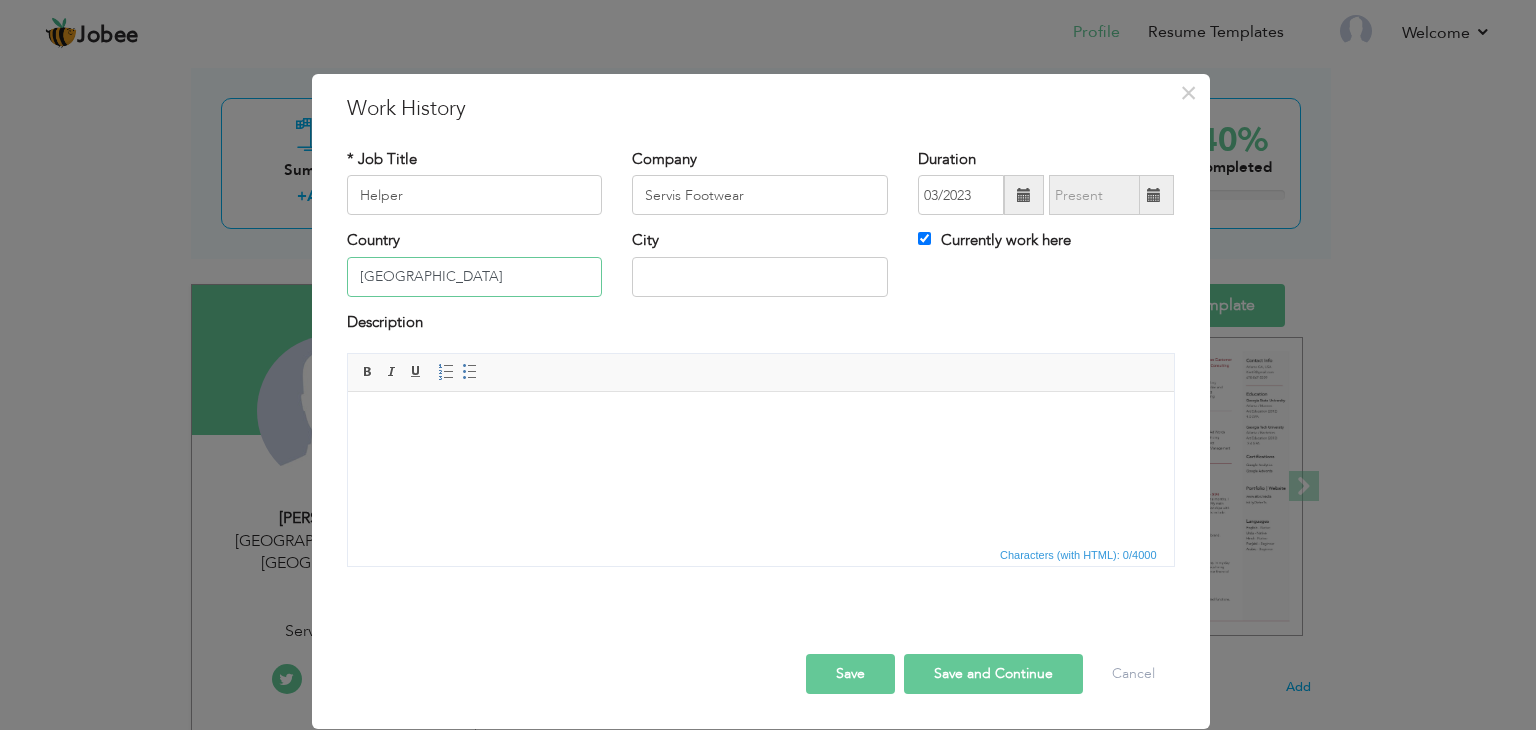 click on "[GEOGRAPHIC_DATA]" at bounding box center [475, 277] 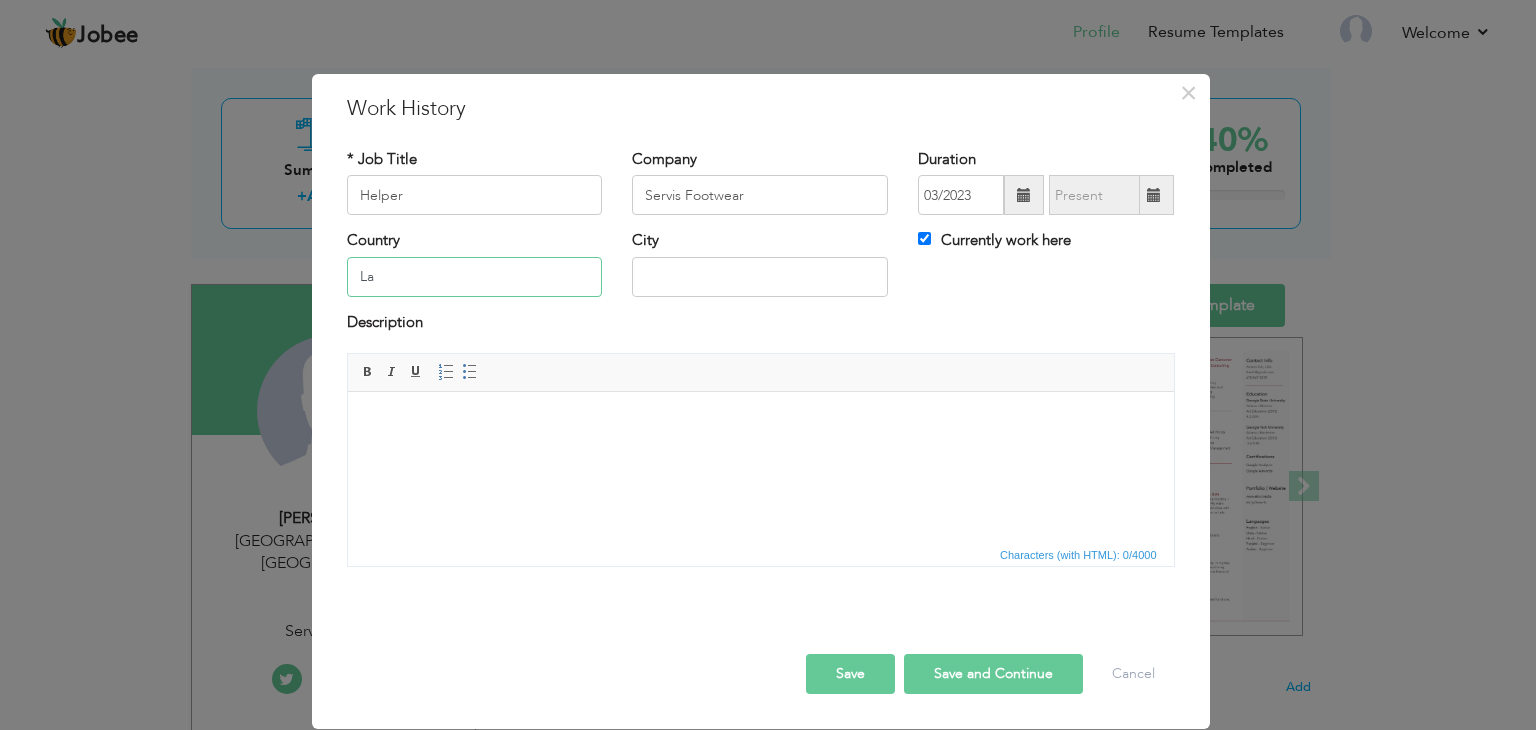 type on "L" 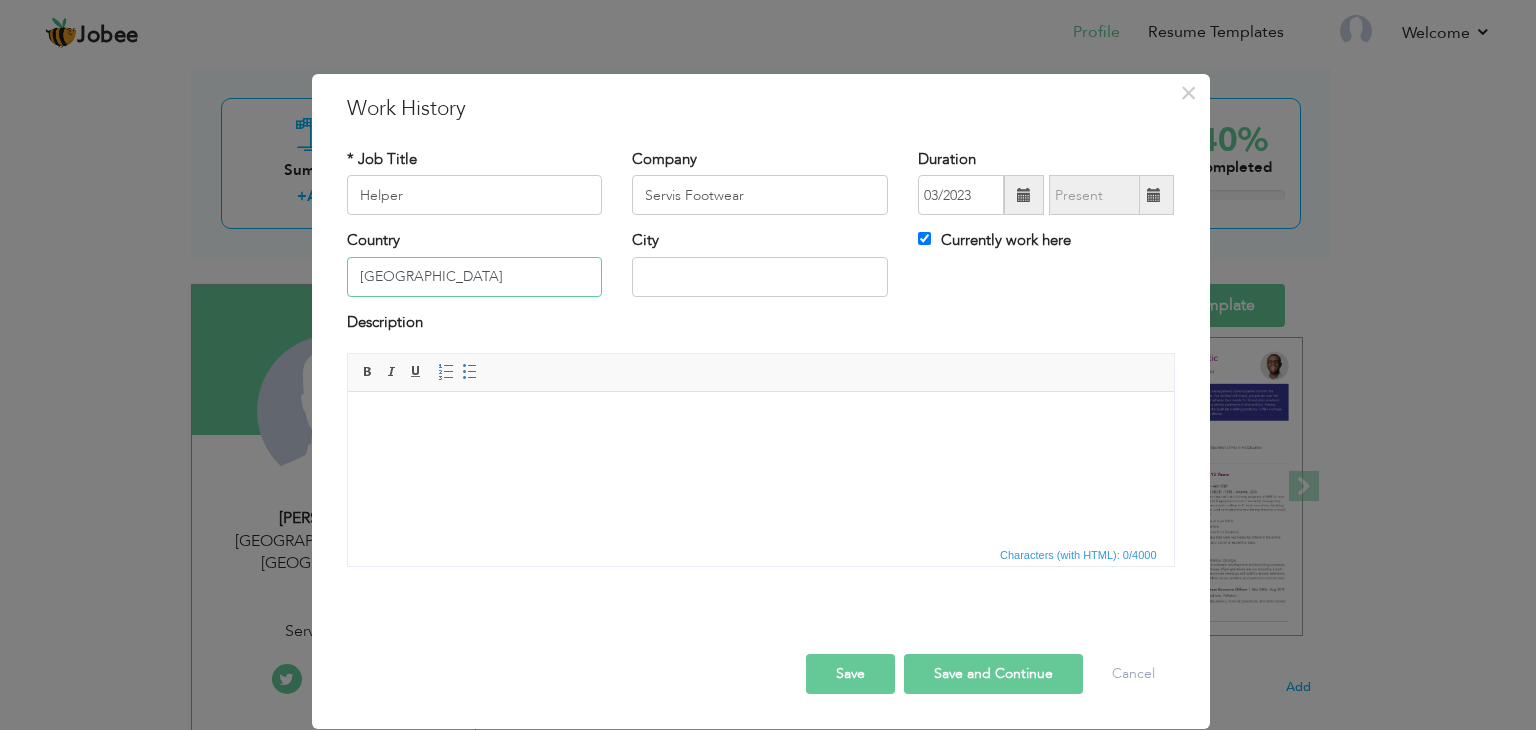 type on "[GEOGRAPHIC_DATA]" 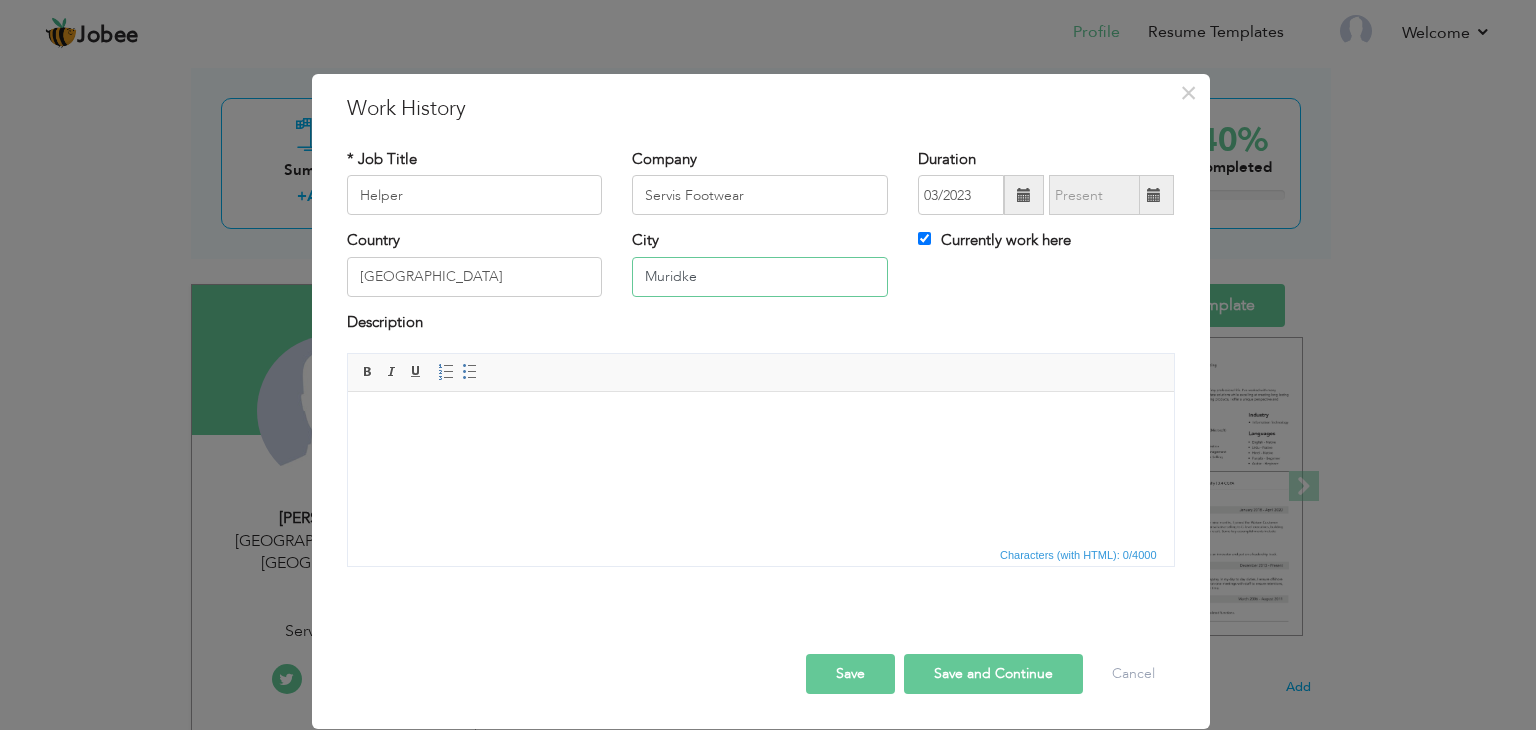 type on "Muridke" 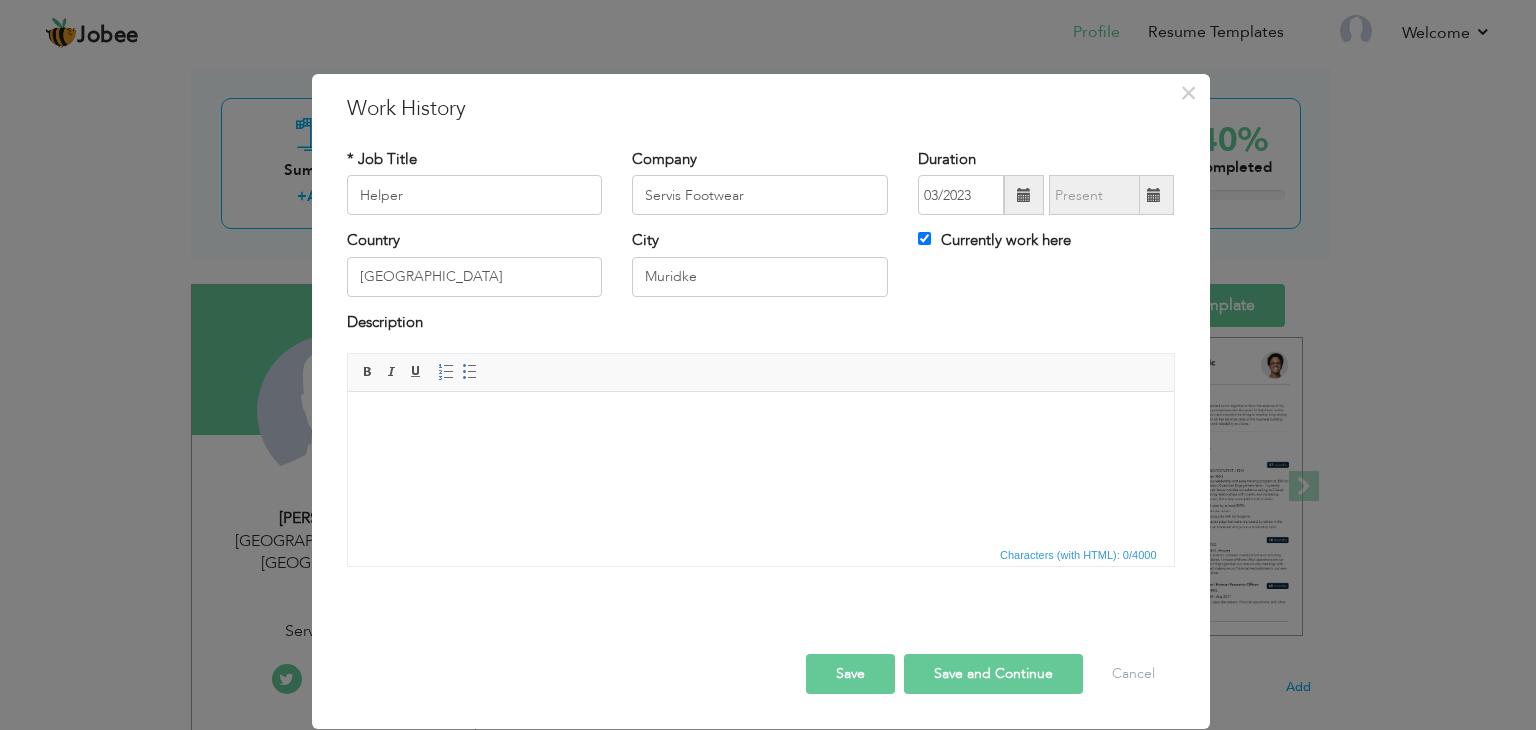 click at bounding box center [760, 422] 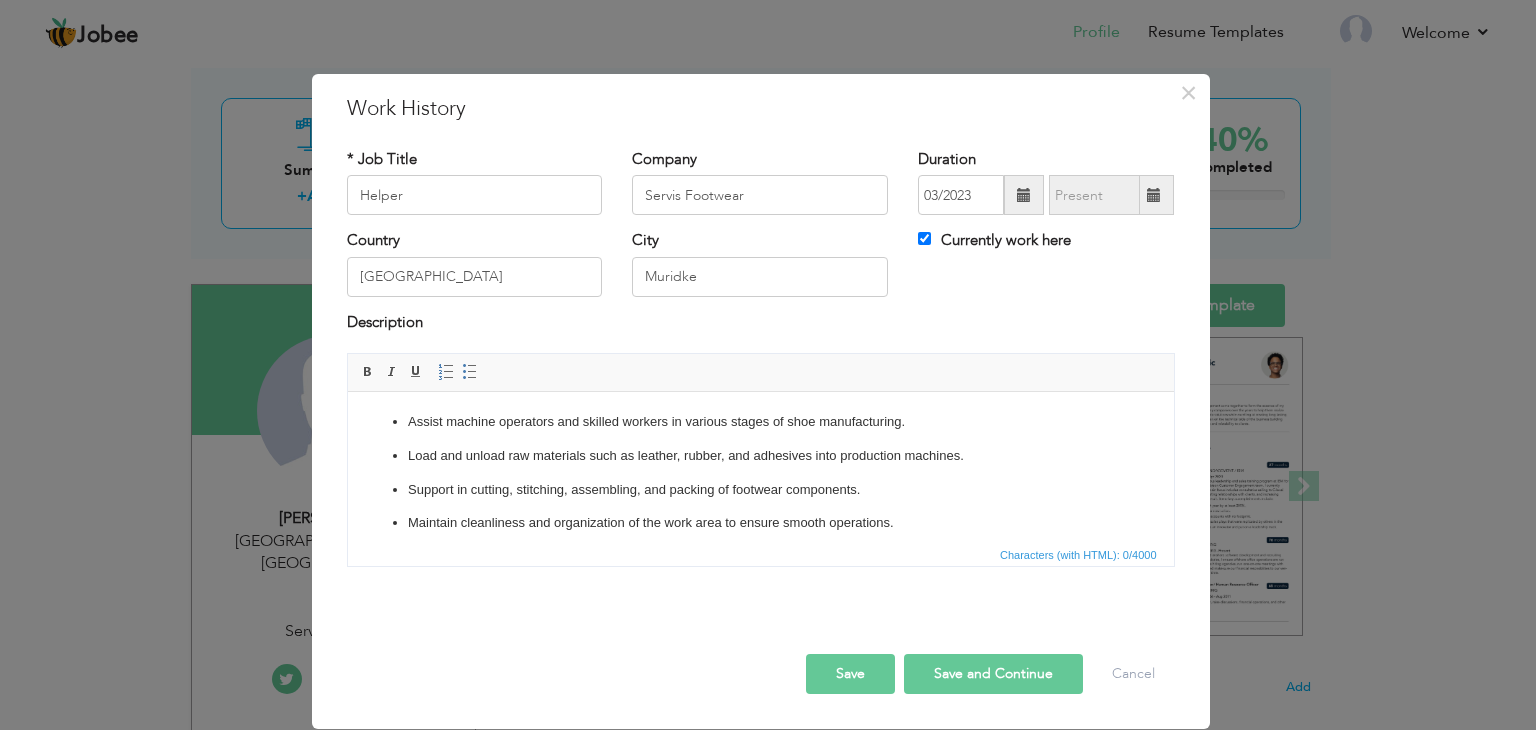 scroll, scrollTop: 90, scrollLeft: 0, axis: vertical 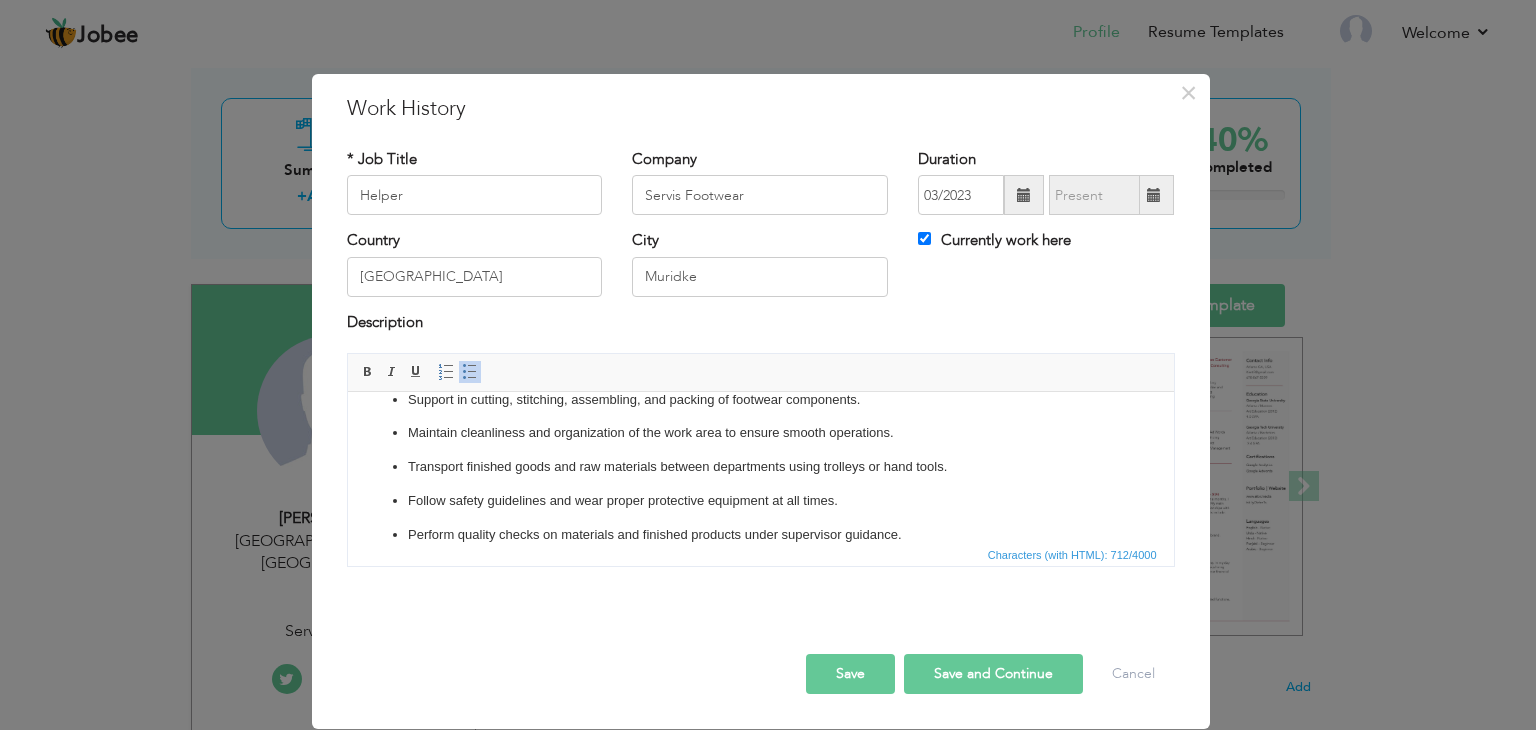 click at bounding box center (470, 372) 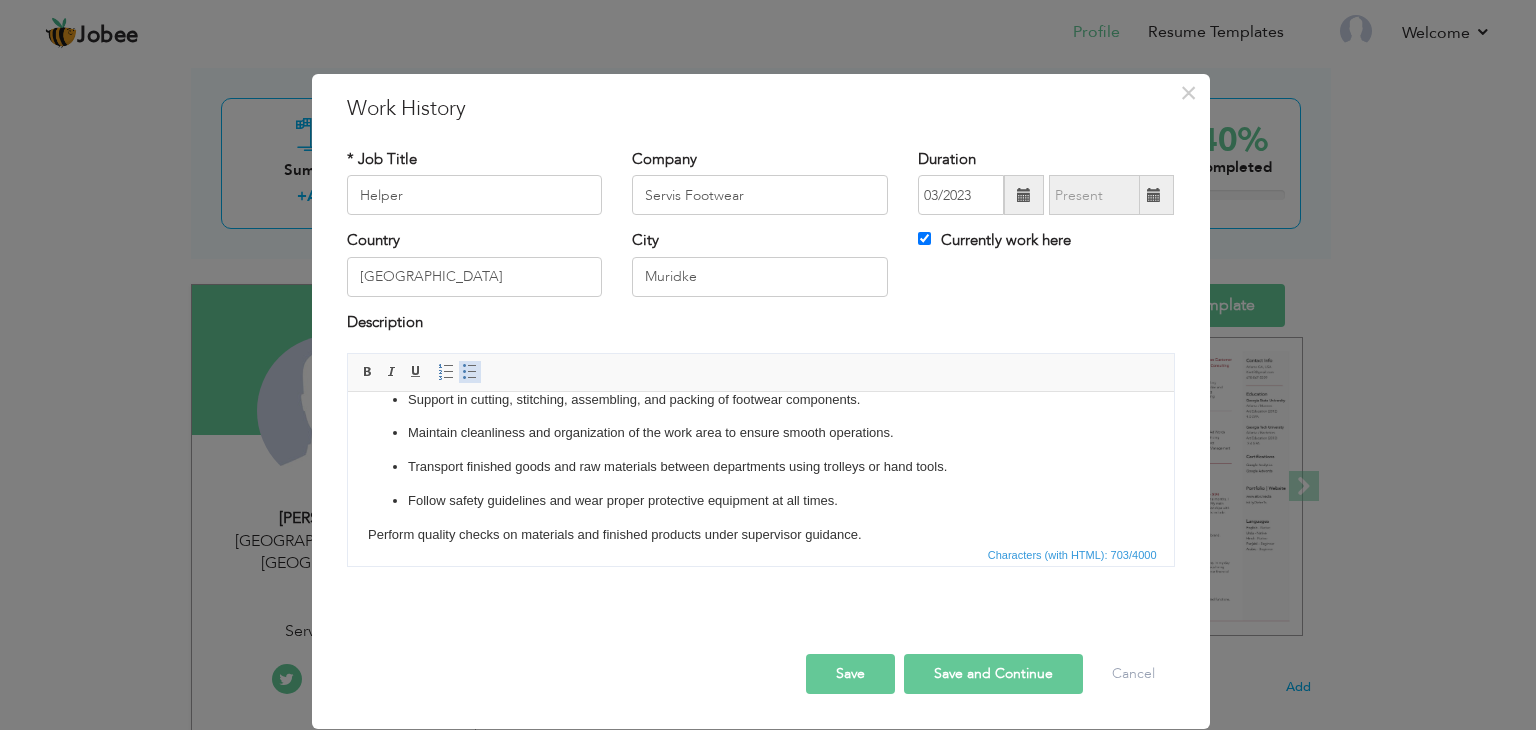 click at bounding box center (470, 372) 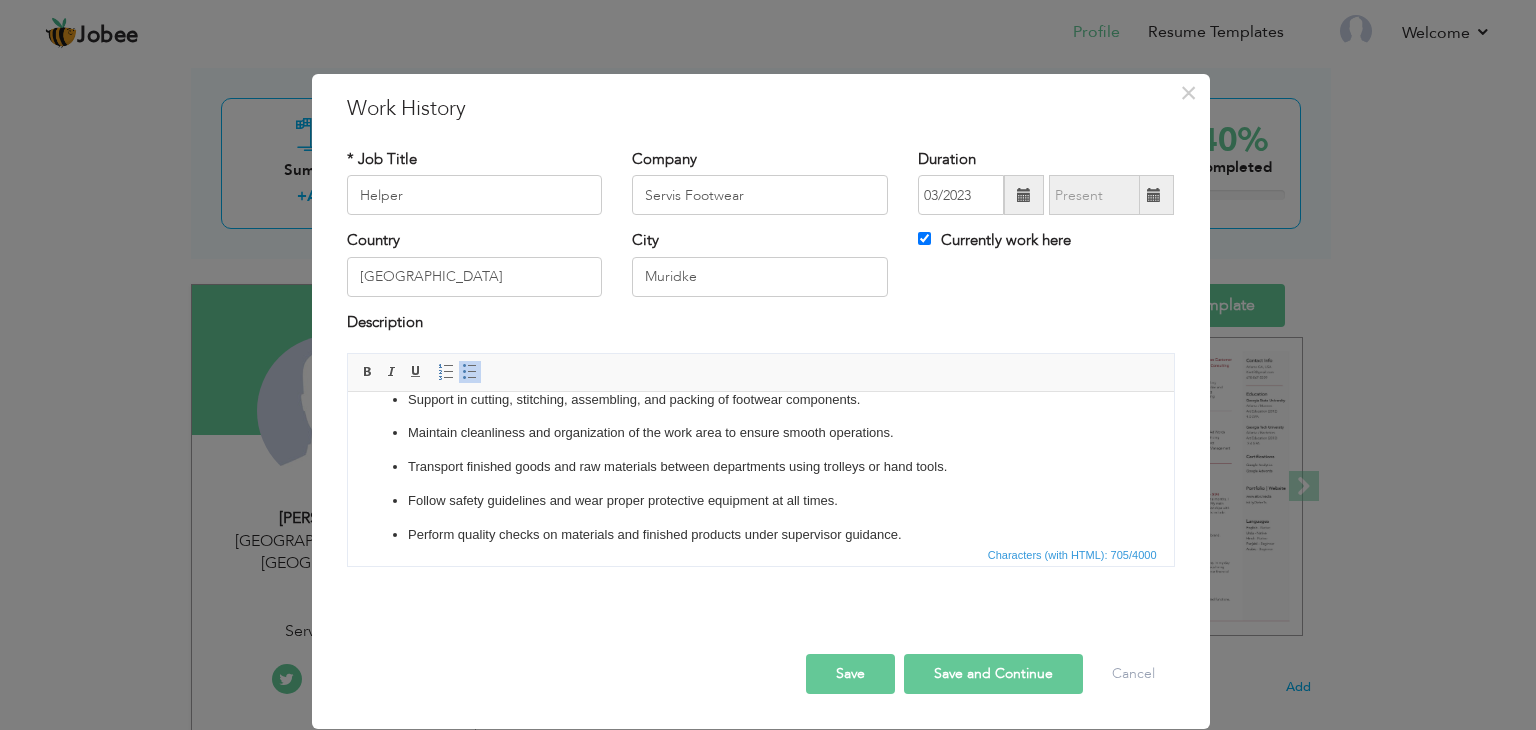 click at bounding box center (470, 372) 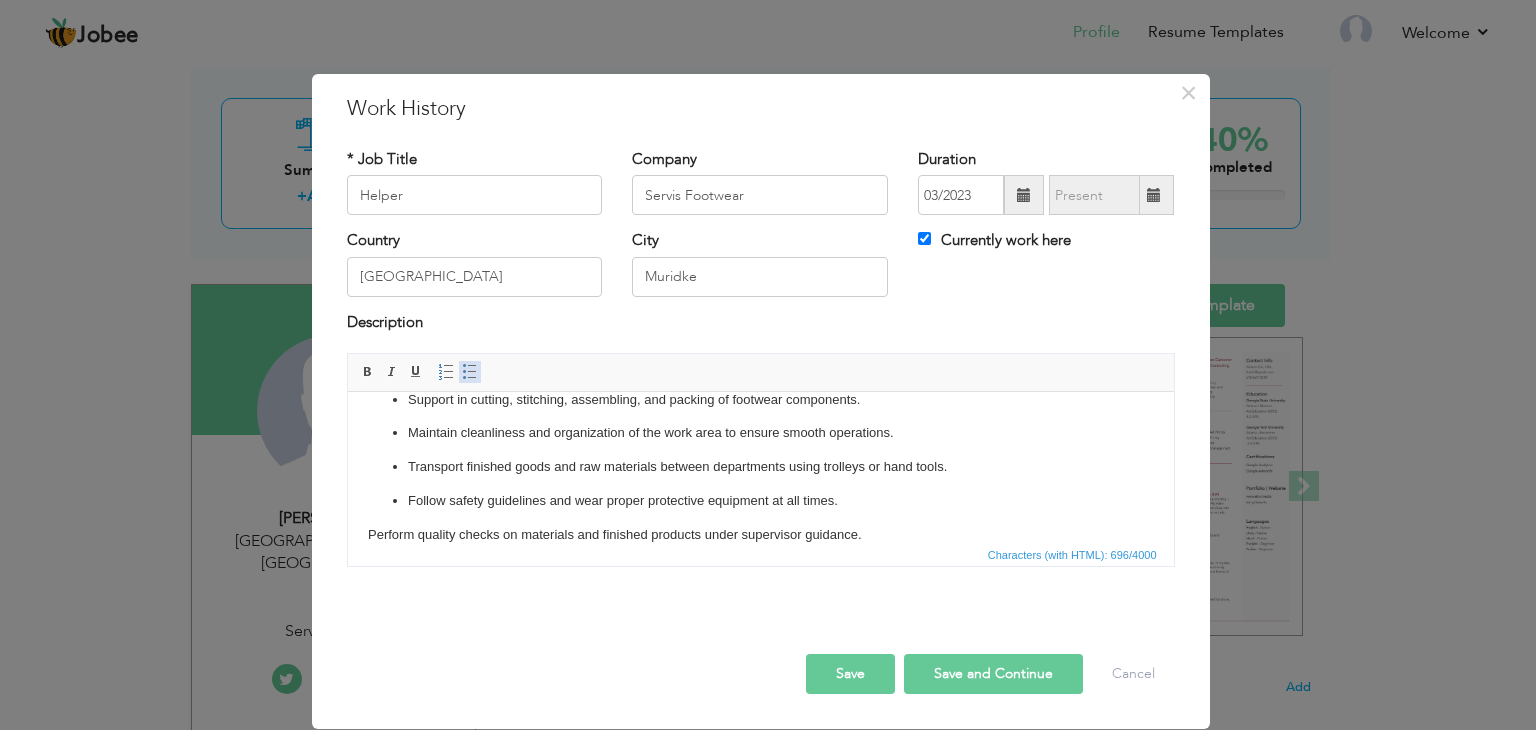 click at bounding box center (470, 372) 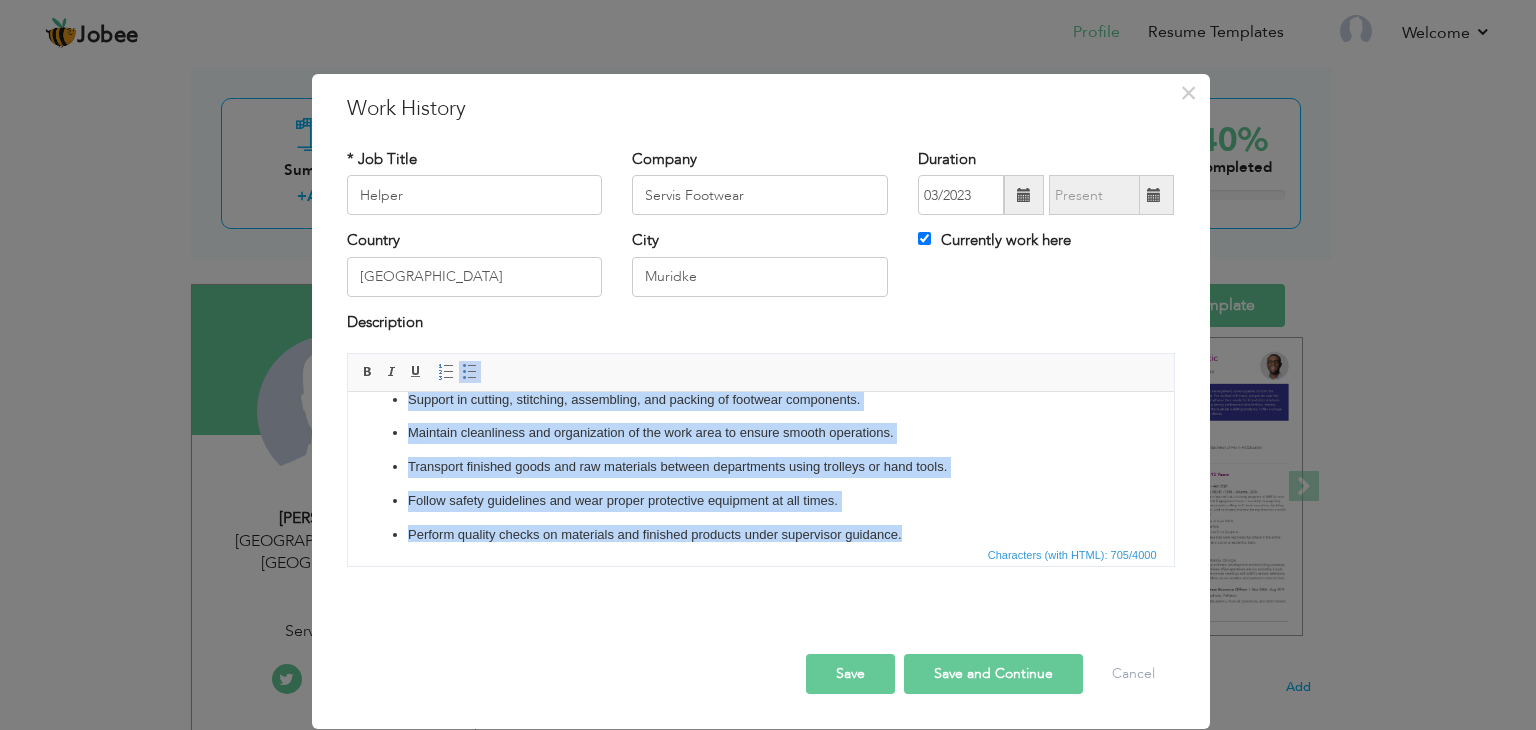 click at bounding box center [470, 372] 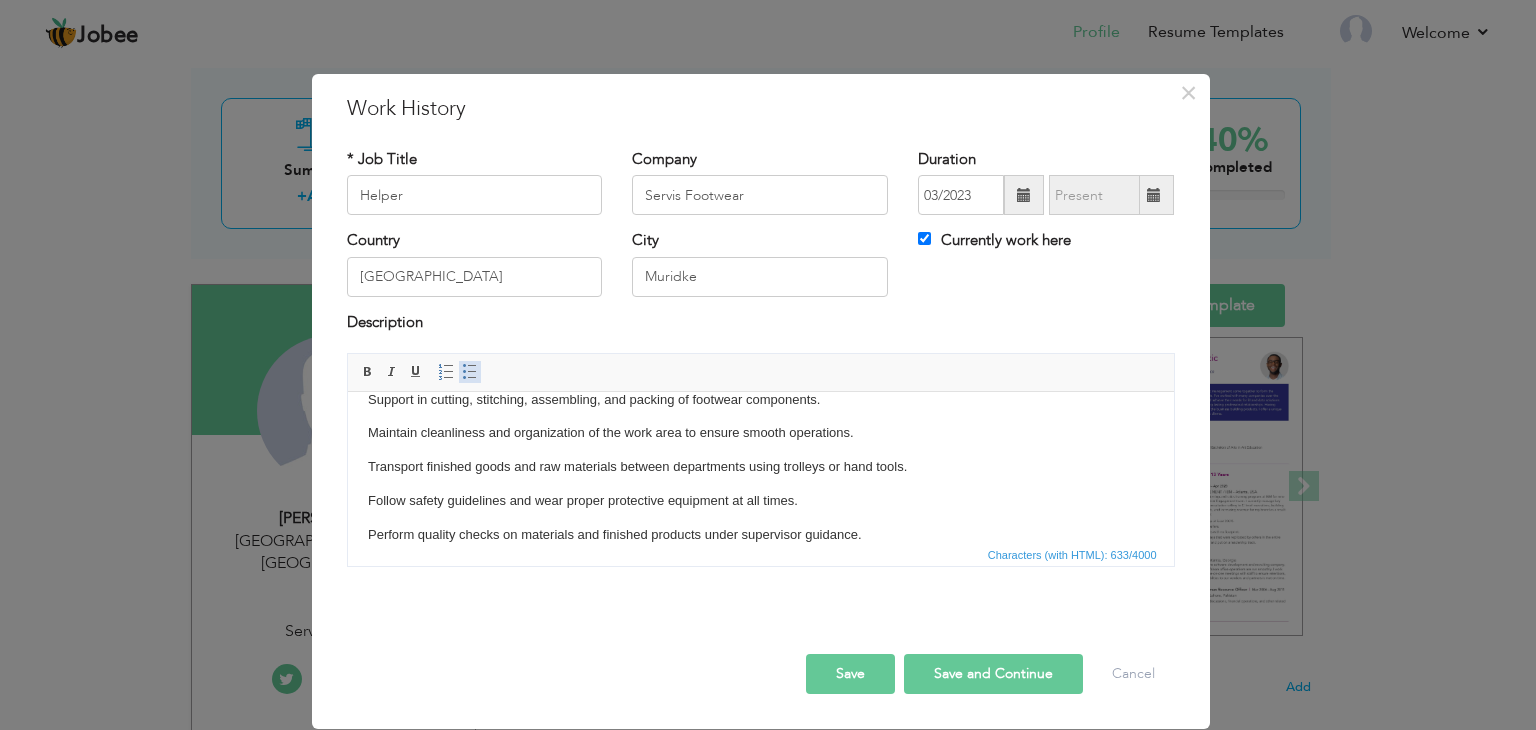 click at bounding box center [470, 372] 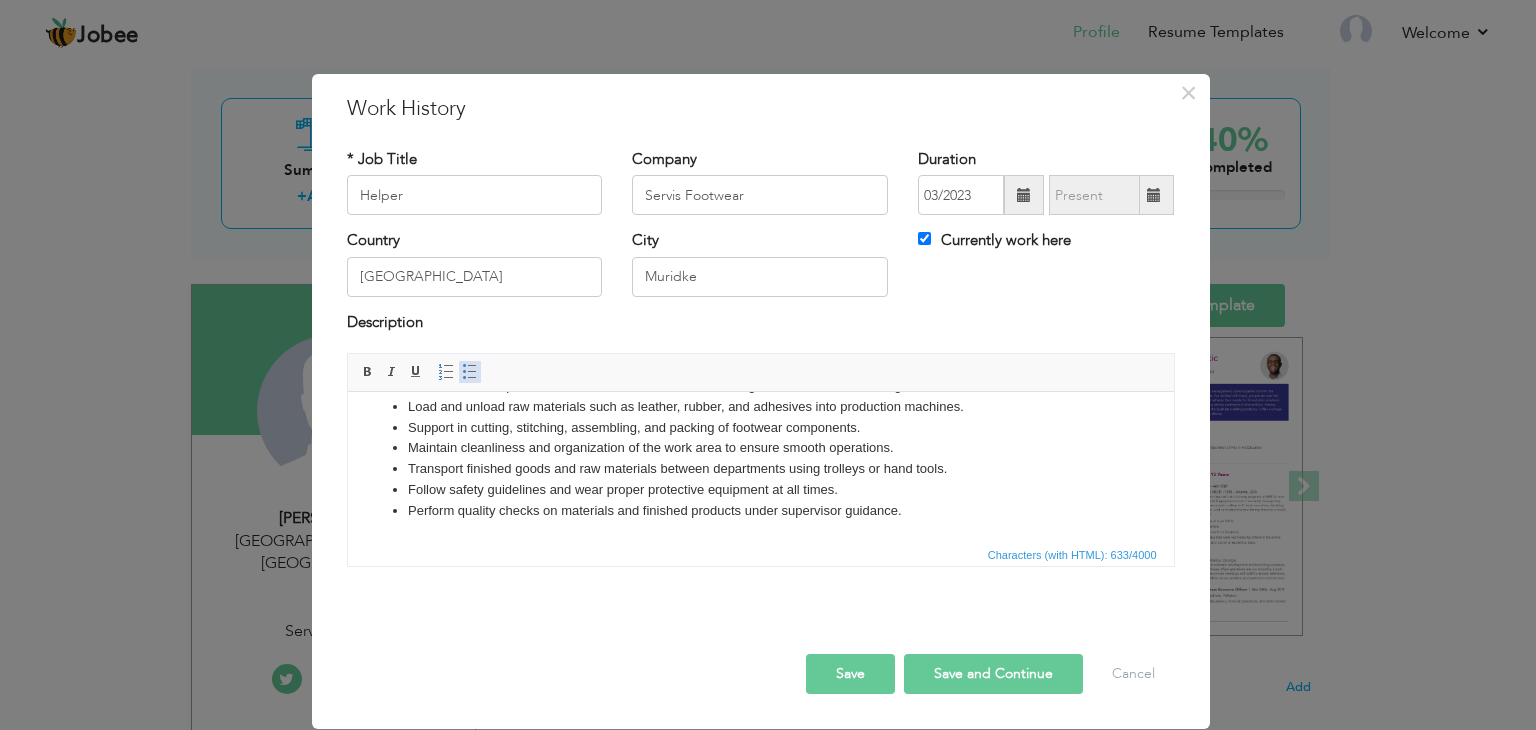 scroll, scrollTop: 35, scrollLeft: 0, axis: vertical 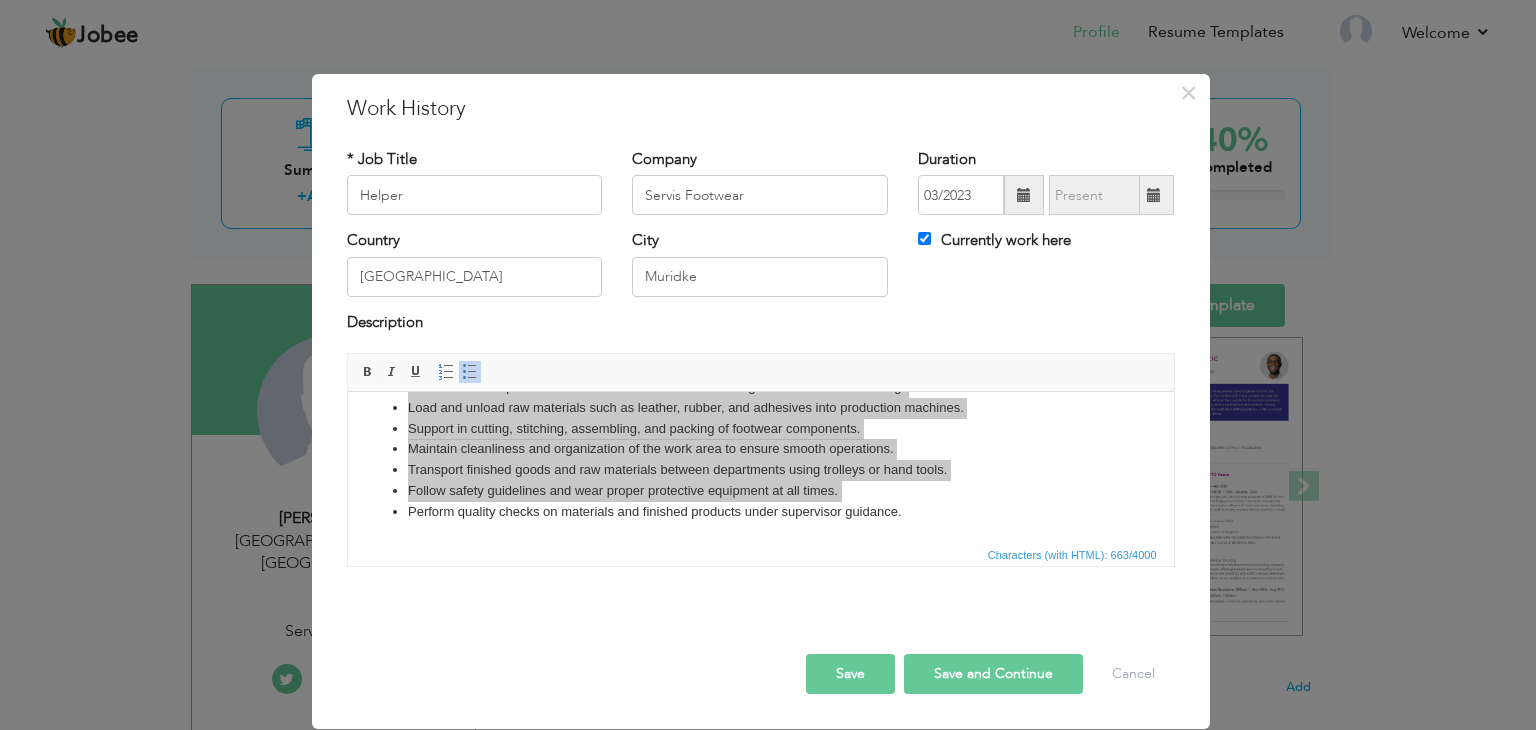 click on "Save" at bounding box center (850, 674) 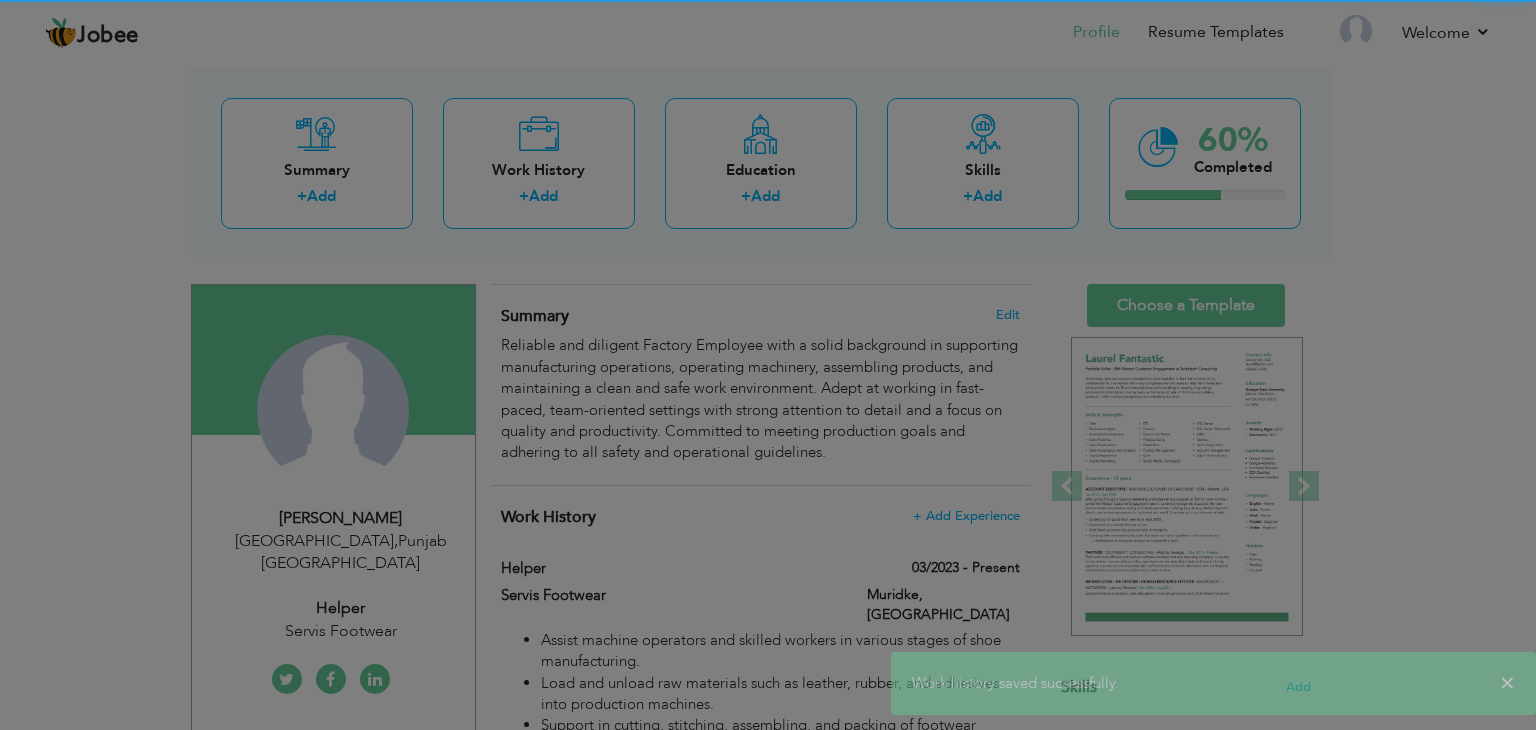 scroll, scrollTop: 0, scrollLeft: 0, axis: both 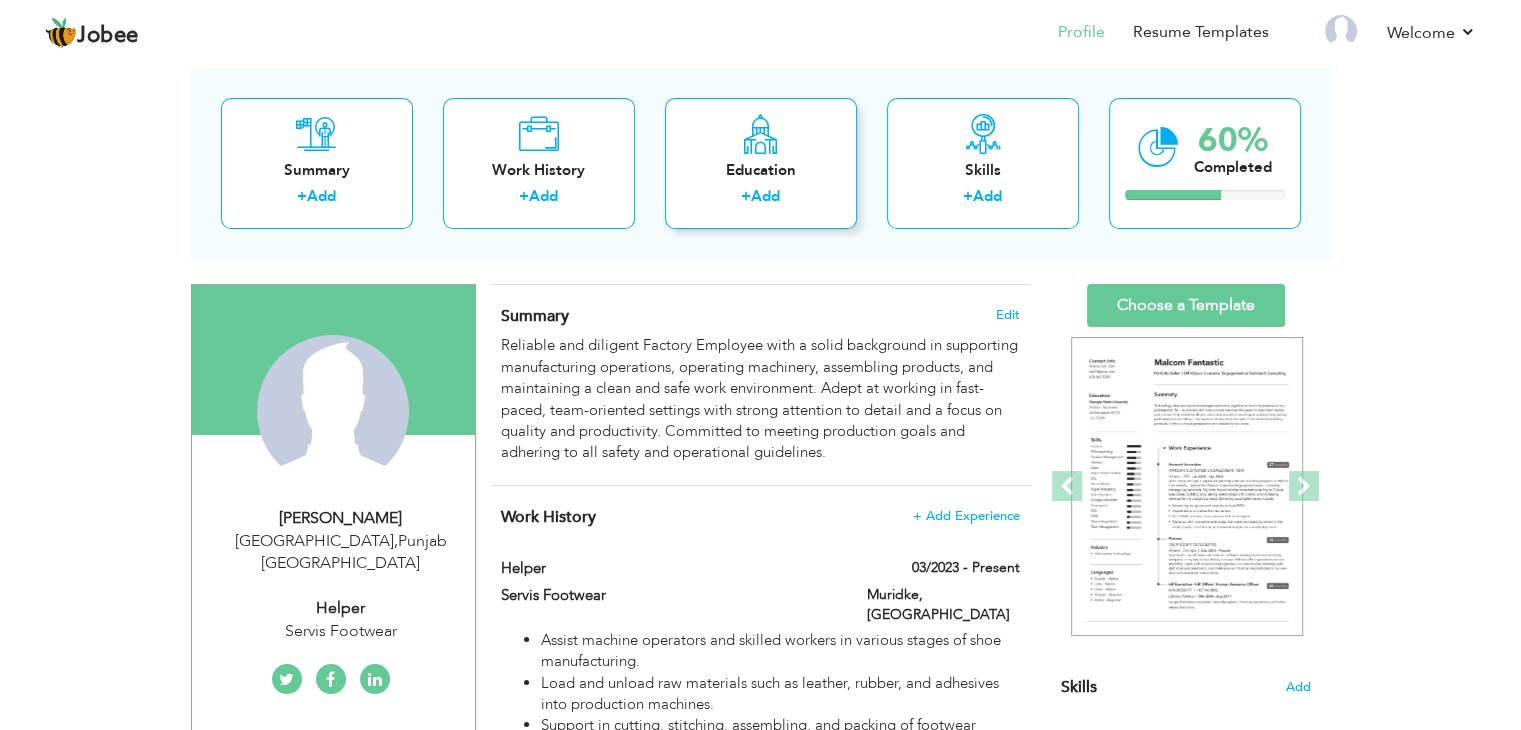 click on "Education" at bounding box center [761, 170] 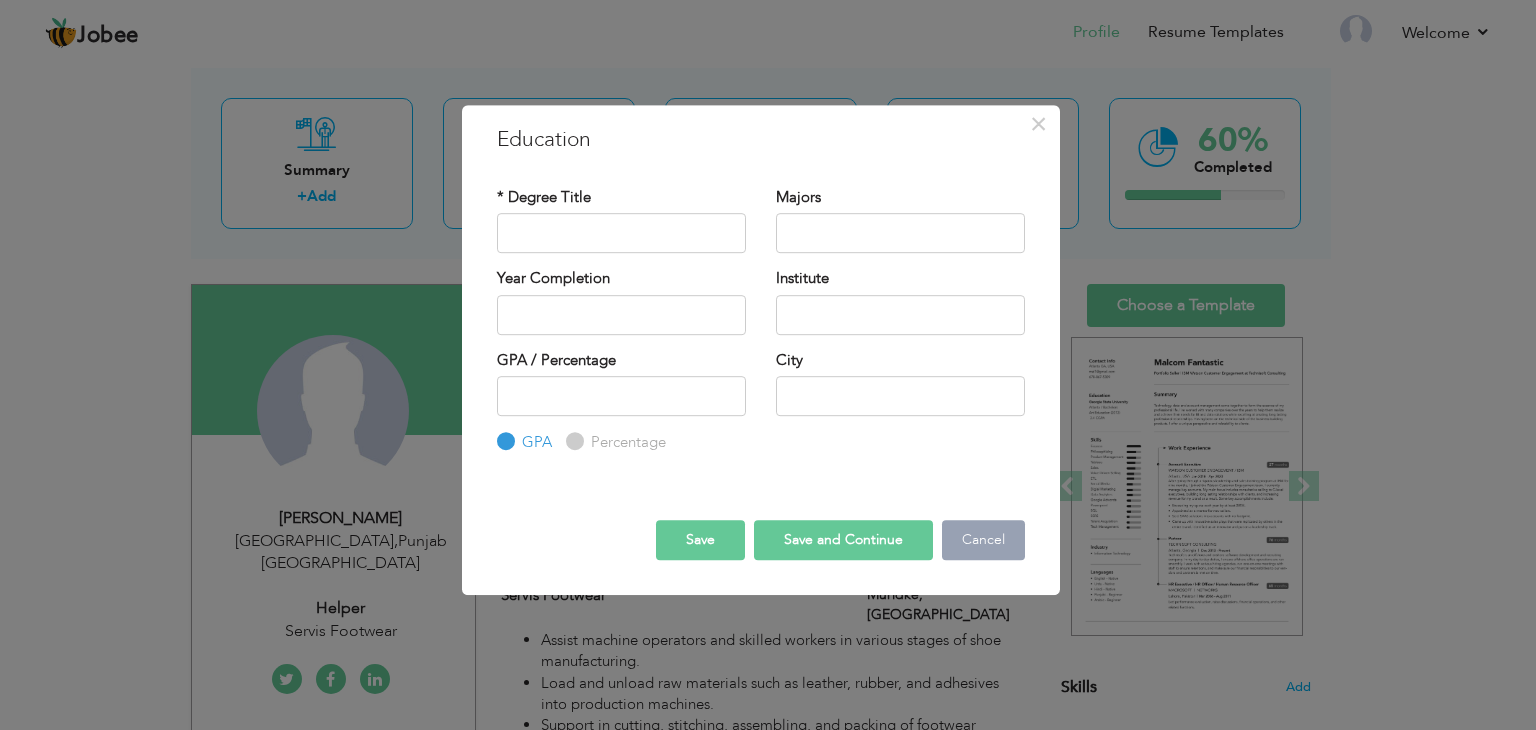click on "Cancel" at bounding box center [983, 540] 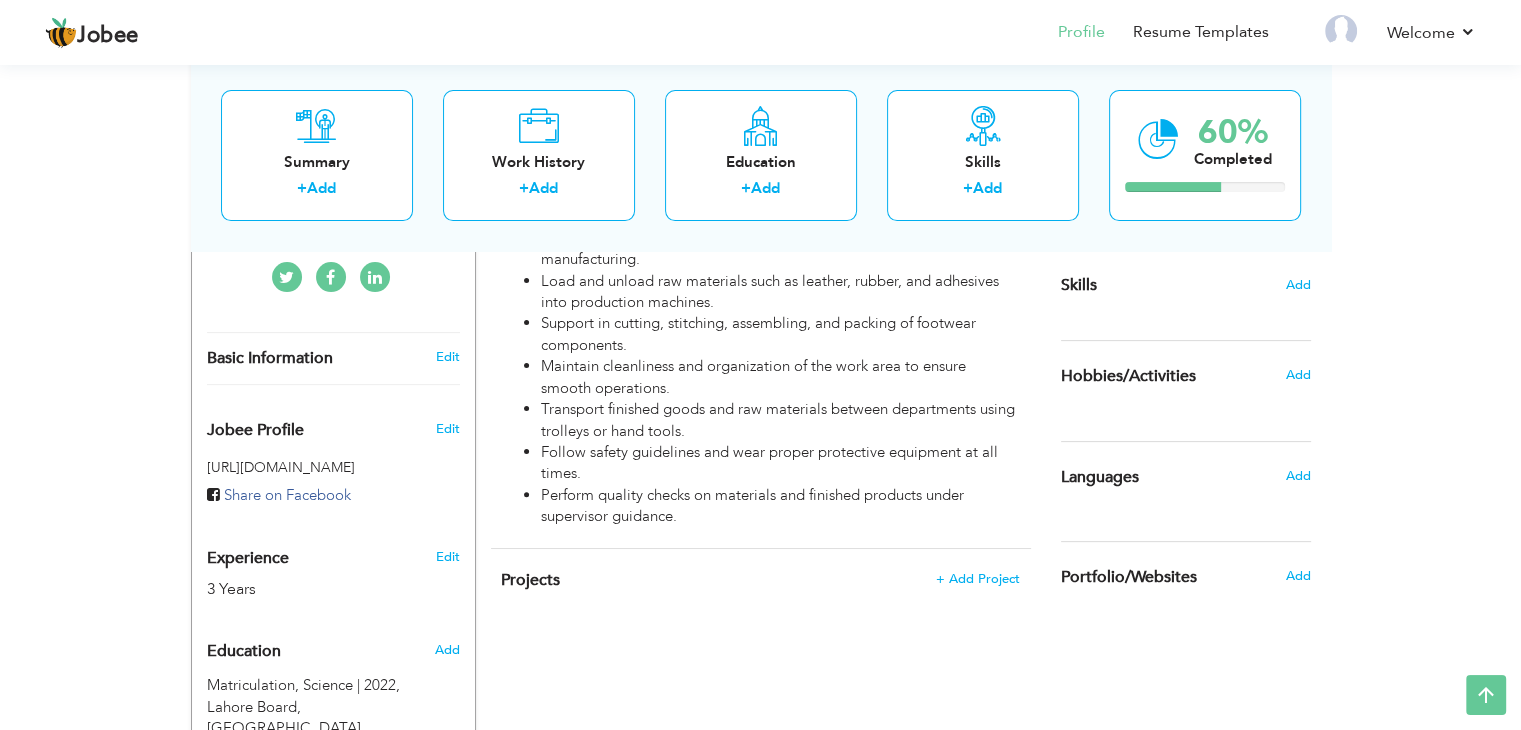 scroll, scrollTop: 729, scrollLeft: 0, axis: vertical 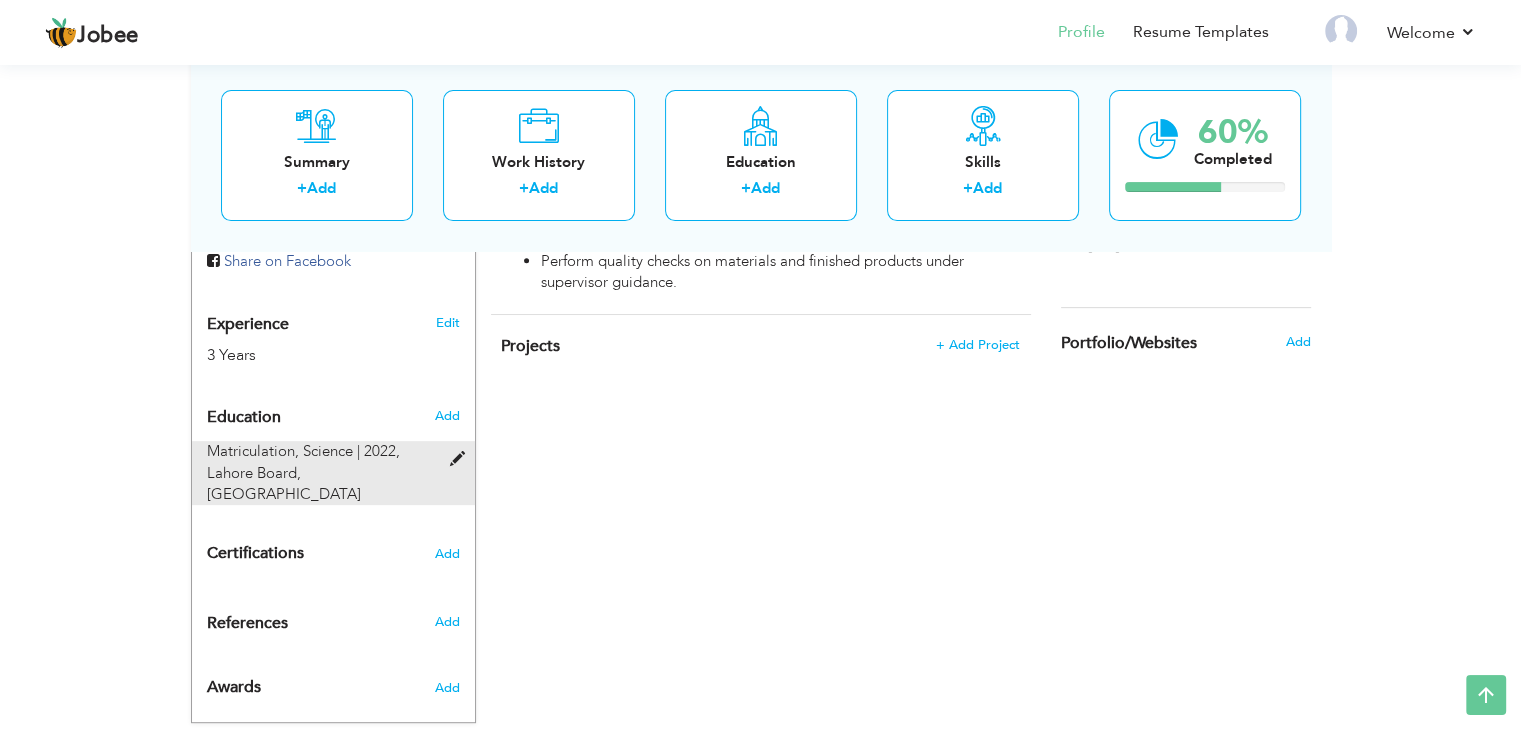 click at bounding box center (461, 459) 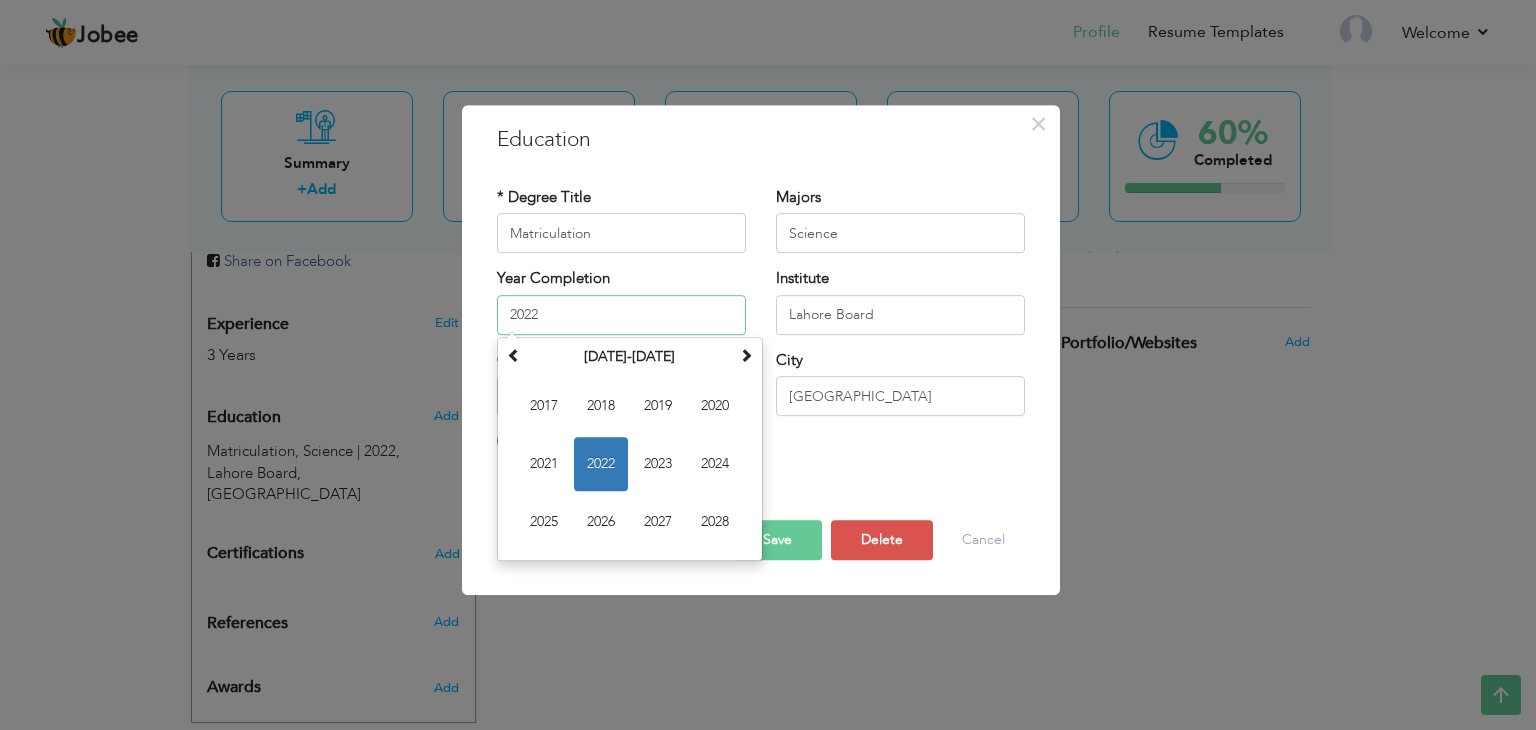 click on "2022" at bounding box center [621, 315] 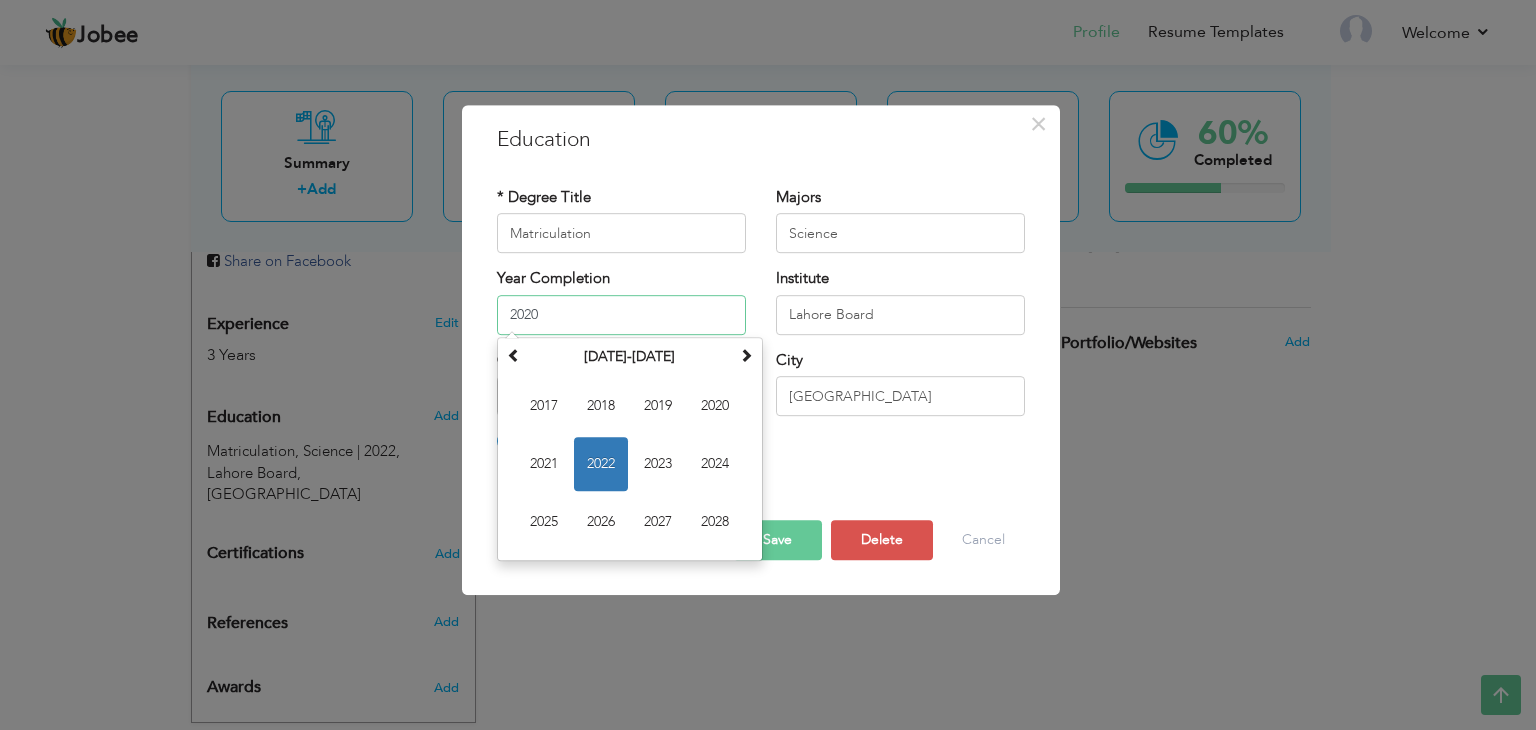 type on "2020" 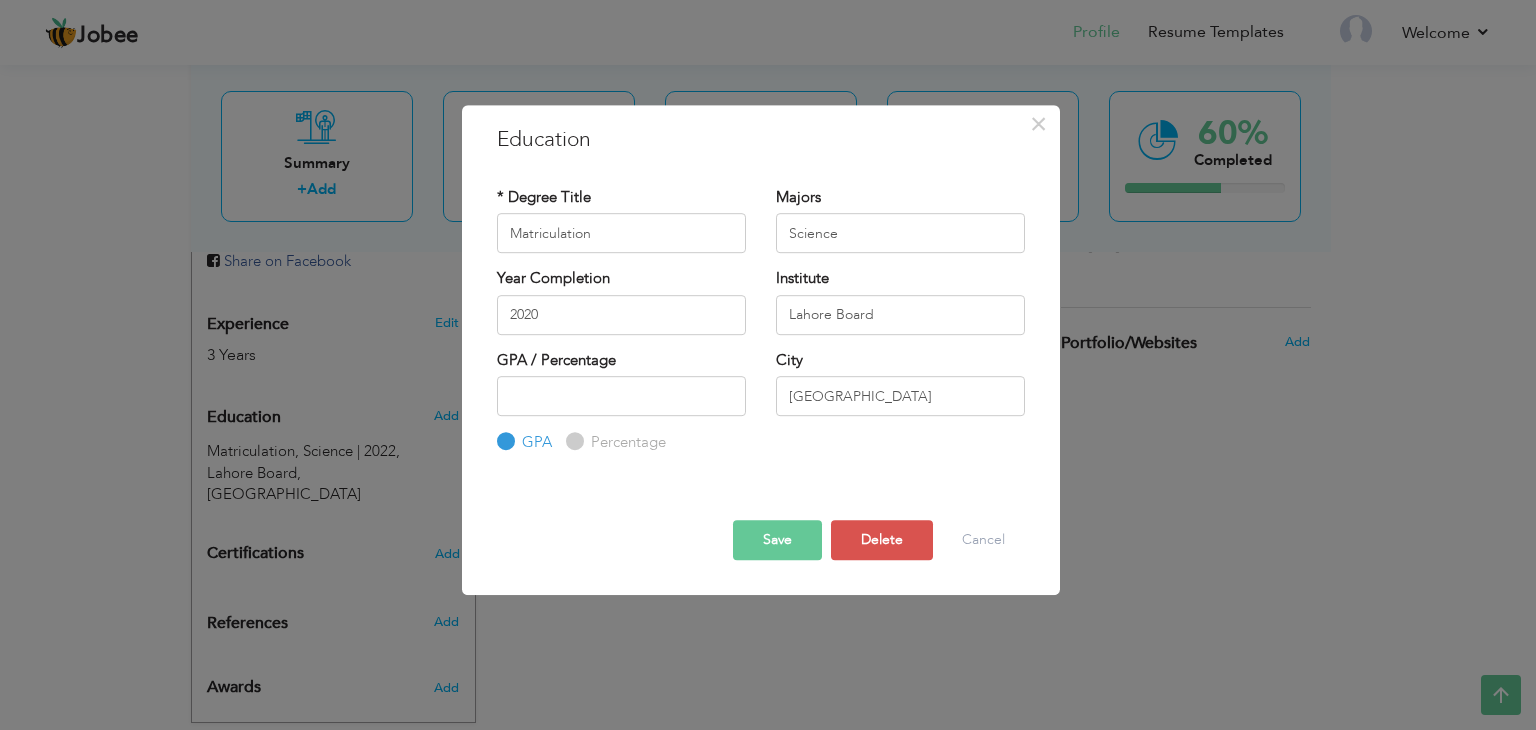 click on "Save" at bounding box center [777, 540] 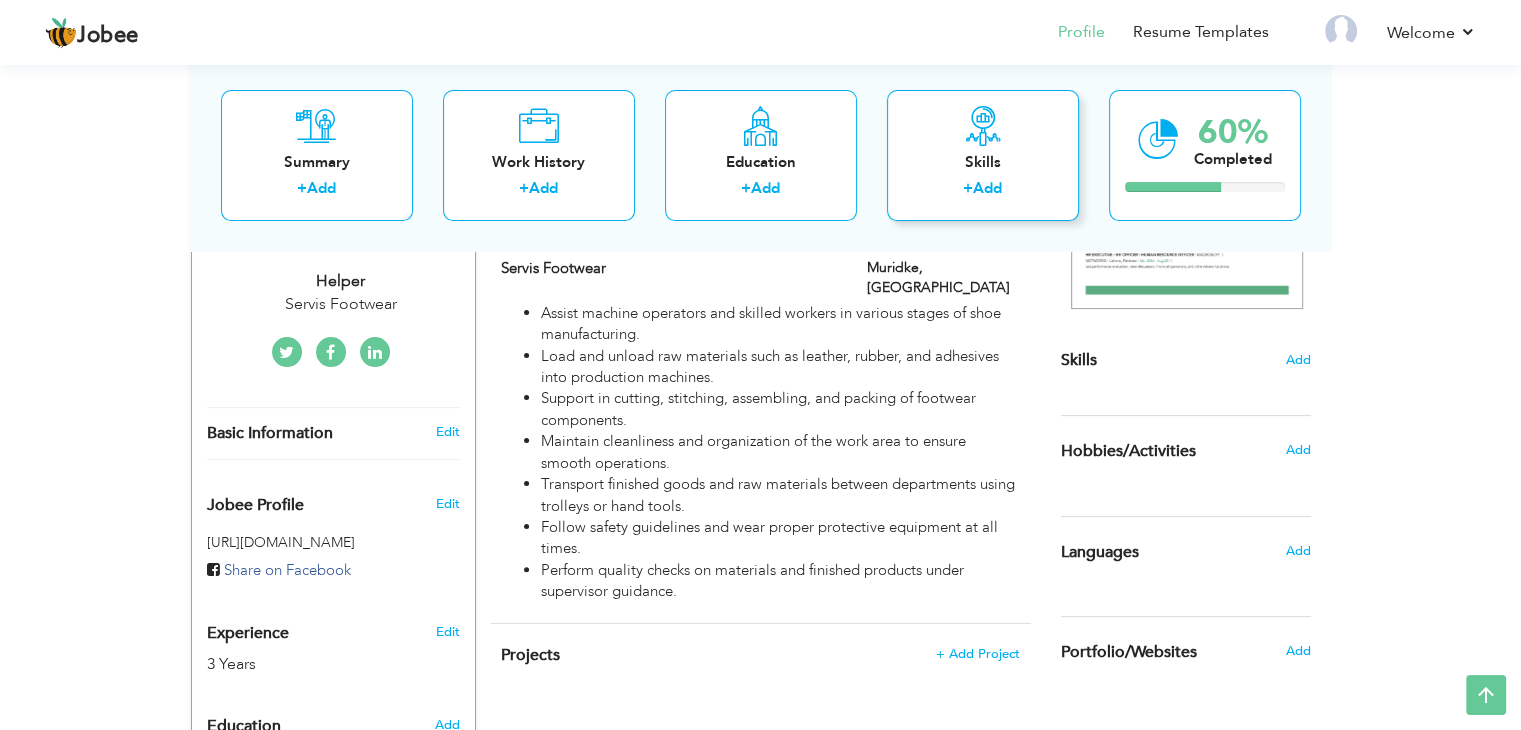 scroll, scrollTop: 449, scrollLeft: 0, axis: vertical 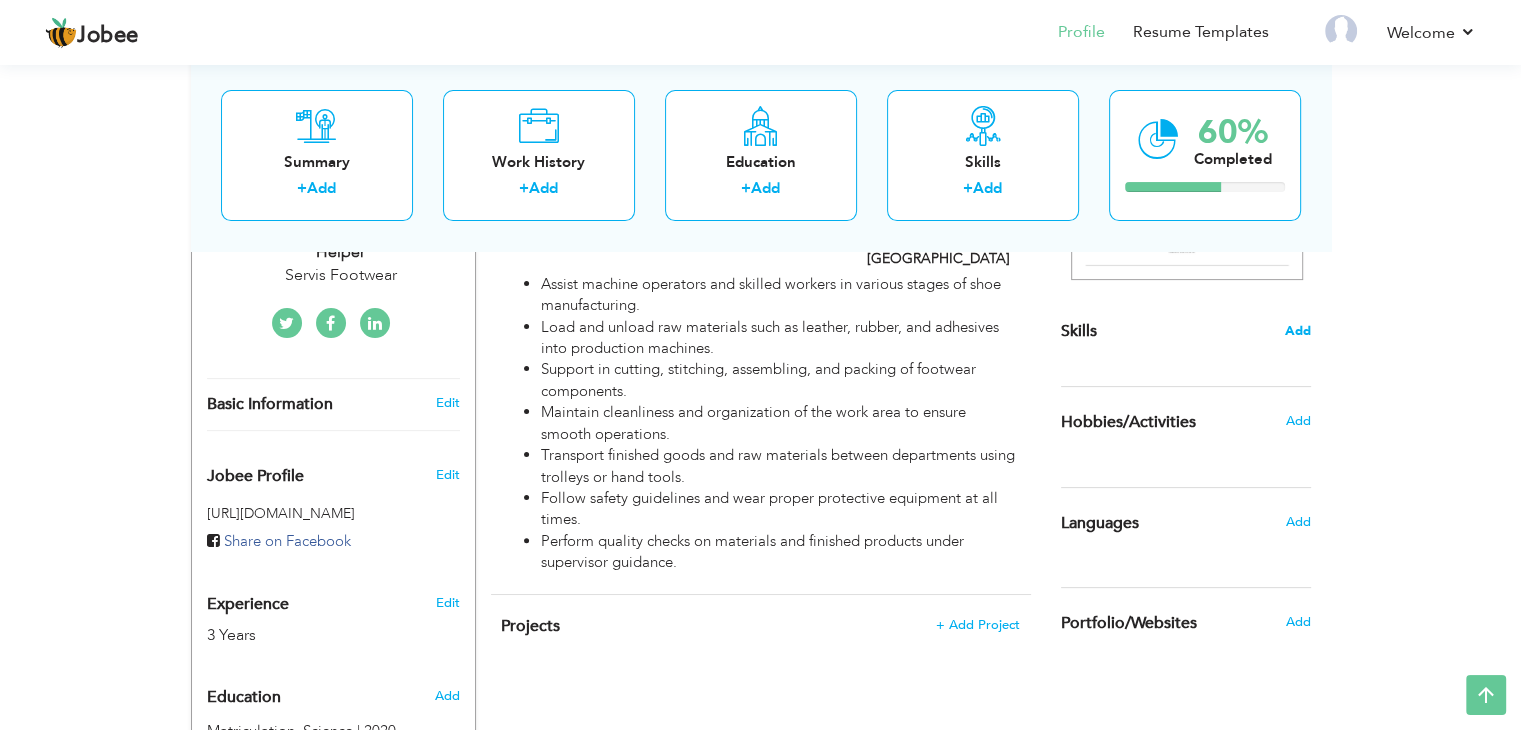 click on "Add" at bounding box center [1298, 331] 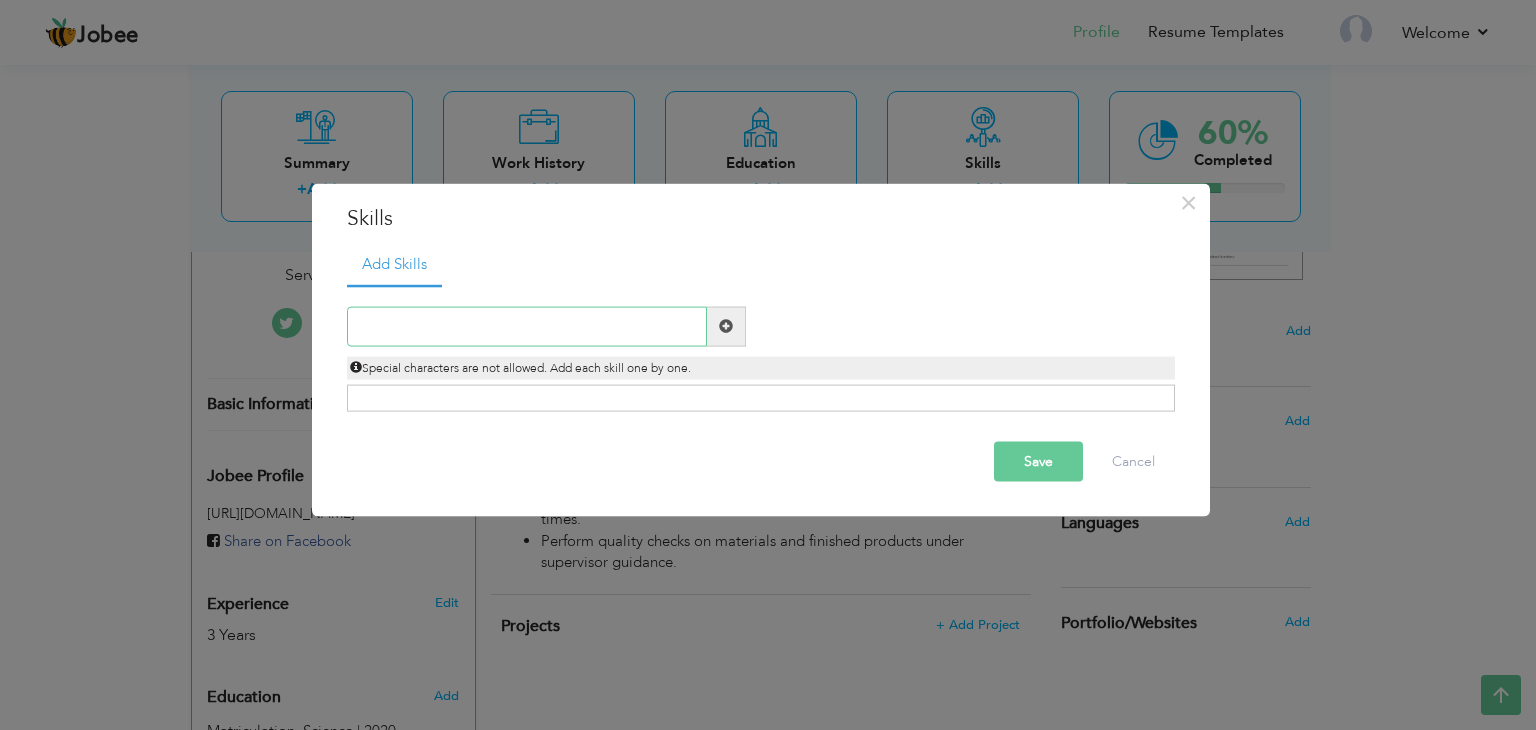 paste on "Time Management" 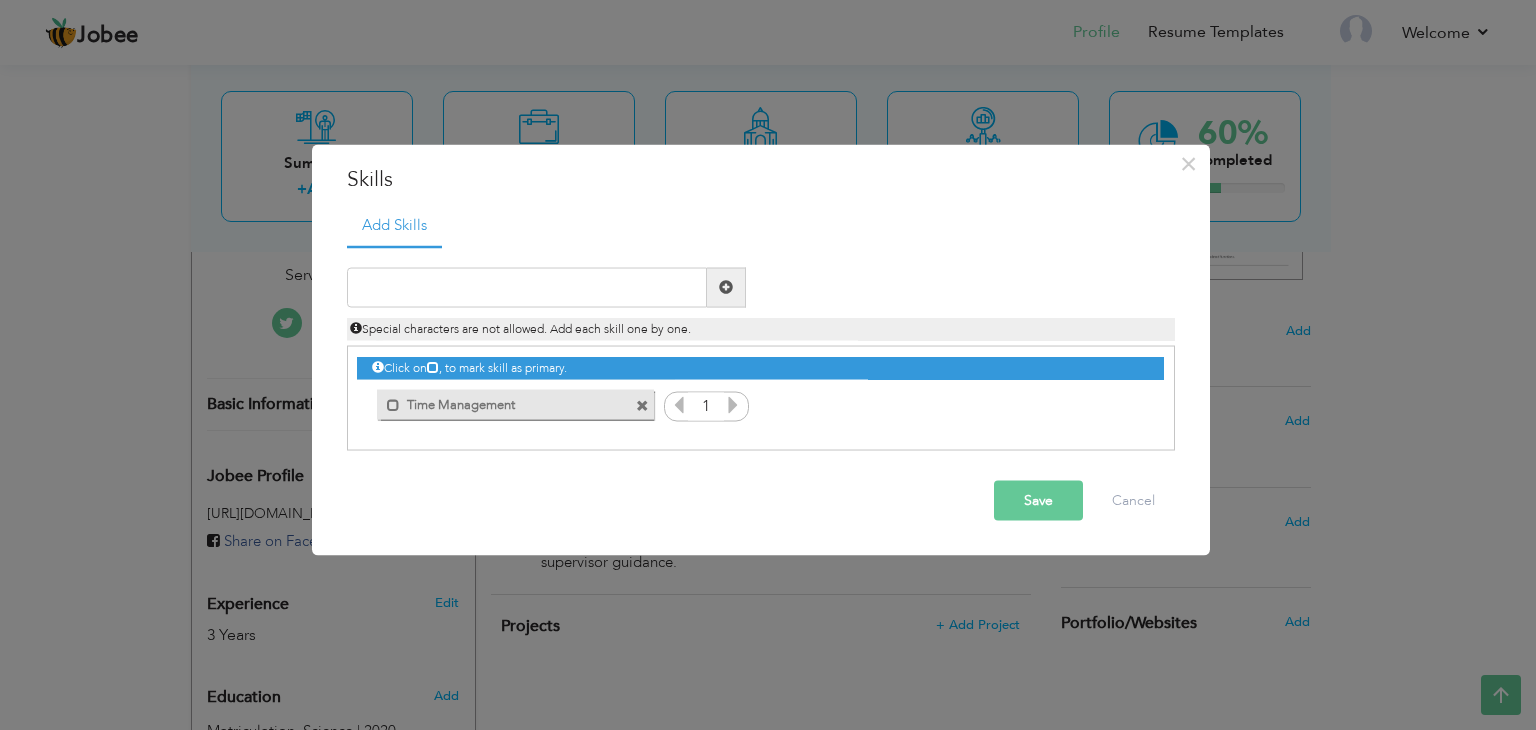 click at bounding box center [733, 404] 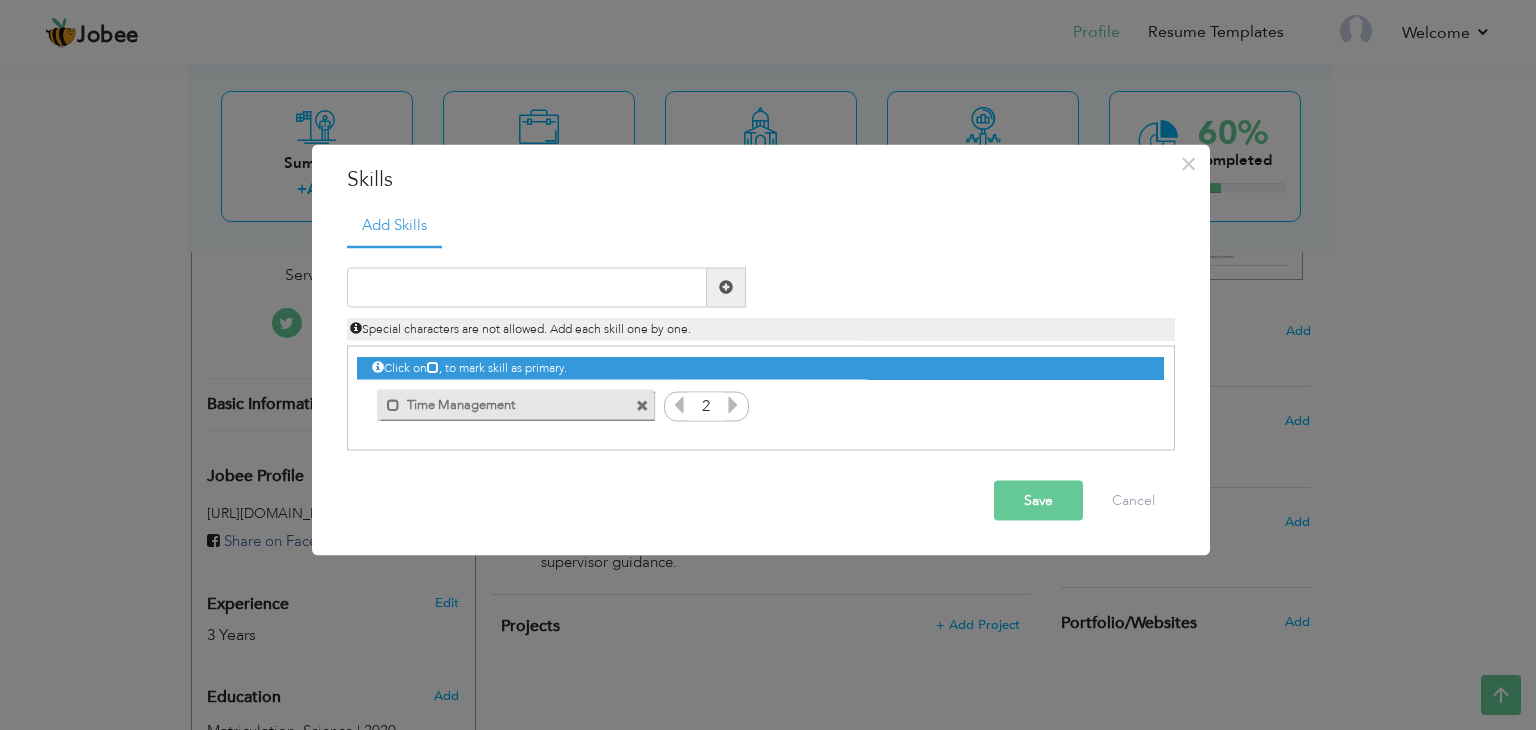 click at bounding box center (733, 404) 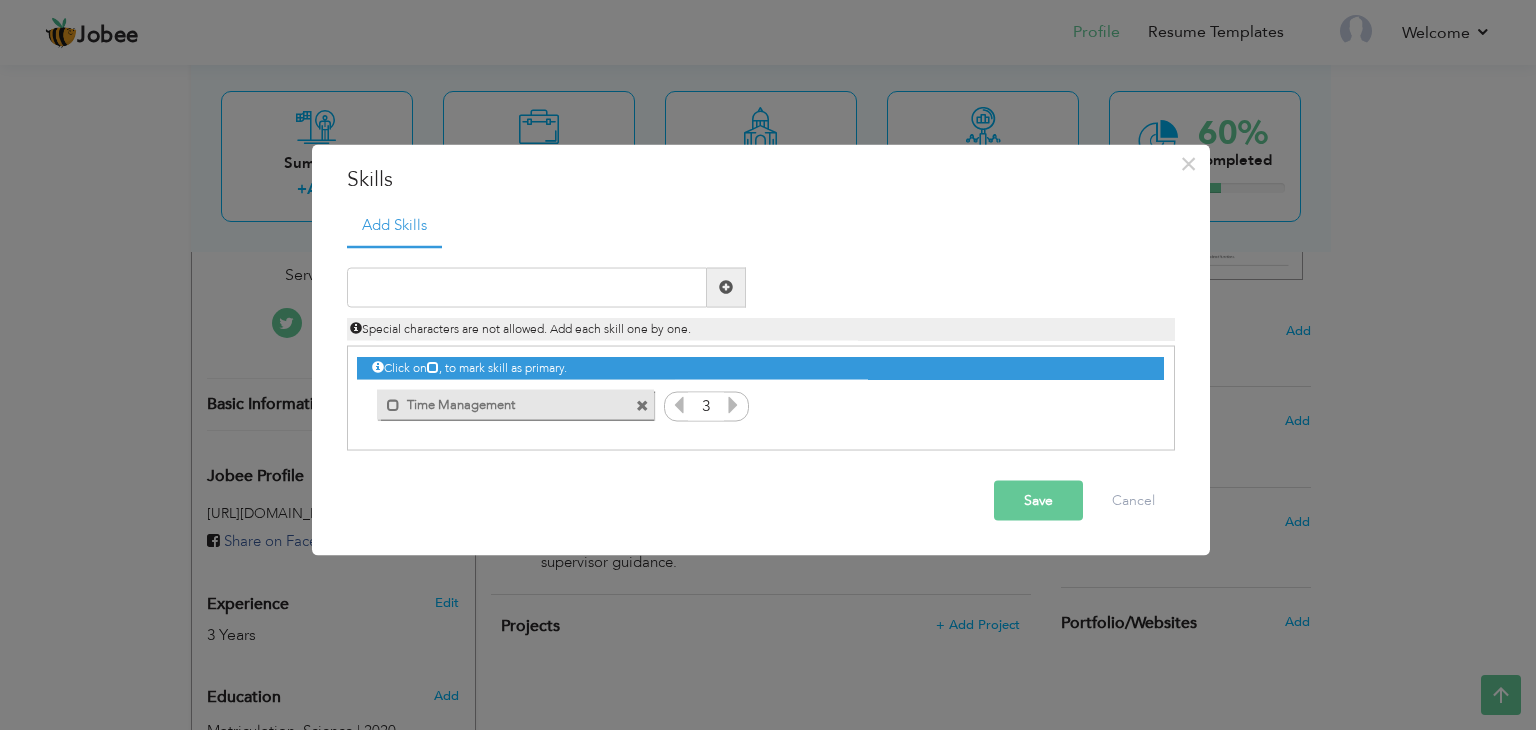 click at bounding box center [733, 404] 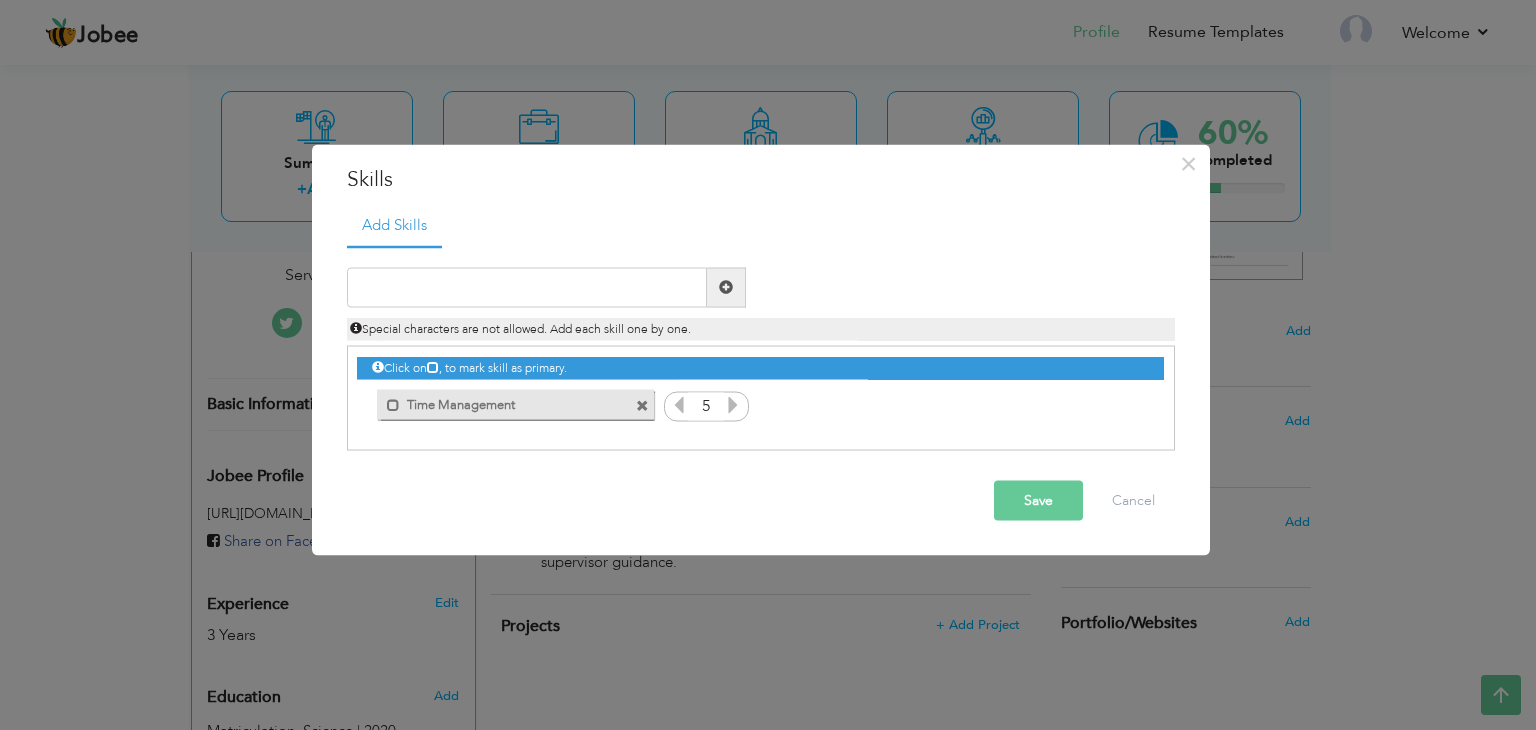 click at bounding box center (733, 404) 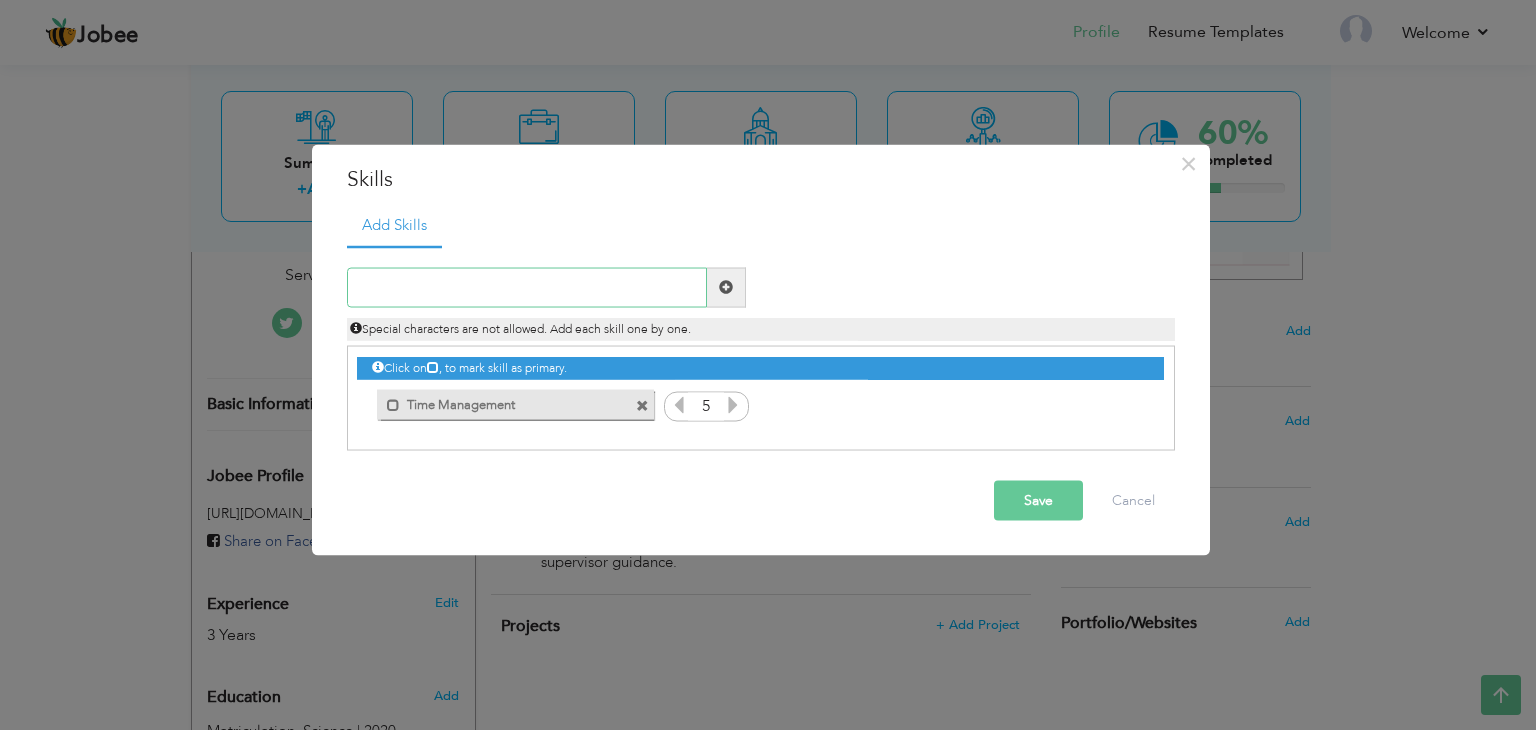 click at bounding box center (527, 287) 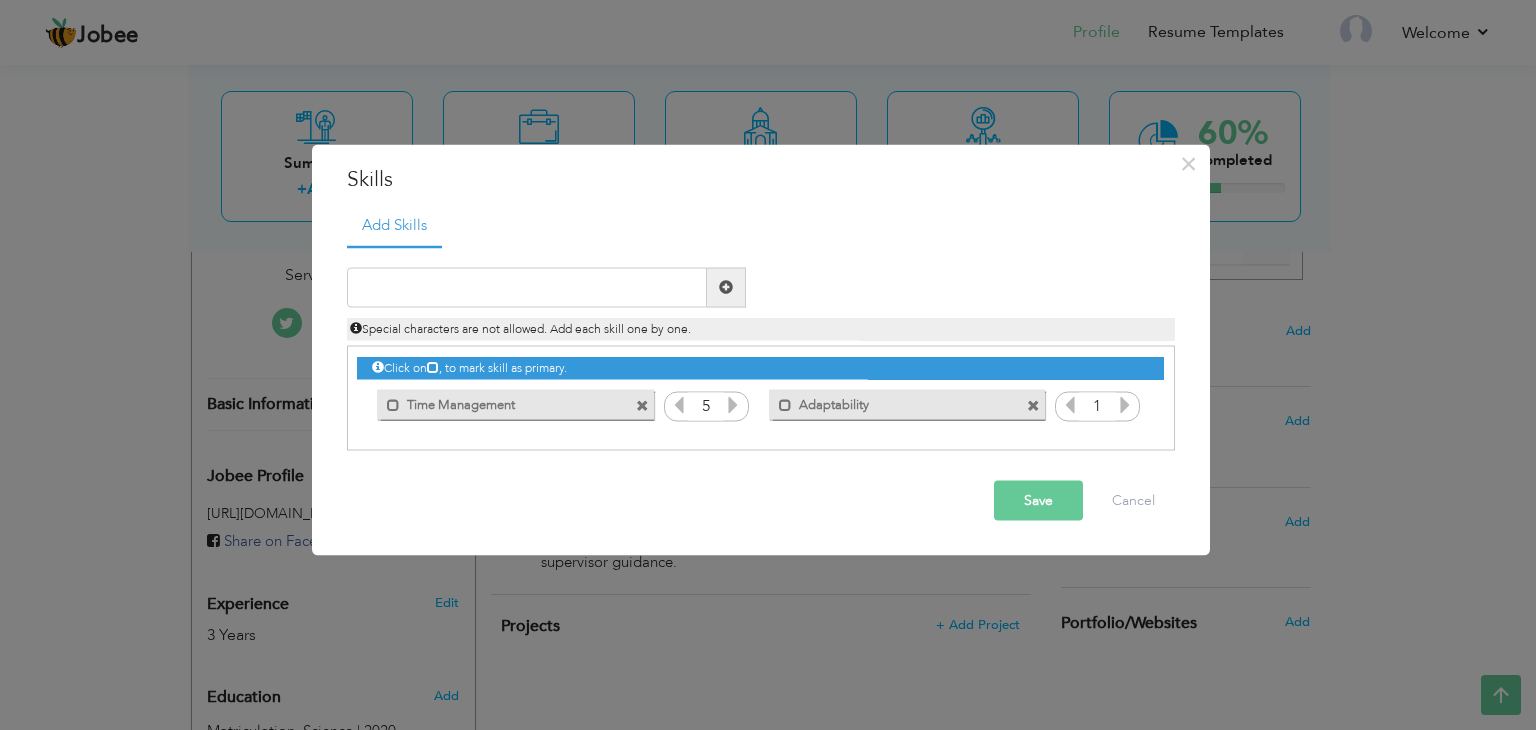 click at bounding box center [1125, 404] 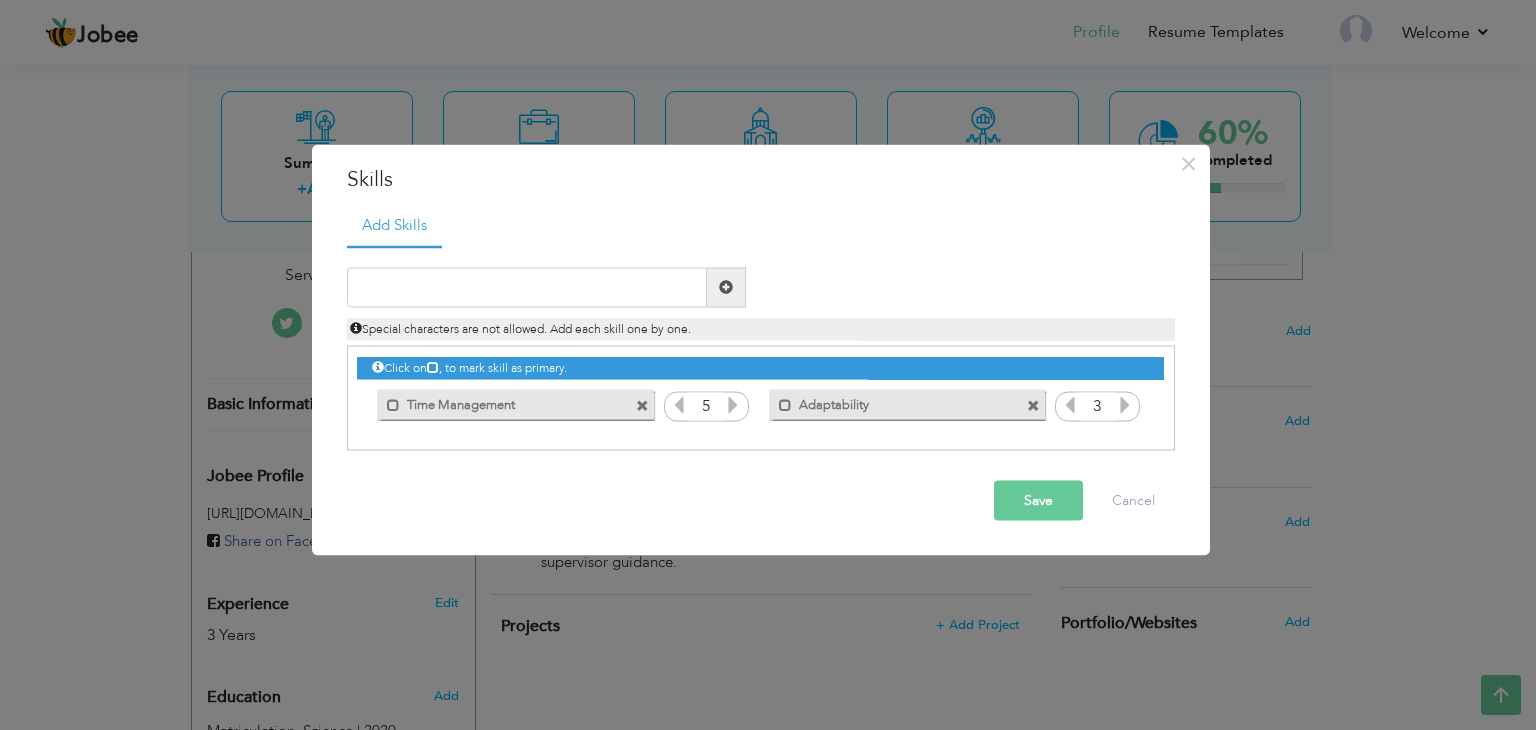 click at bounding box center (1125, 404) 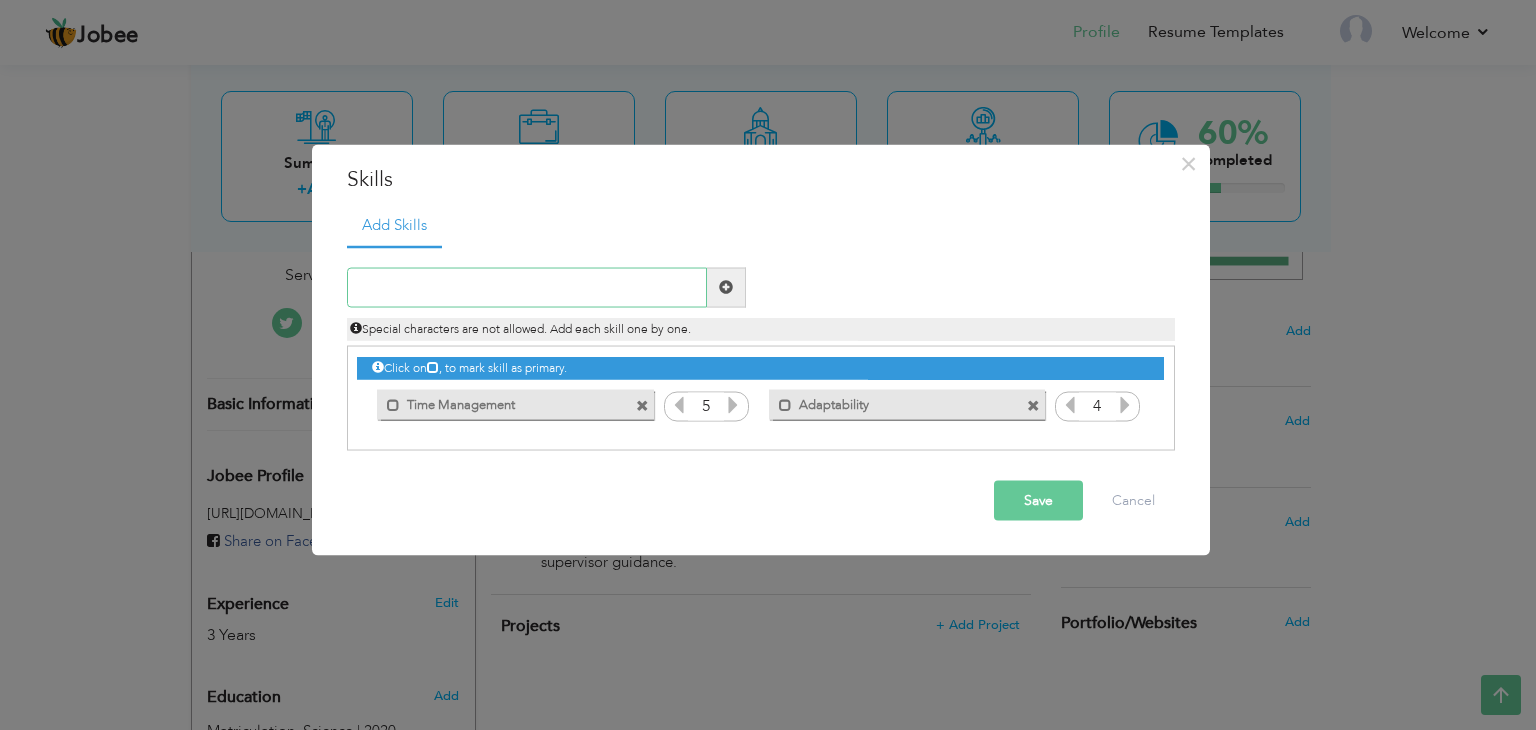 click at bounding box center (527, 287) 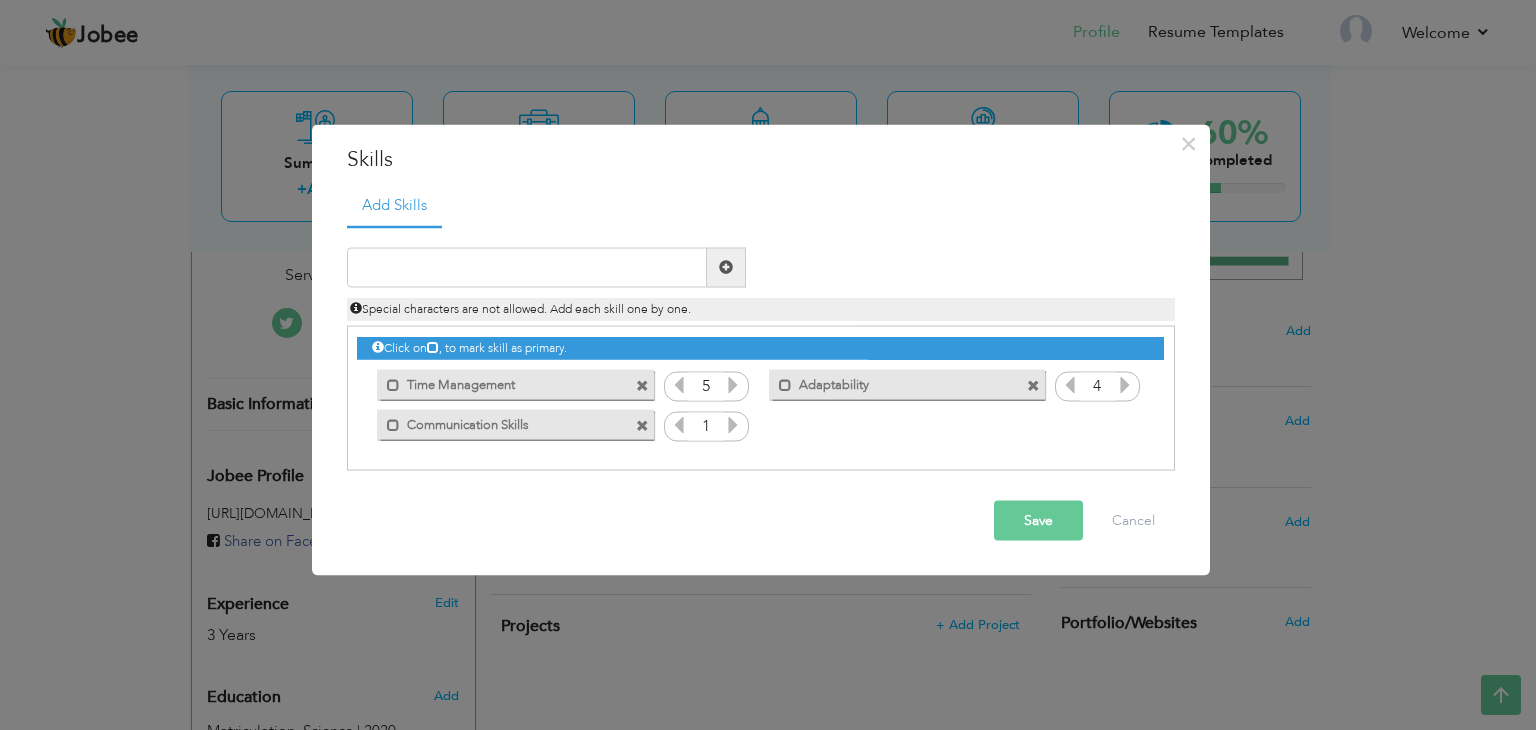 click at bounding box center (733, 424) 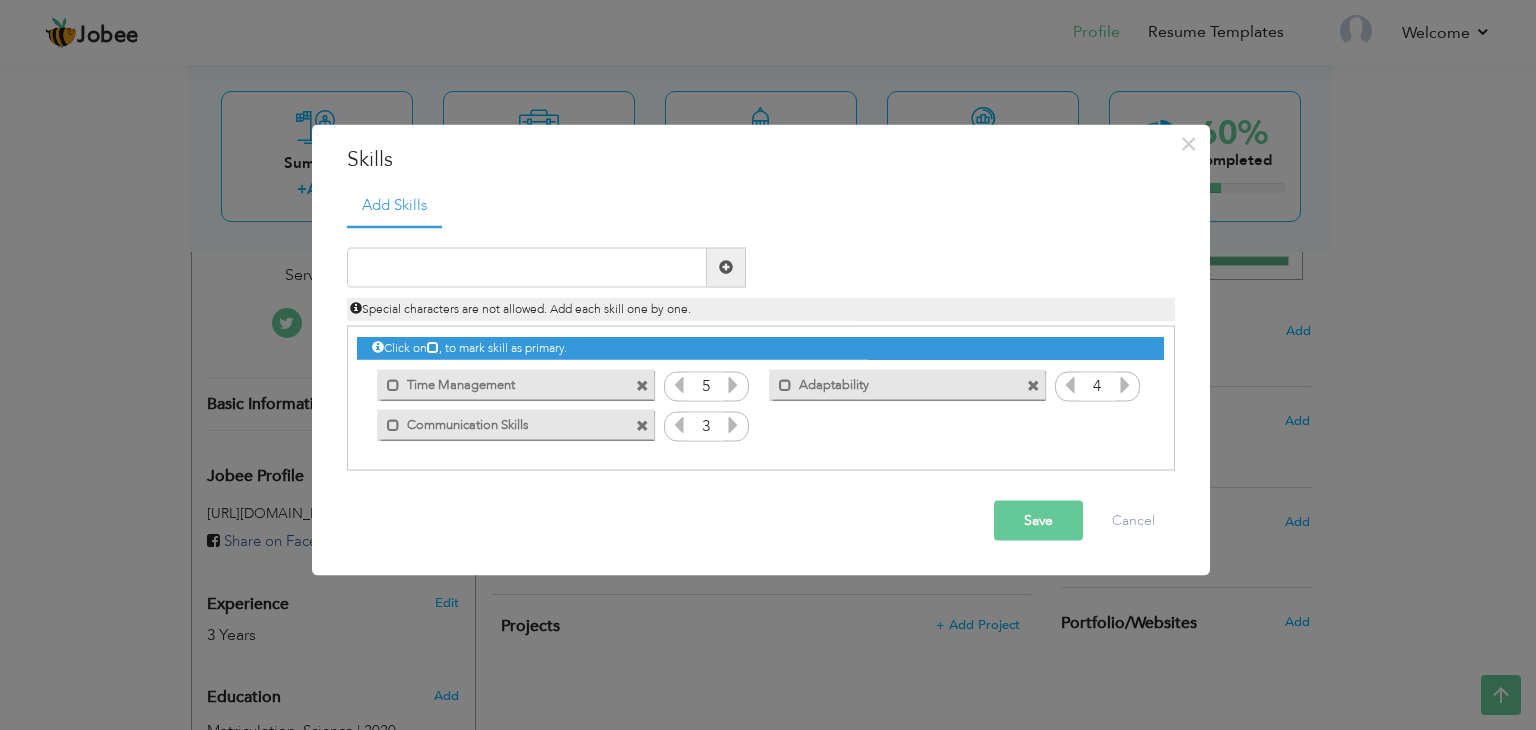 click at bounding box center [733, 424] 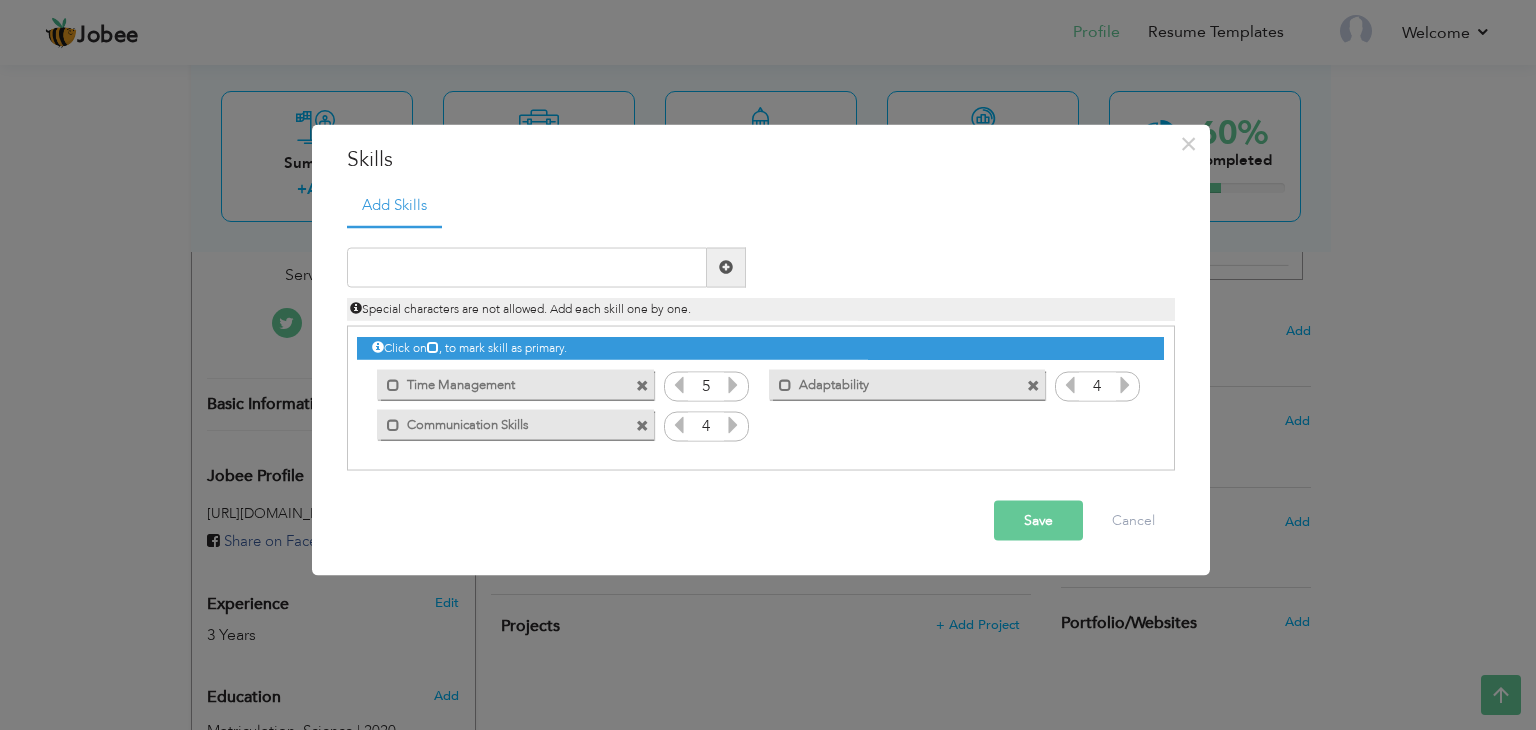 click at bounding box center [733, 424] 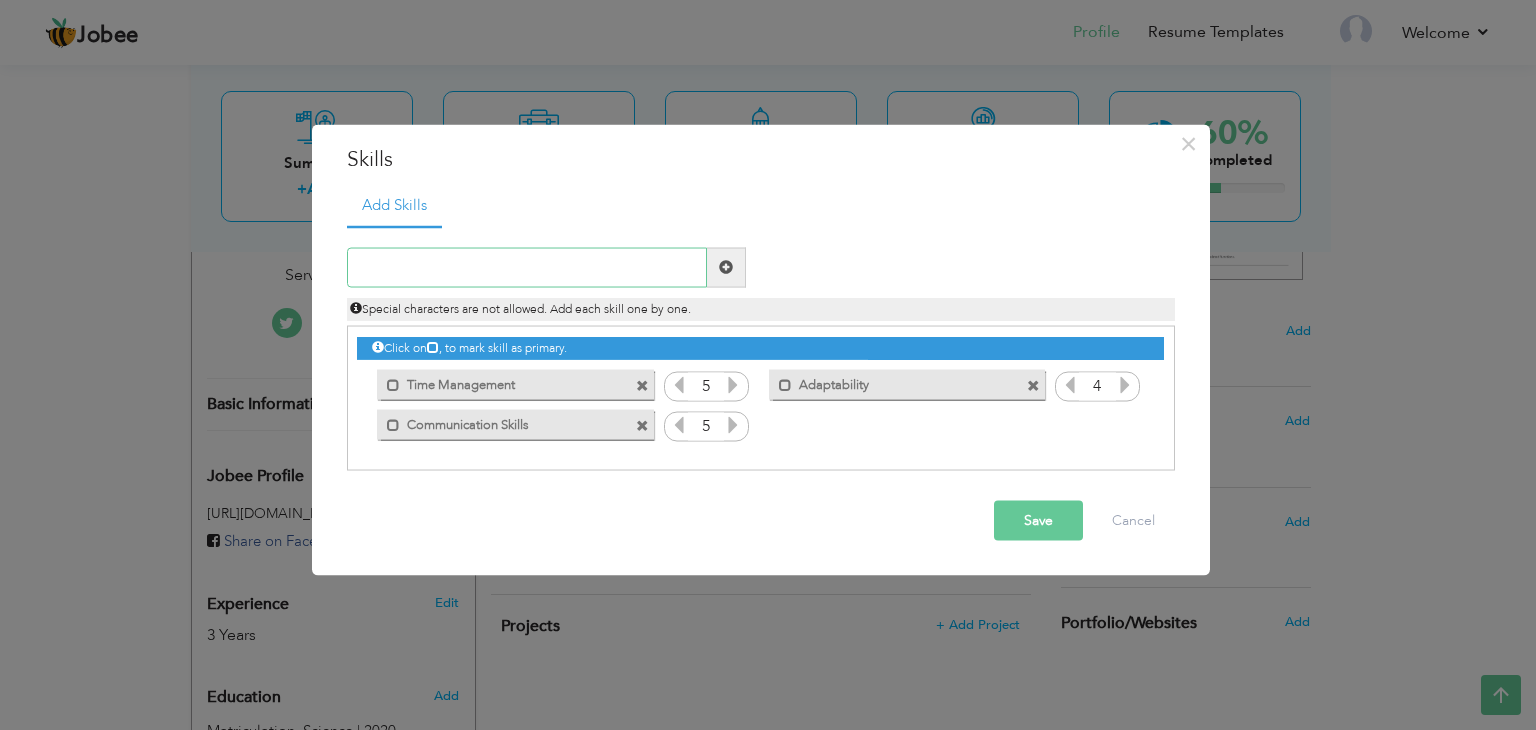 click at bounding box center [527, 267] 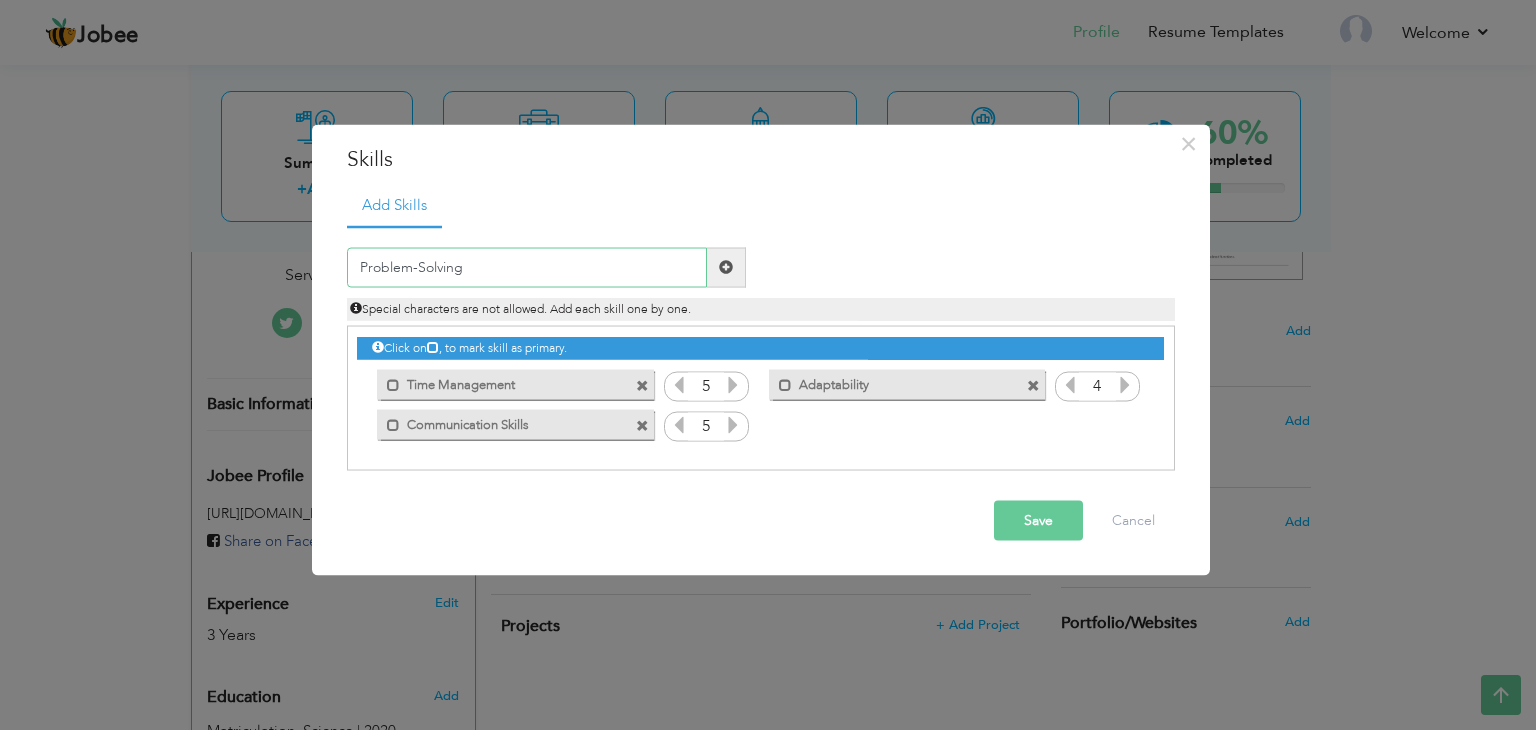 type 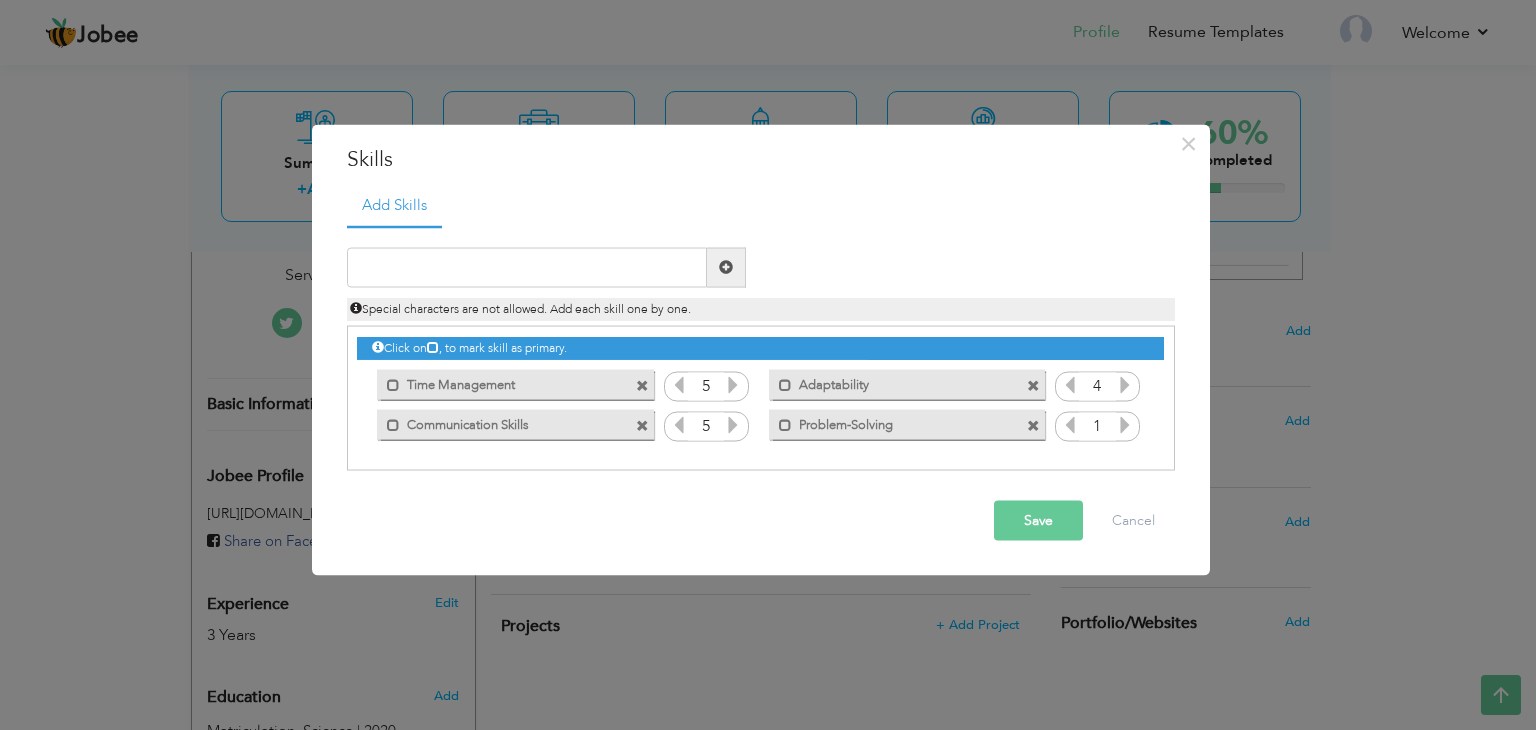 click at bounding box center (1125, 424) 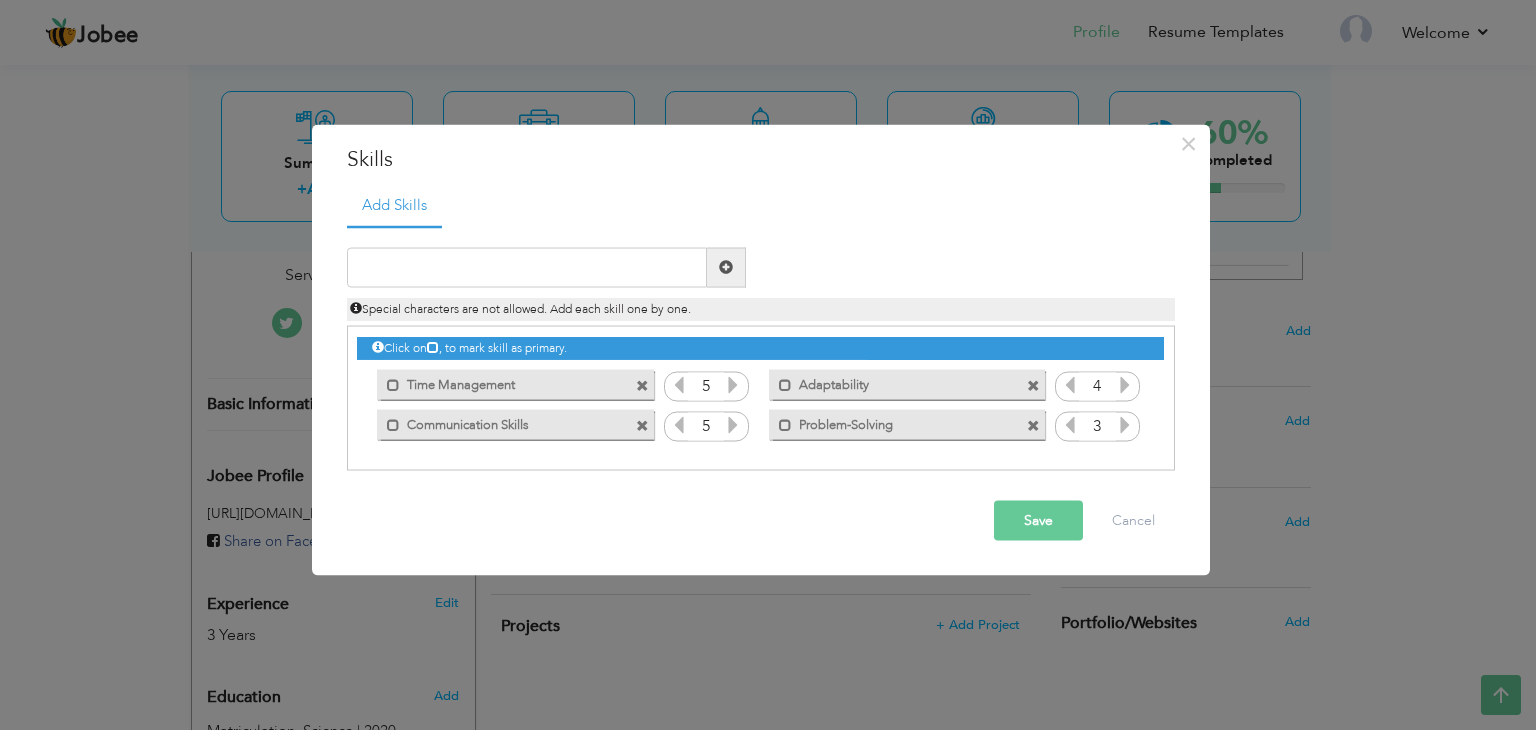 click at bounding box center [1125, 424] 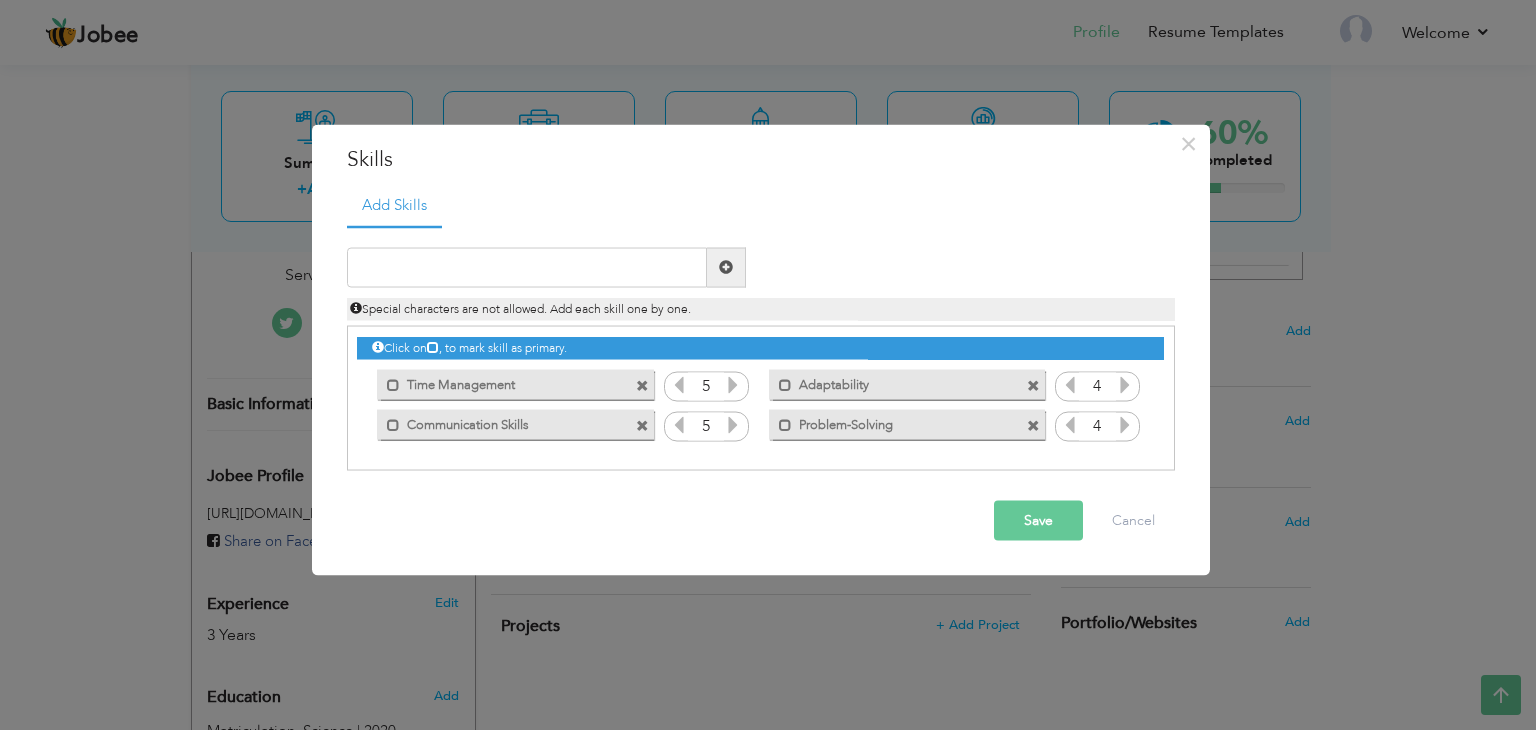 click on "Save" at bounding box center [1038, 520] 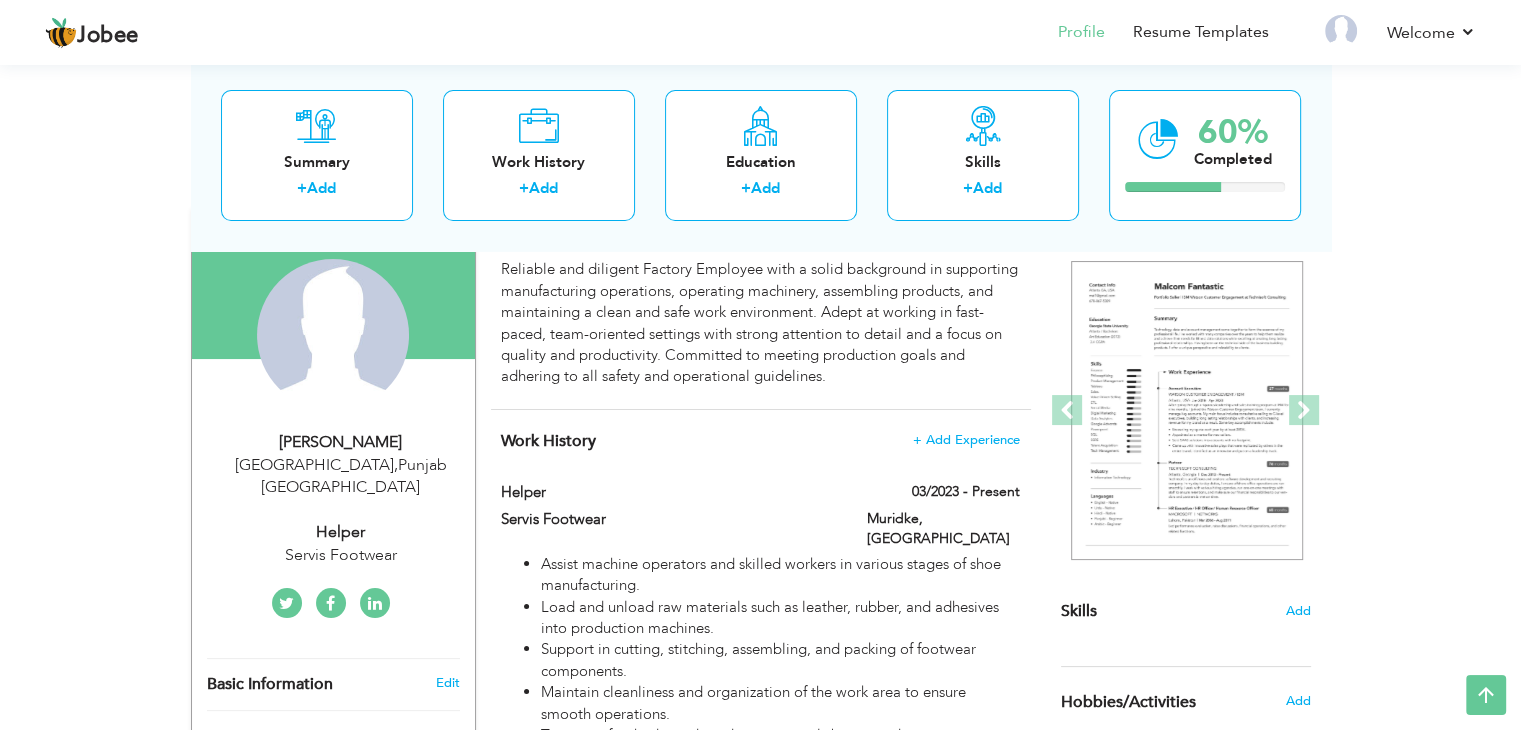 scroll, scrollTop: 329, scrollLeft: 0, axis: vertical 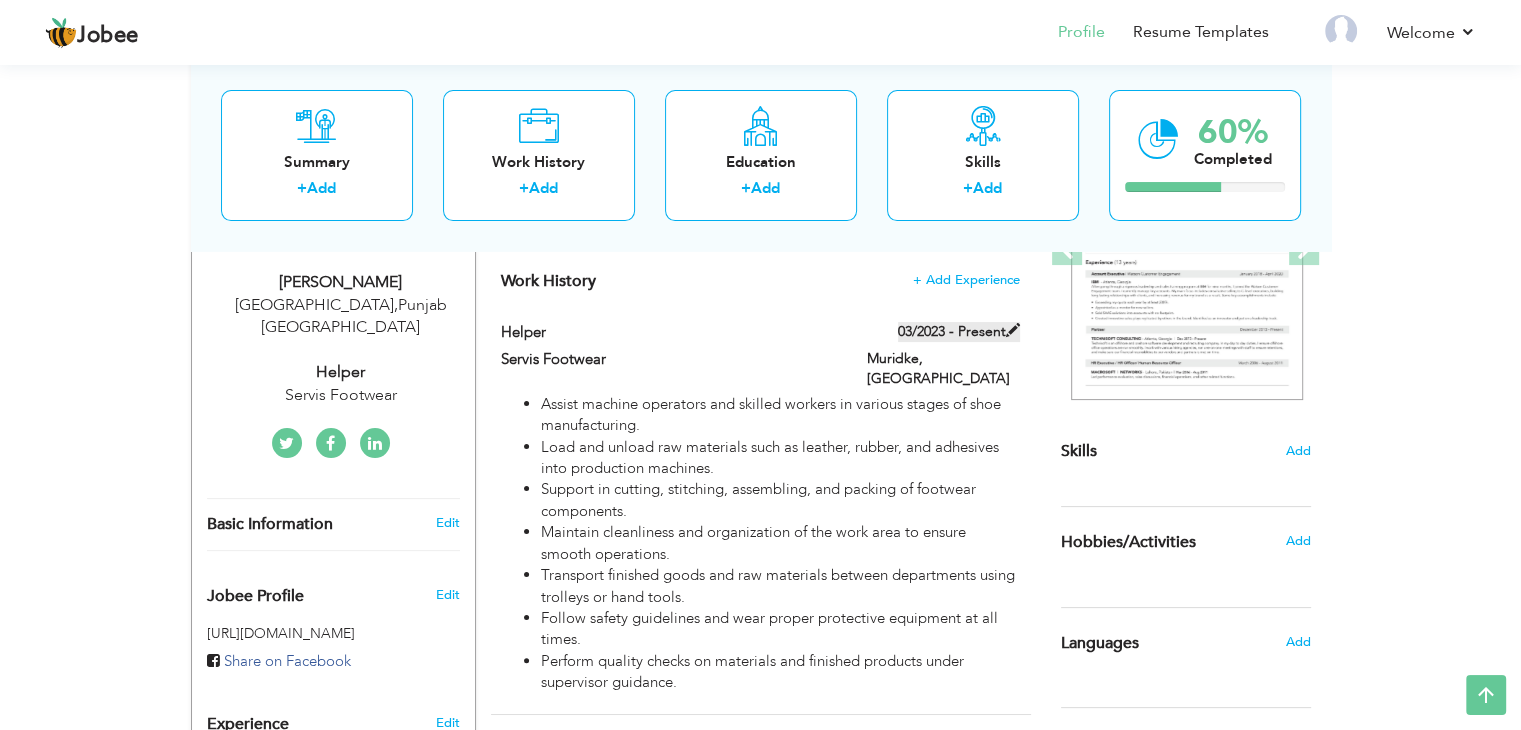 click at bounding box center (1013, 330) 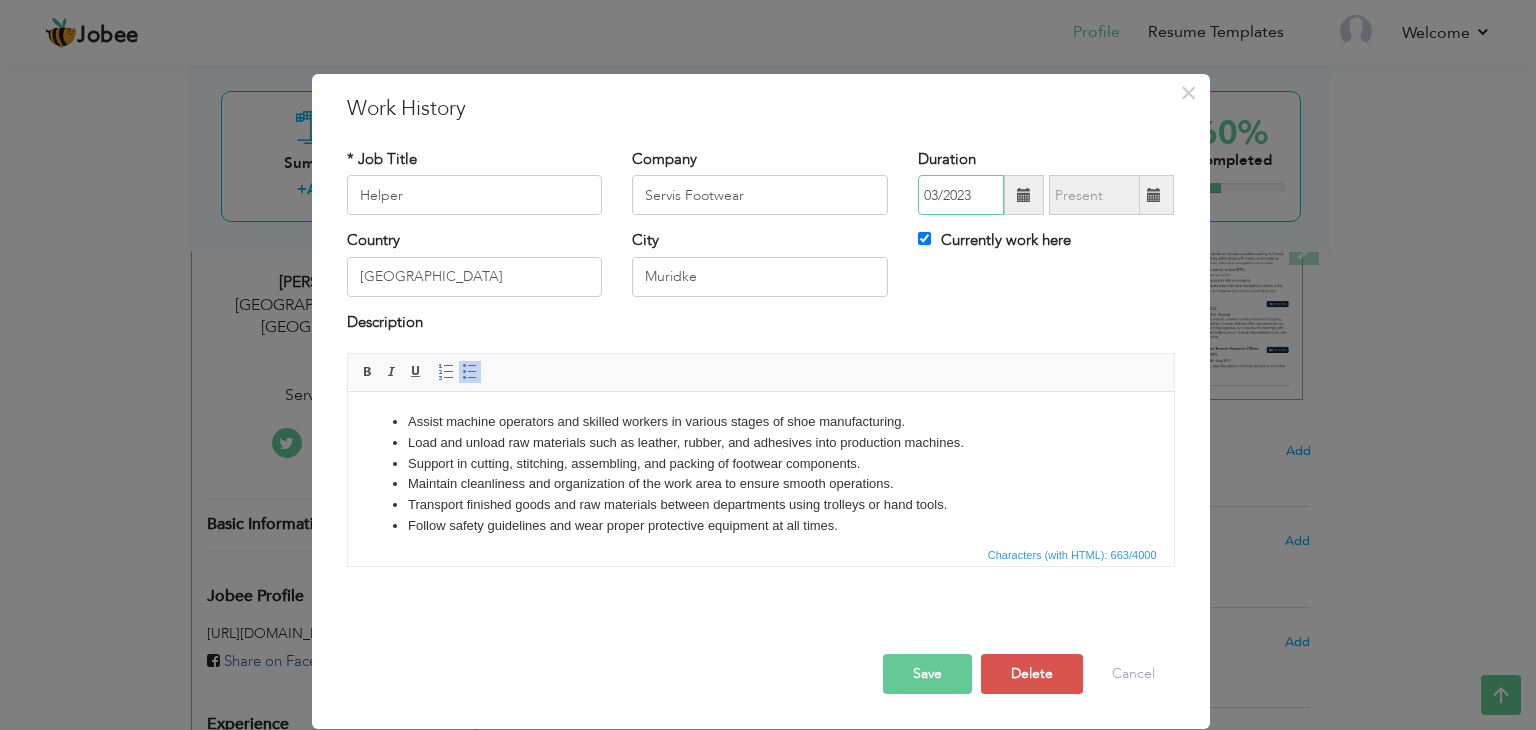 click on "03/2023" at bounding box center (961, 195) 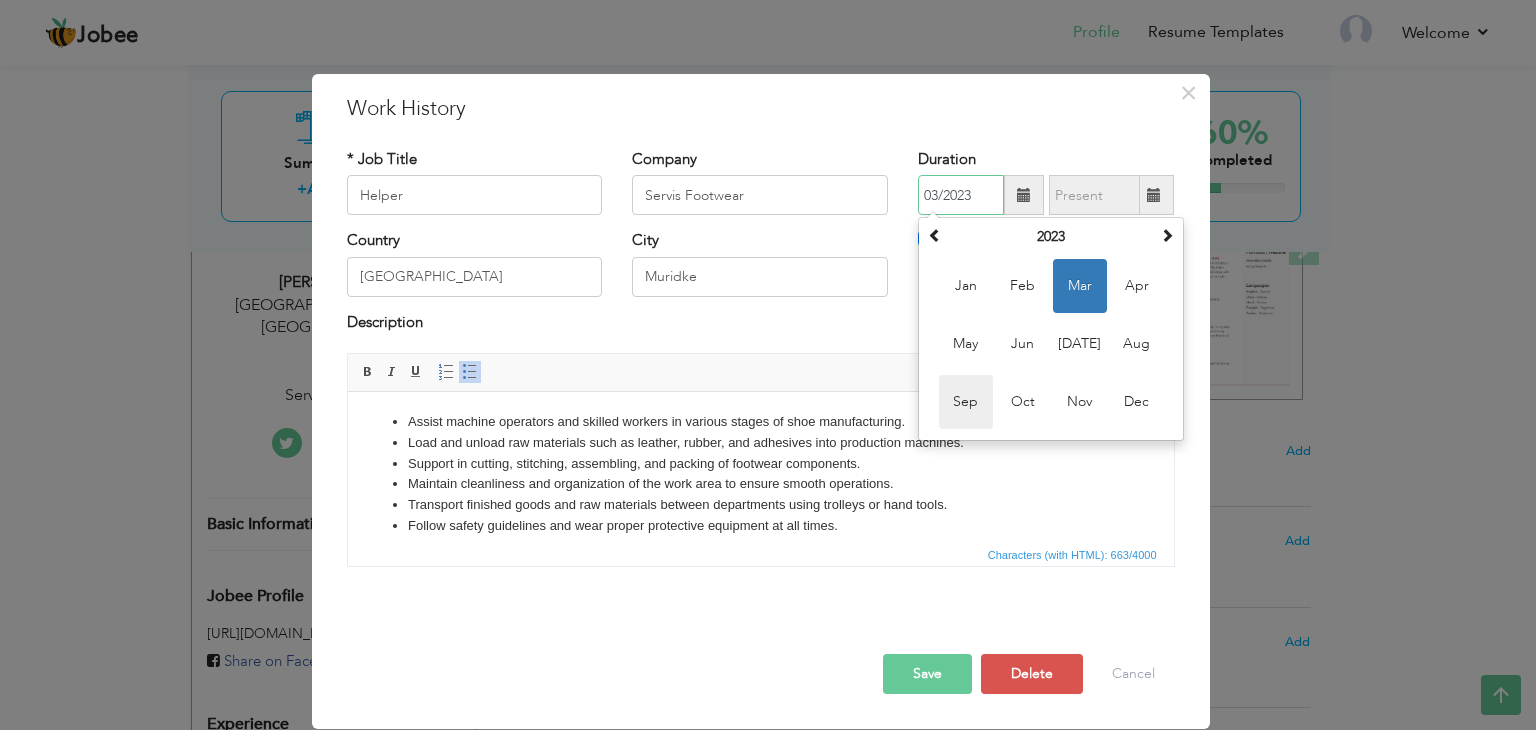 click on "Sep" at bounding box center [966, 402] 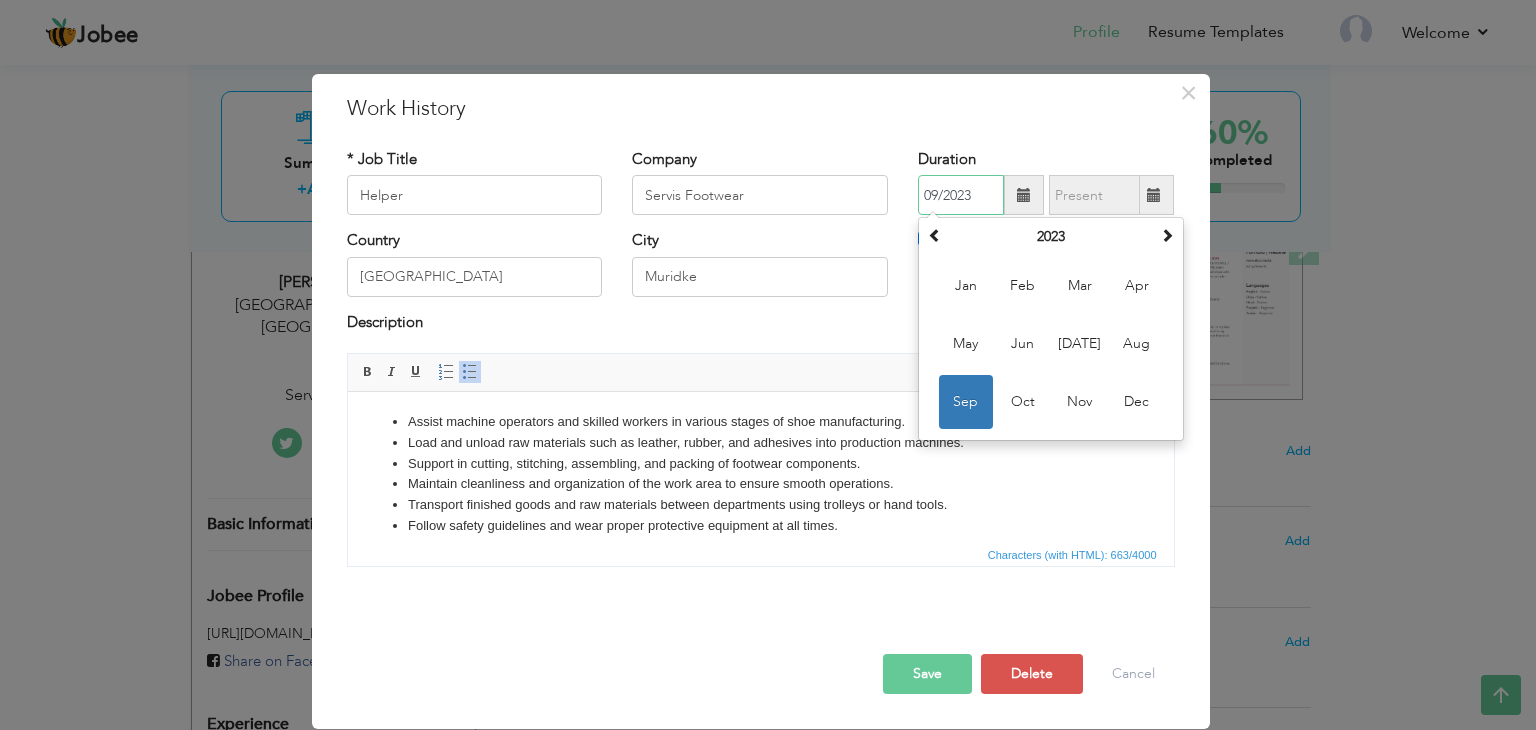 click on "09/2023" at bounding box center (961, 195) 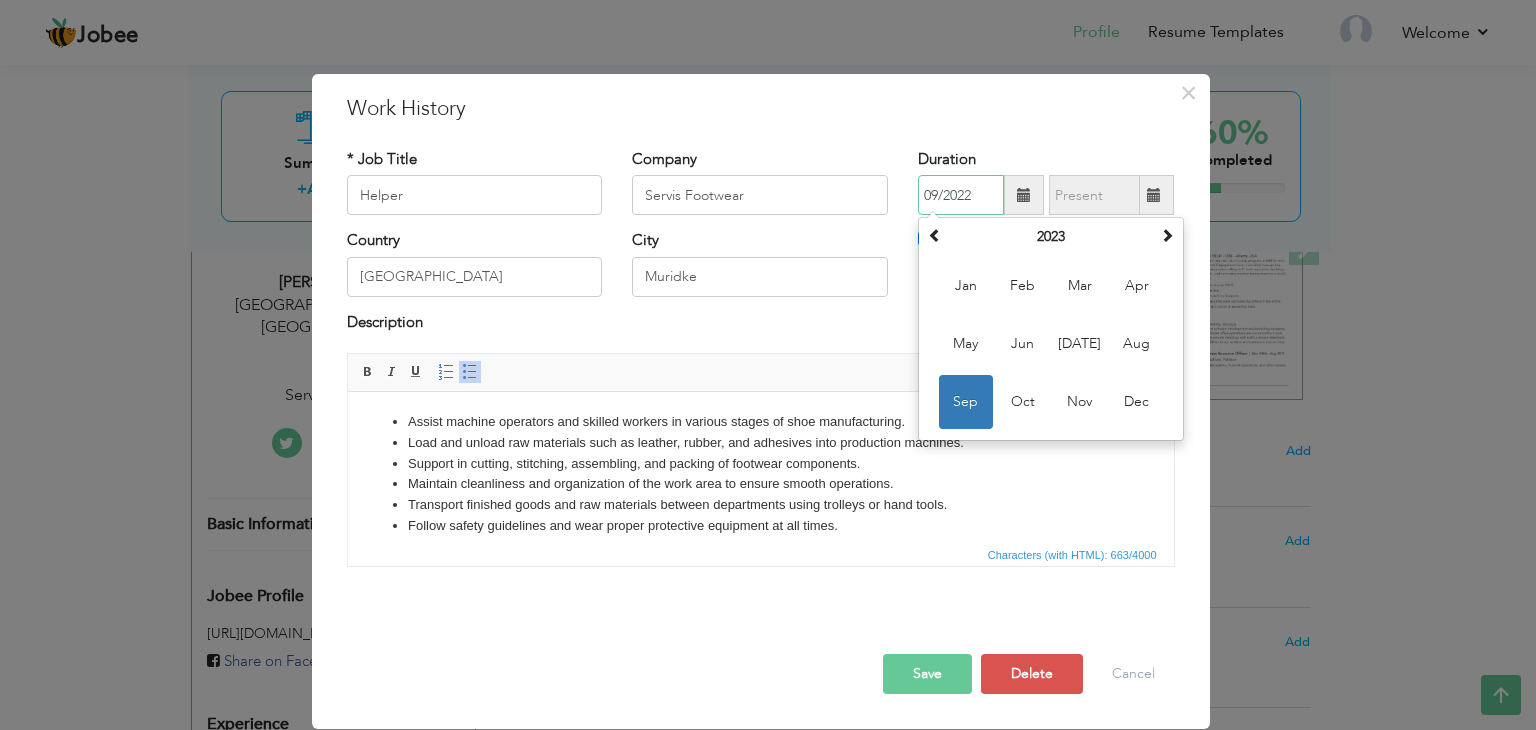 type on "09/2022" 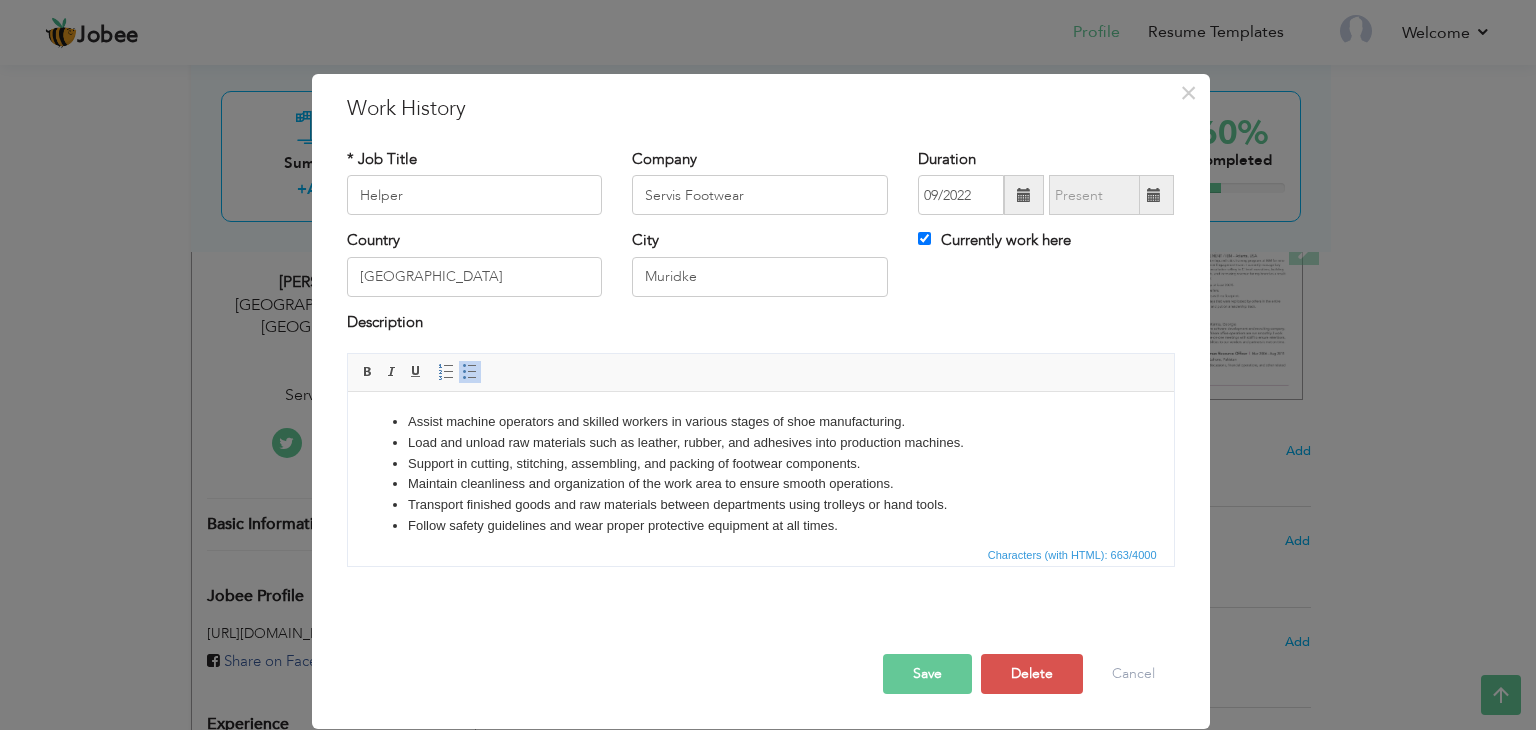 click on "Save" at bounding box center [927, 674] 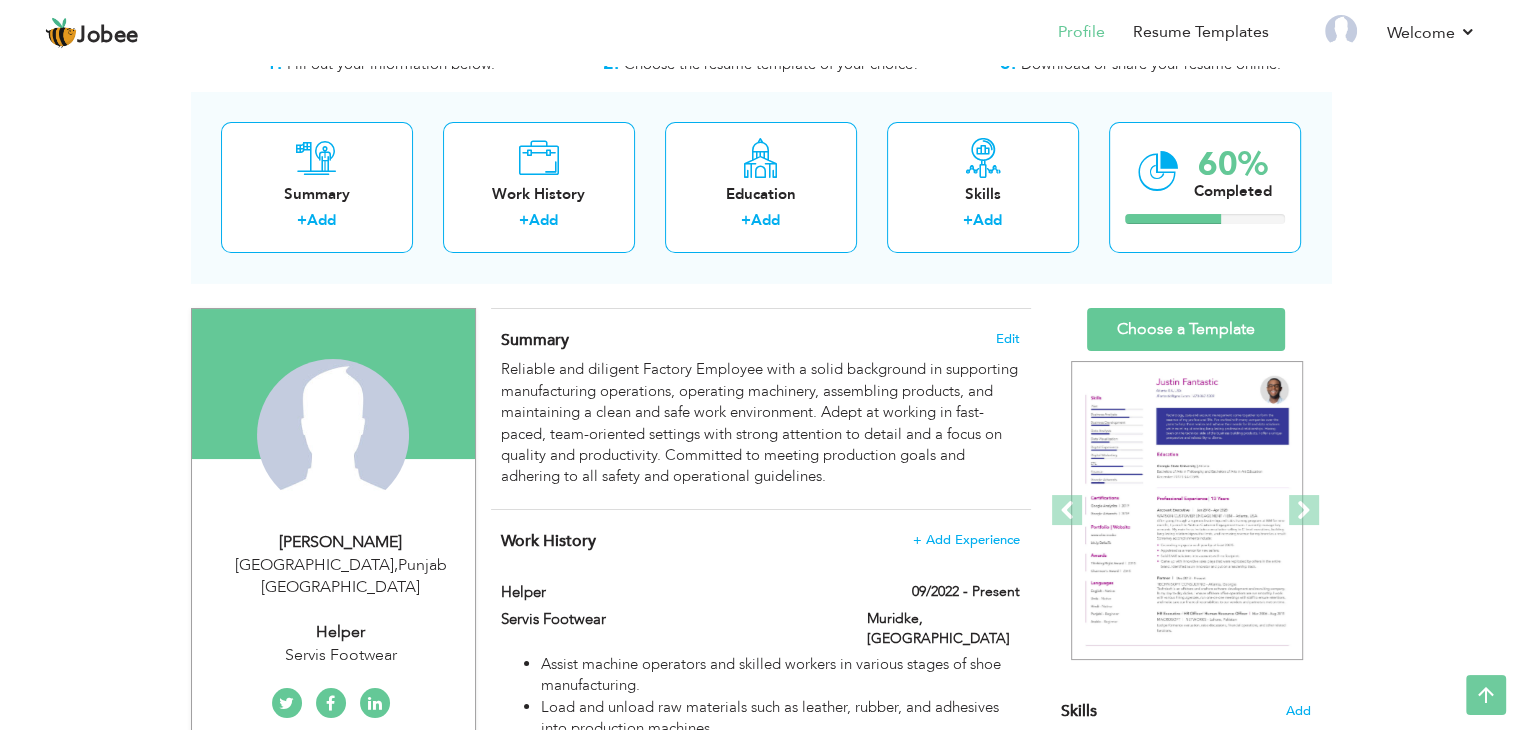 scroll, scrollTop: 0, scrollLeft: 0, axis: both 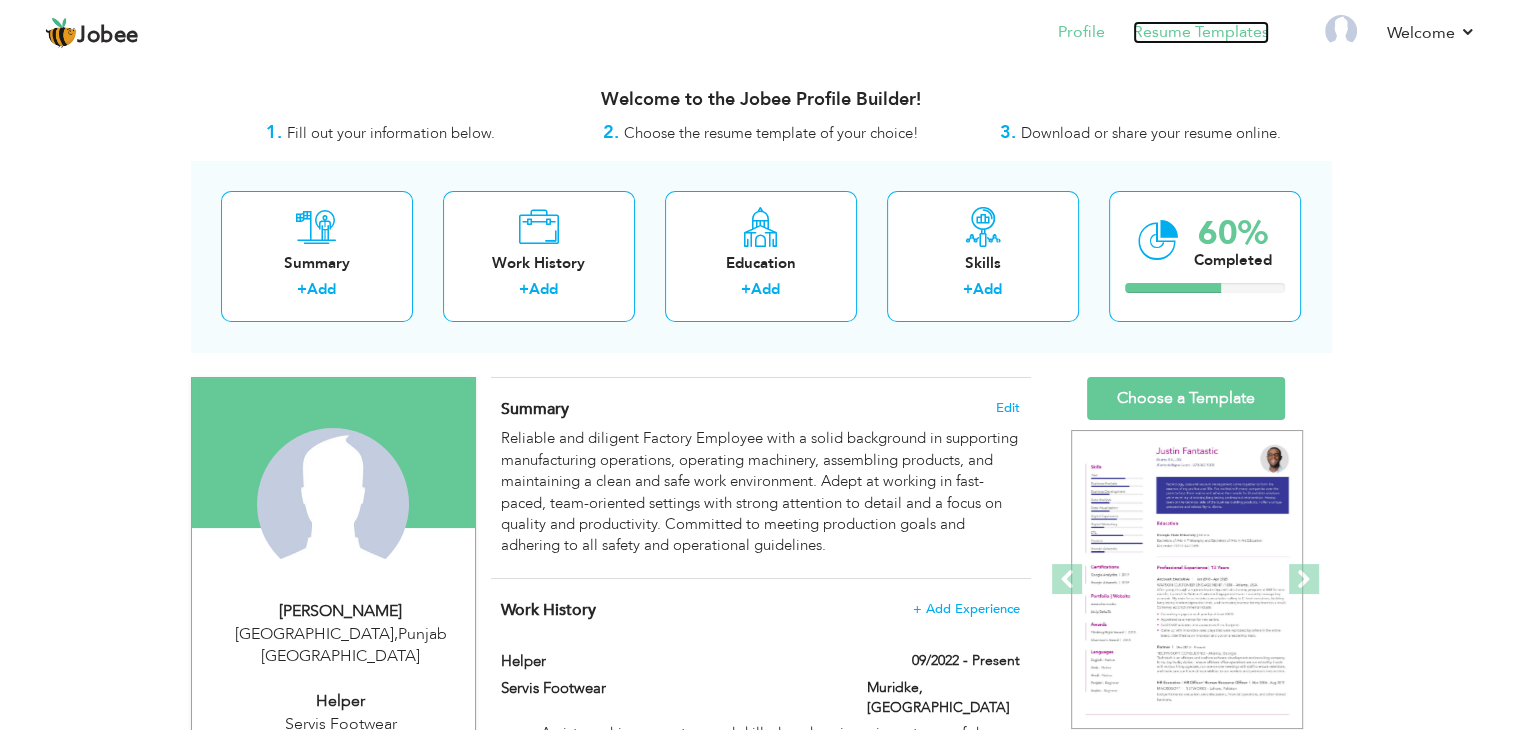 click on "Resume Templates" at bounding box center [1201, 32] 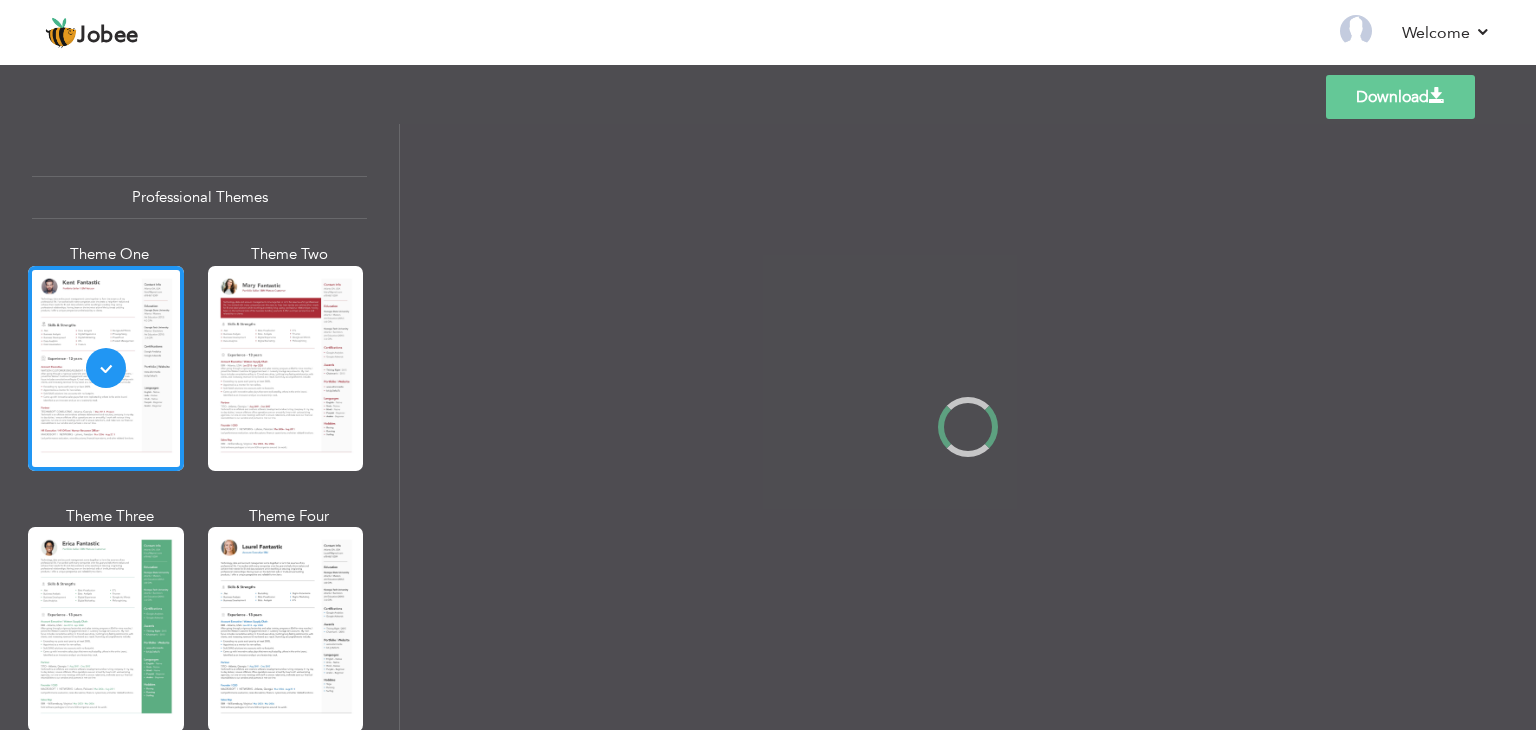 scroll, scrollTop: 0, scrollLeft: 0, axis: both 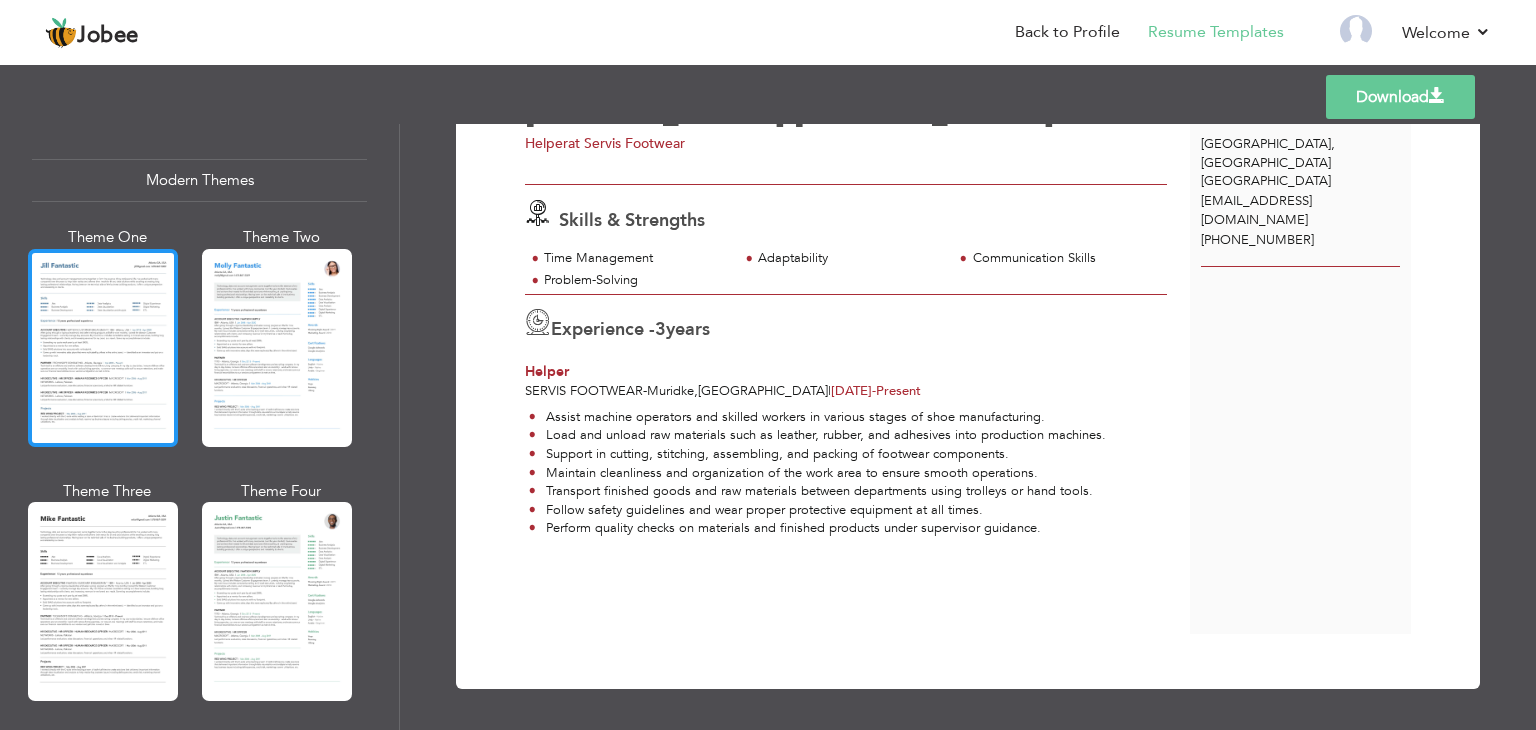click at bounding box center [103, 348] 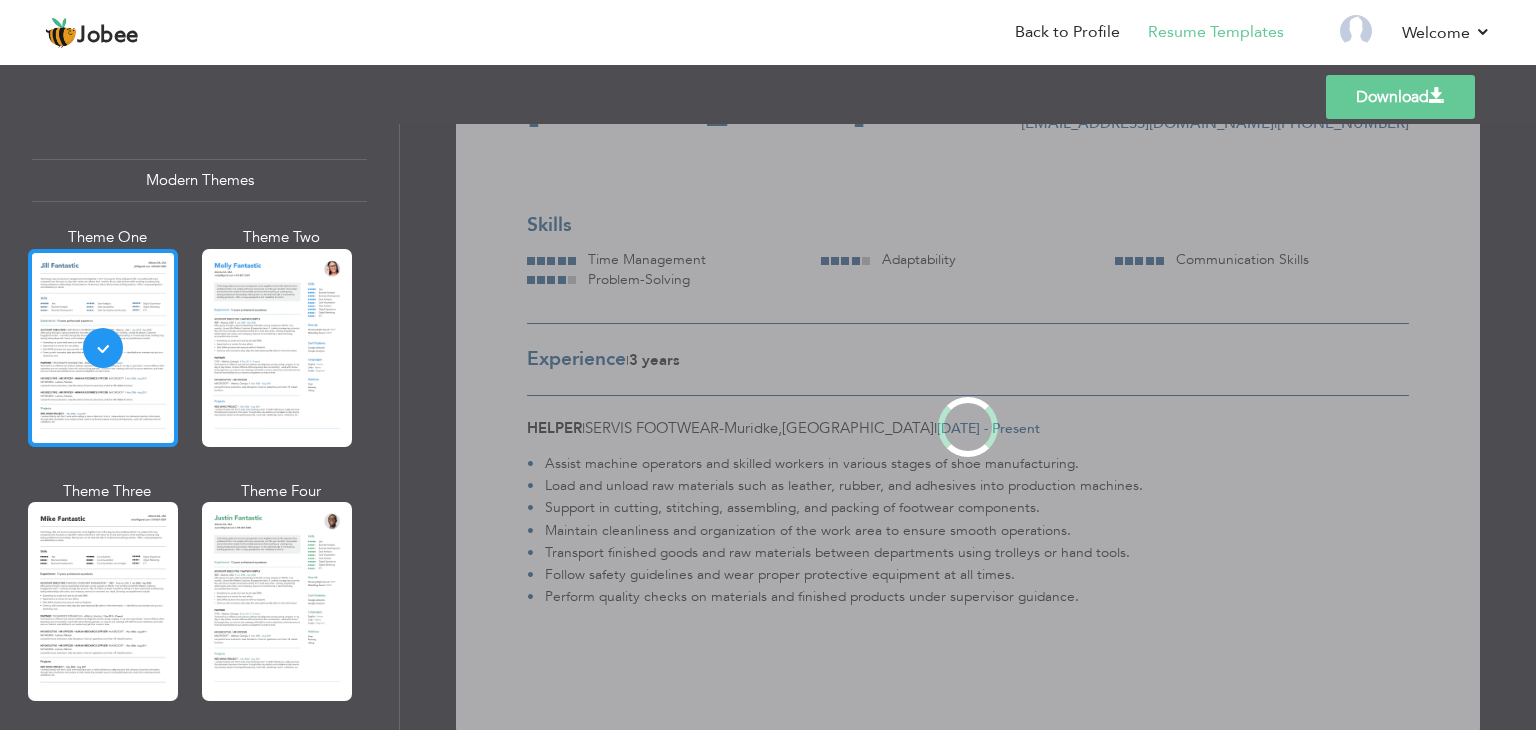 scroll, scrollTop: 0, scrollLeft: 0, axis: both 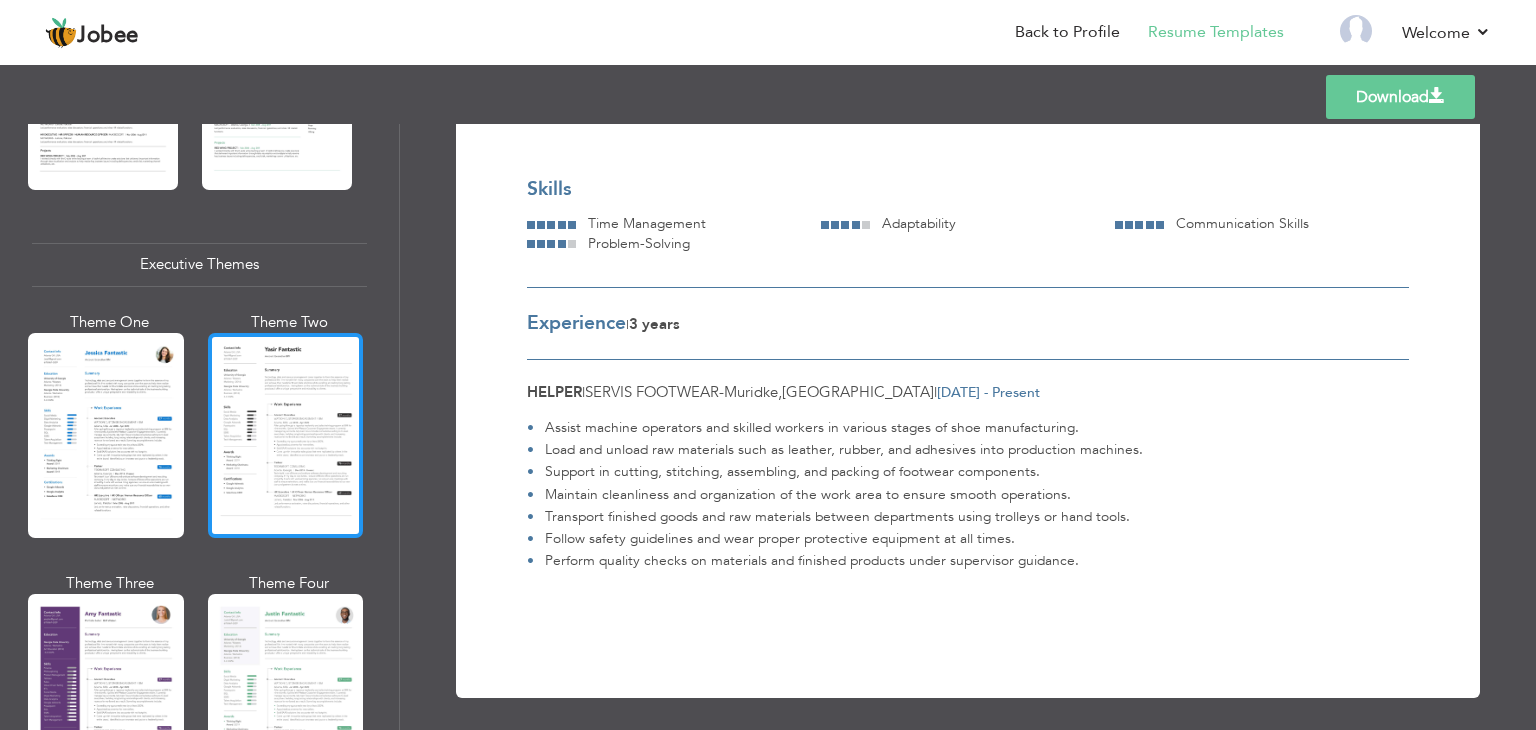 click at bounding box center (286, 435) 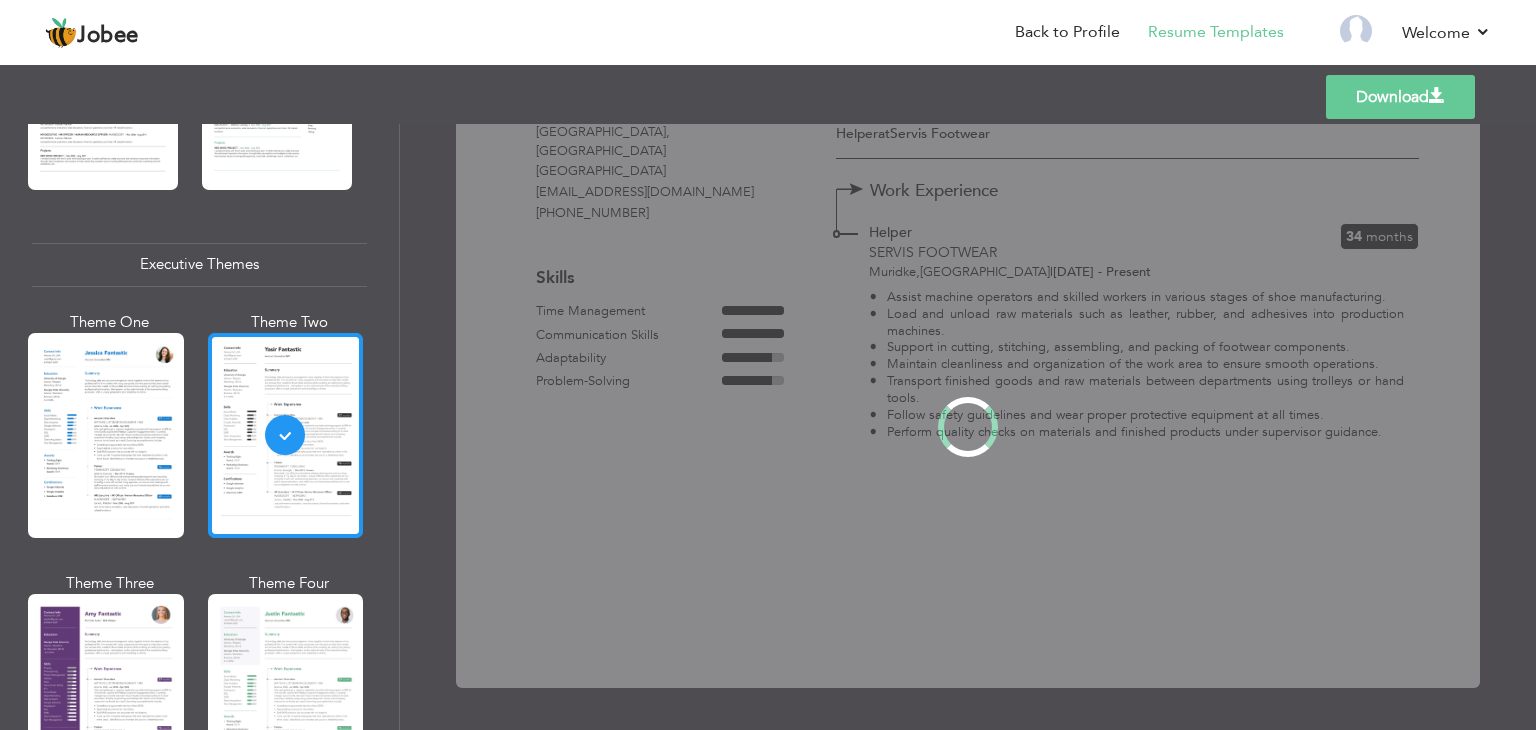 scroll, scrollTop: 0, scrollLeft: 0, axis: both 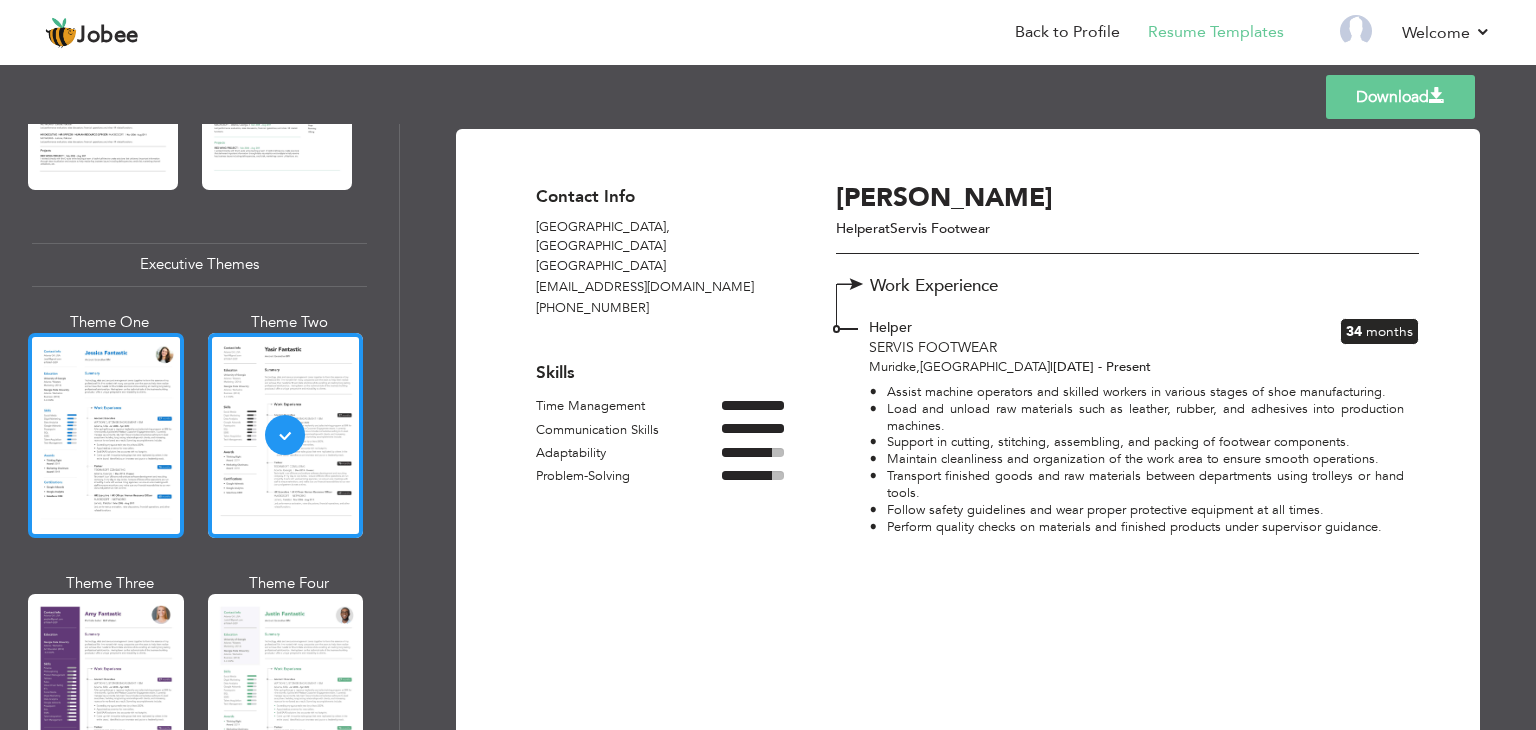 click at bounding box center (106, 435) 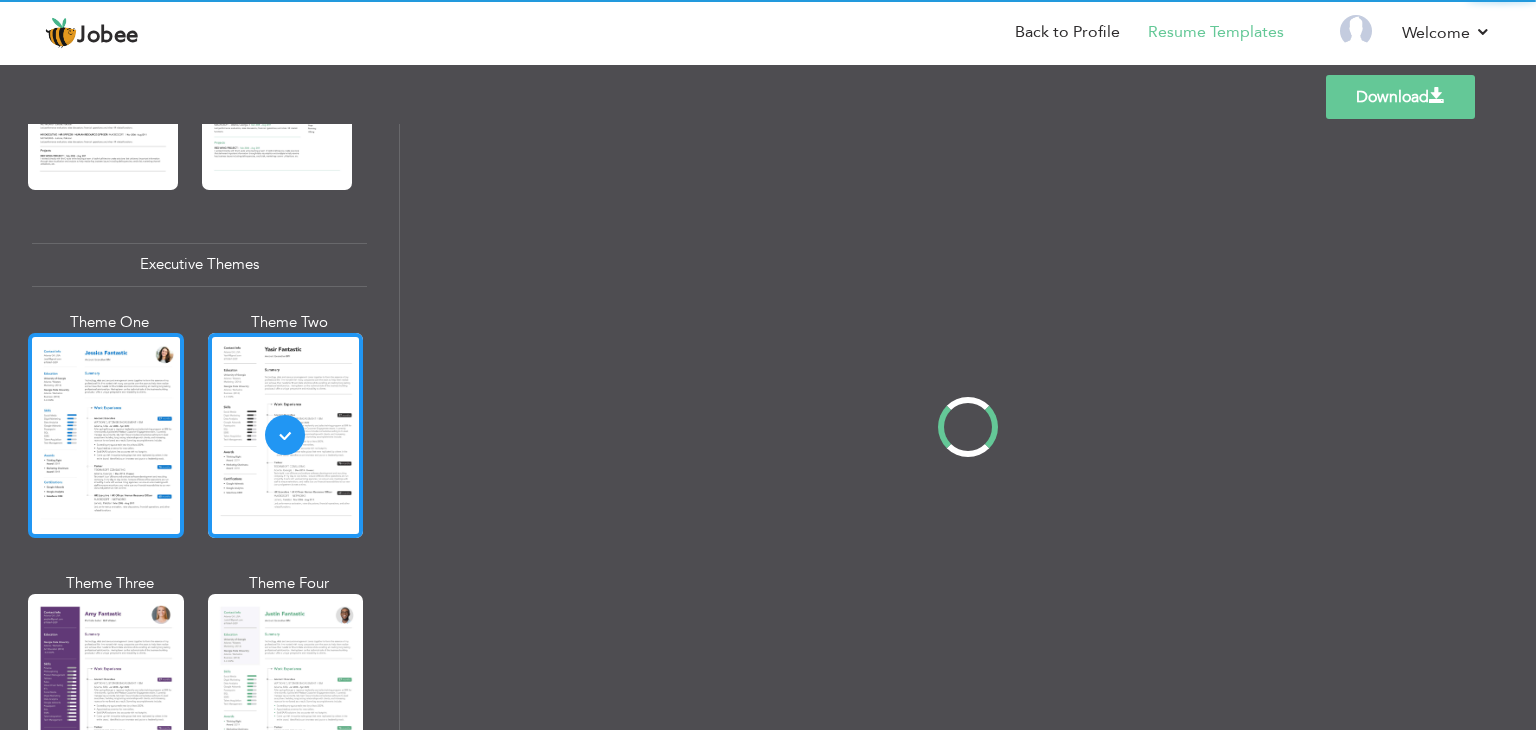 scroll, scrollTop: 1400, scrollLeft: 0, axis: vertical 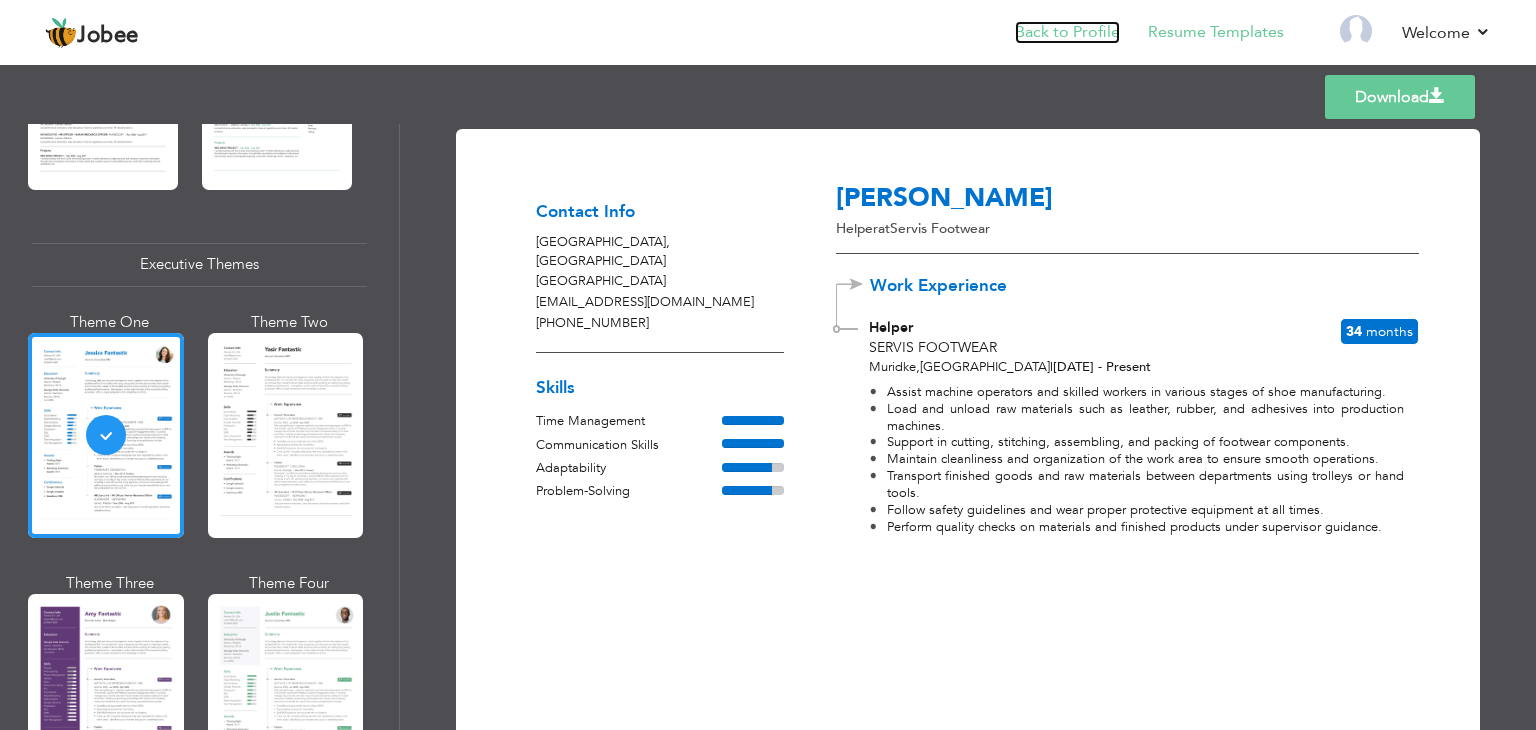 click on "Back to Profile" at bounding box center [1067, 32] 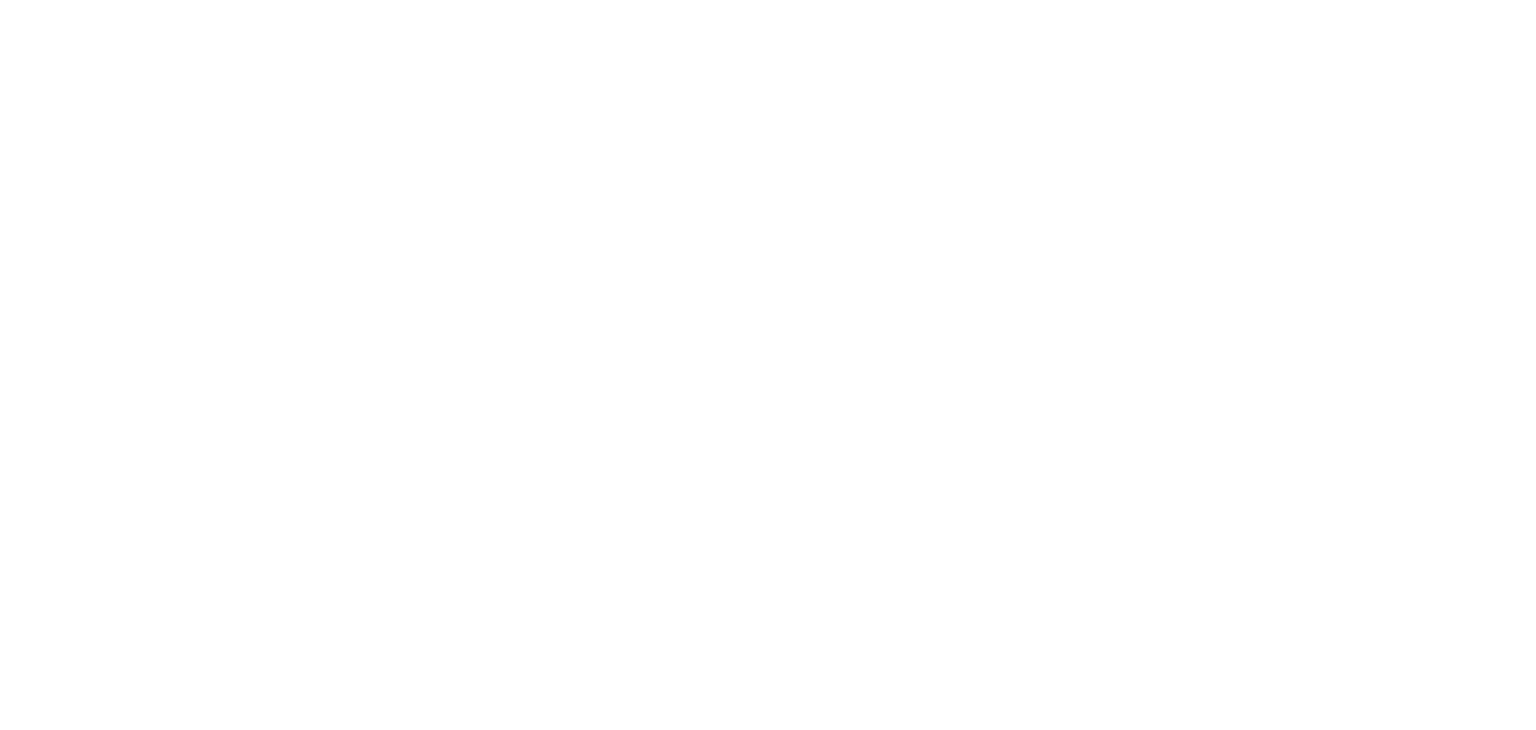 scroll, scrollTop: 0, scrollLeft: 0, axis: both 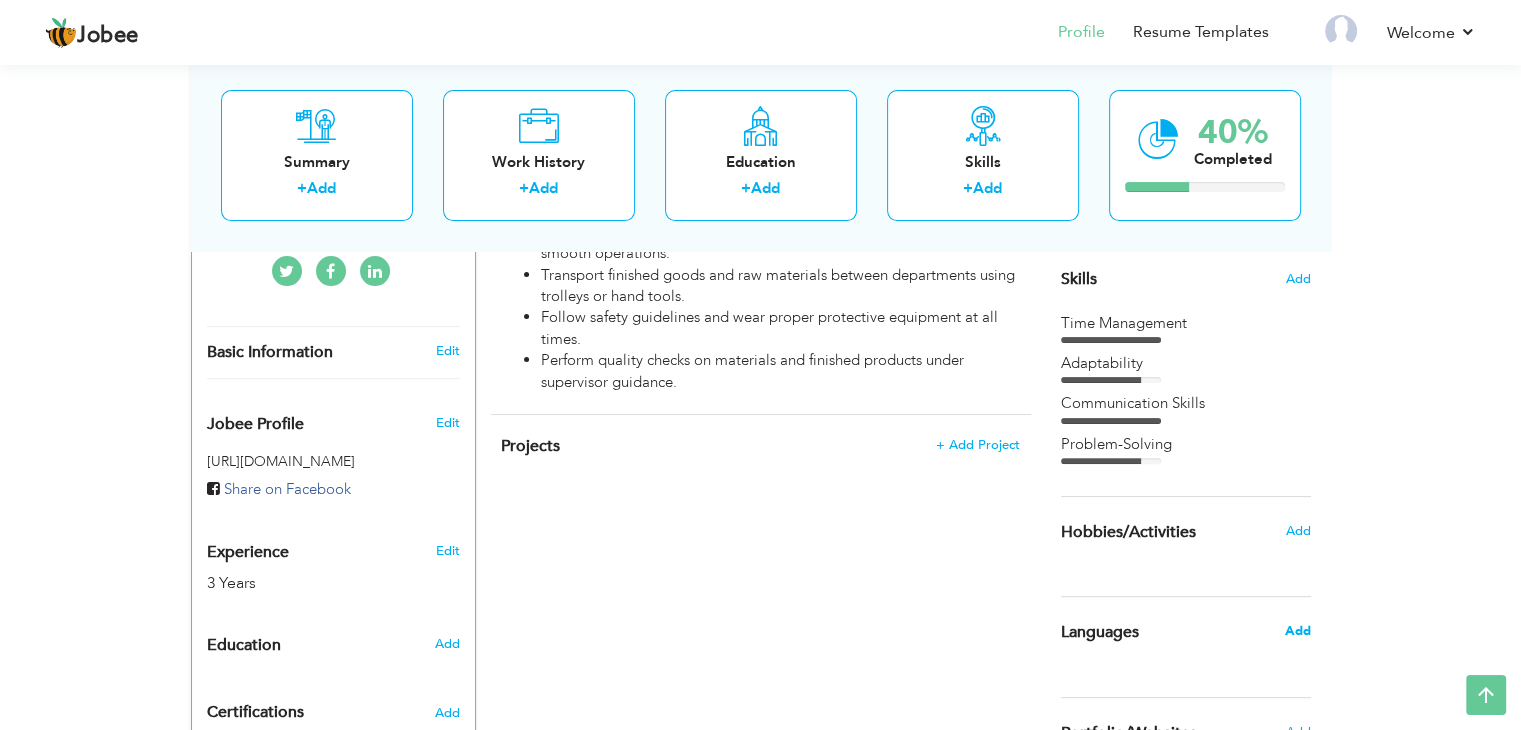 click on "Add" at bounding box center [1297, 631] 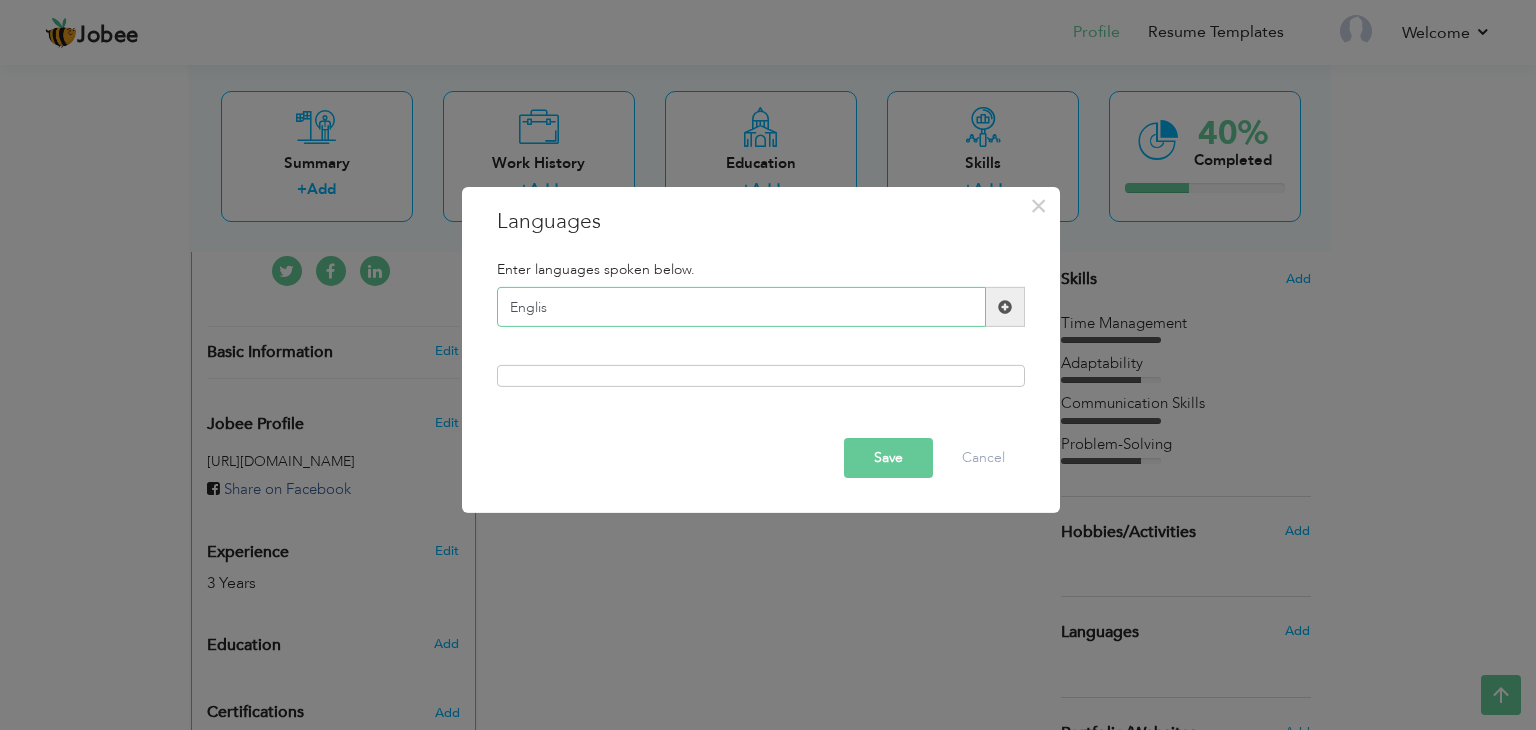type on "English" 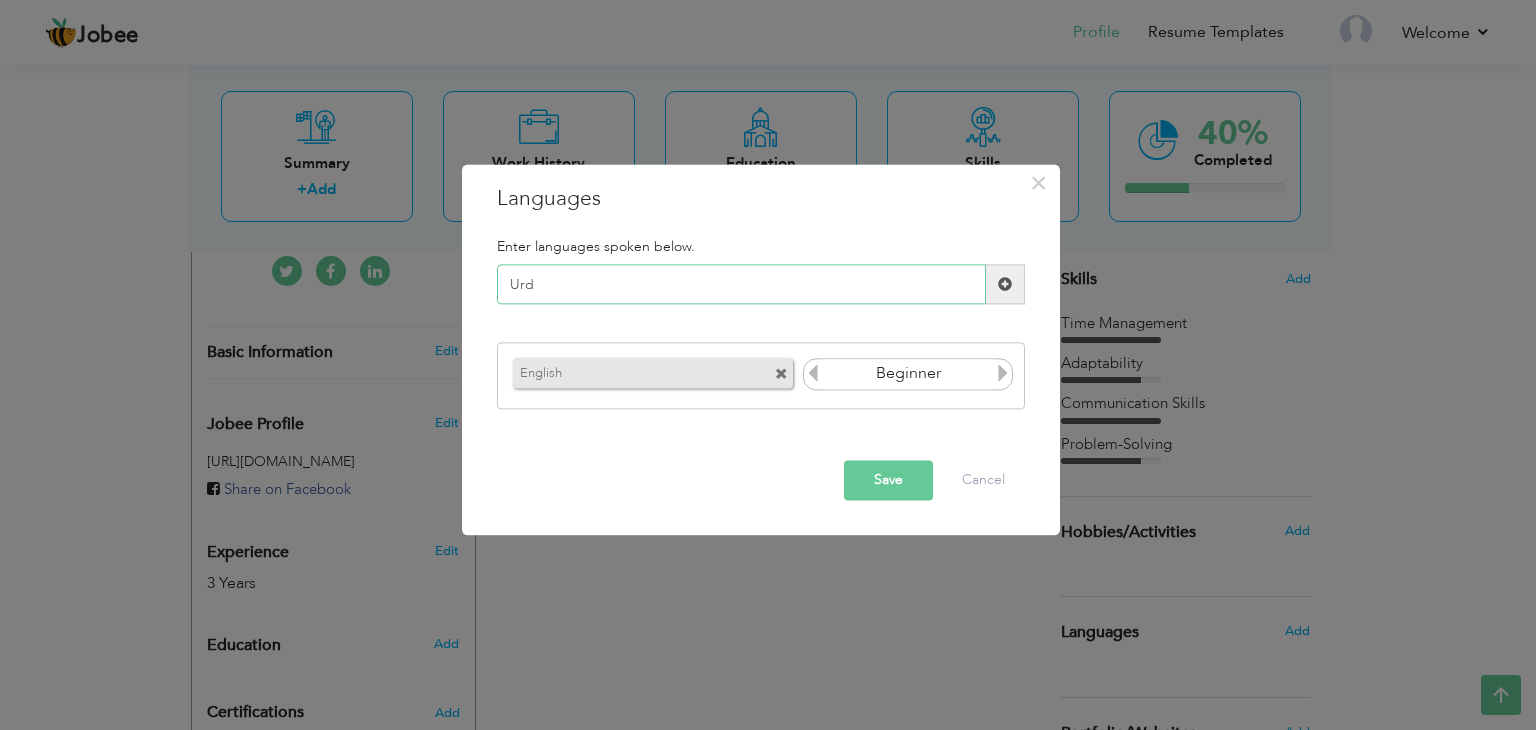 type on "Urdu" 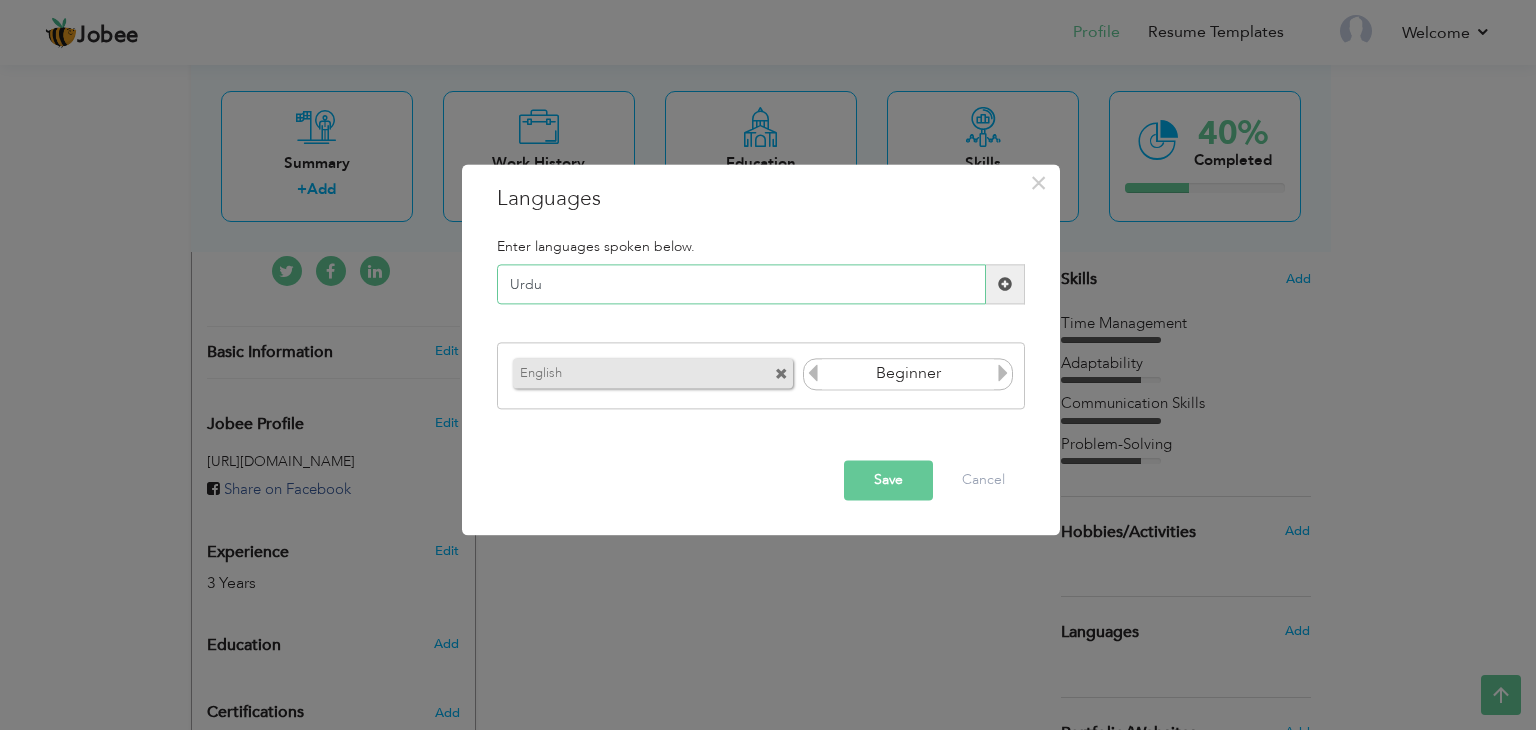 type 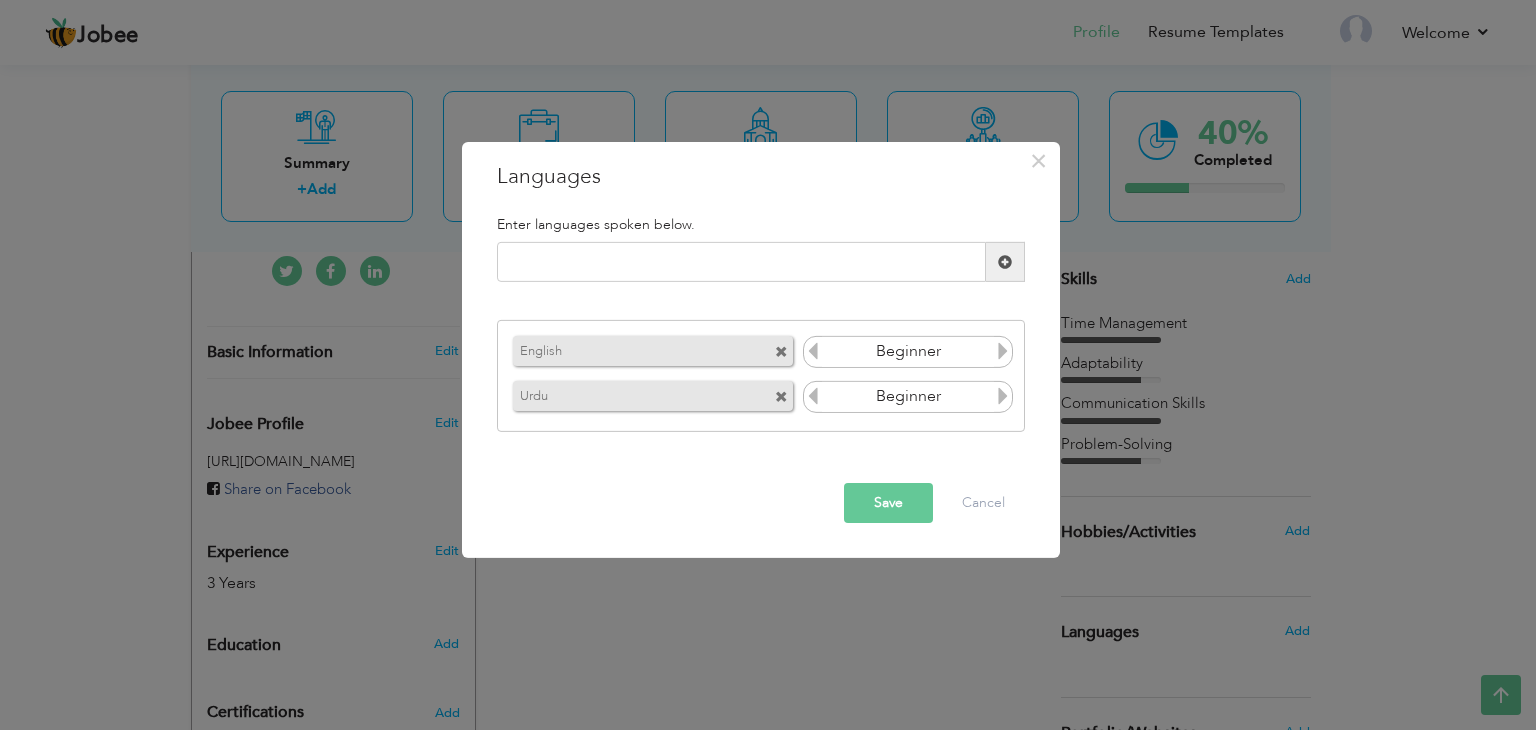 click at bounding box center [1003, 396] 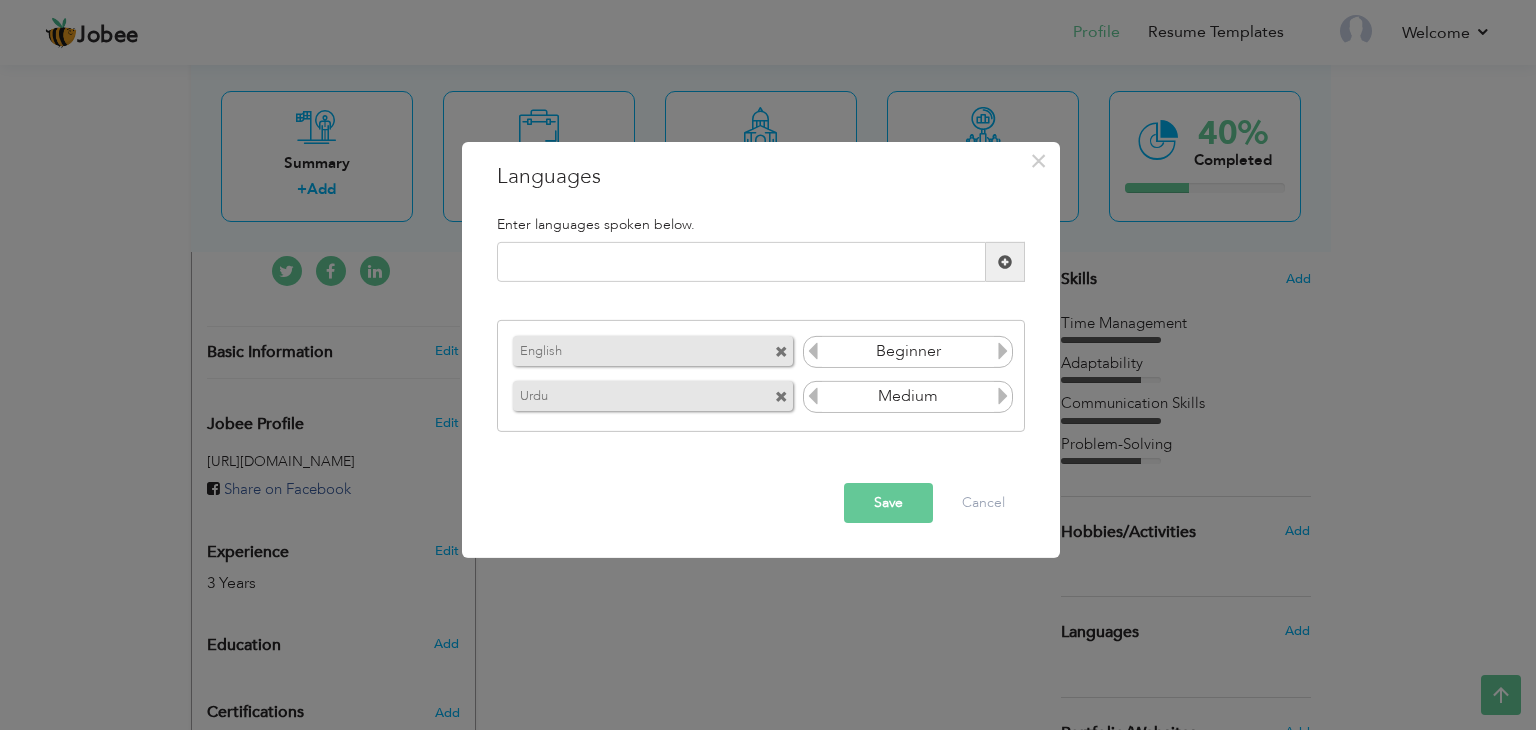 click at bounding box center [1003, 396] 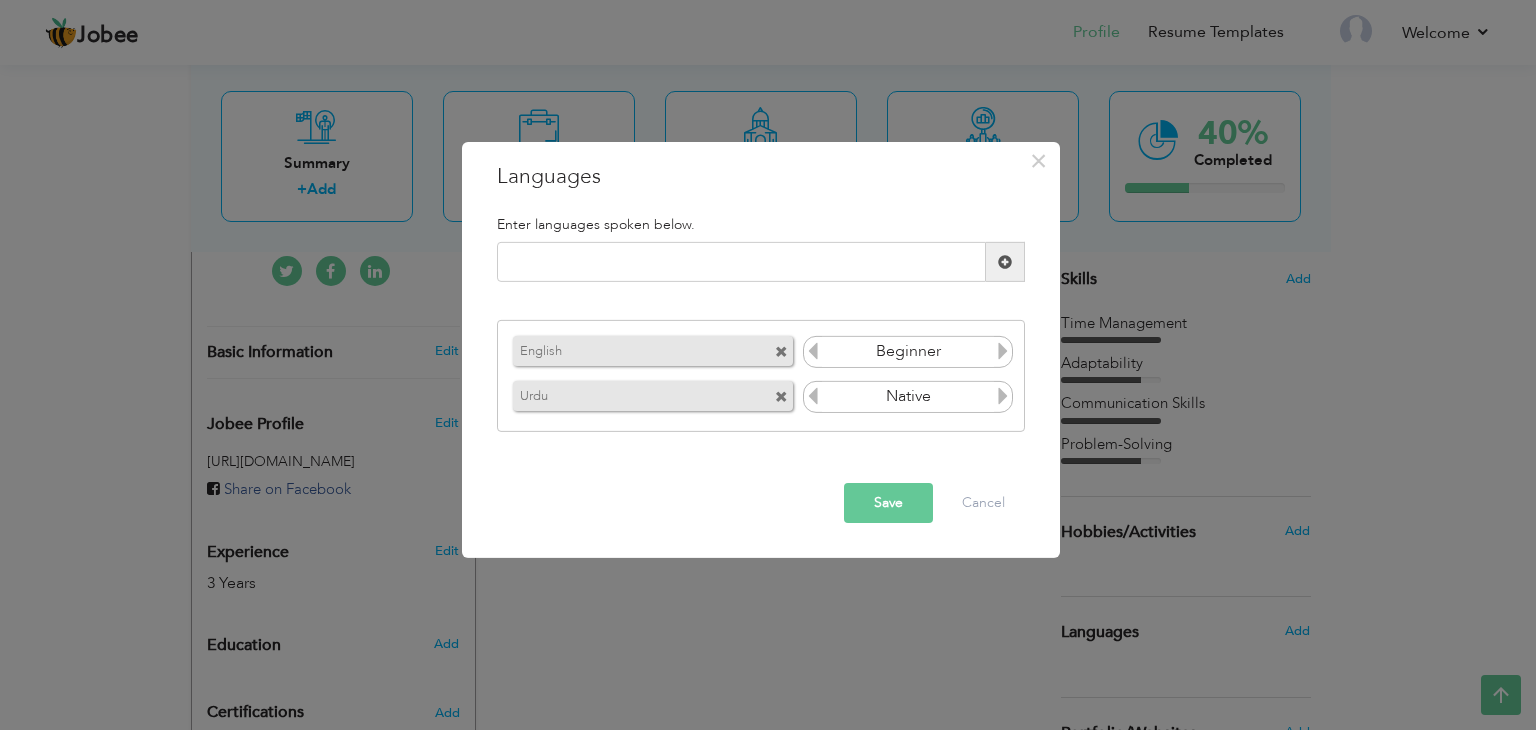 click at bounding box center (1003, 396) 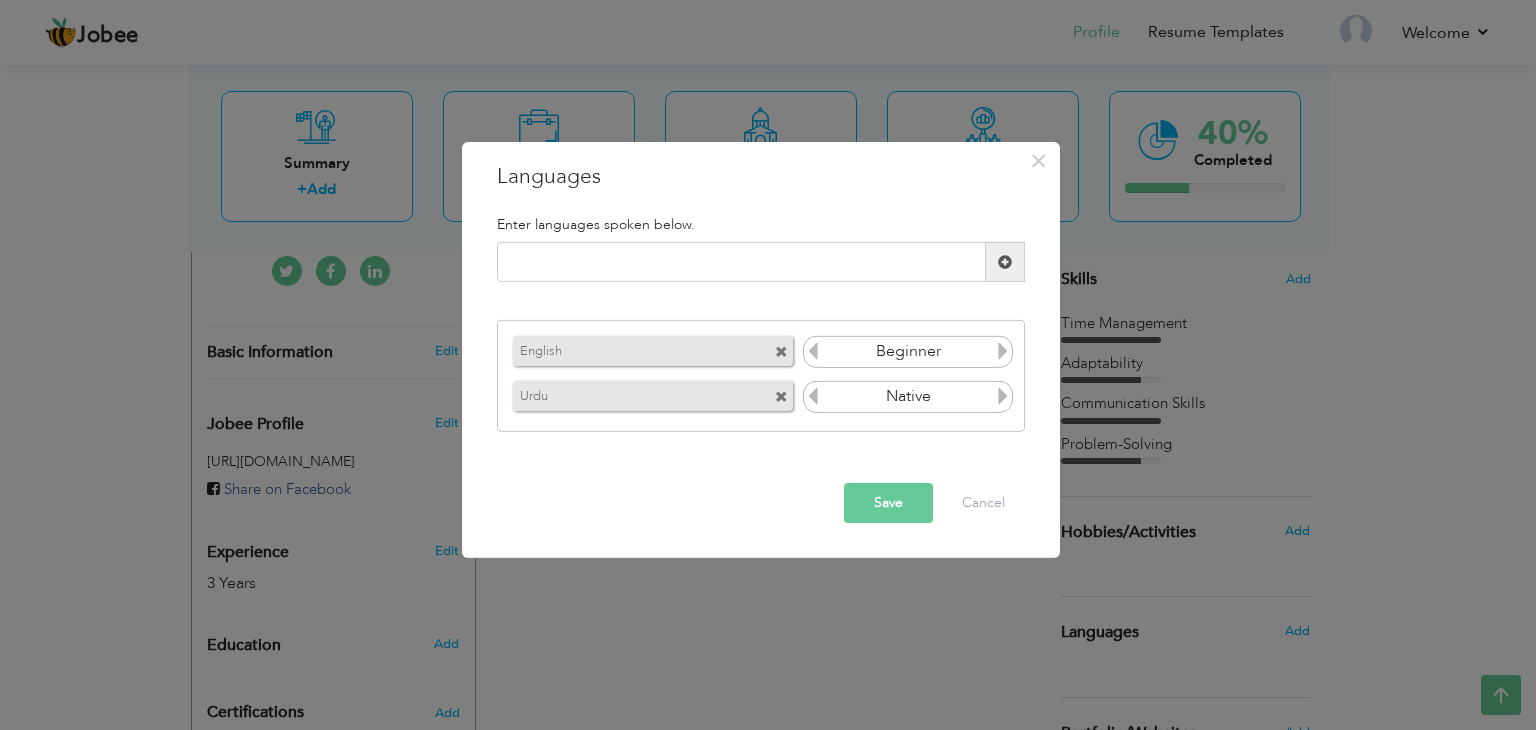 click on "Save" at bounding box center [888, 503] 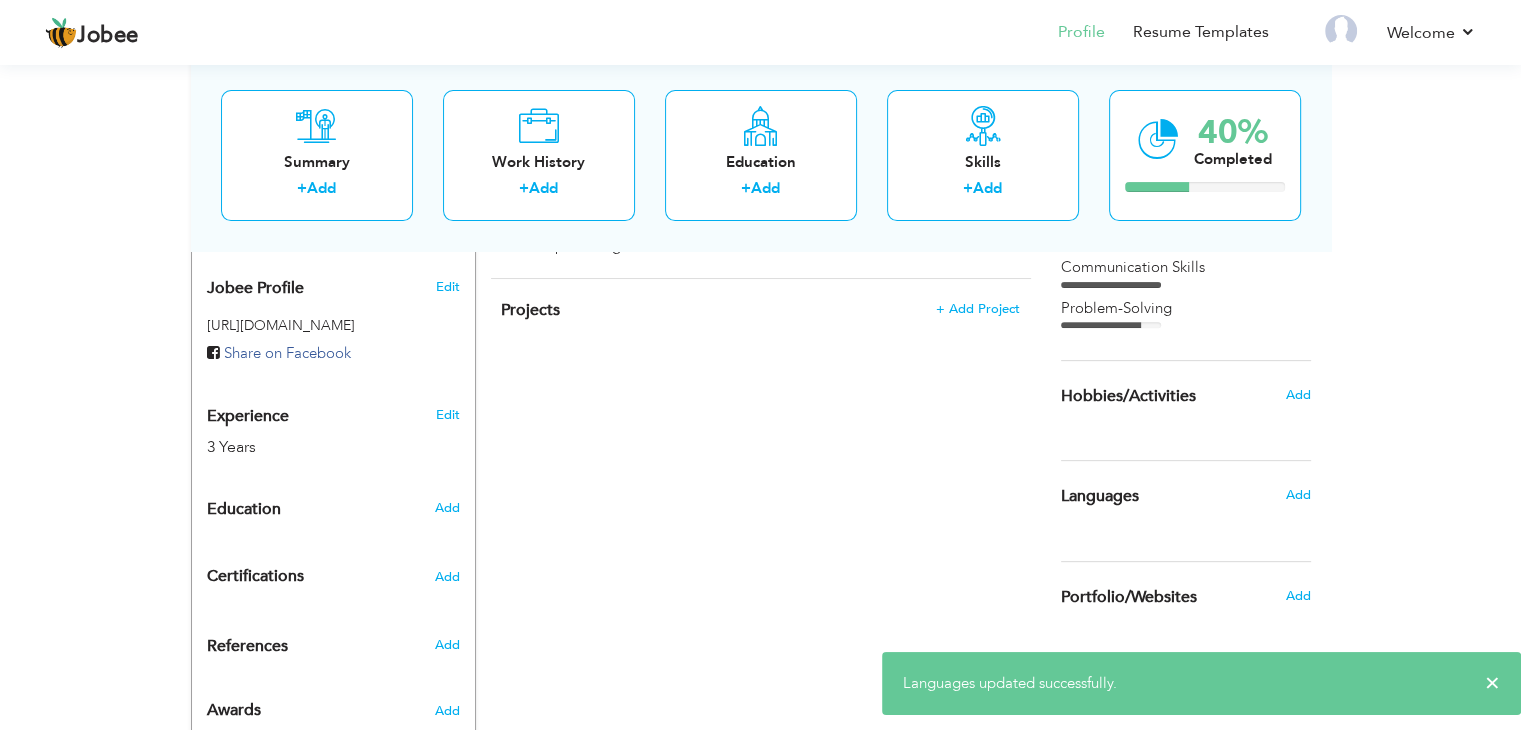 scroll, scrollTop: 661, scrollLeft: 0, axis: vertical 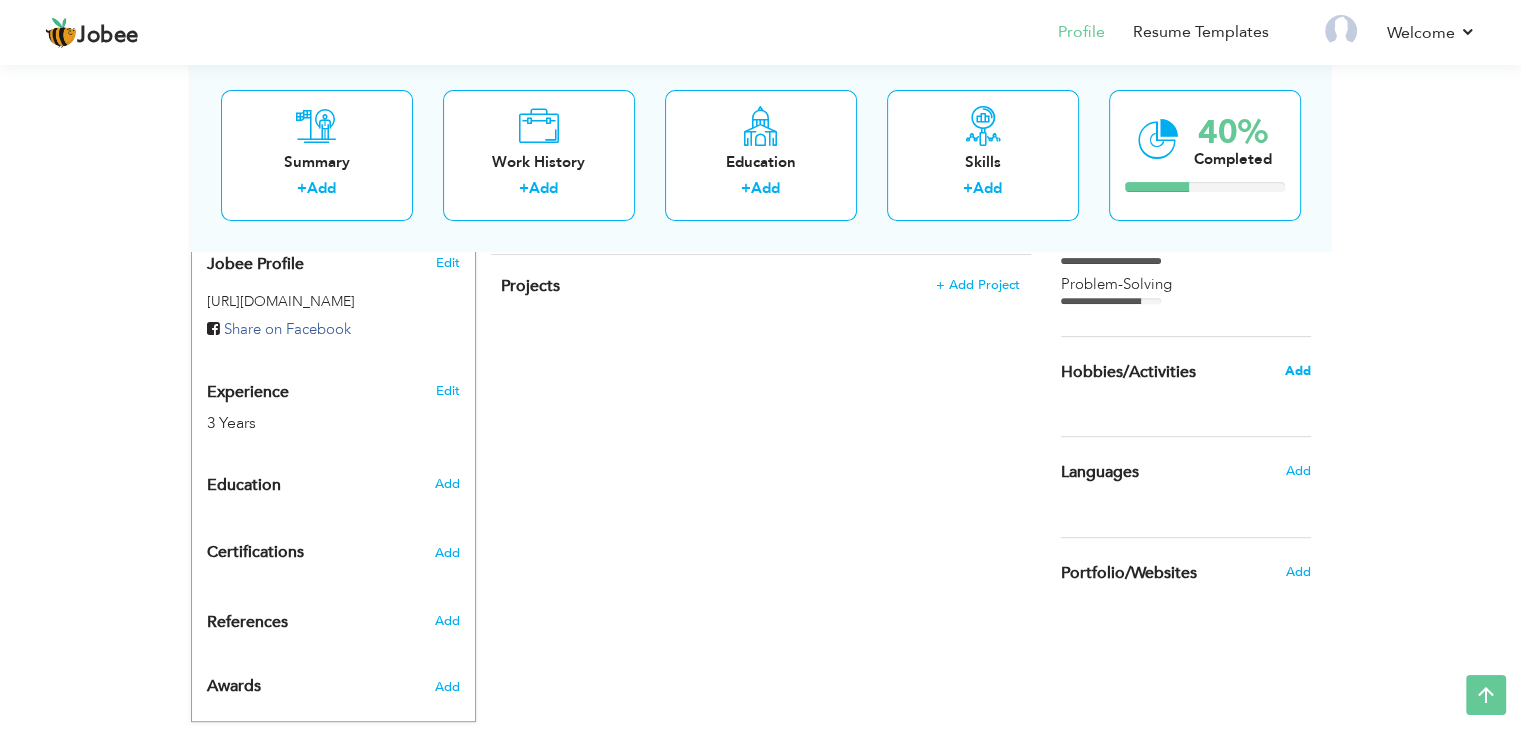 click on "Add" at bounding box center (1297, 371) 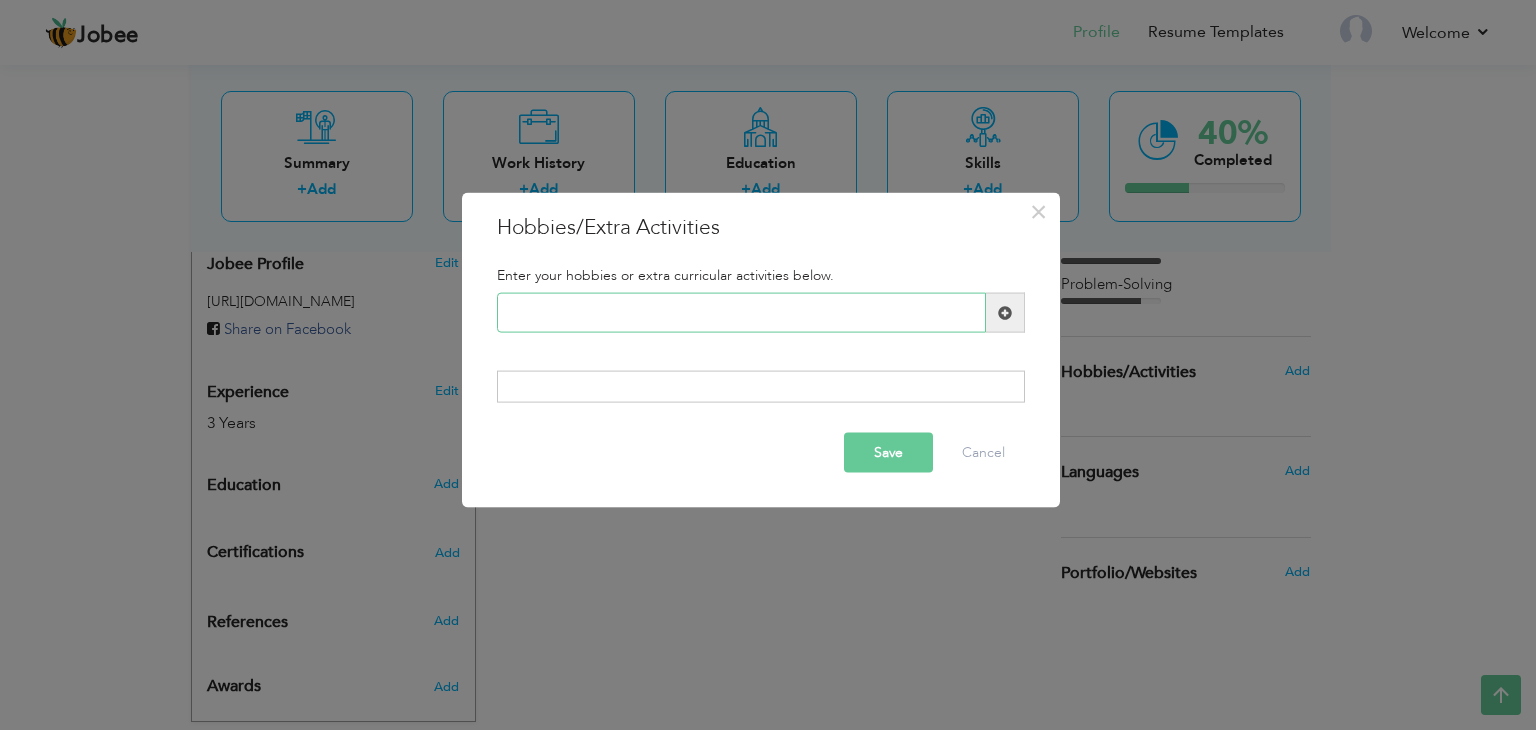 paste on "Working with tools" 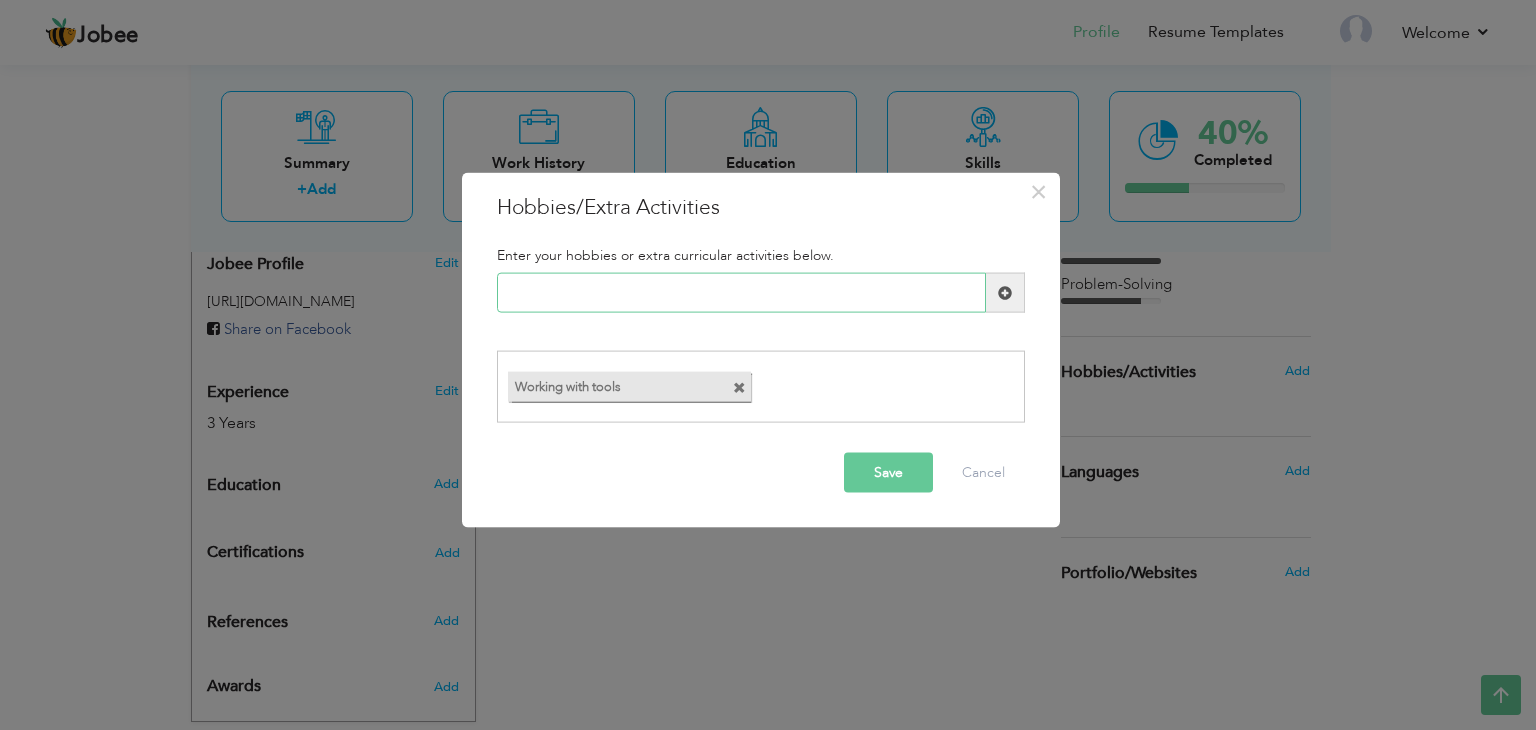 paste on "Listening to motivational" 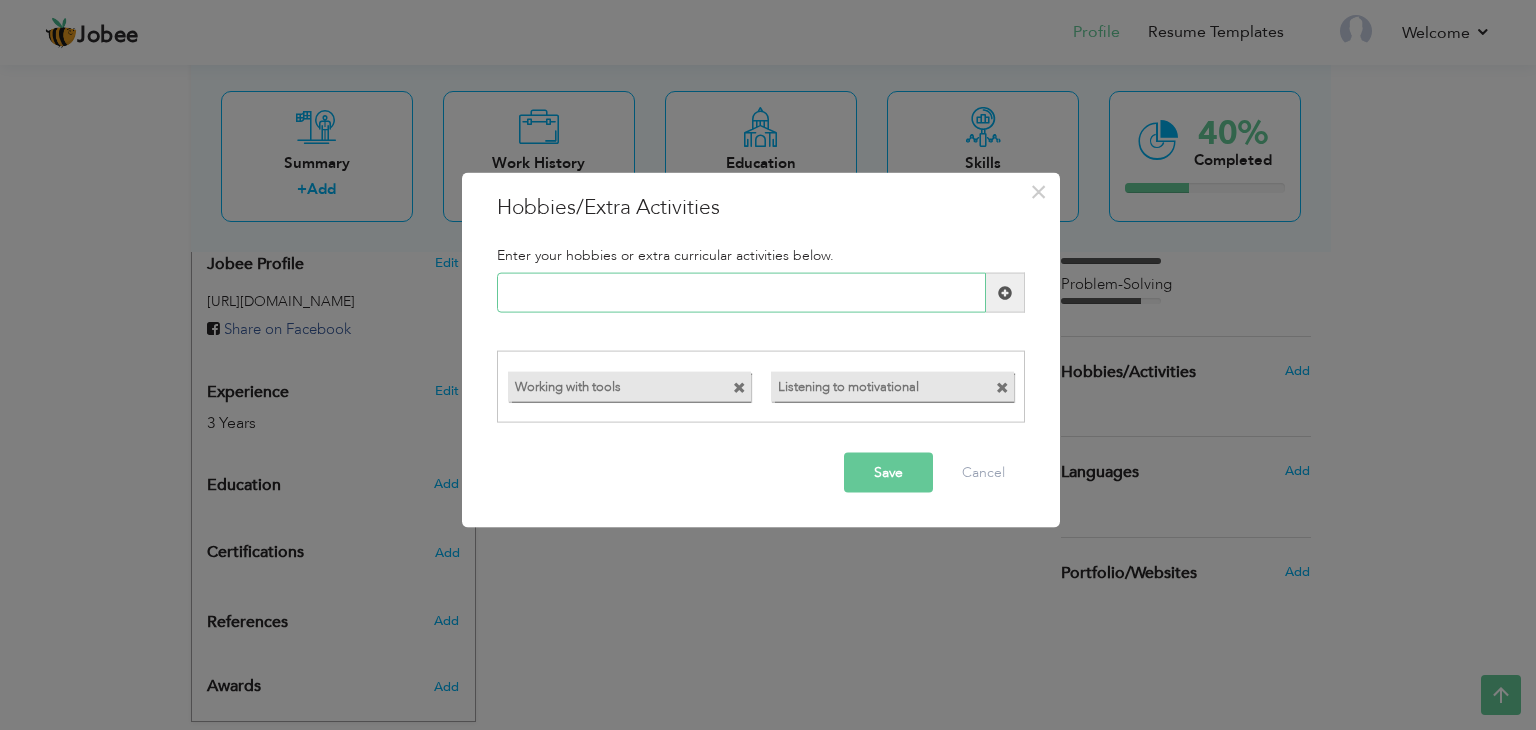 paste on "Team sports (e.g., cricke" 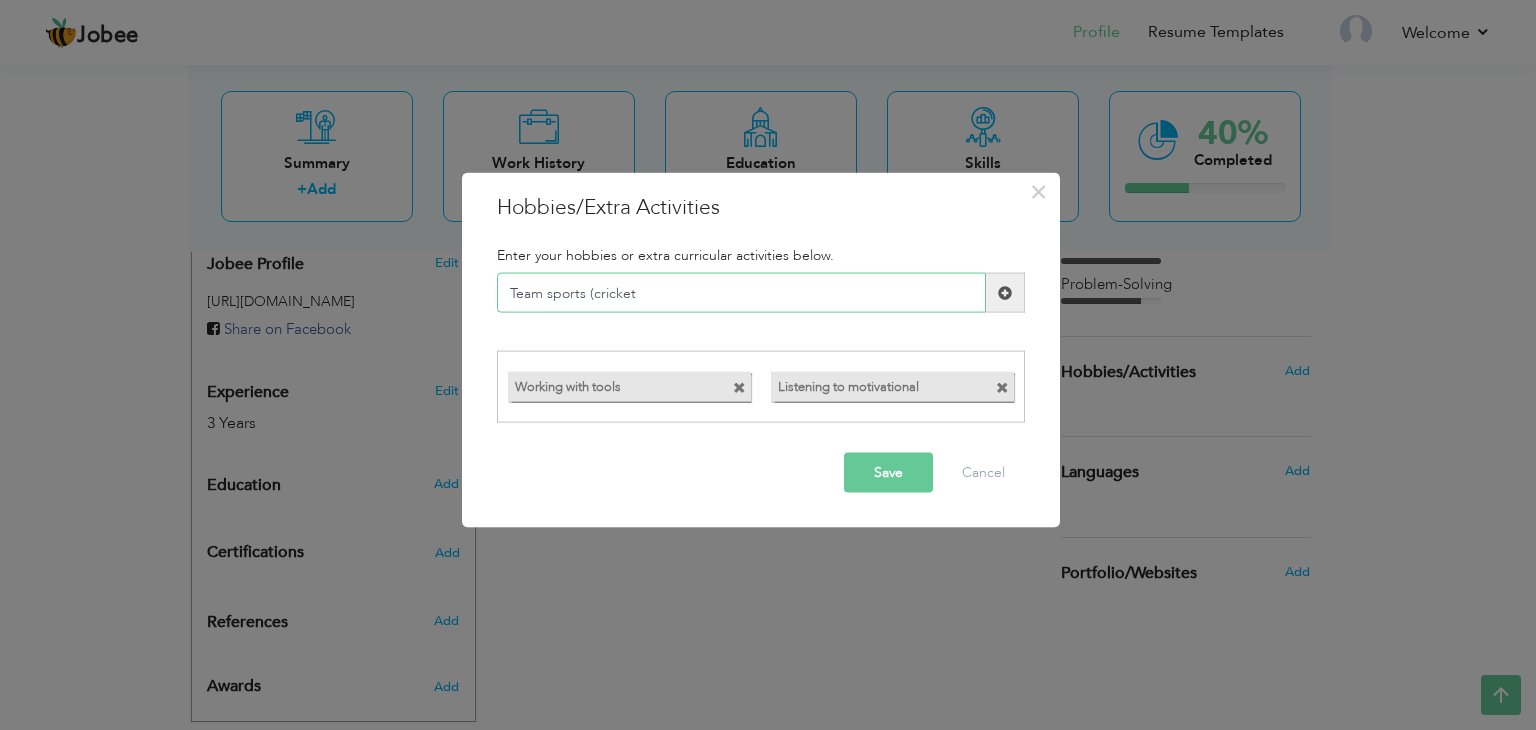 type on "Team sports (cricket" 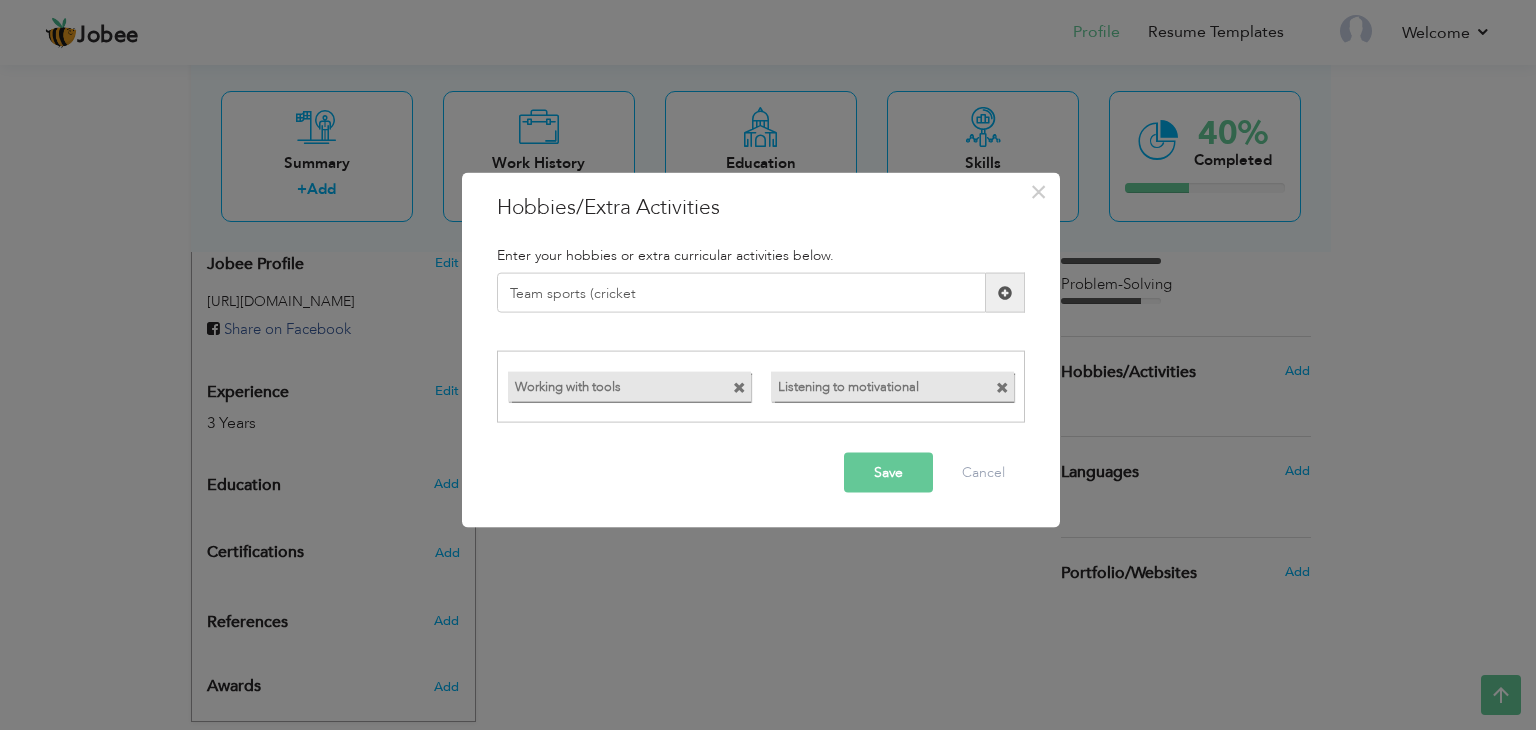 click on "Save" at bounding box center (888, 472) 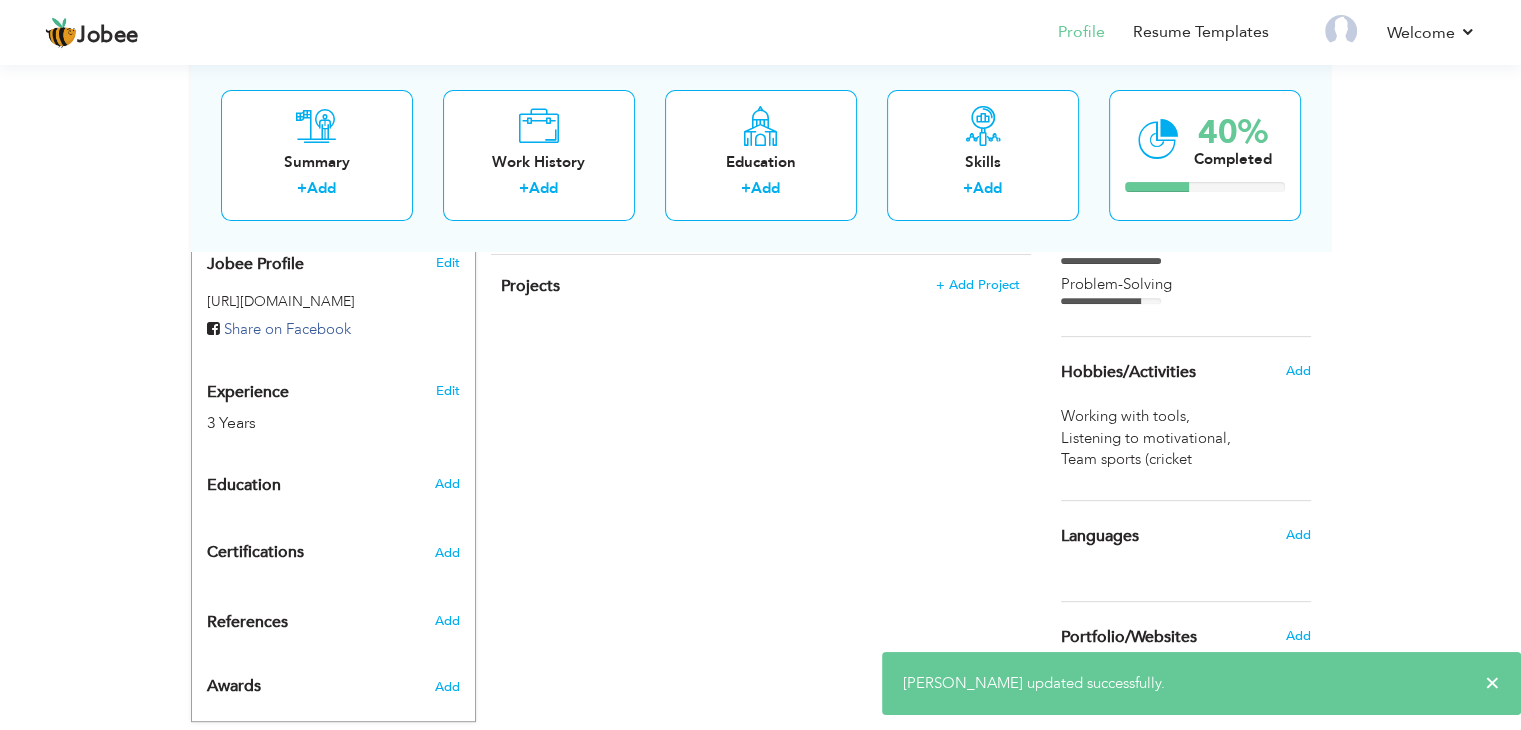 scroll, scrollTop: 687, scrollLeft: 0, axis: vertical 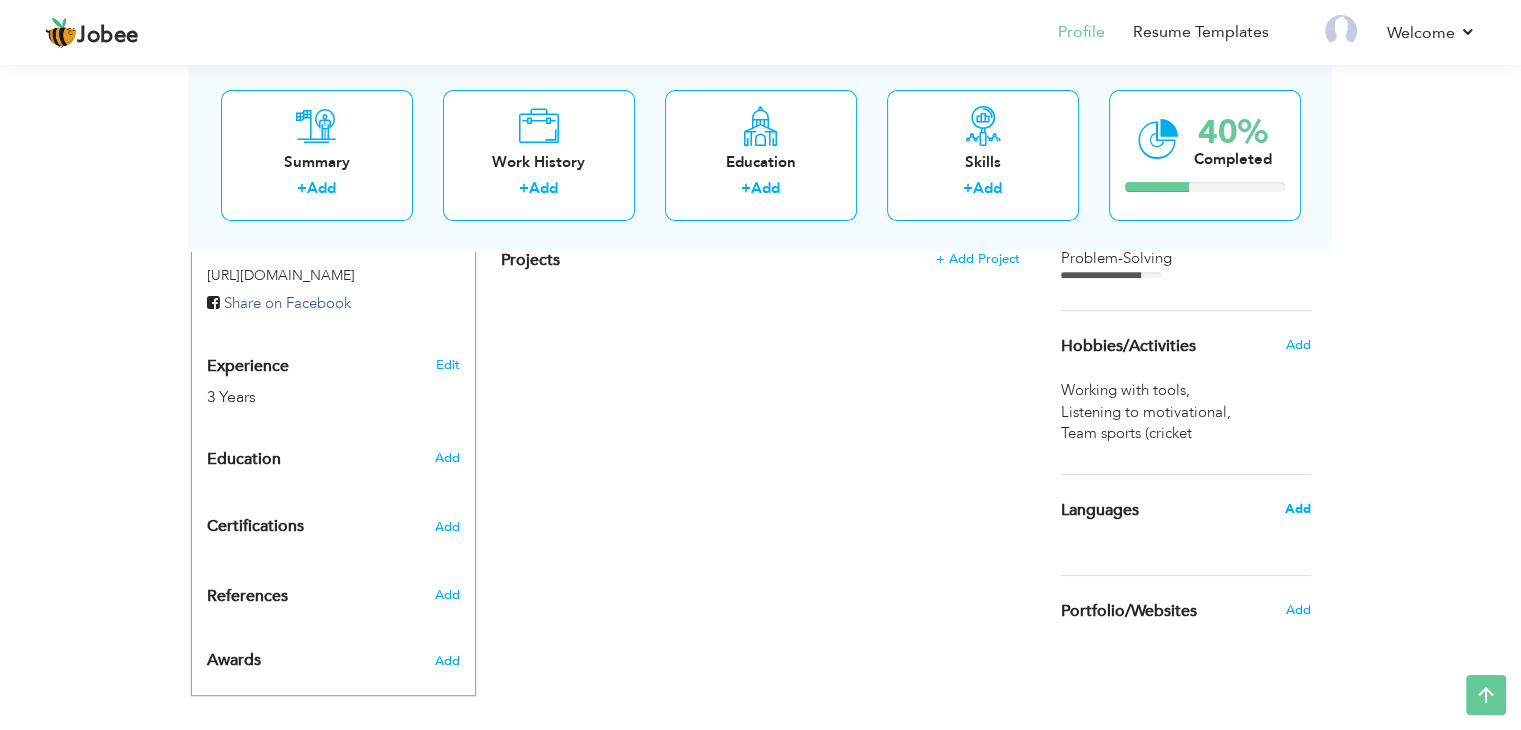 click on "Add" at bounding box center (1297, 509) 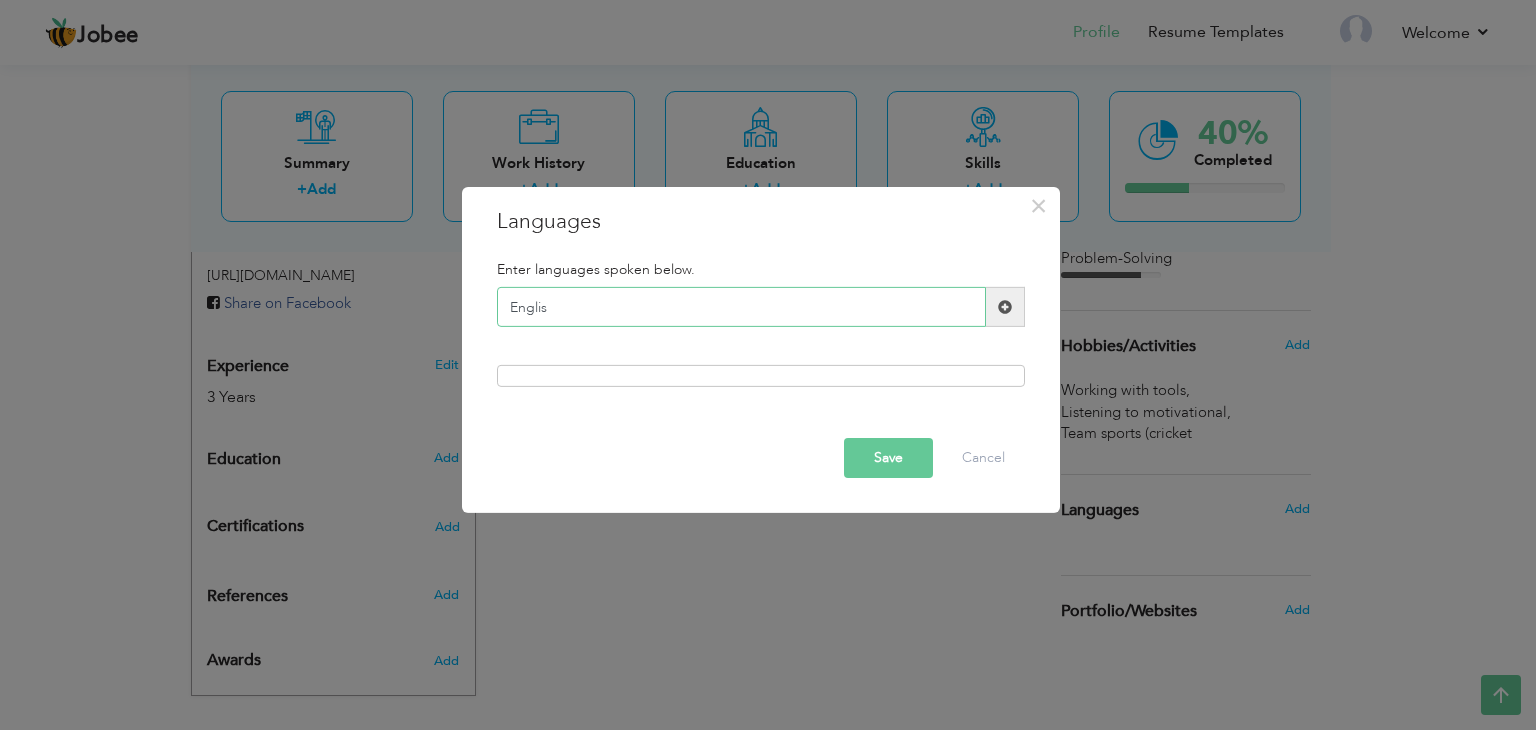 type on "English" 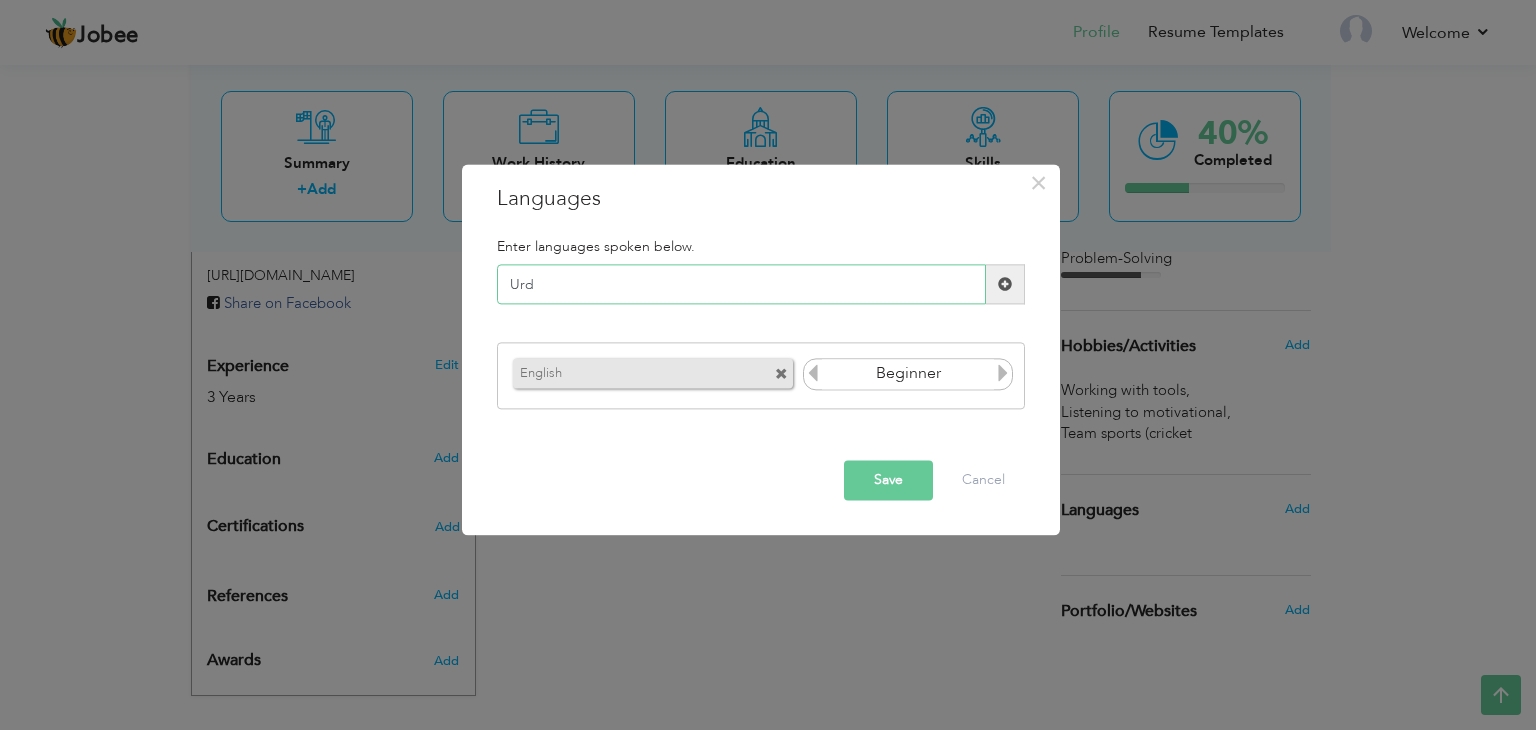 type on "Urdu" 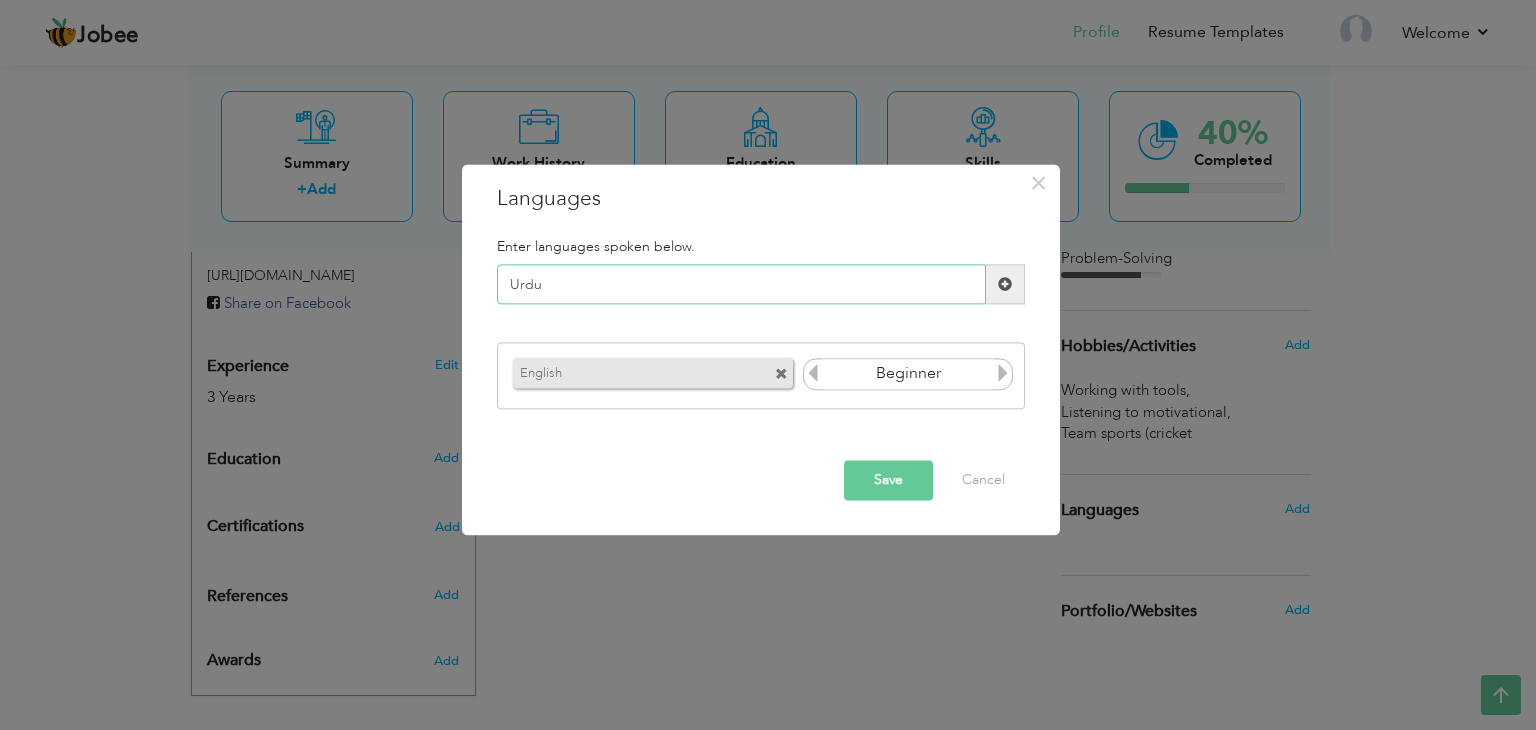 type 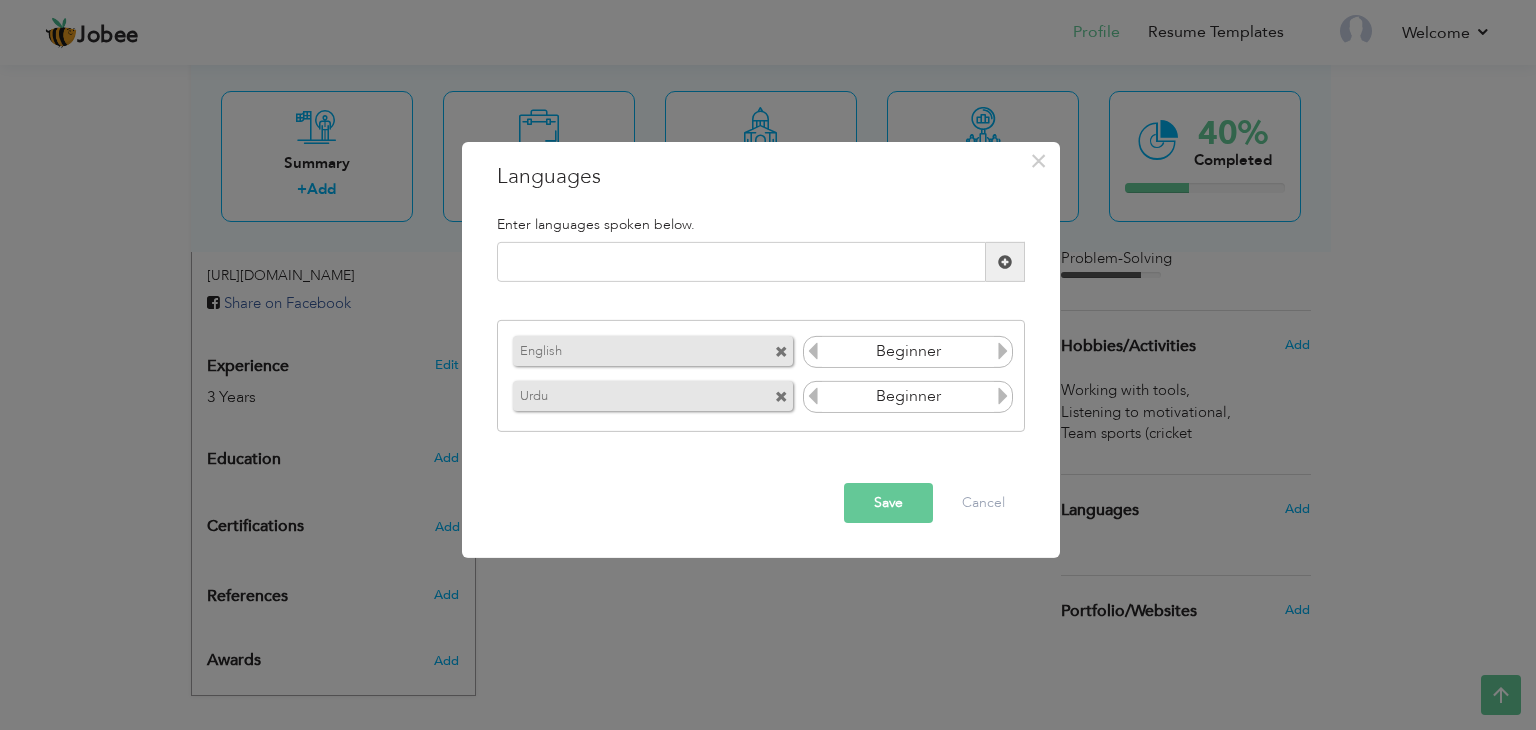 click at bounding box center (1003, 396) 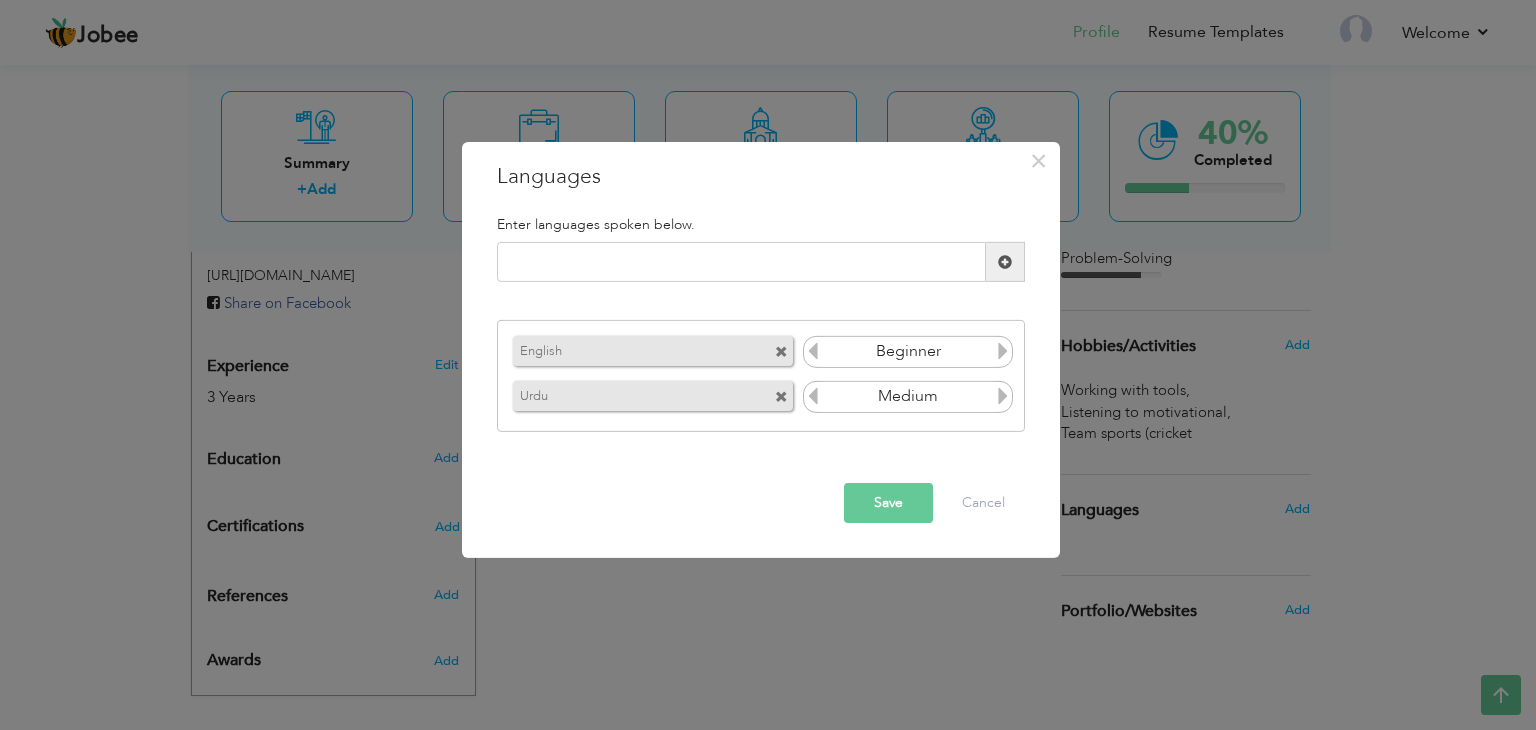 click at bounding box center (1003, 396) 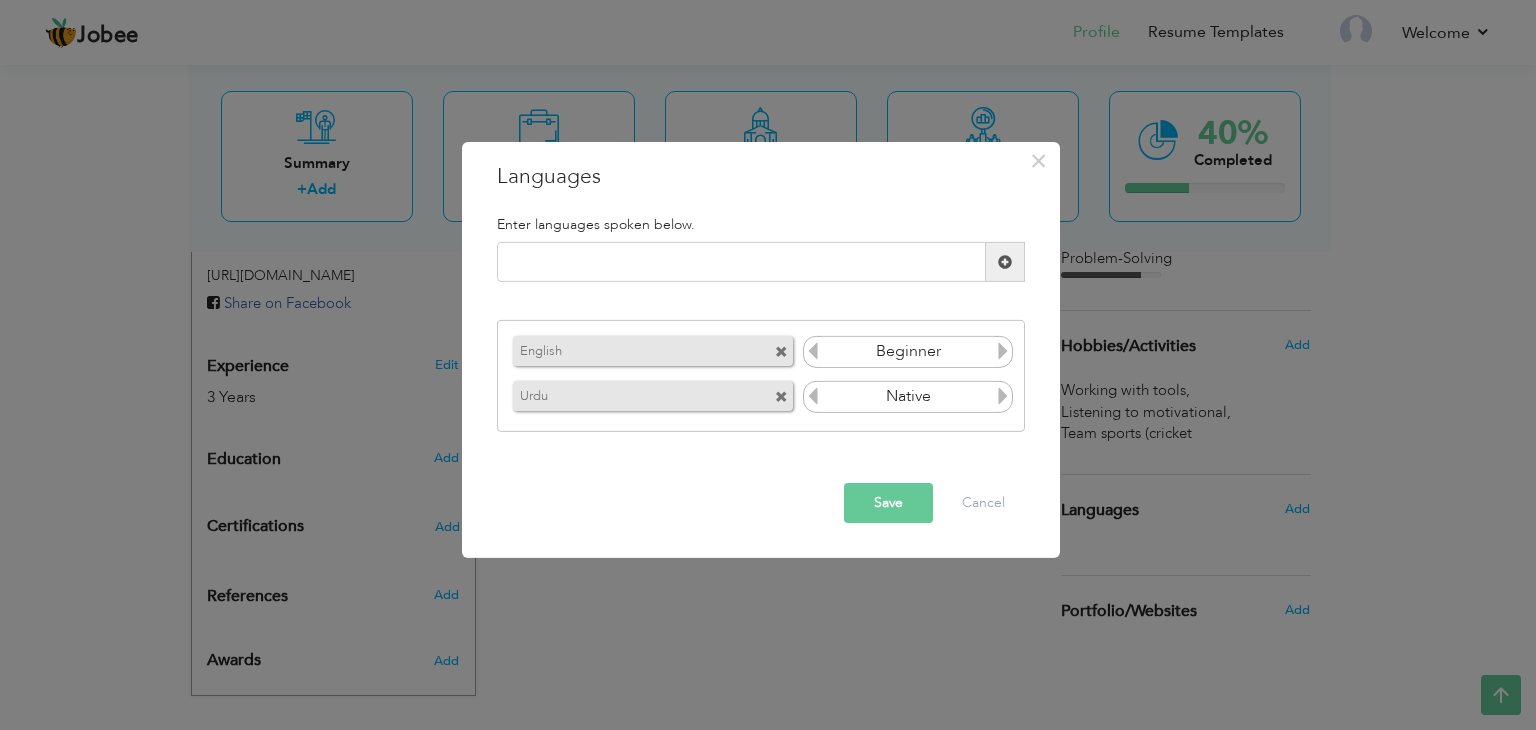 click on "Save" at bounding box center (888, 503) 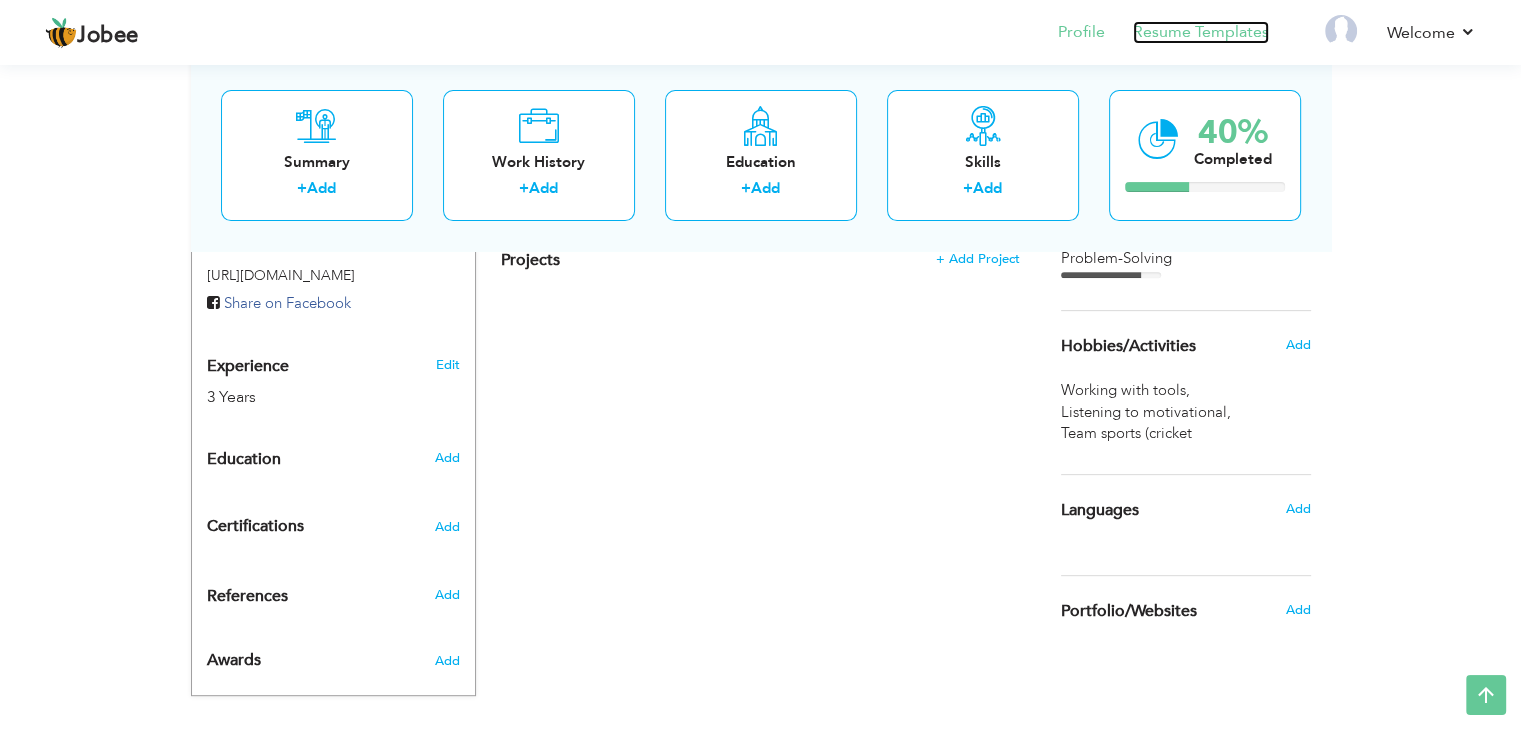 click on "Resume Templates" at bounding box center (1201, 32) 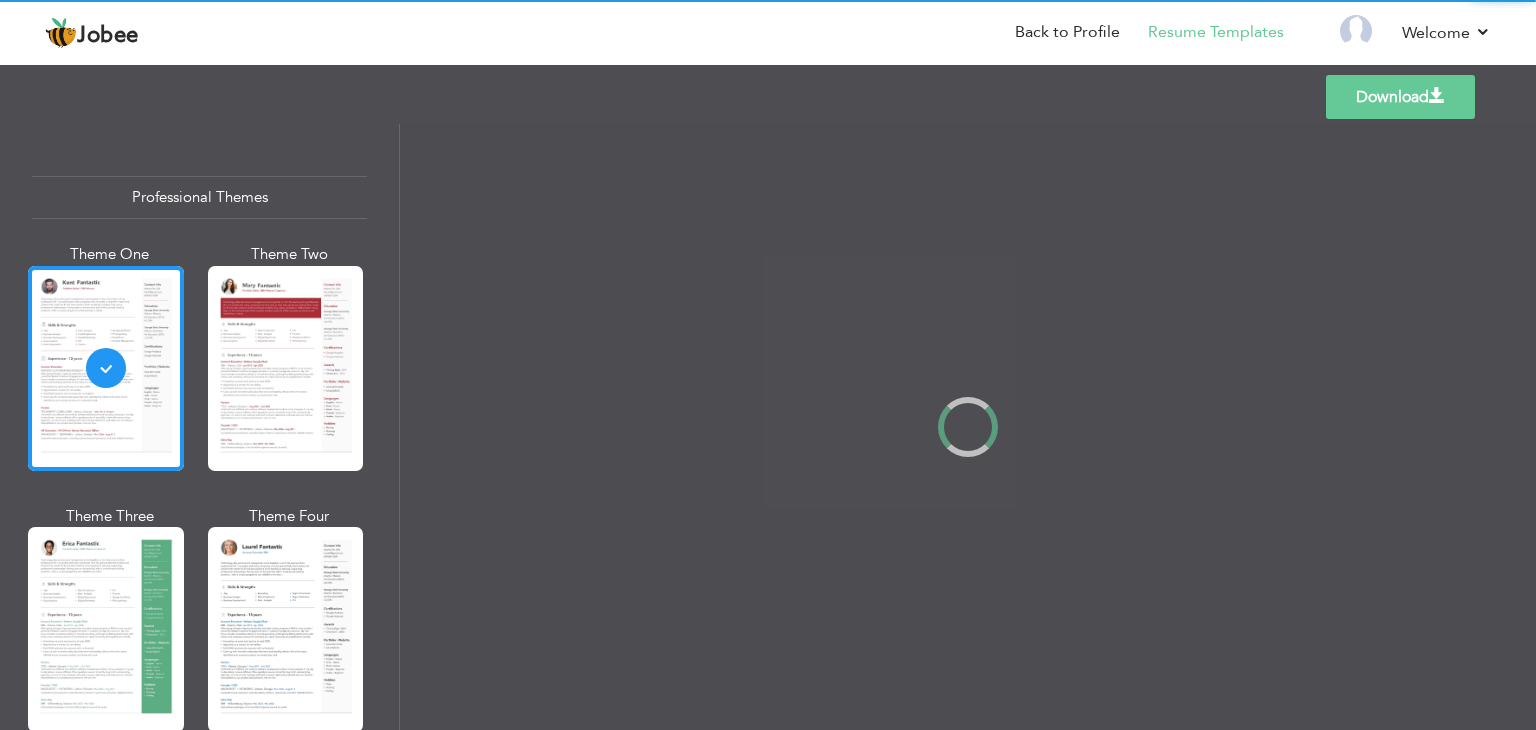 scroll, scrollTop: 0, scrollLeft: 0, axis: both 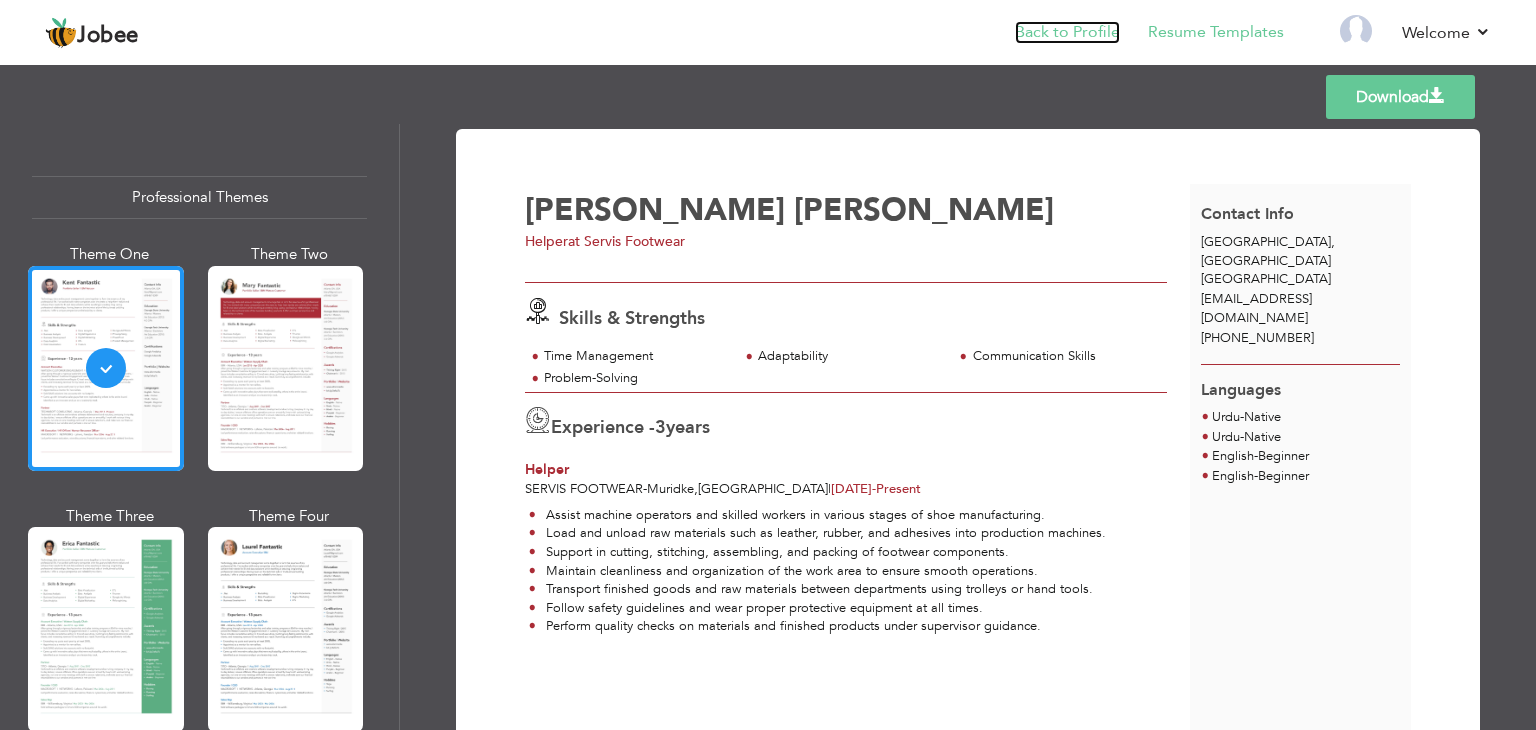 click on "Back to Profile" at bounding box center (1067, 32) 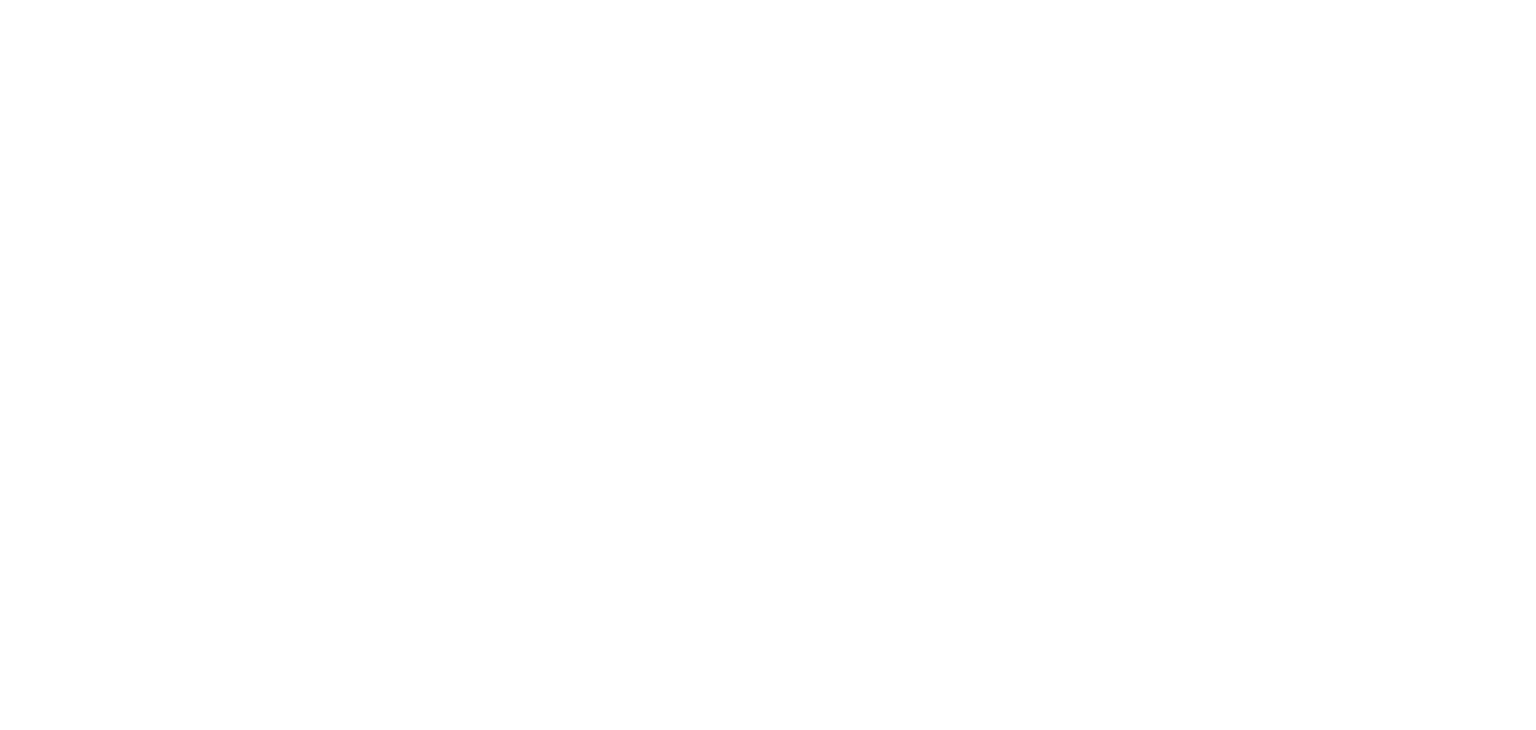 scroll, scrollTop: 0, scrollLeft: 0, axis: both 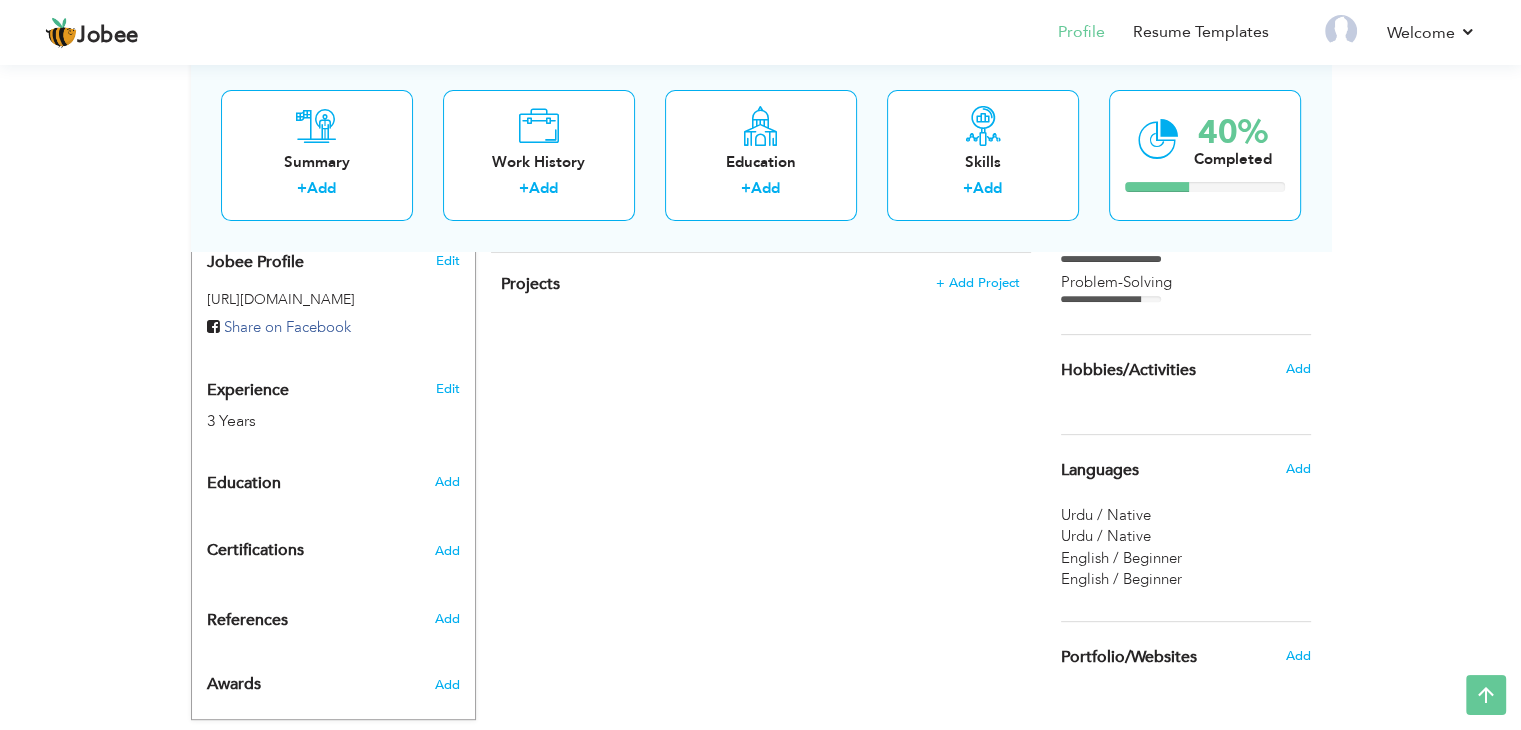 click on "Urdu / Native" at bounding box center (1106, 515) 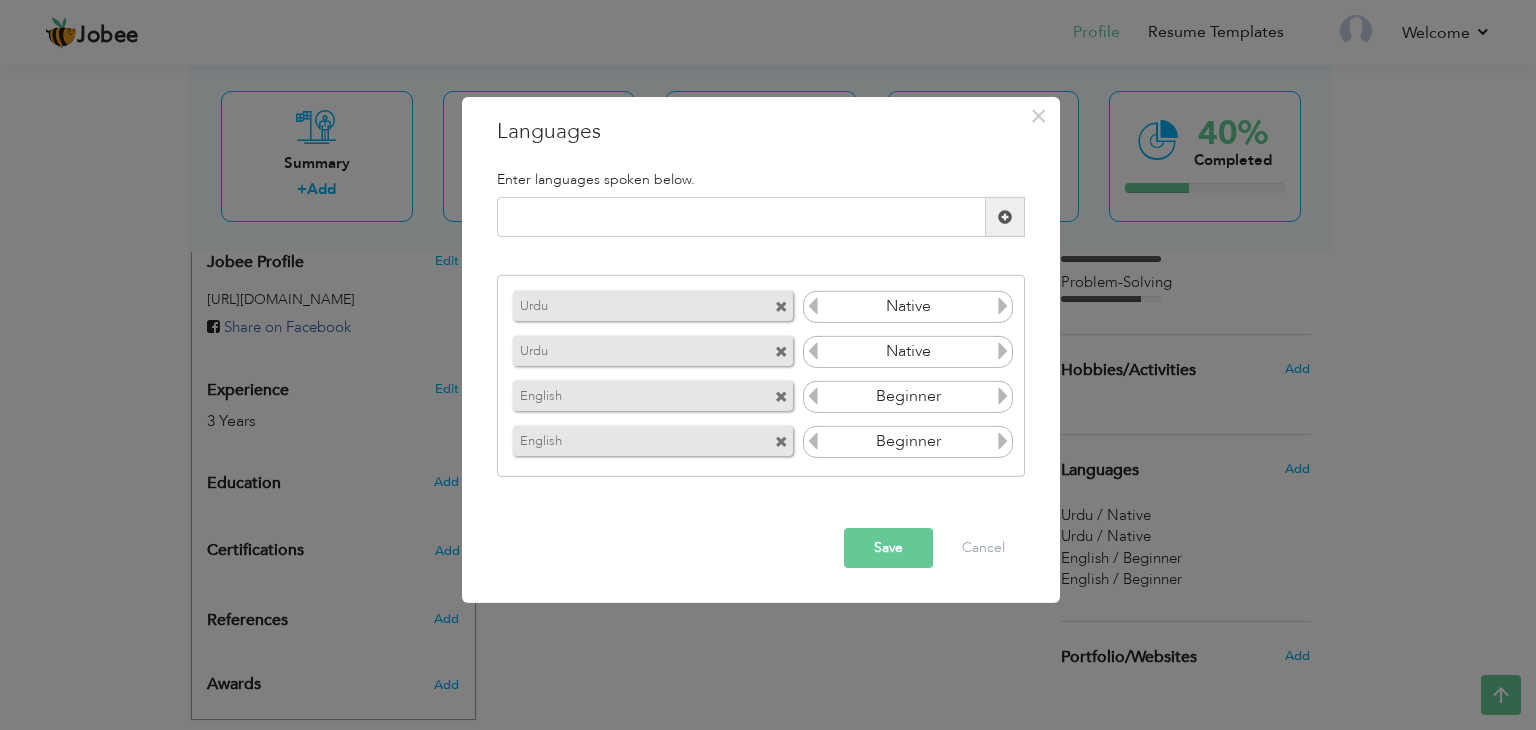 click at bounding box center [781, 307] 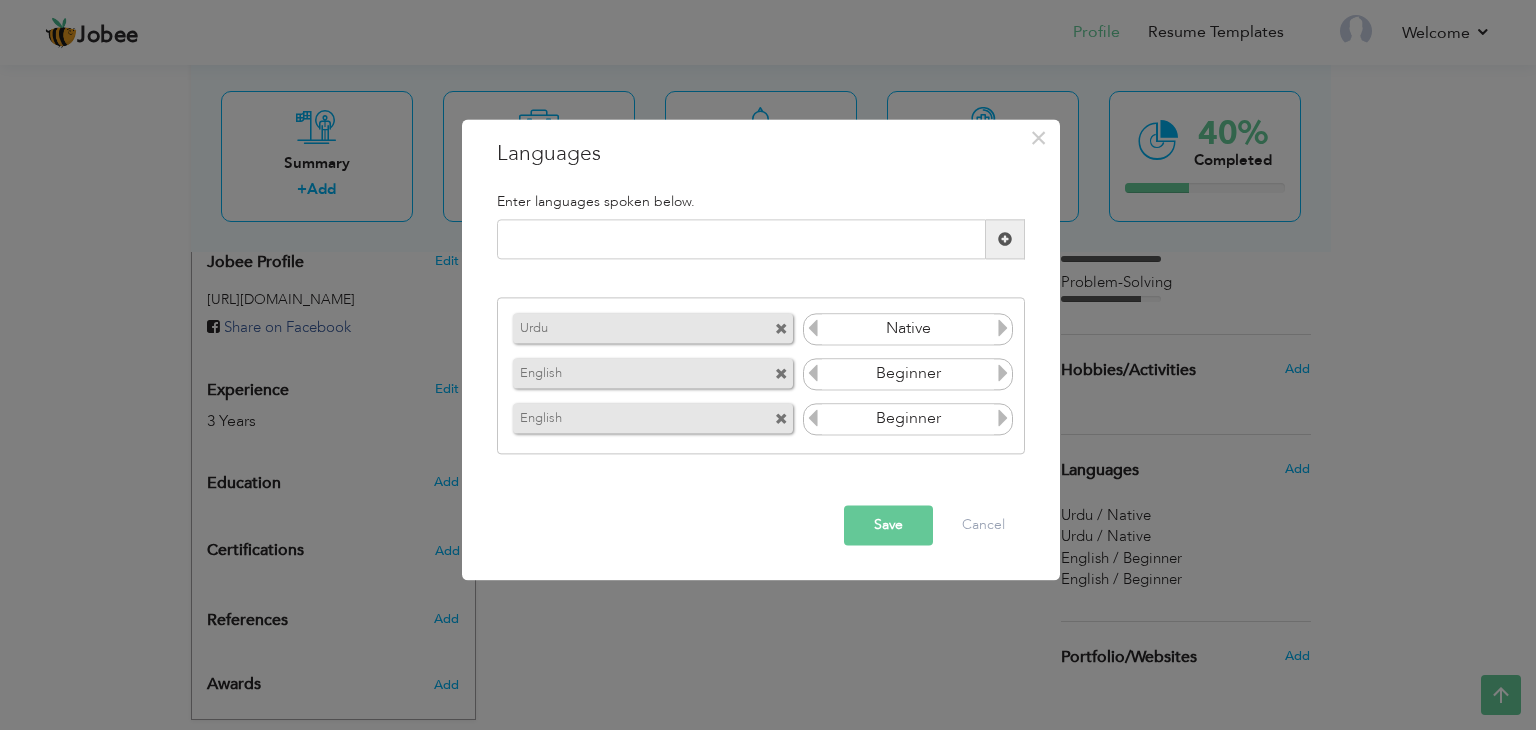 click at bounding box center [781, 329] 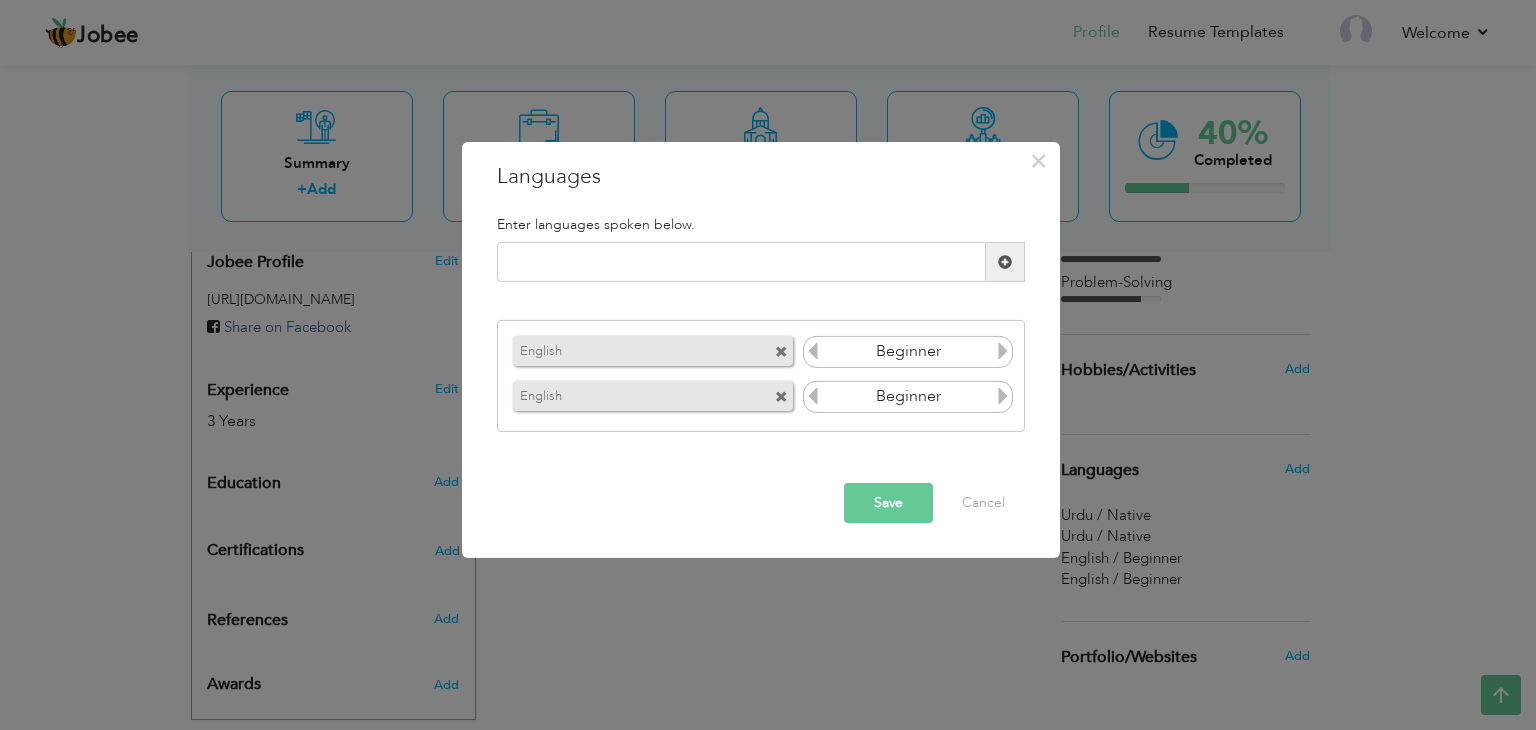 click on "Save" at bounding box center [888, 503] 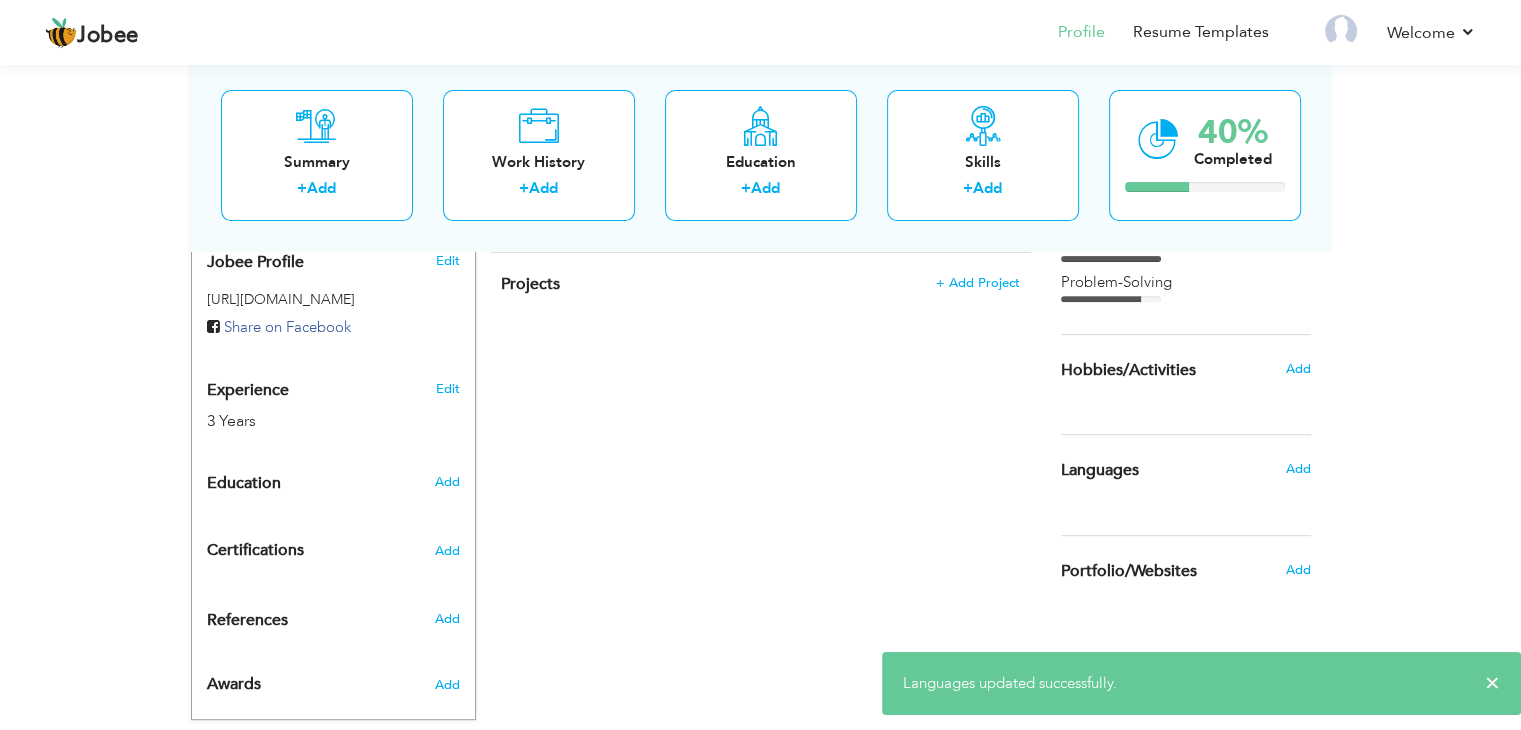 scroll, scrollTop: 681, scrollLeft: 0, axis: vertical 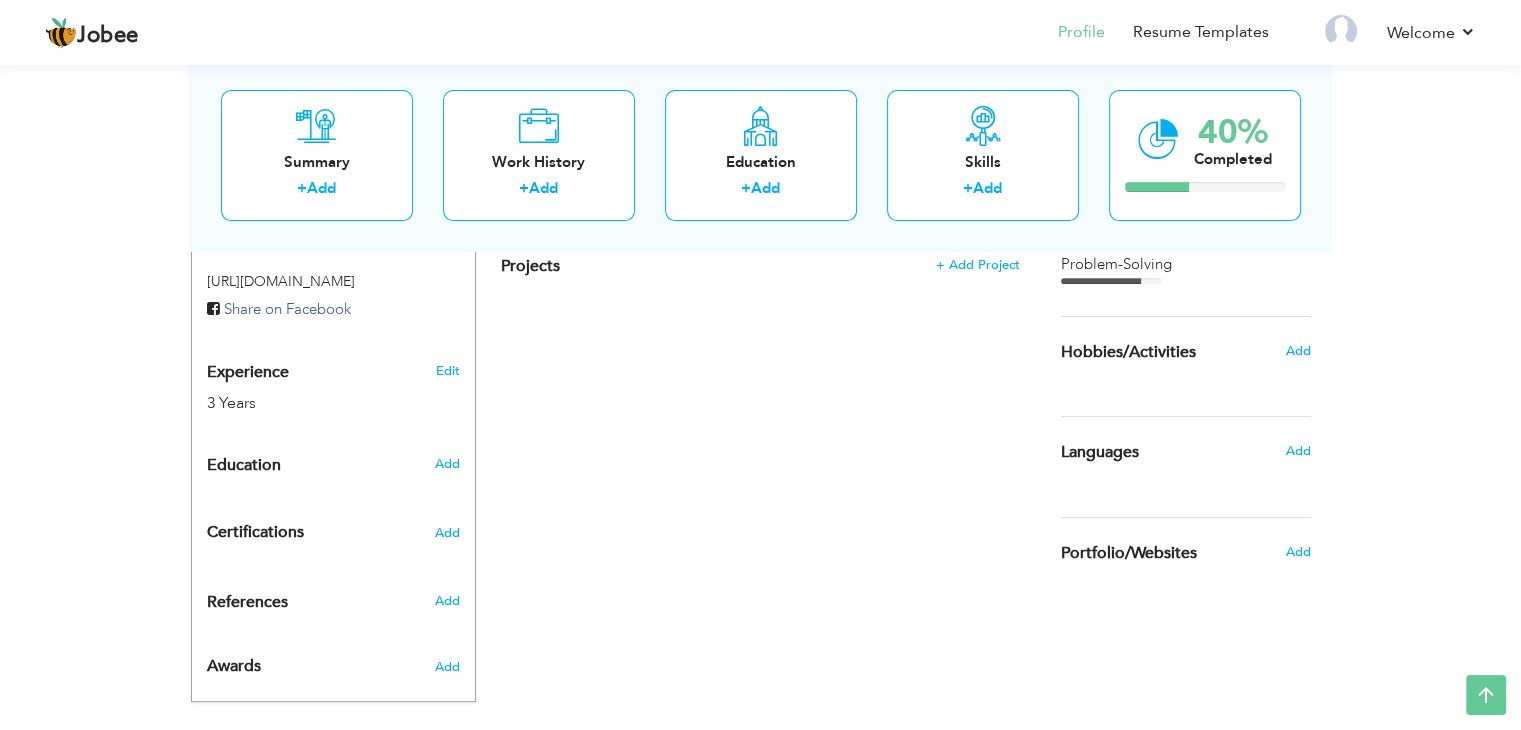click on "Education" at bounding box center (244, 466) 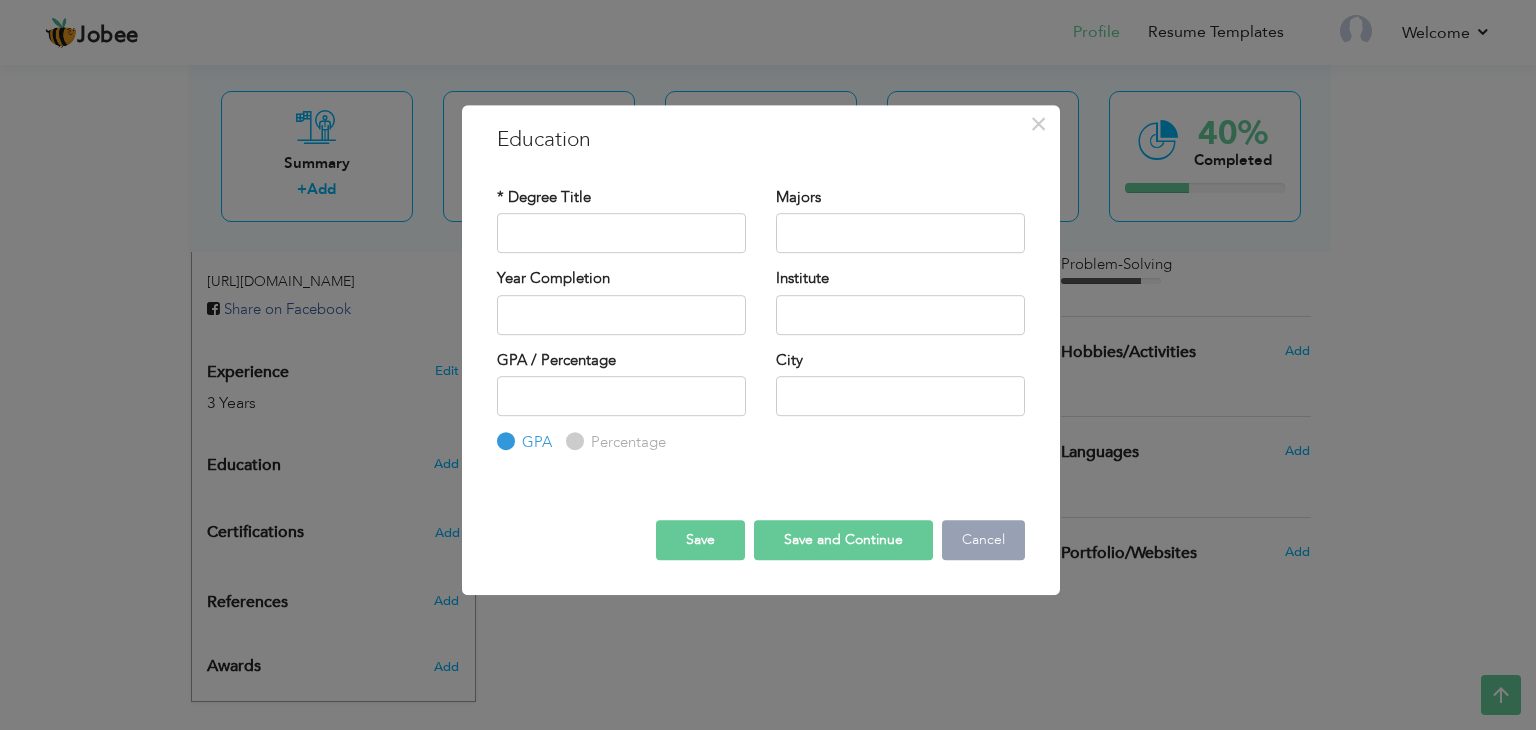 click on "Cancel" at bounding box center (983, 540) 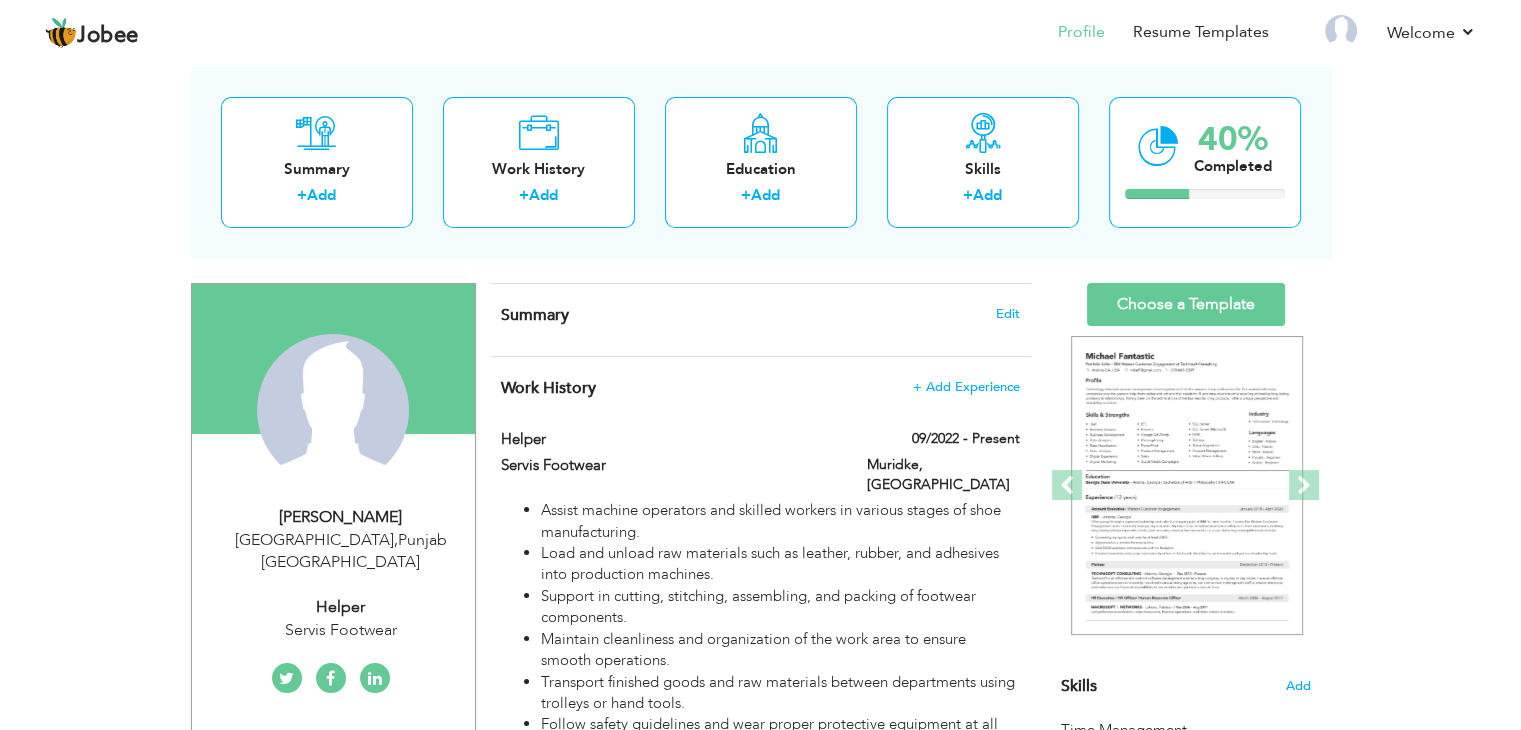 scroll, scrollTop: 100, scrollLeft: 0, axis: vertical 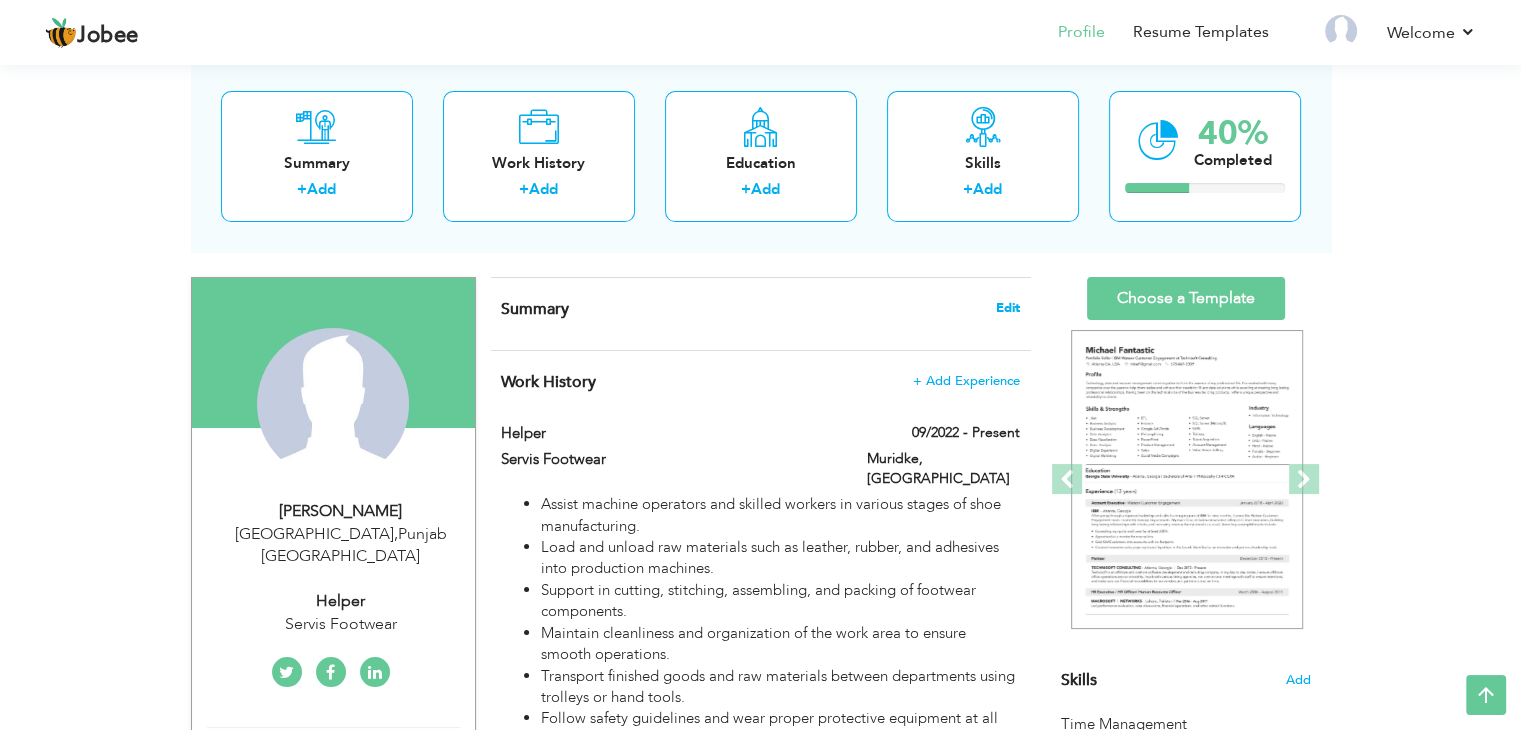 click on "Edit" at bounding box center [1008, 308] 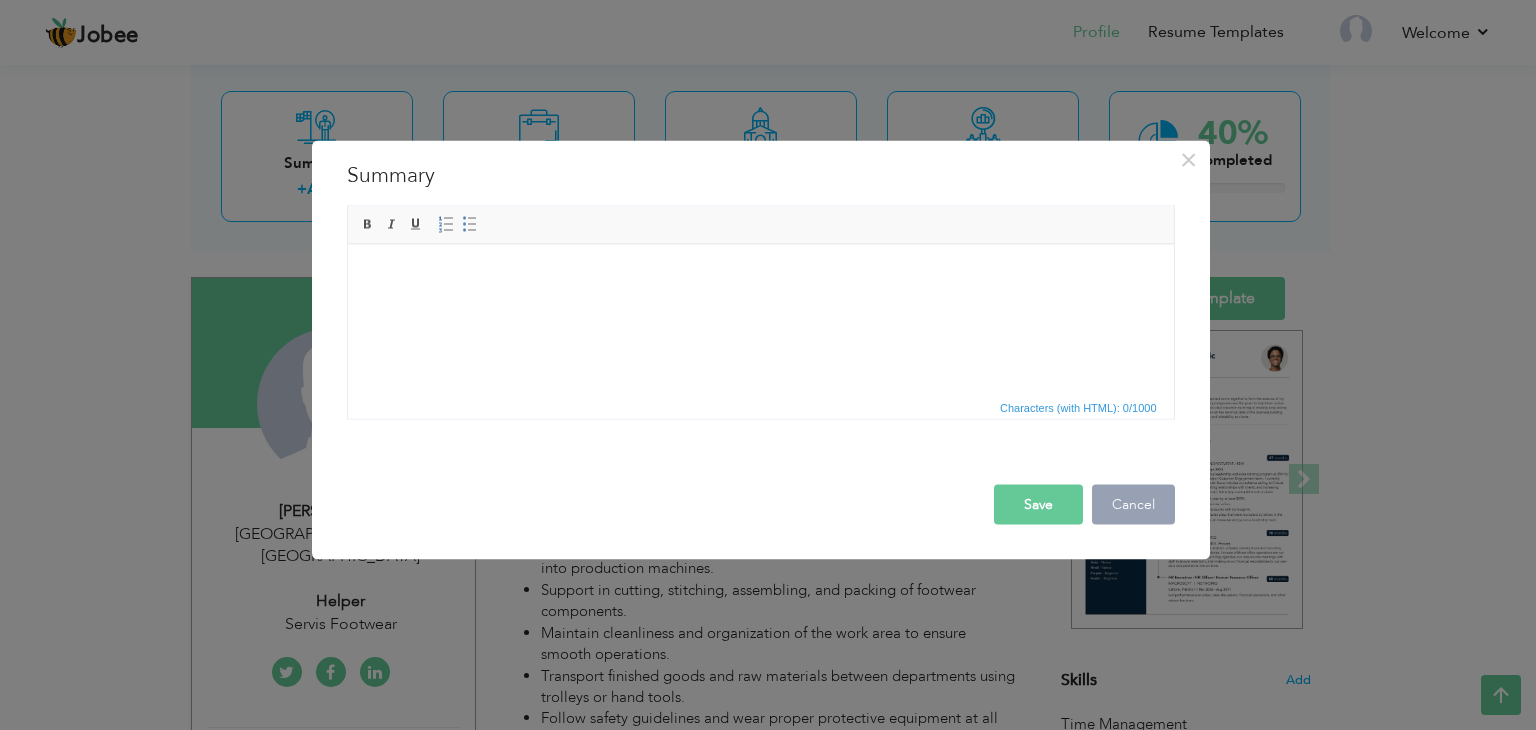 click on "Cancel" at bounding box center (1133, 505) 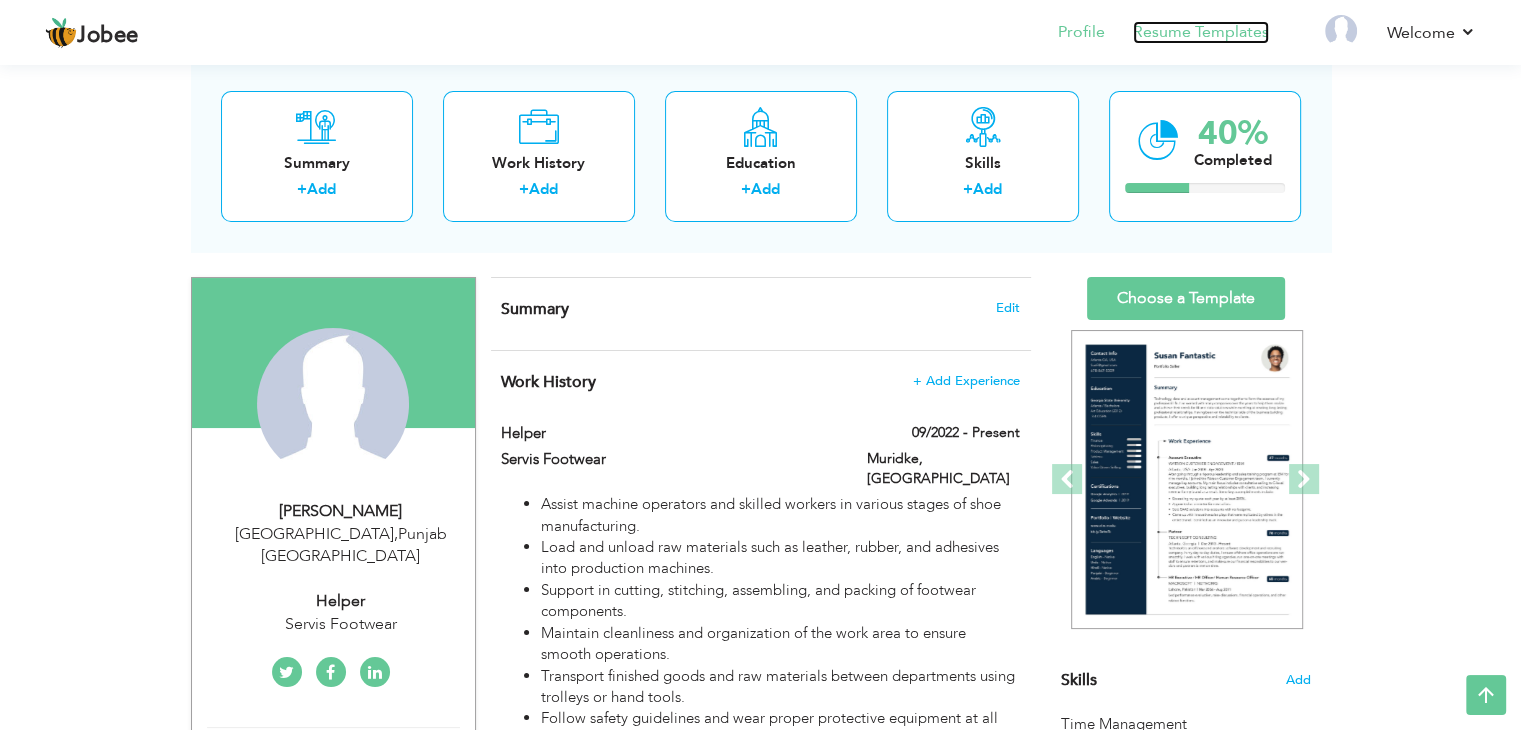 click on "Resume Templates" at bounding box center [1201, 32] 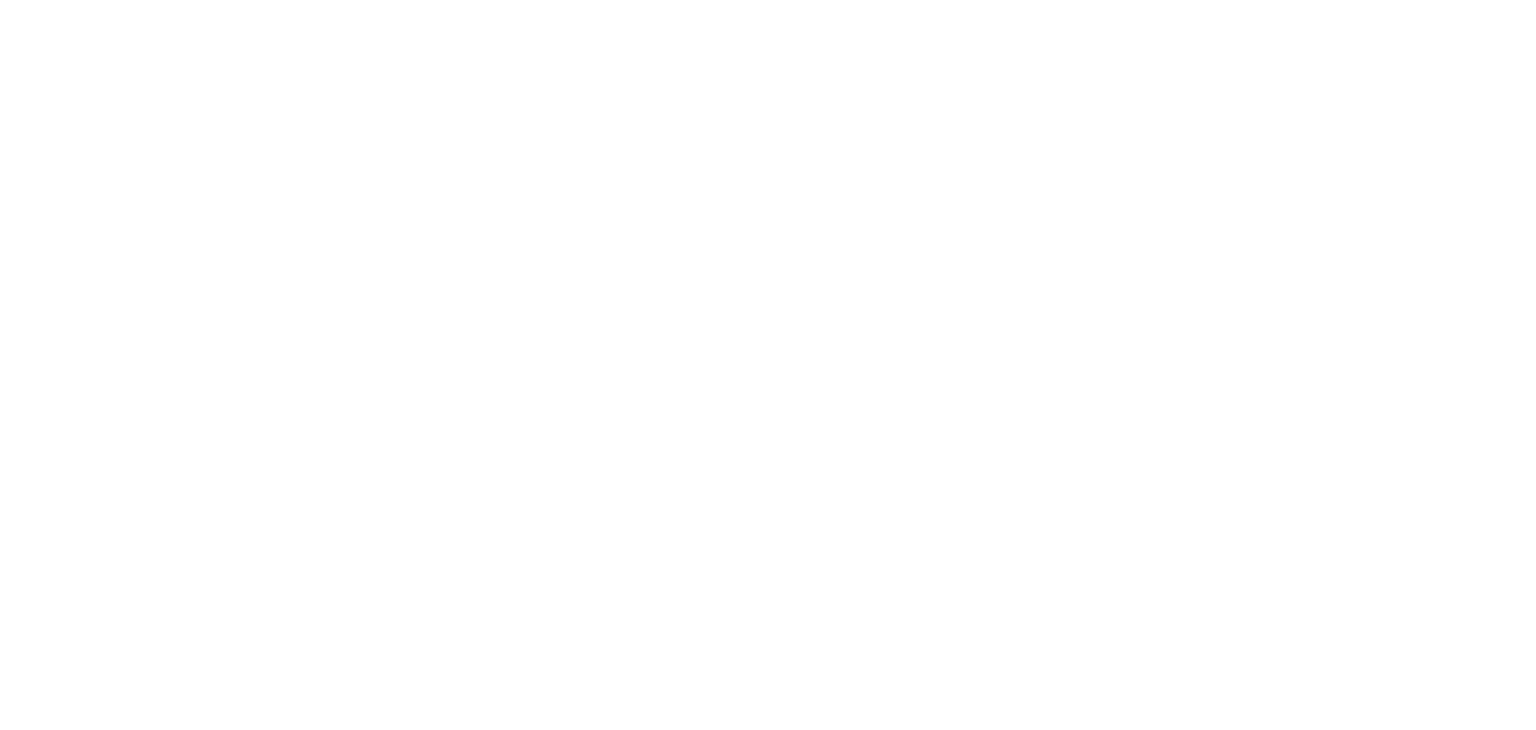 scroll, scrollTop: 0, scrollLeft: 0, axis: both 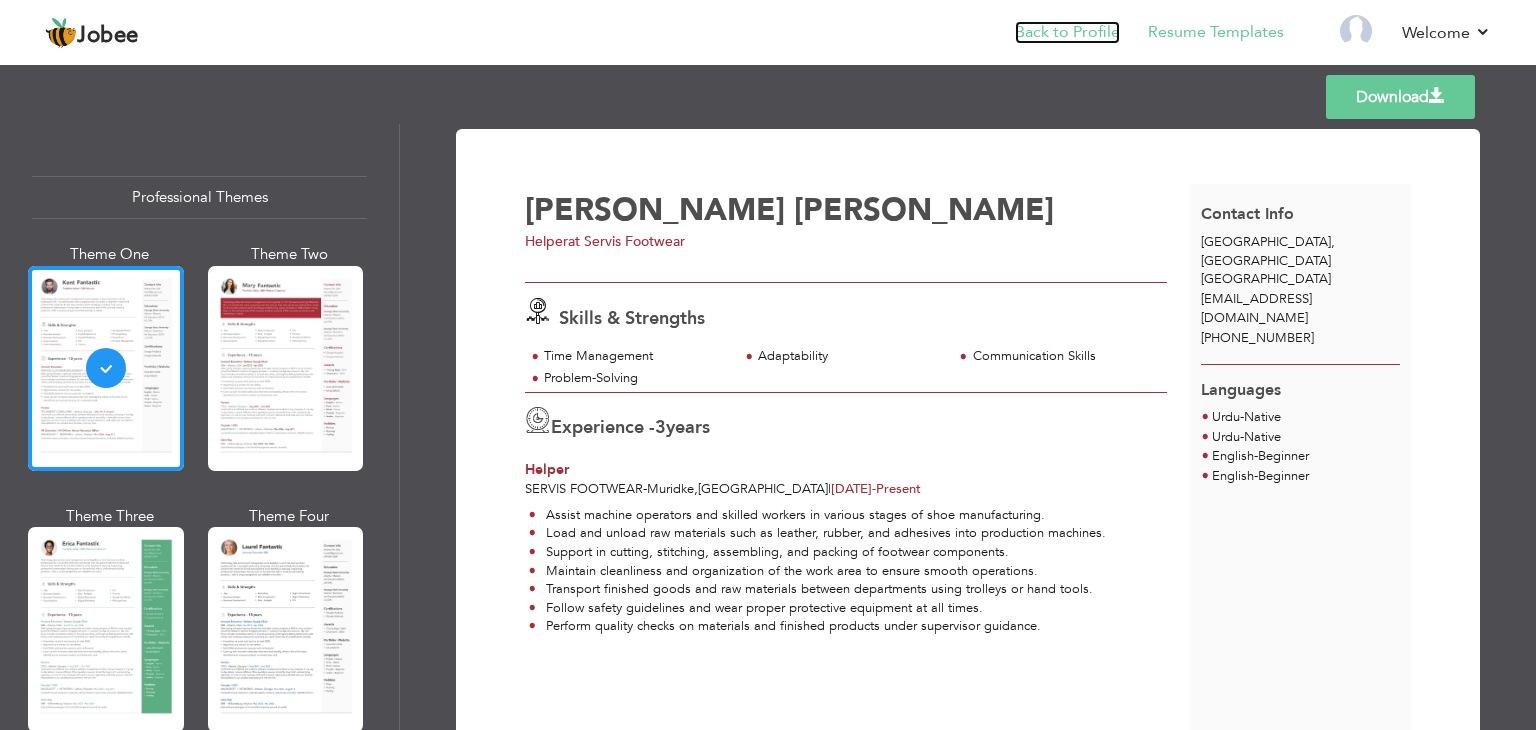 click on "Back to Profile" at bounding box center (1067, 32) 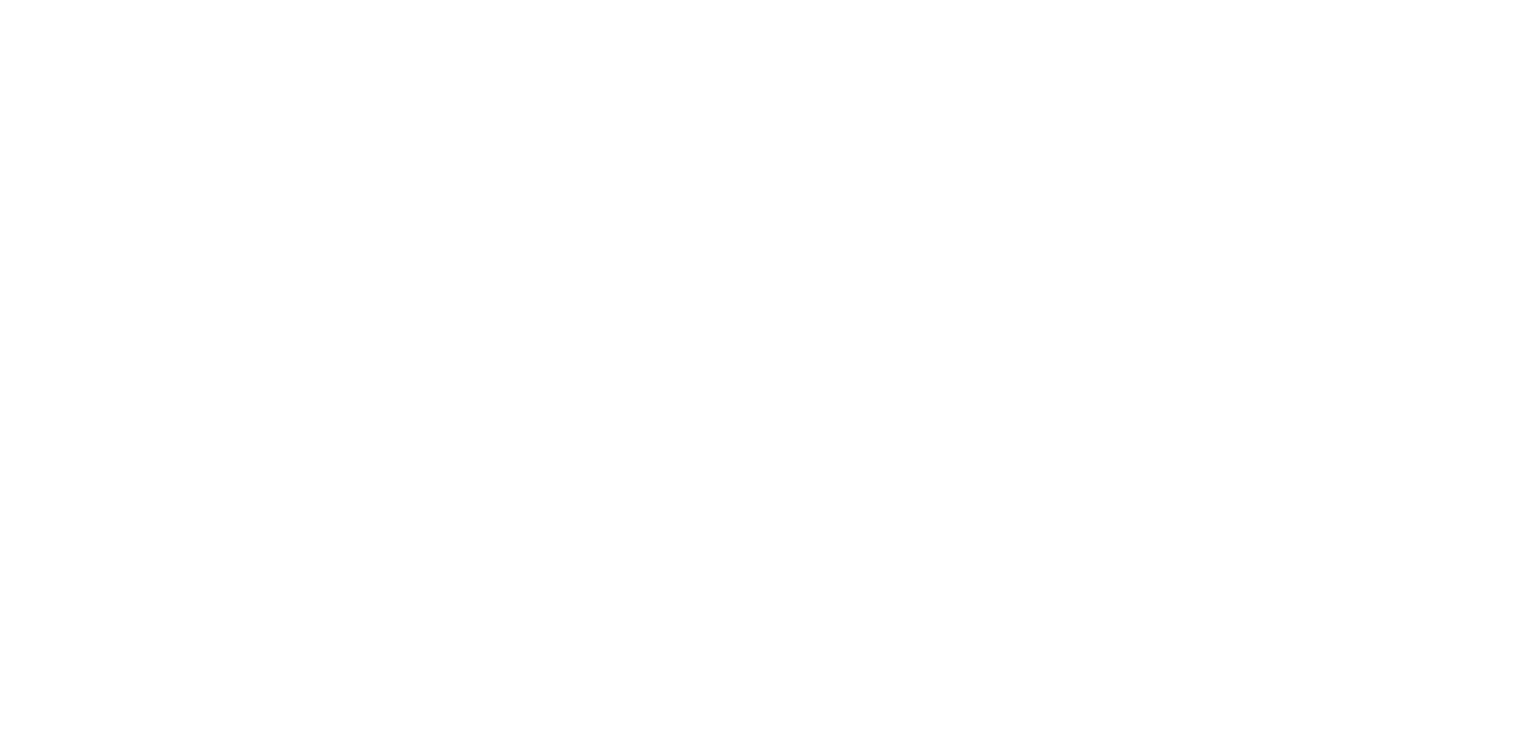 scroll, scrollTop: 0, scrollLeft: 0, axis: both 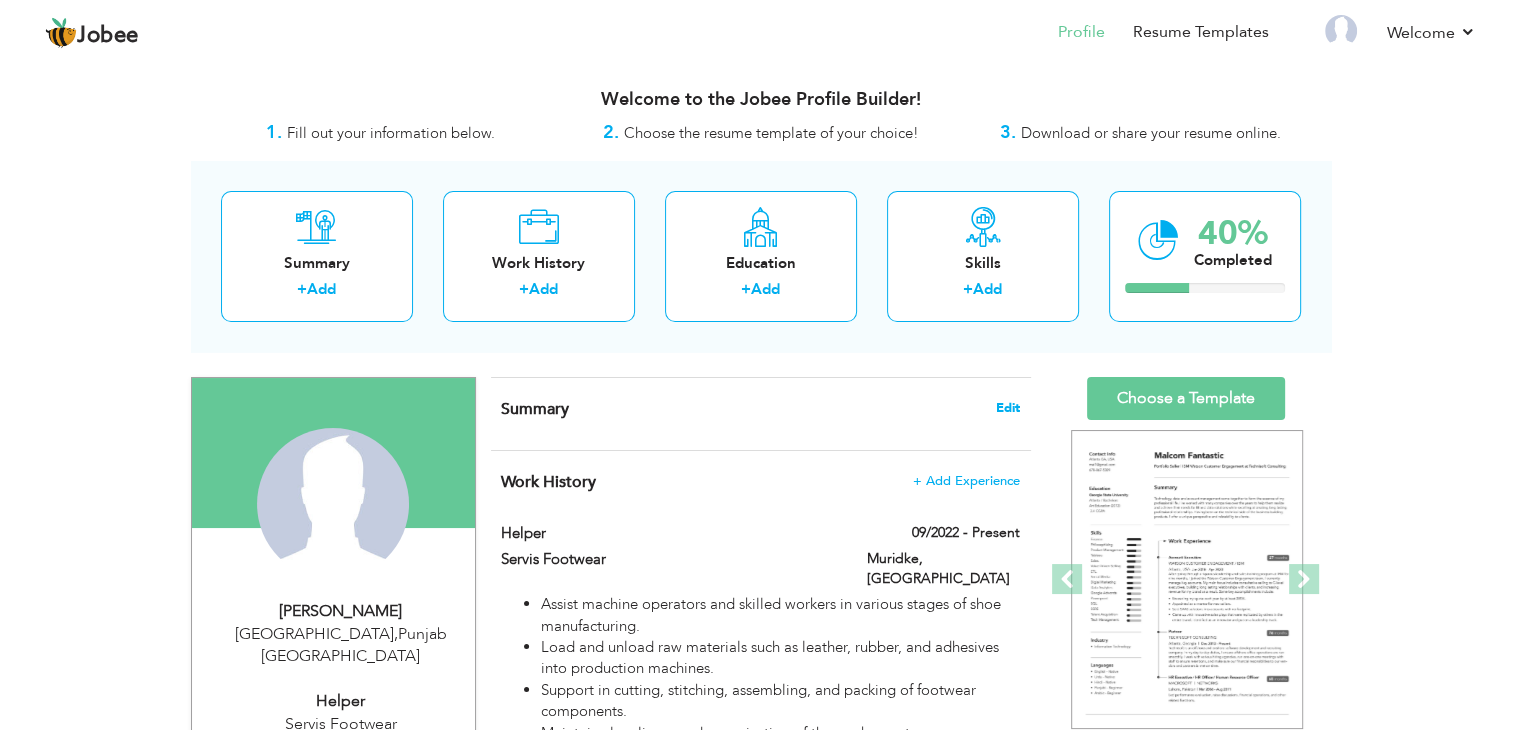 click on "Edit" at bounding box center (1008, 408) 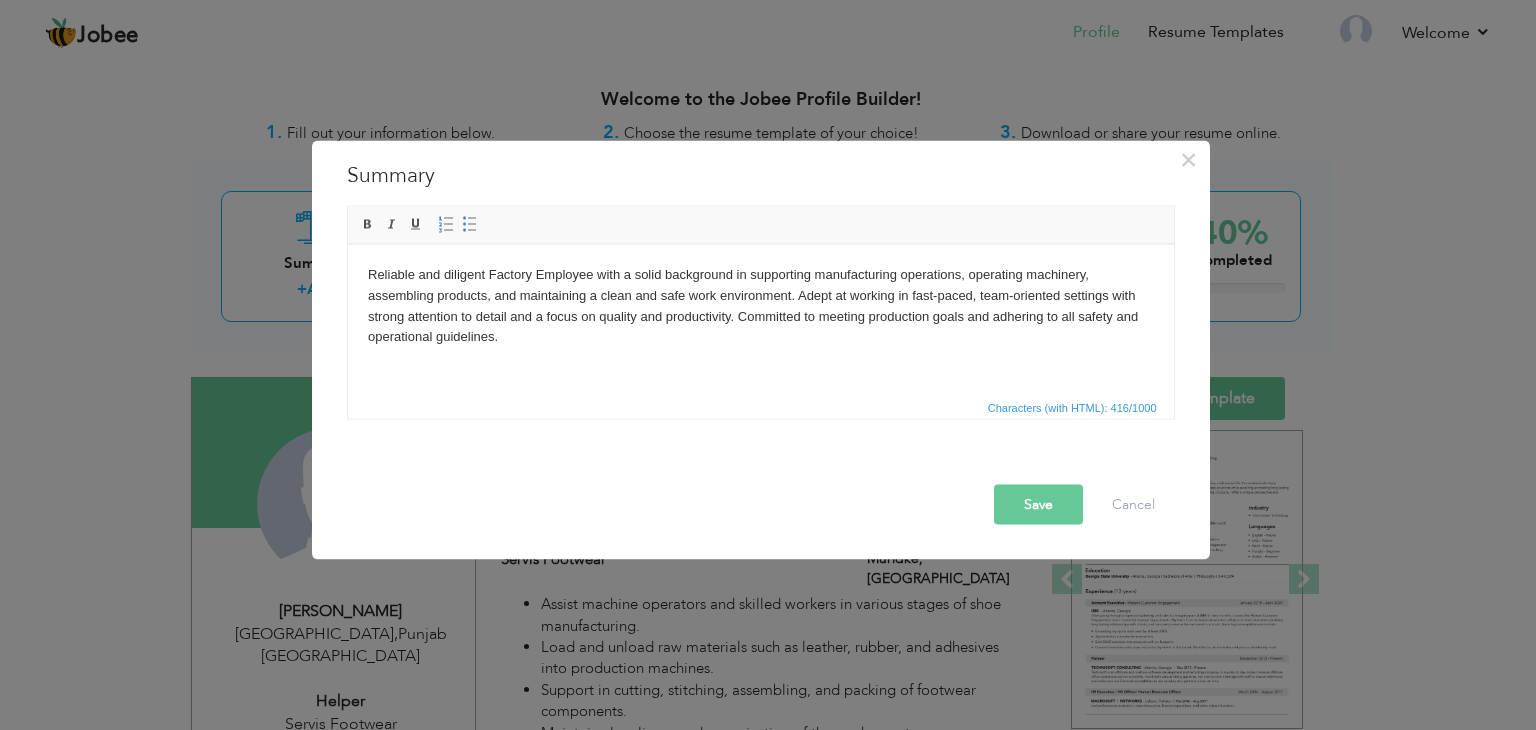 click on "Save" at bounding box center [1038, 505] 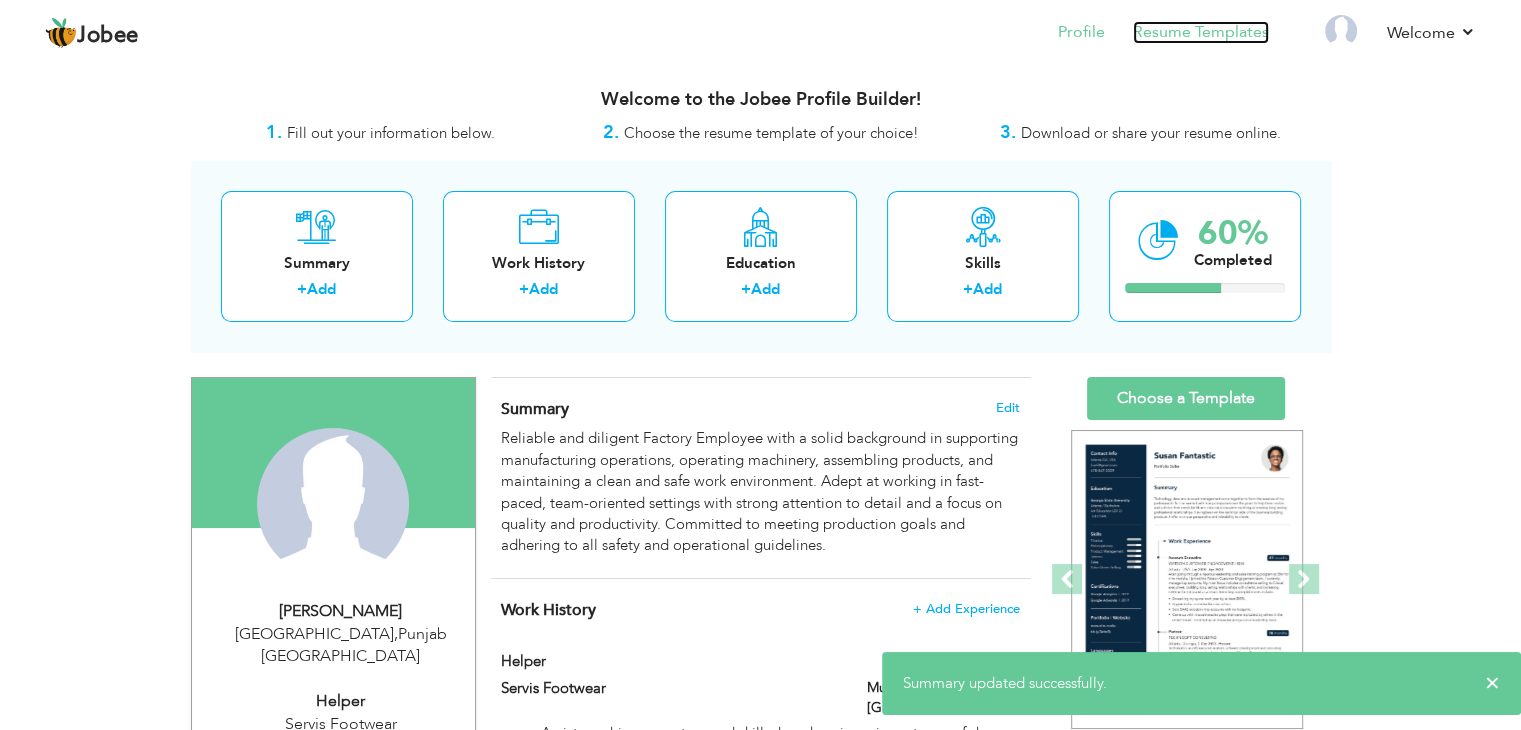 click on "Resume Templates" at bounding box center (1201, 32) 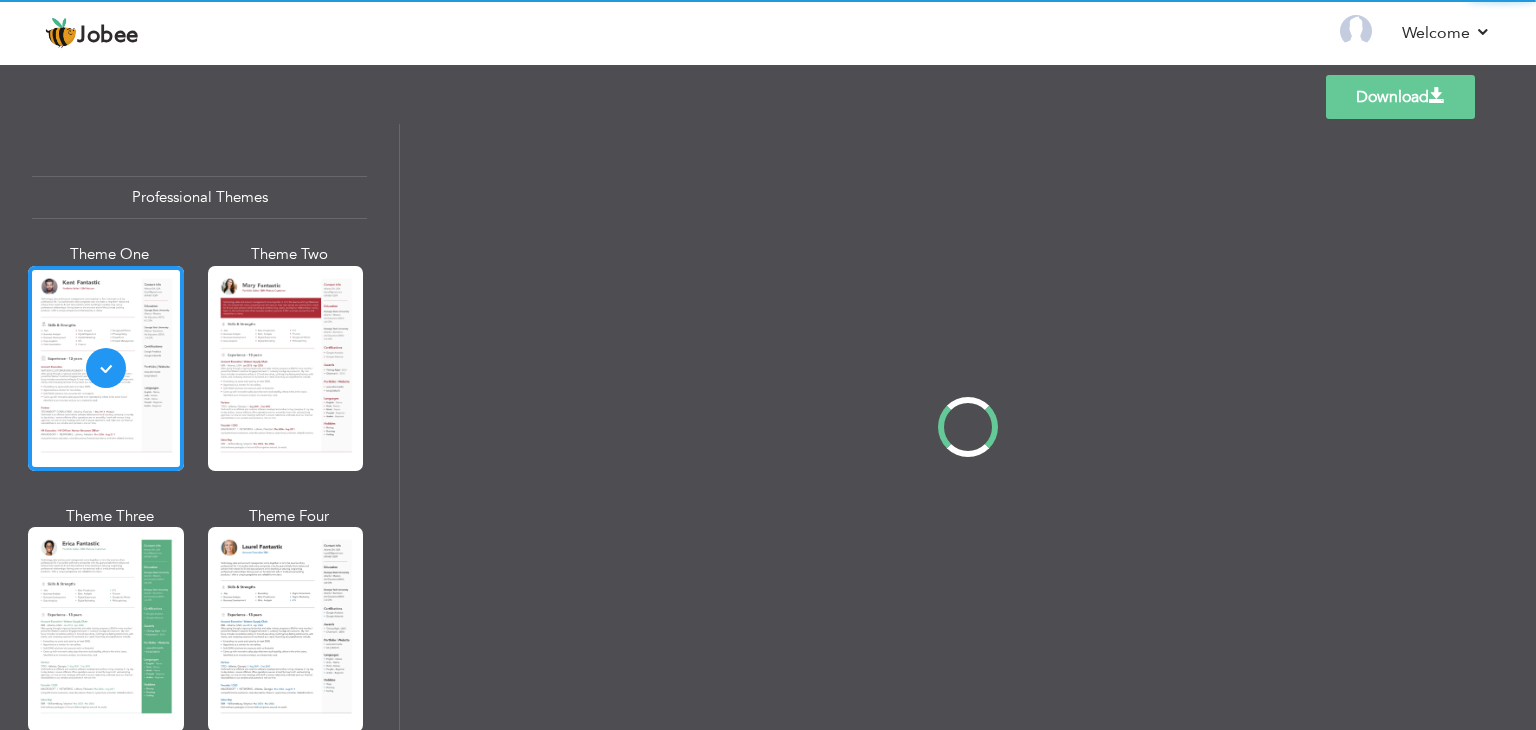 scroll, scrollTop: 0, scrollLeft: 0, axis: both 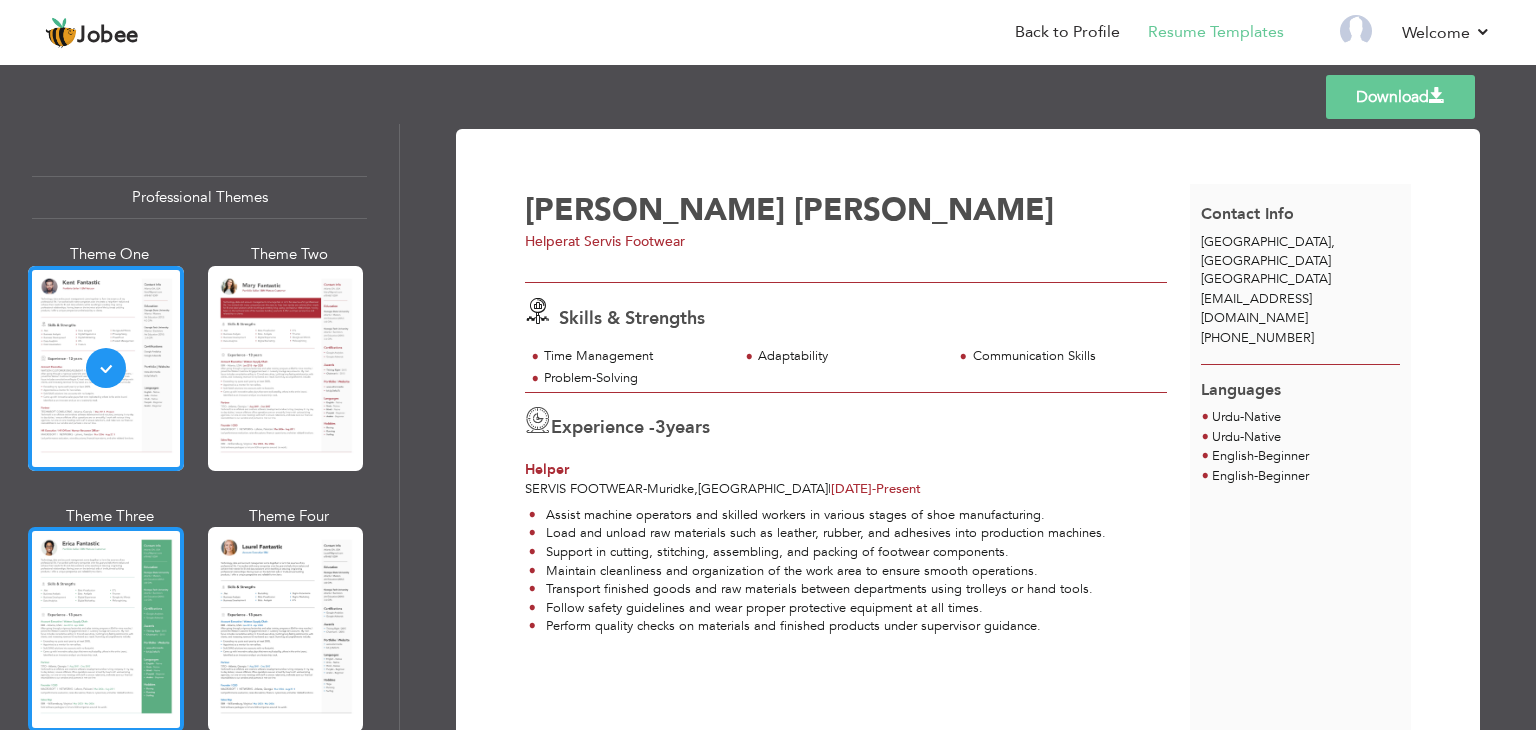 click at bounding box center (106, 629) 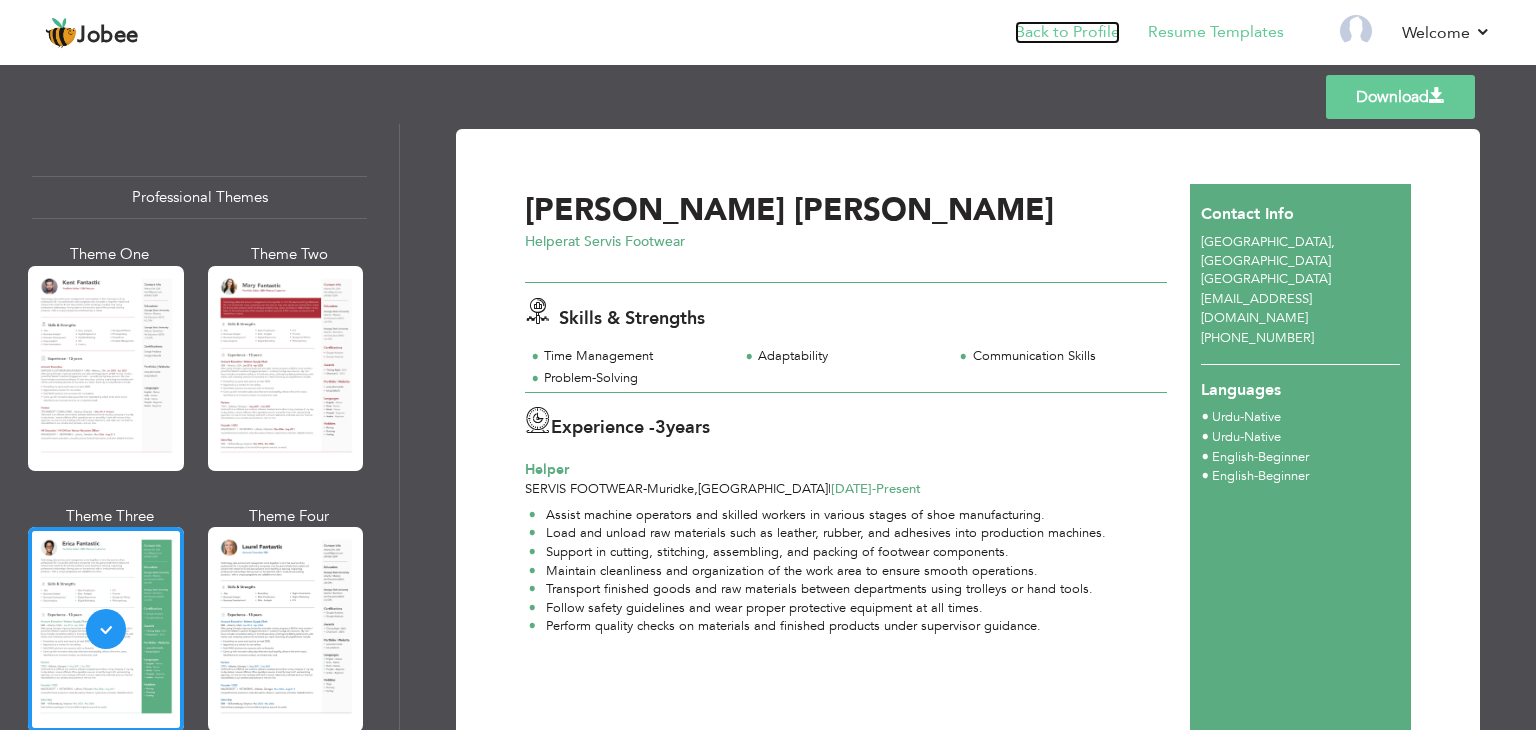 click on "Back to Profile" at bounding box center [1067, 32] 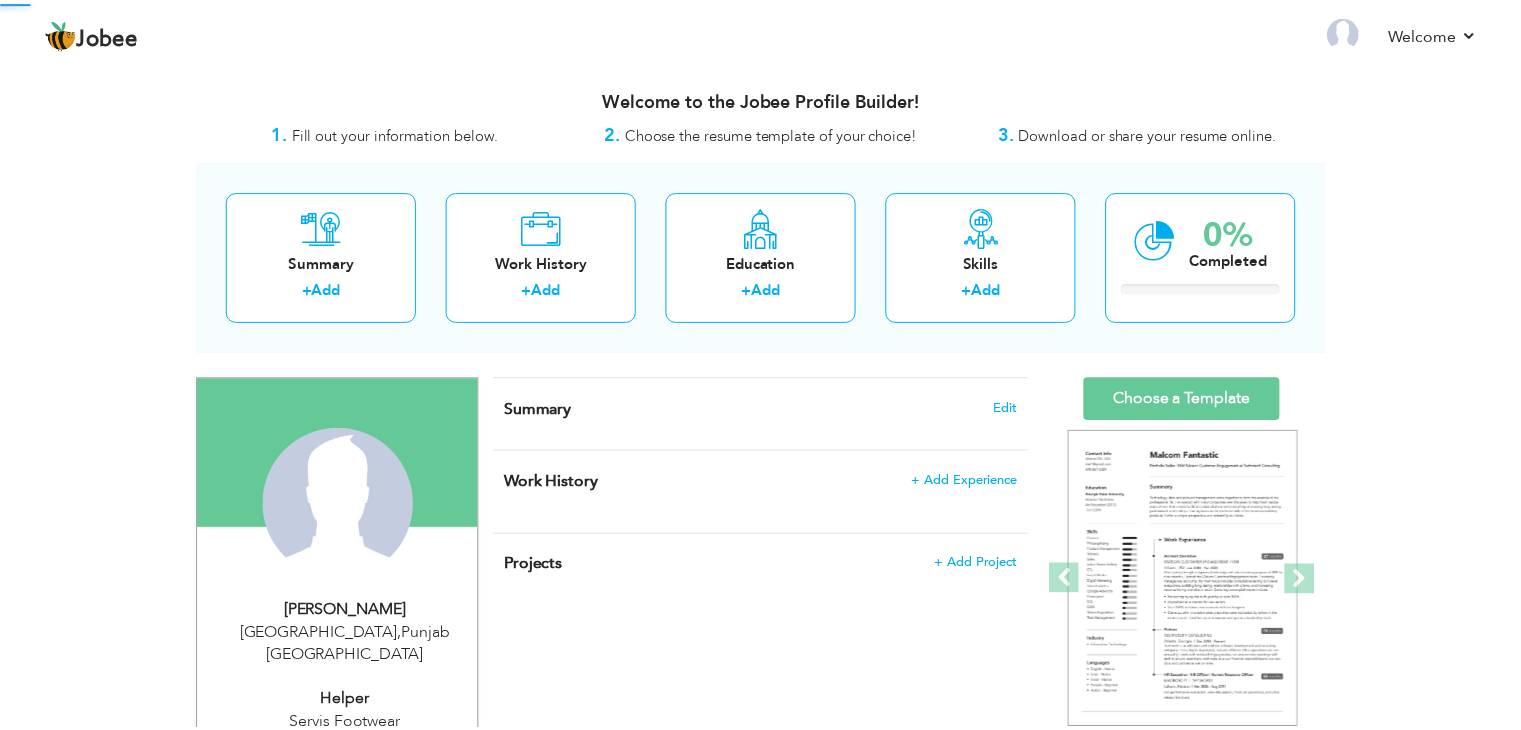 scroll, scrollTop: 0, scrollLeft: 0, axis: both 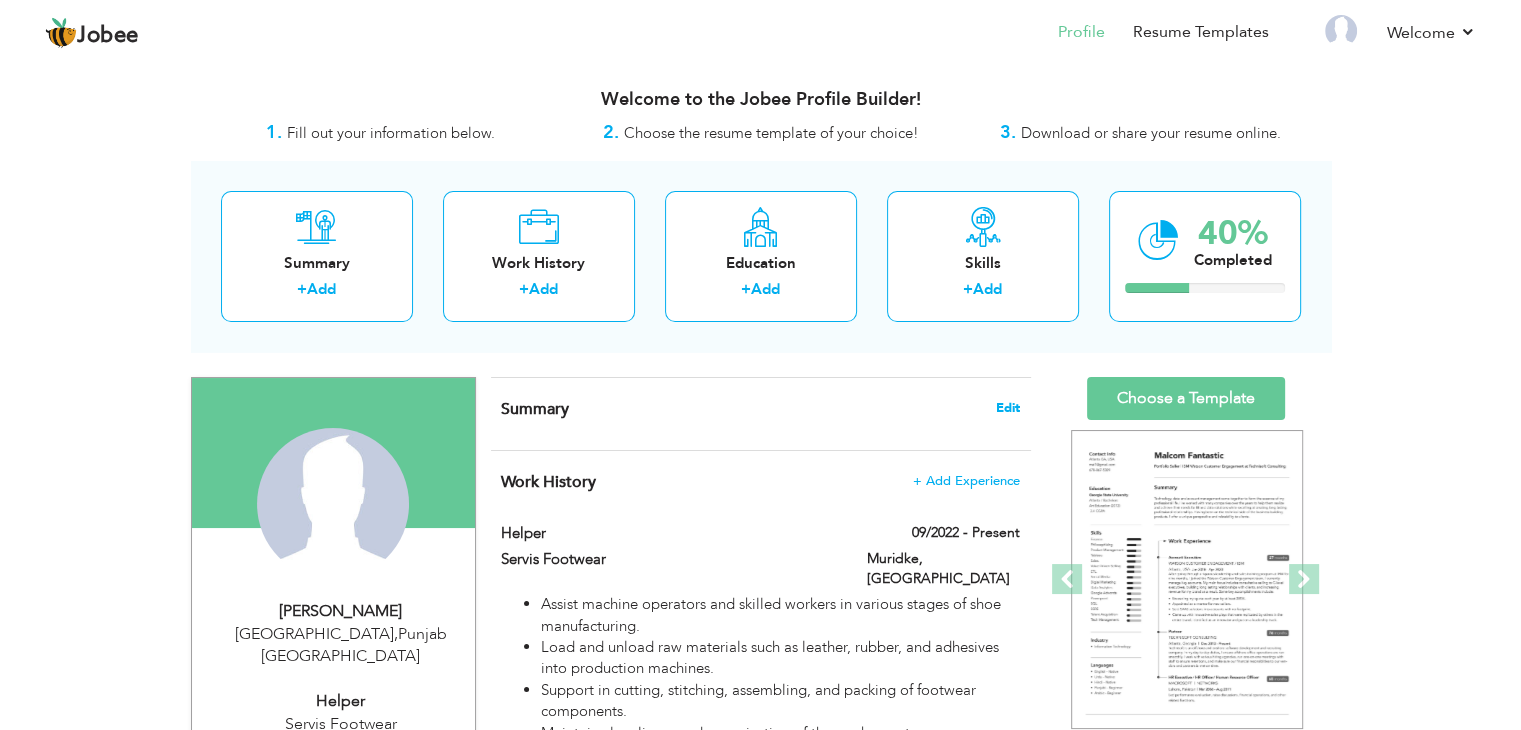click on "Edit" at bounding box center (1008, 408) 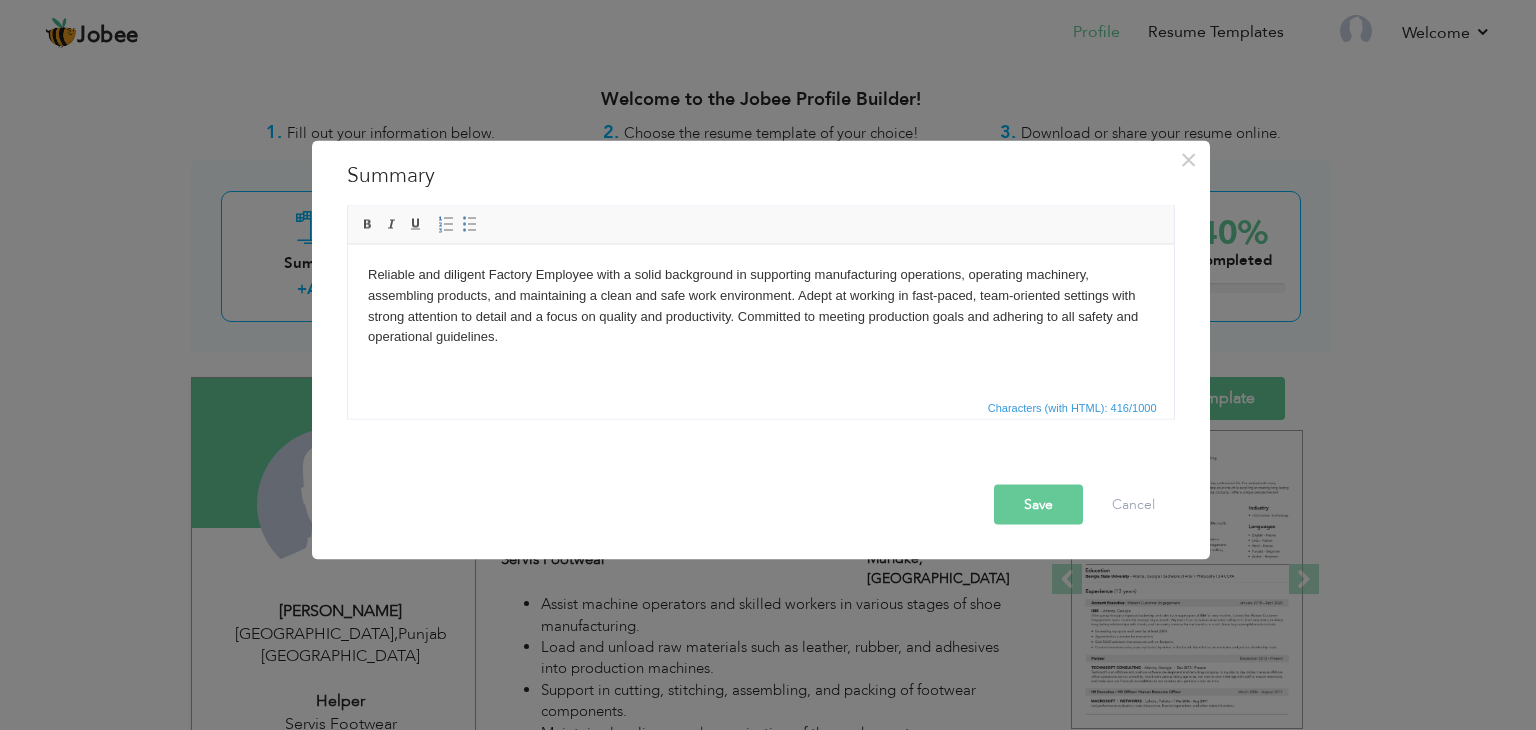 click on "Save" at bounding box center [1038, 505] 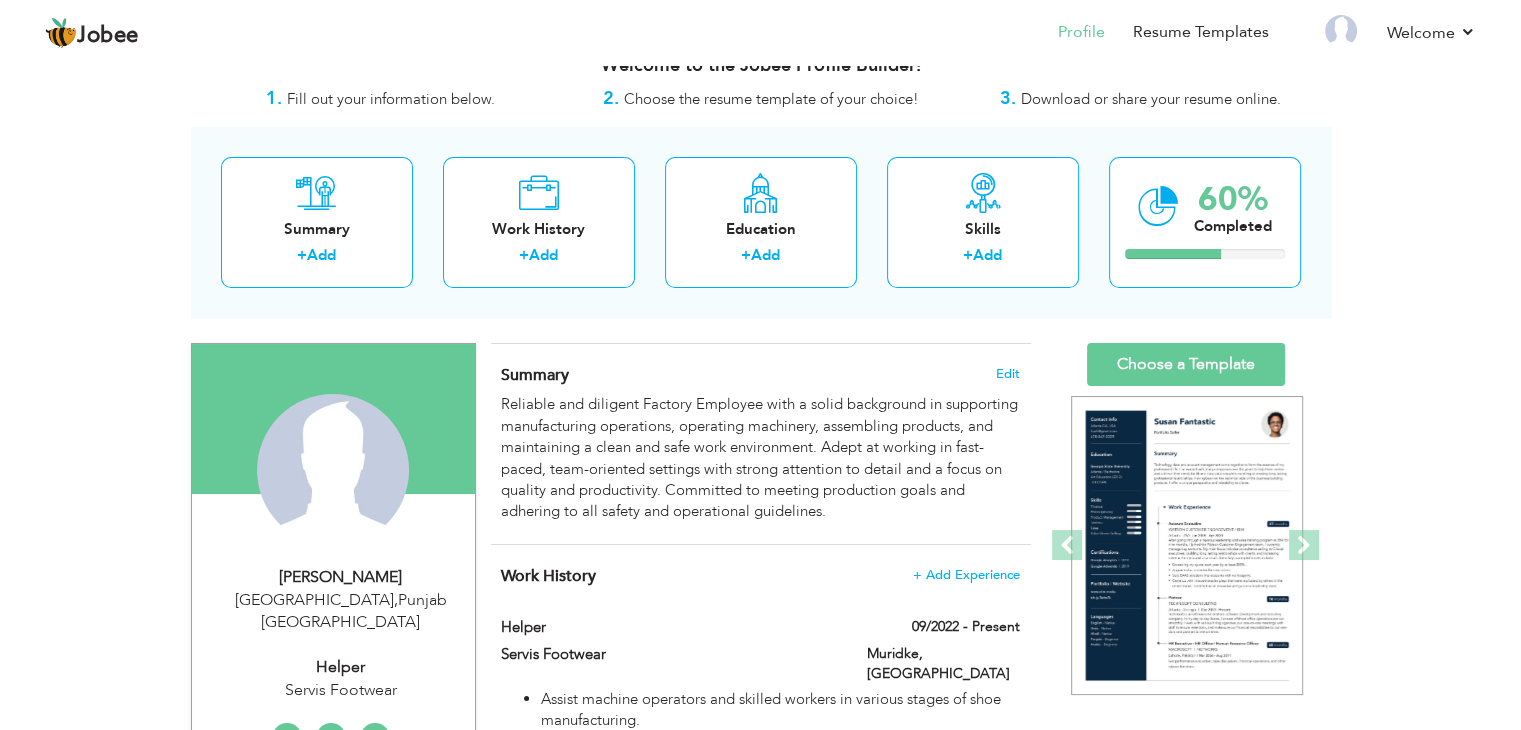 scroll, scrollTop: 0, scrollLeft: 0, axis: both 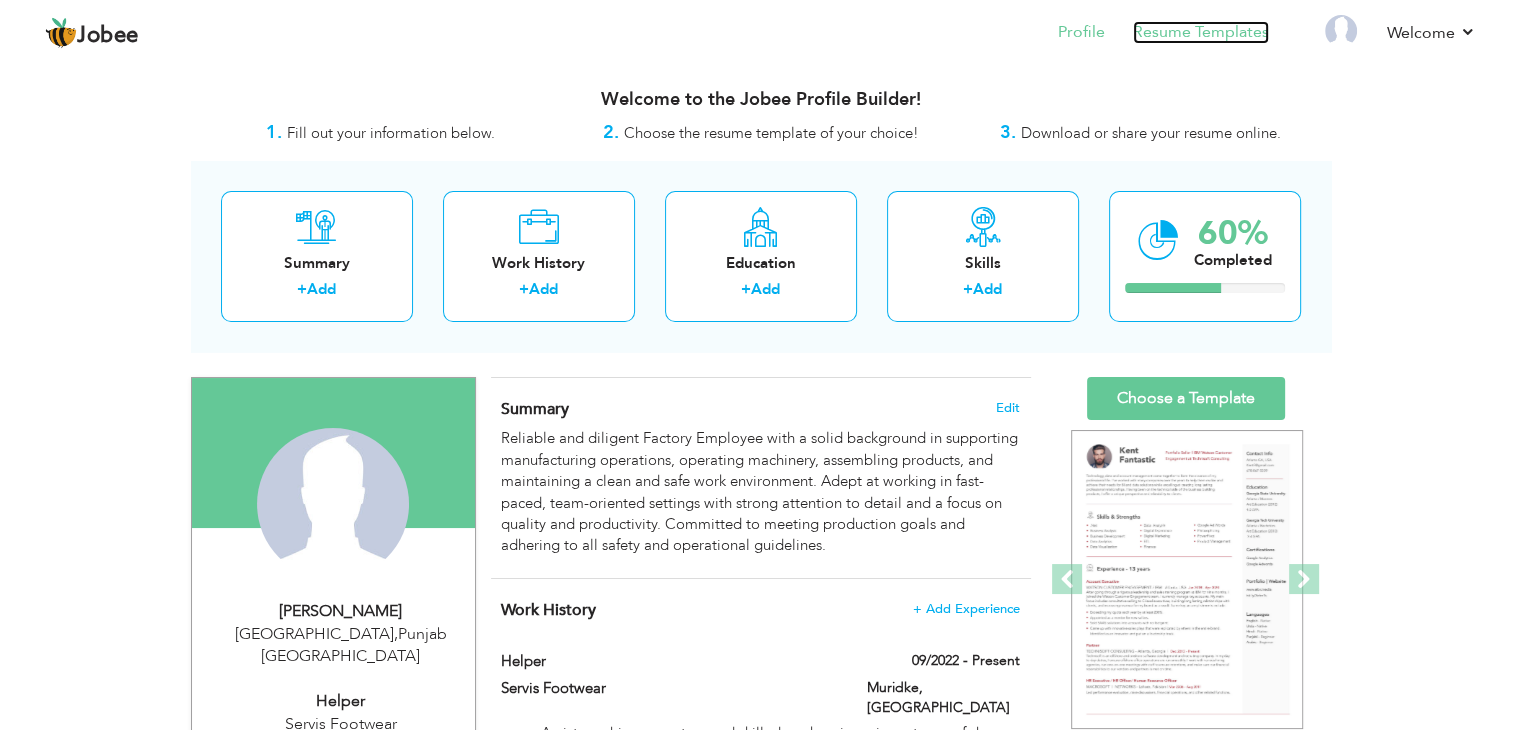click on "Resume Templates" at bounding box center [1201, 32] 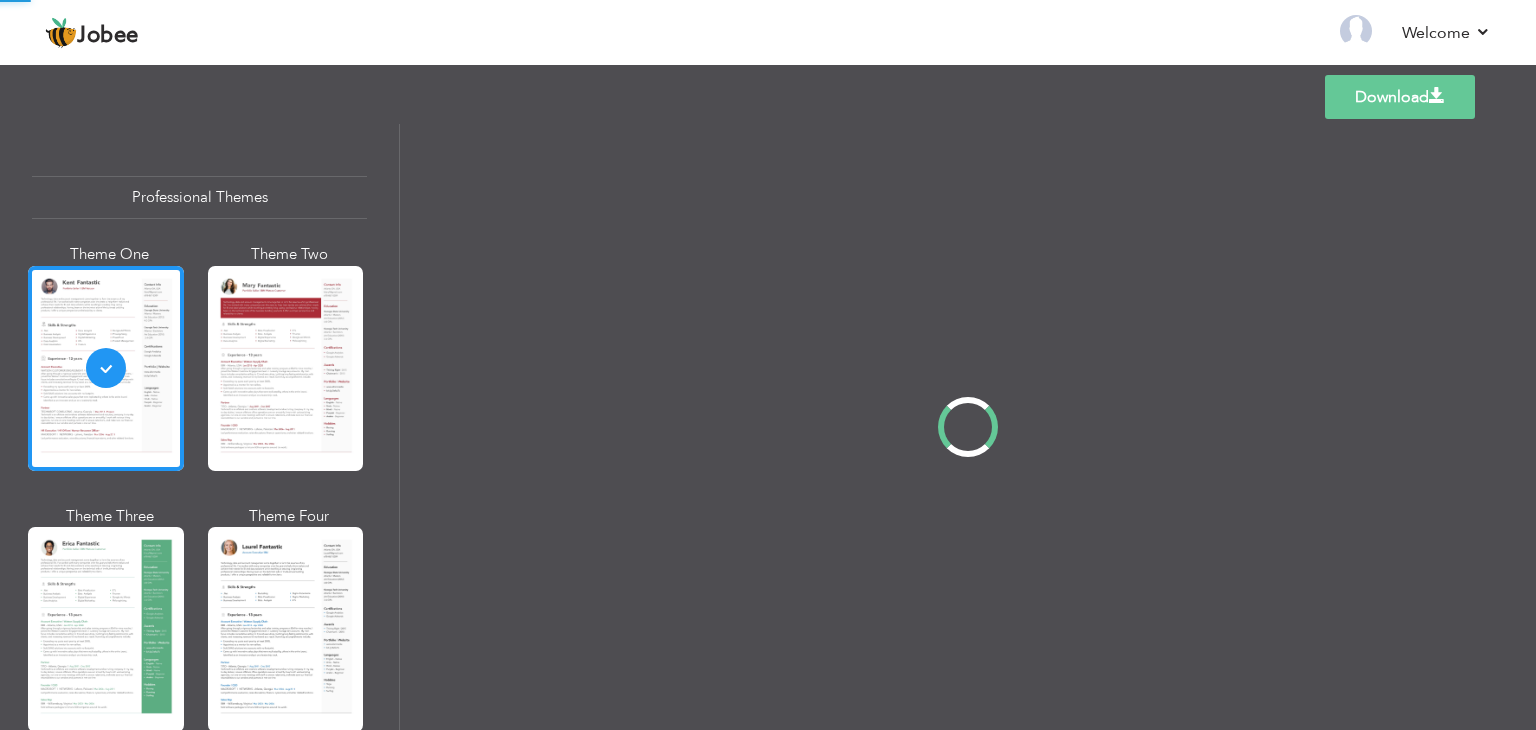scroll, scrollTop: 0, scrollLeft: 0, axis: both 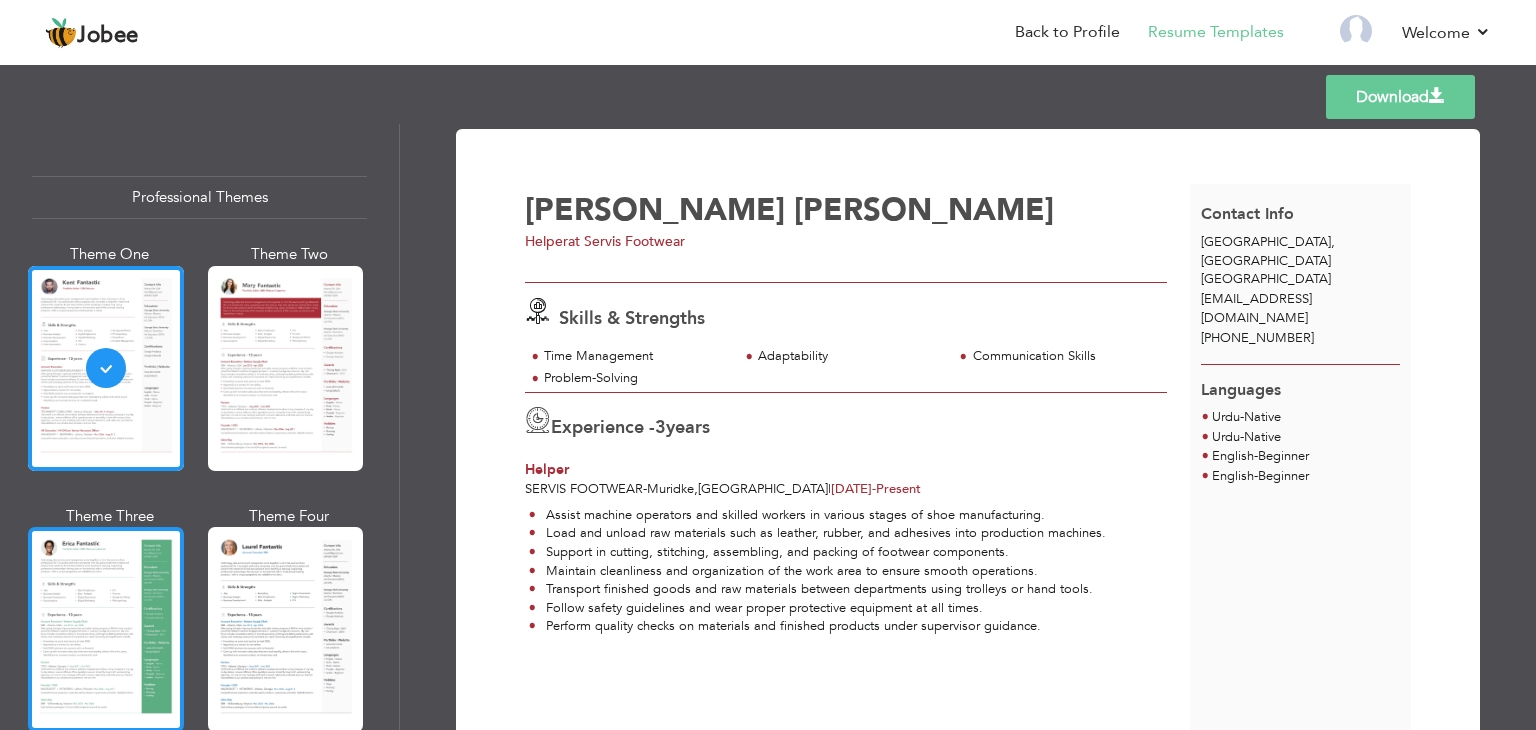 click at bounding box center [106, 629] 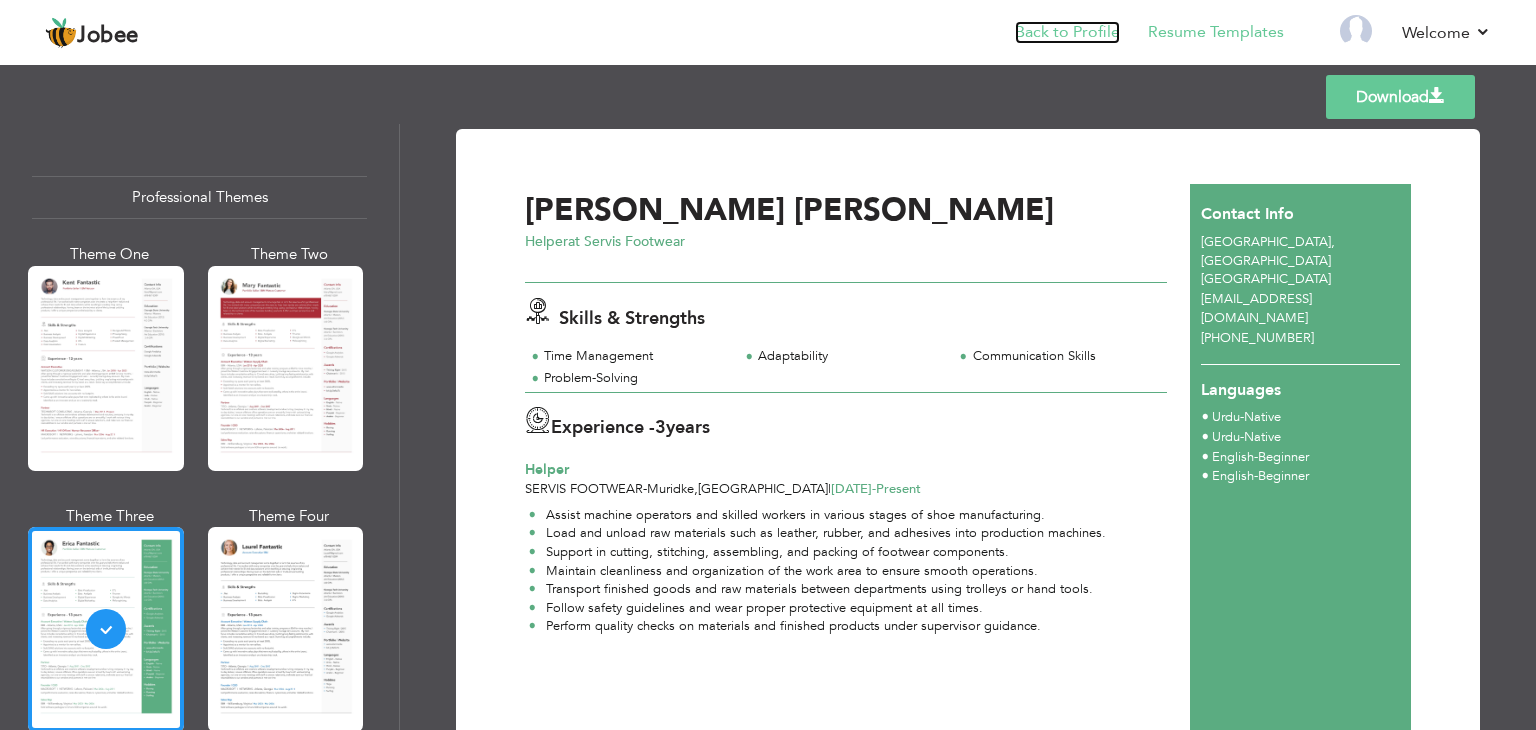 click on "Back to Profile" at bounding box center [1067, 32] 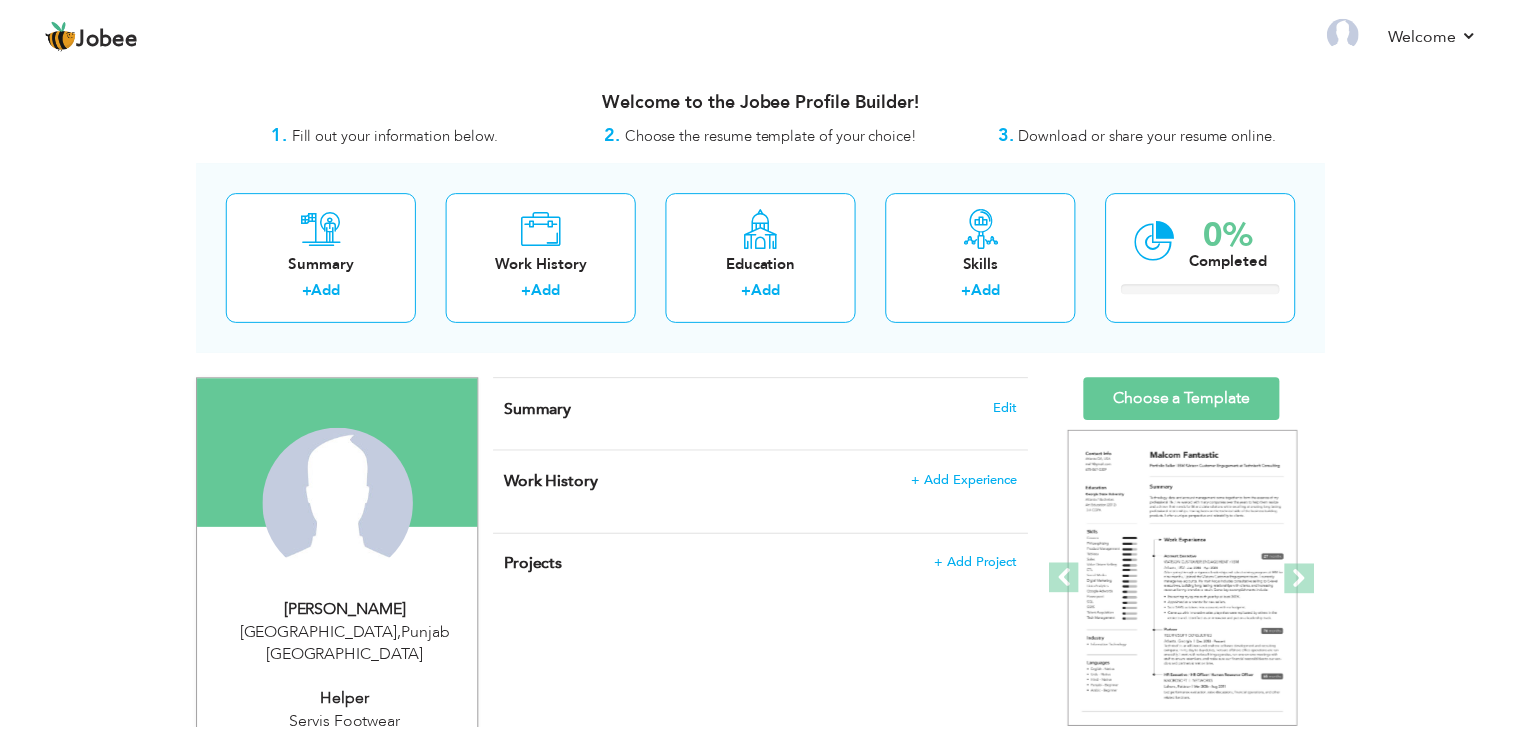 scroll, scrollTop: 0, scrollLeft: 0, axis: both 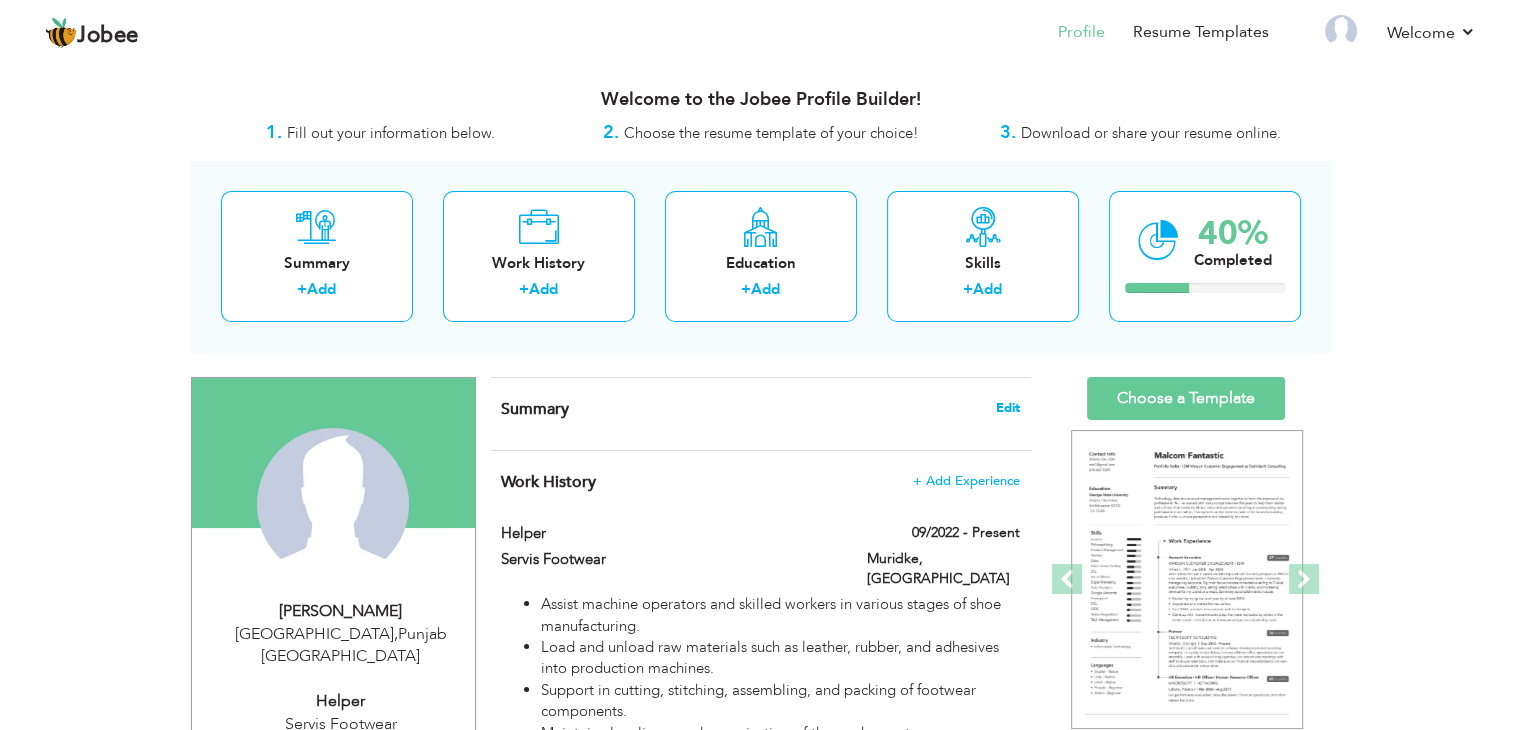 click on "Edit" at bounding box center [1008, 408] 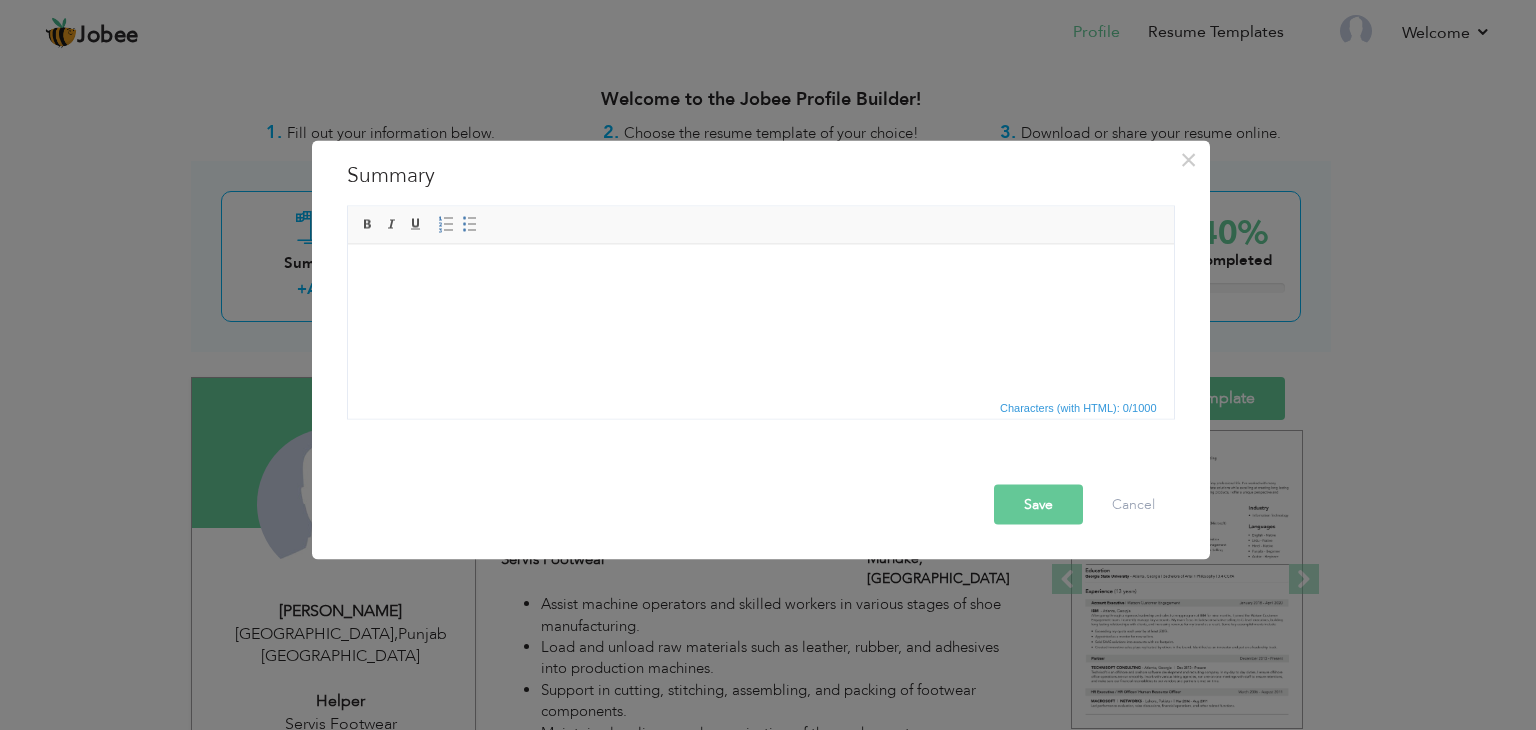 click at bounding box center [760, 274] 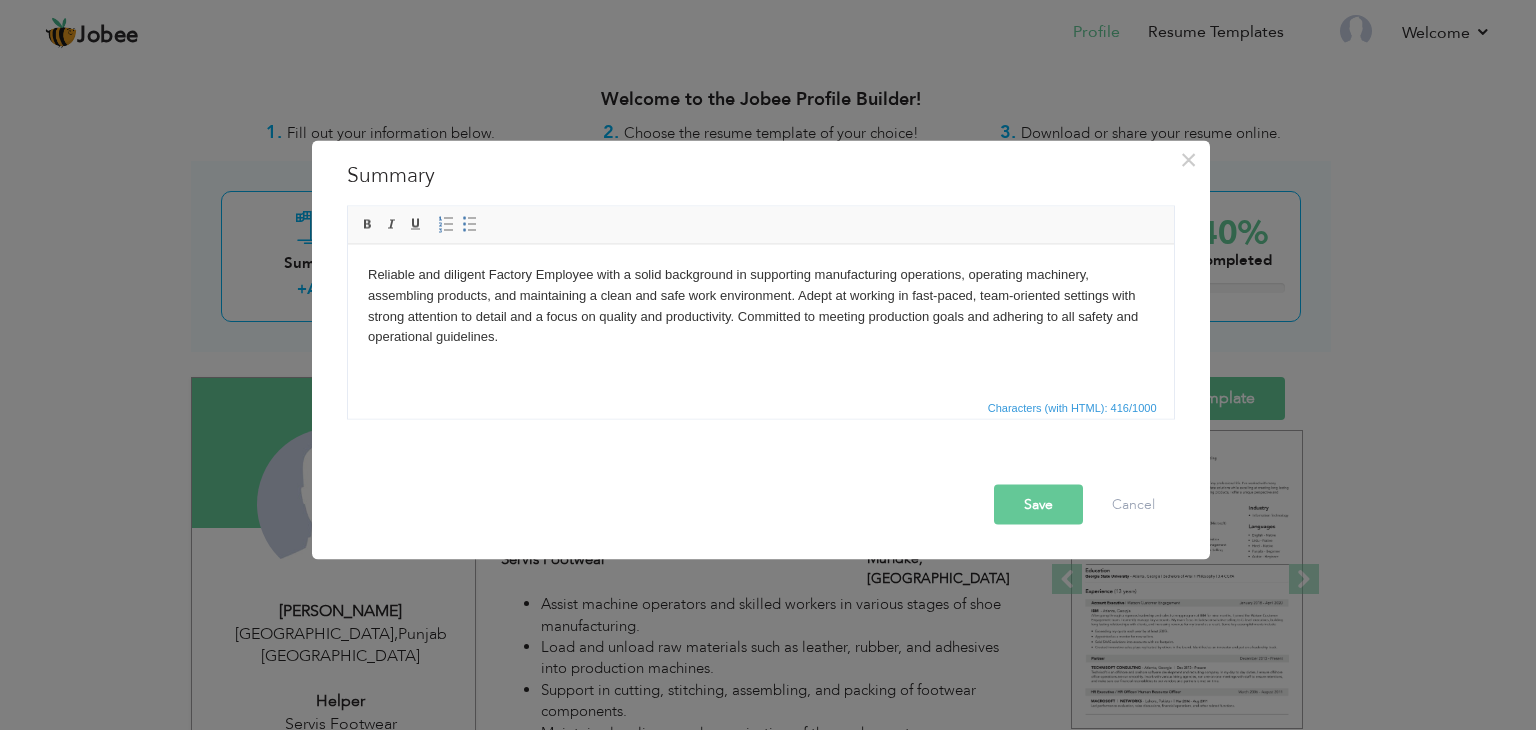 click on "Save" at bounding box center (1038, 505) 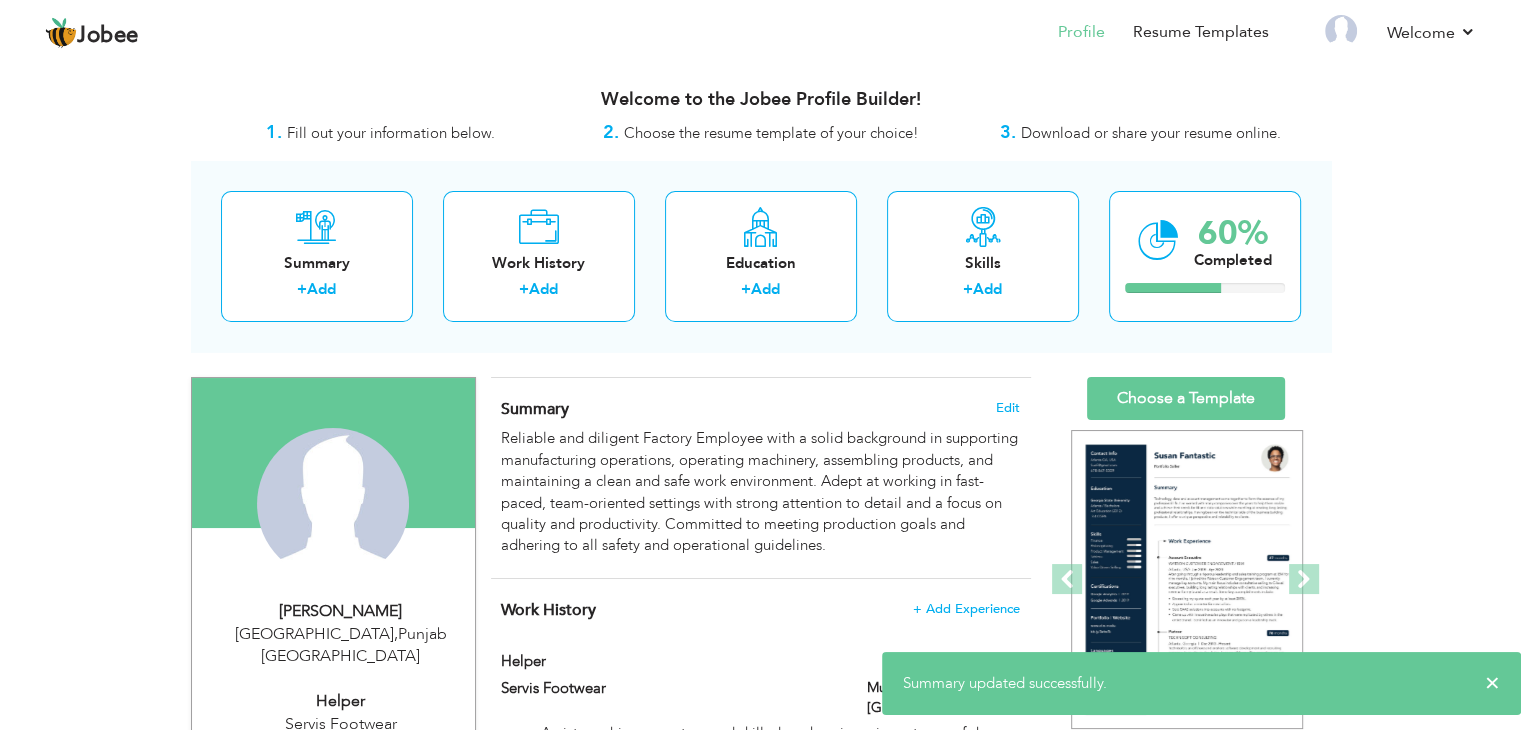 click on "×
Summary updated successfully." at bounding box center [1201, 683] 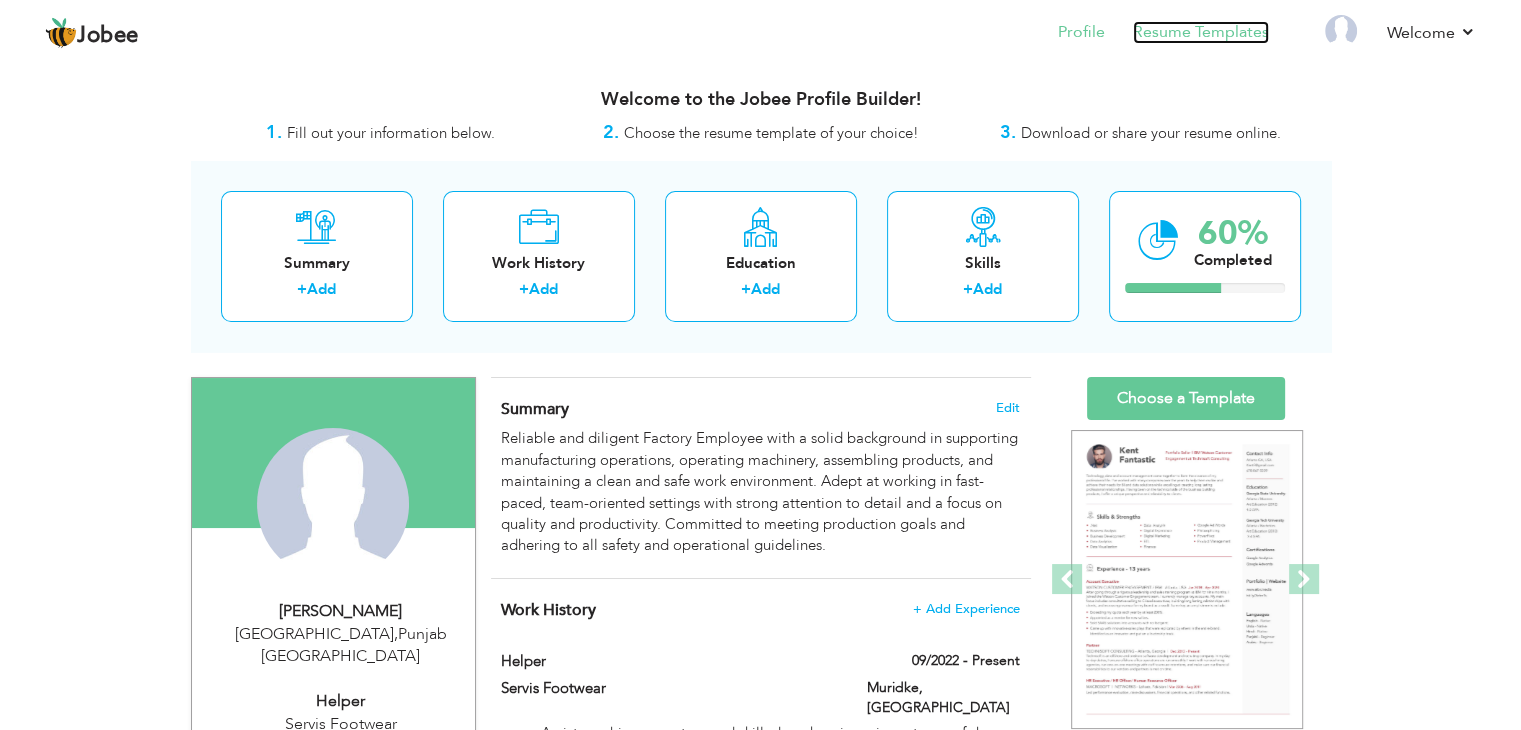 click on "Resume Templates" at bounding box center (1201, 32) 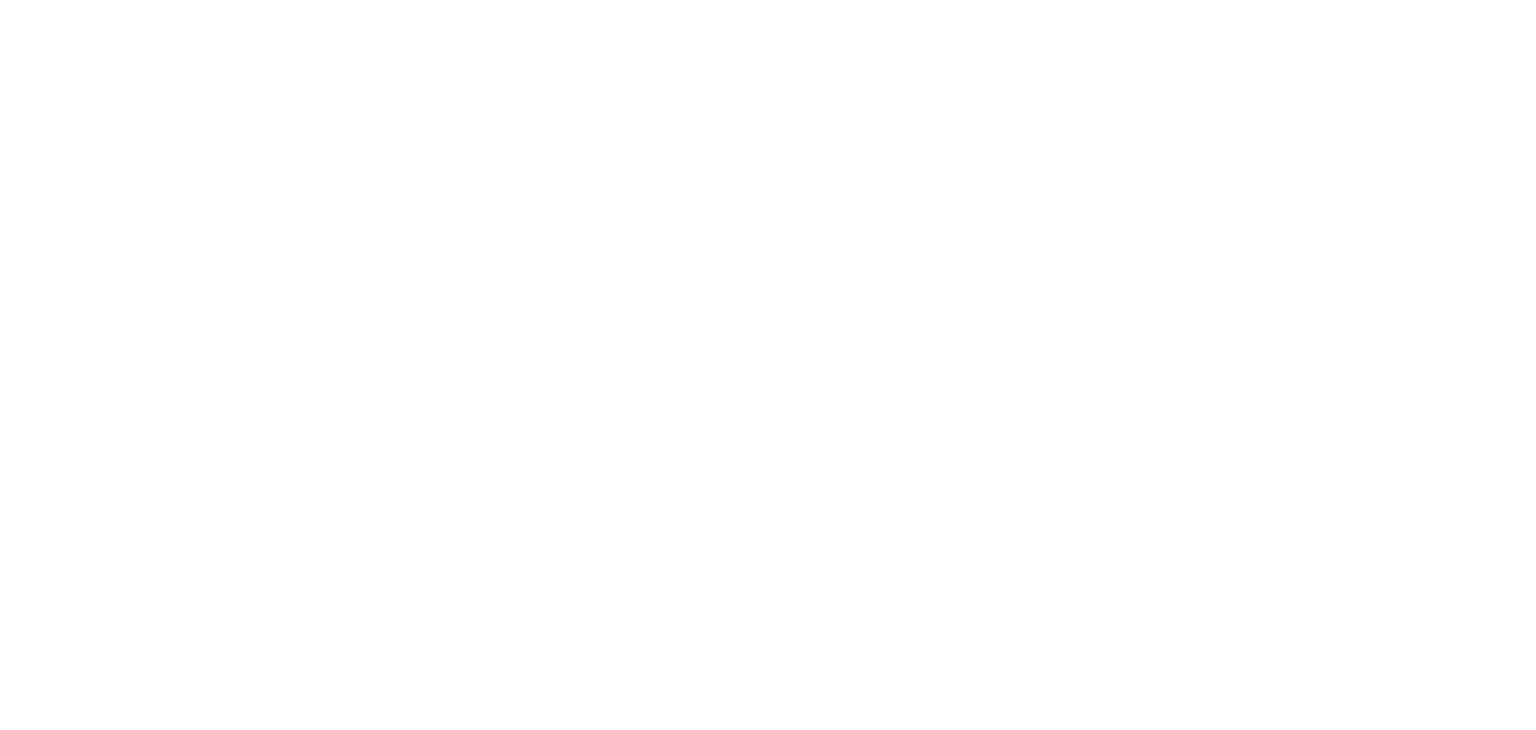 scroll, scrollTop: 0, scrollLeft: 0, axis: both 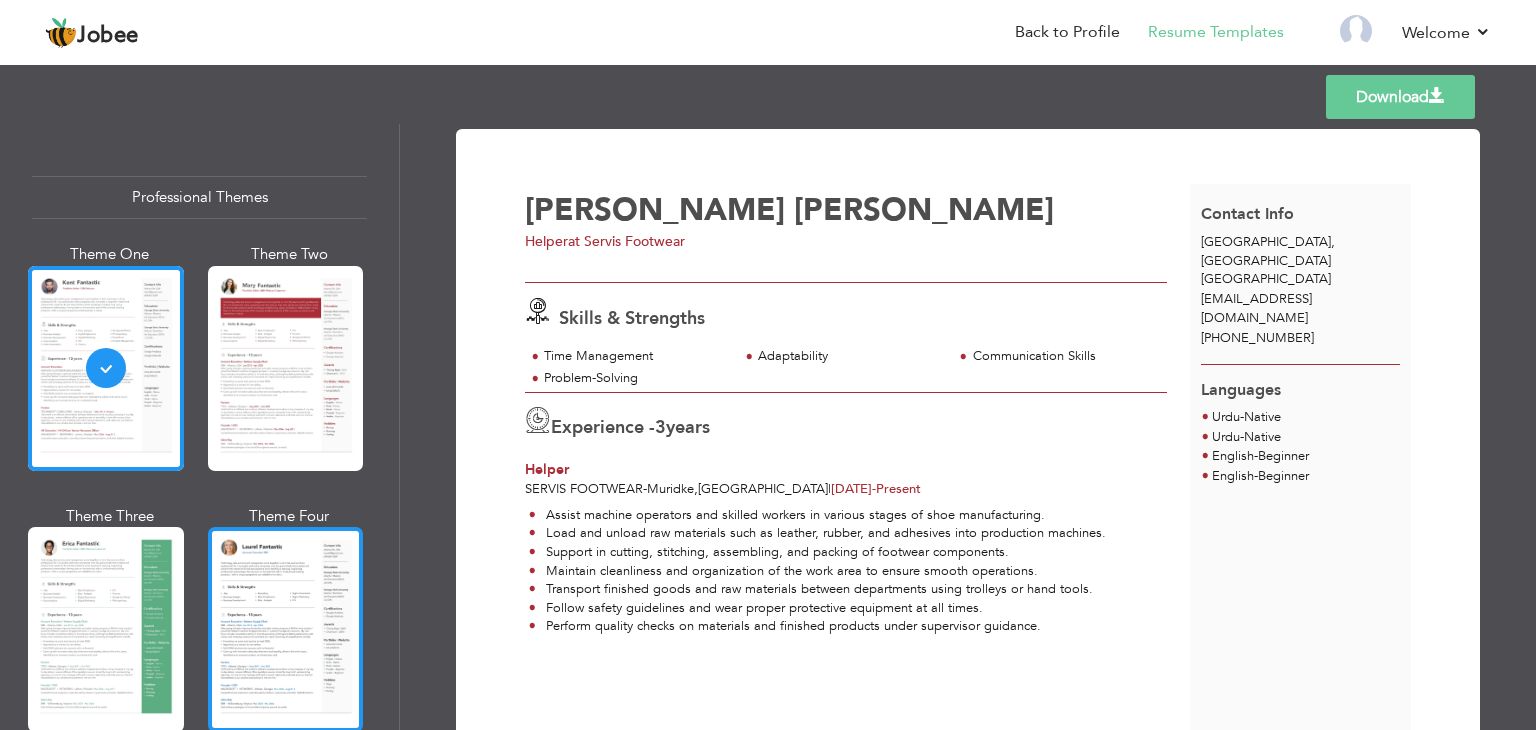 click at bounding box center (286, 629) 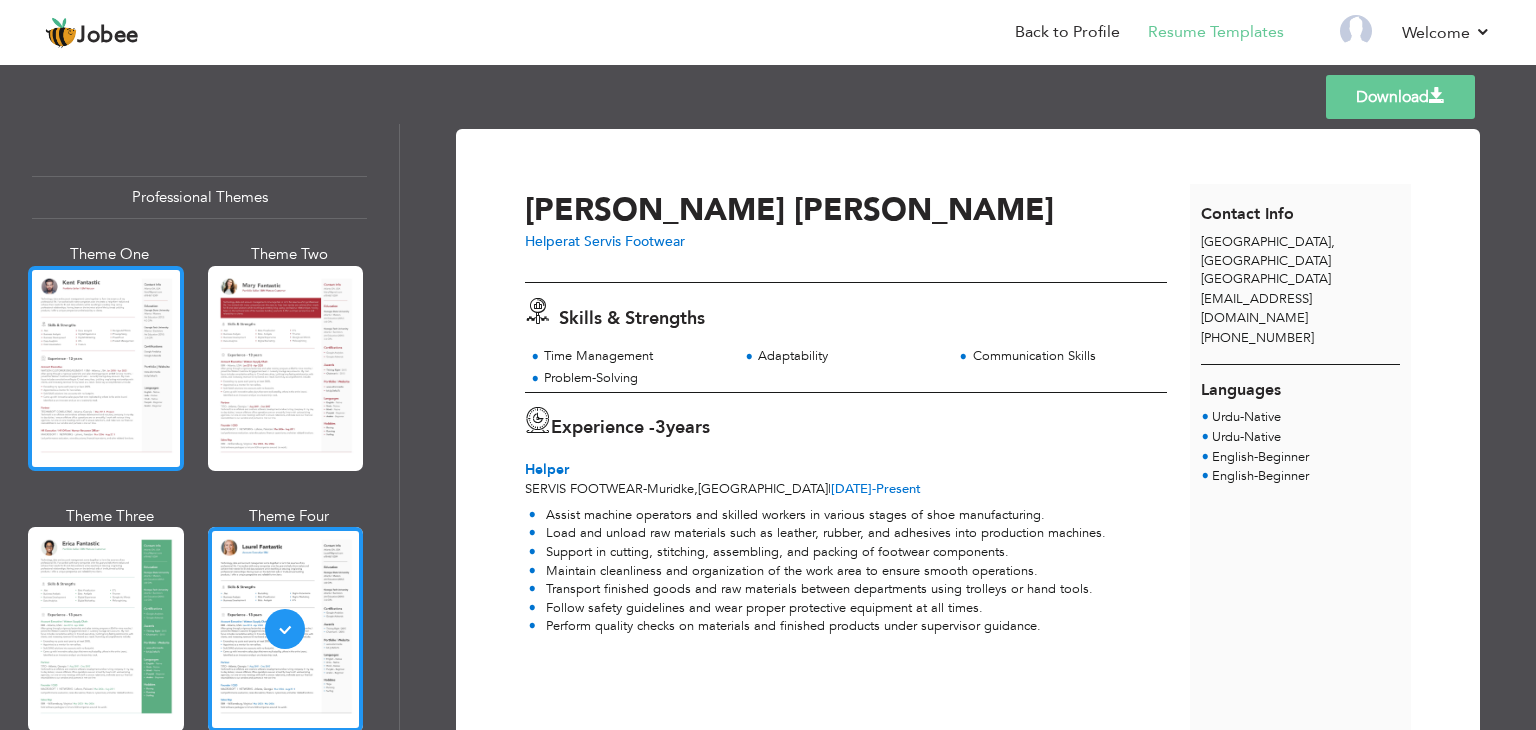 click at bounding box center (106, 368) 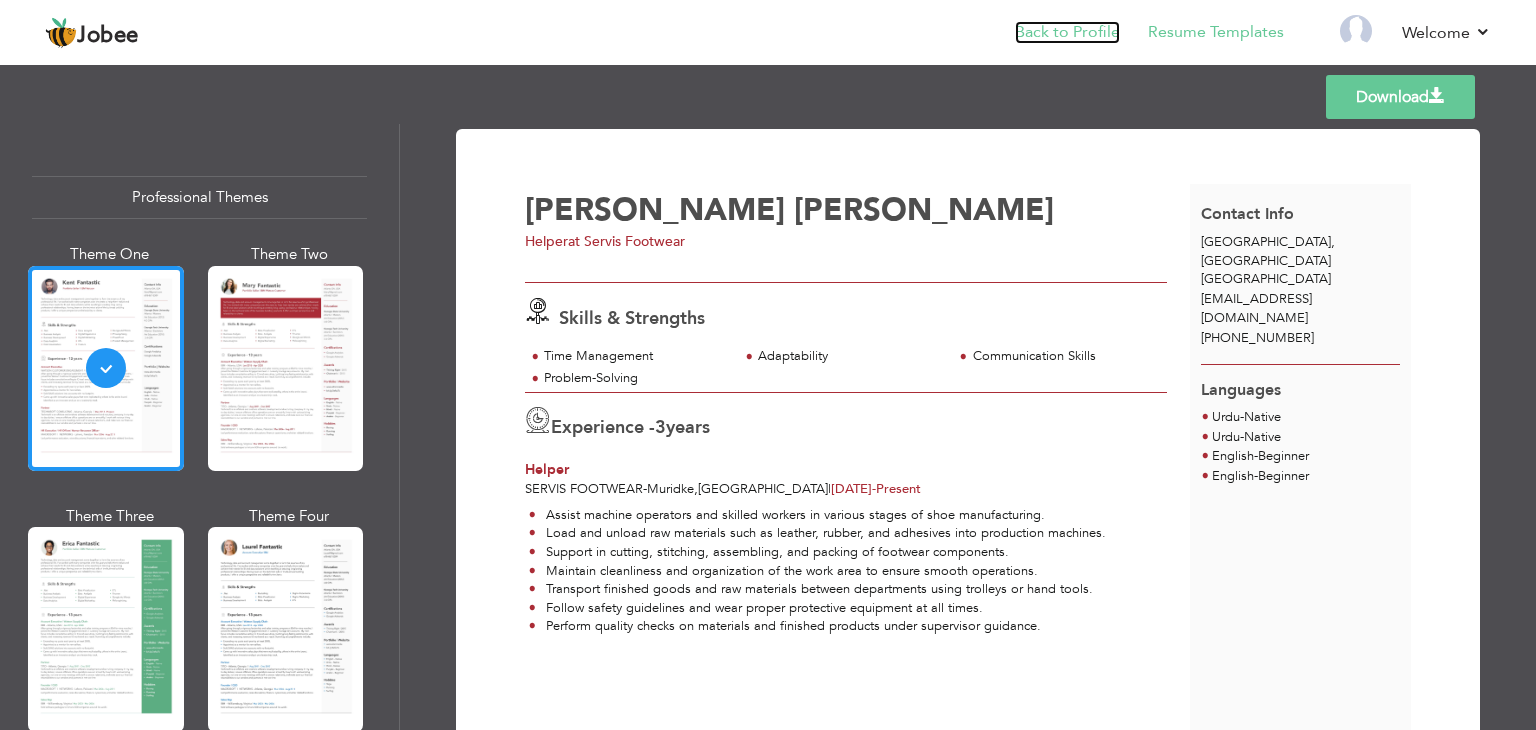 click on "Back to Profile" at bounding box center [1067, 32] 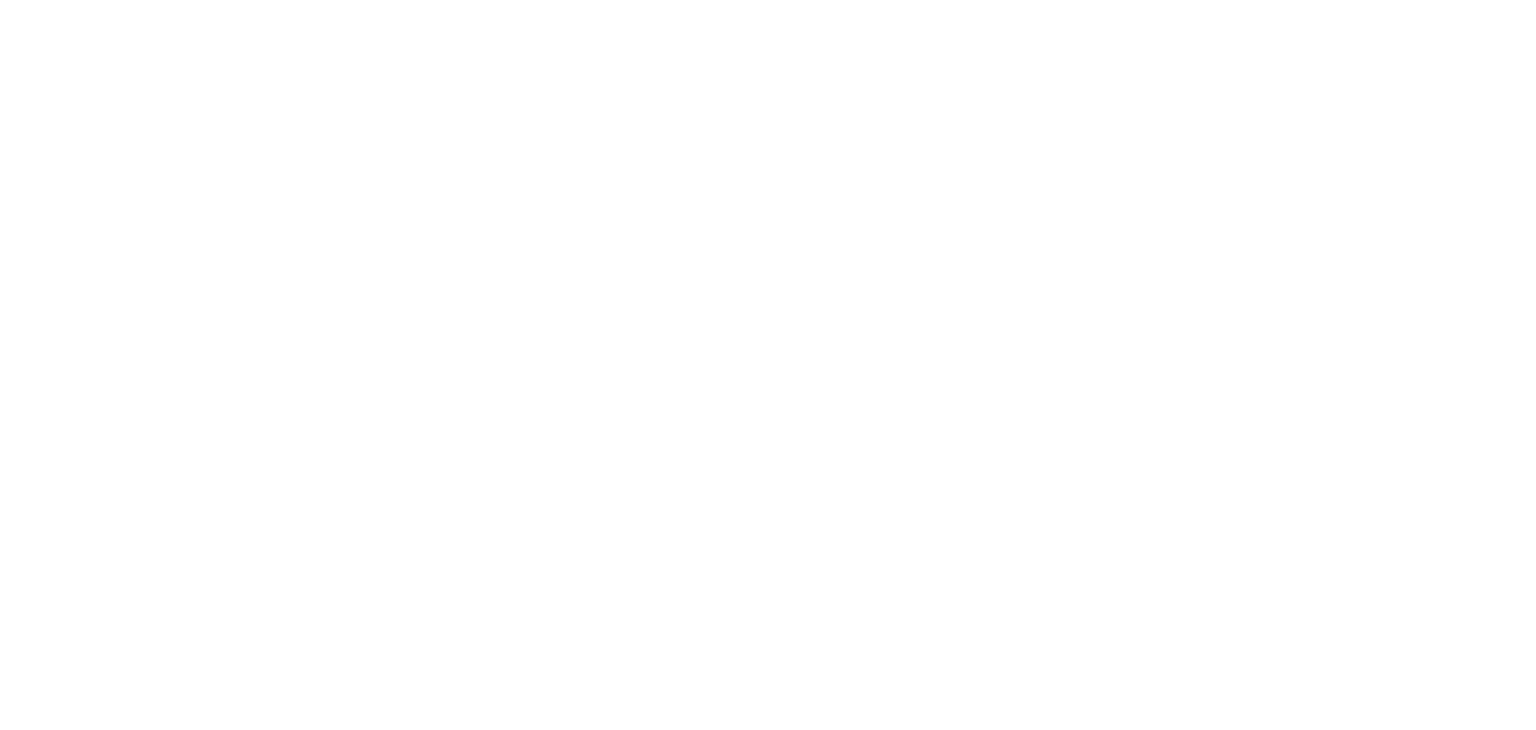 scroll, scrollTop: 0, scrollLeft: 0, axis: both 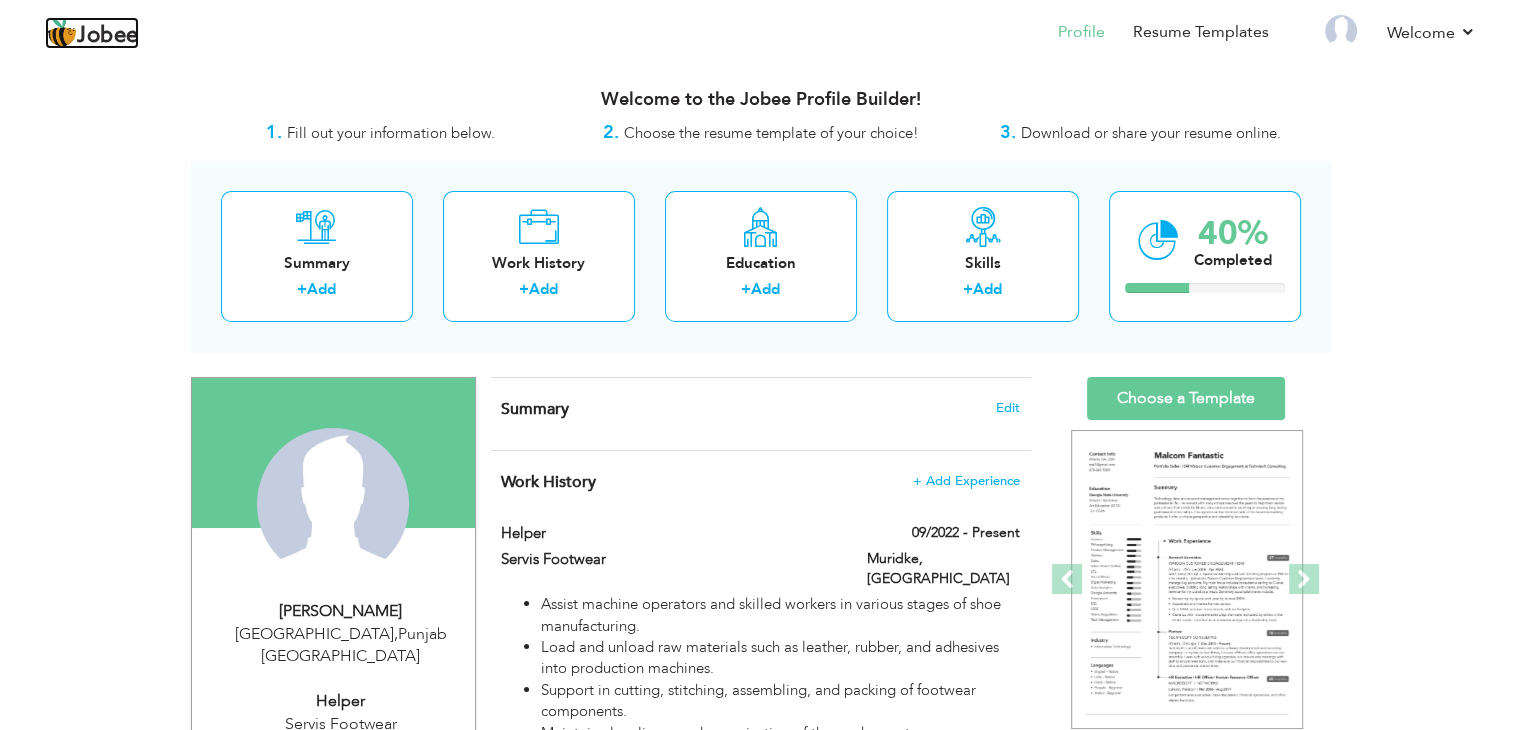 click on "Jobee" at bounding box center (108, 36) 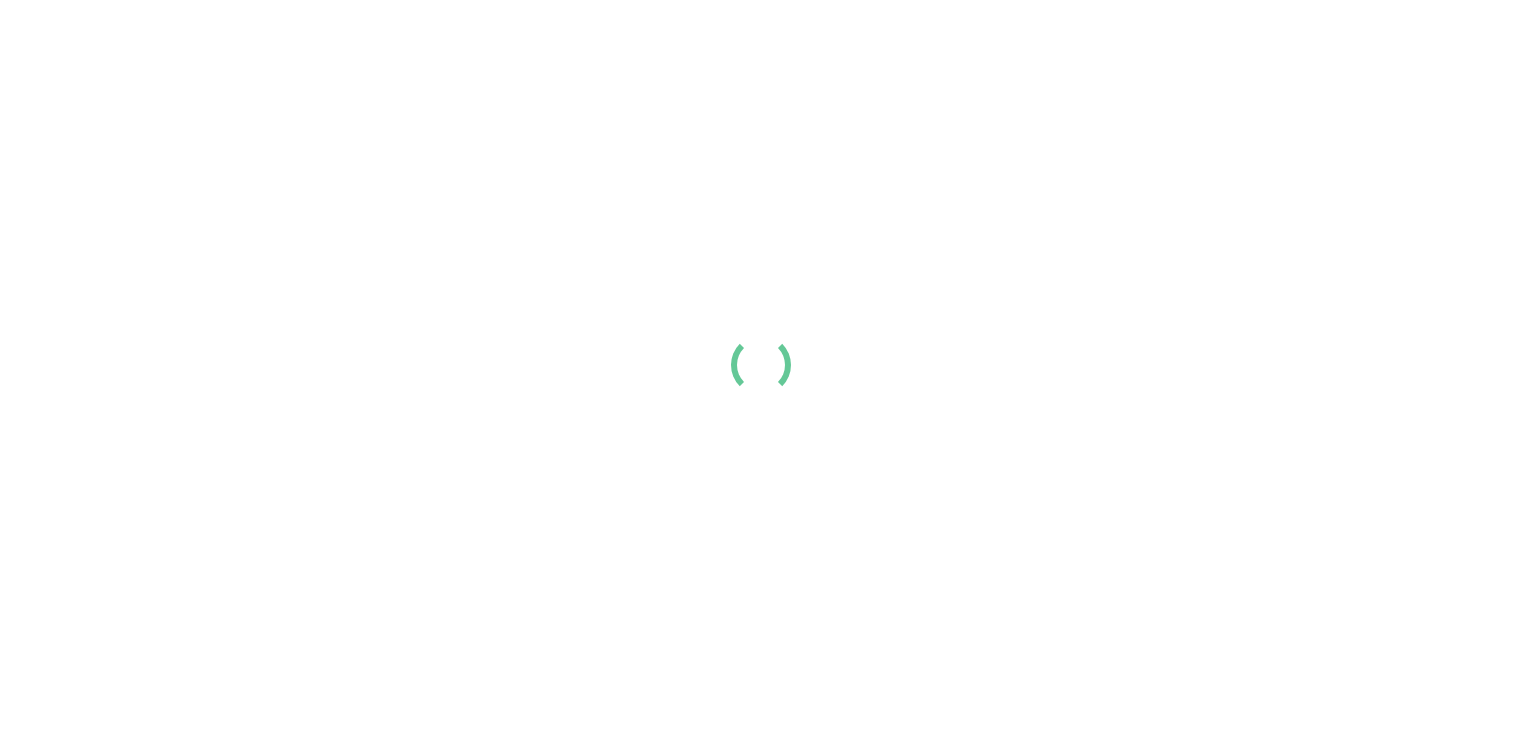 scroll, scrollTop: 0, scrollLeft: 0, axis: both 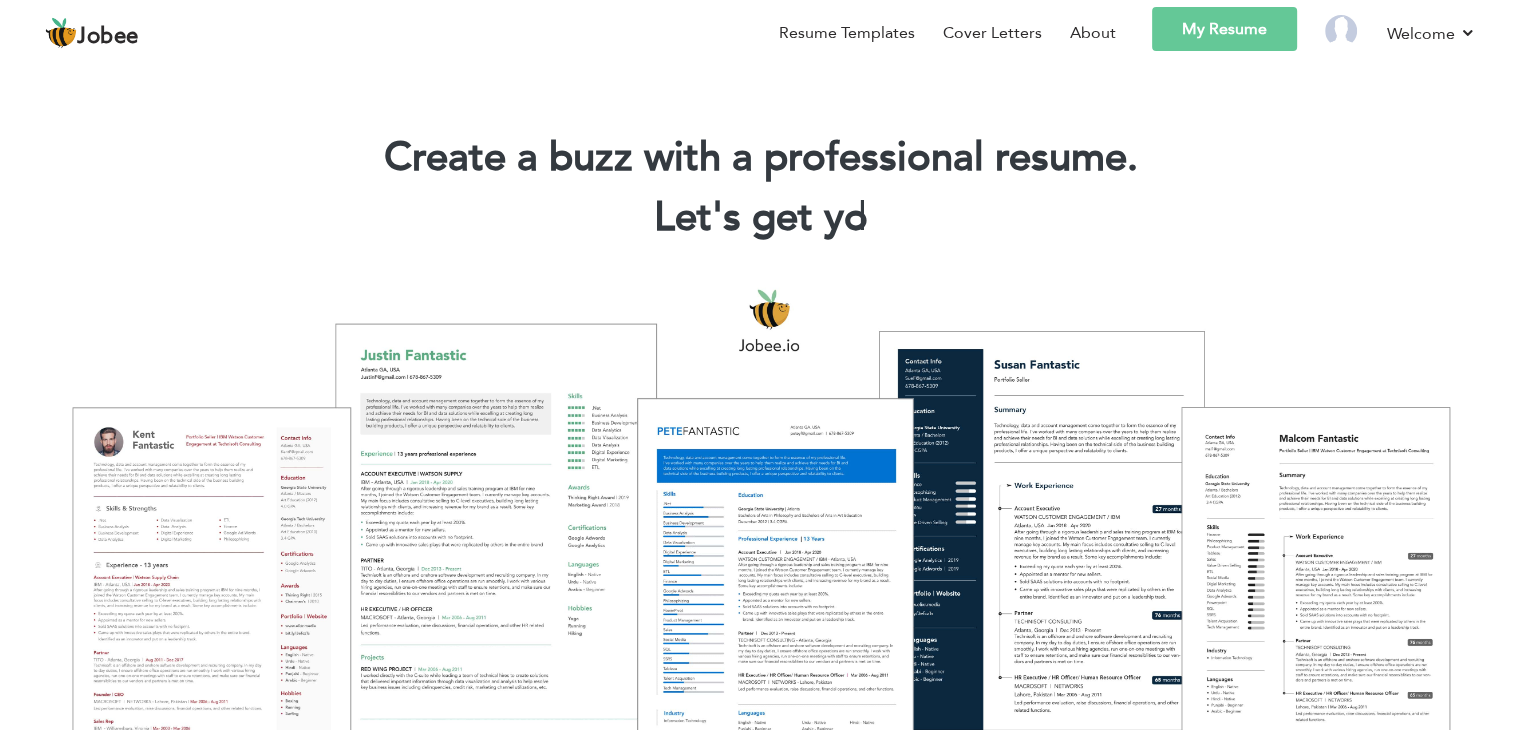 click on "My Resume" at bounding box center (1224, 29) 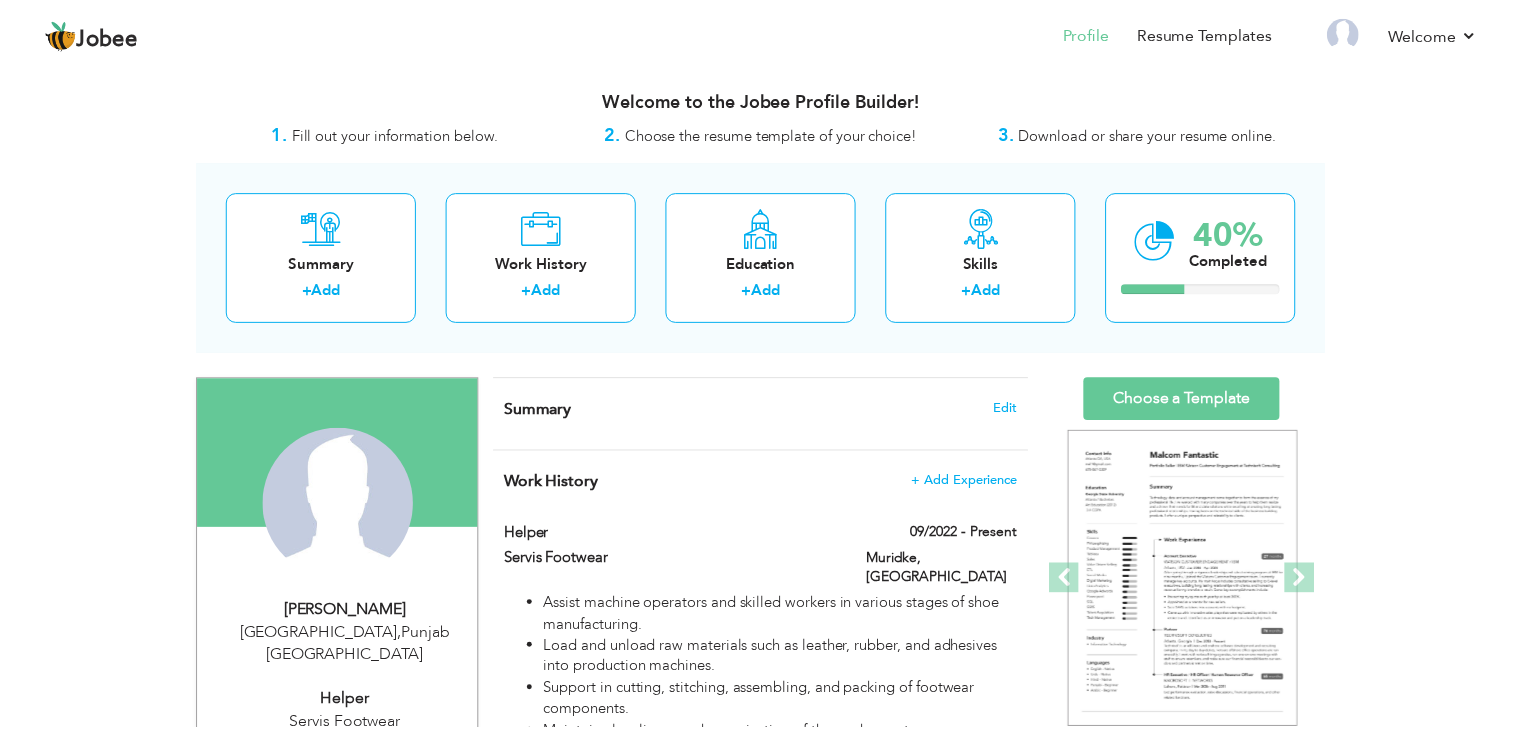 scroll, scrollTop: 0, scrollLeft: 0, axis: both 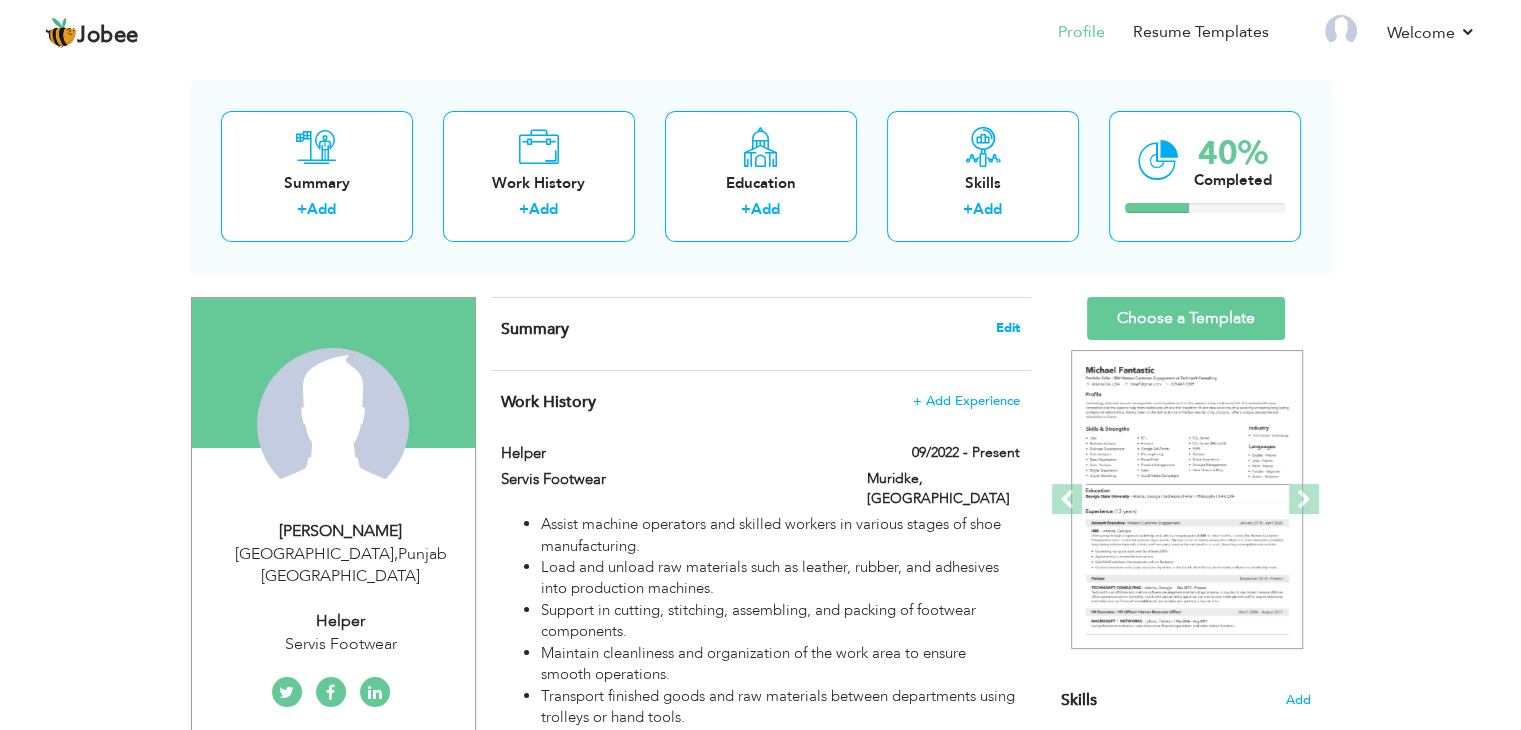 click on "Edit" at bounding box center [1008, 328] 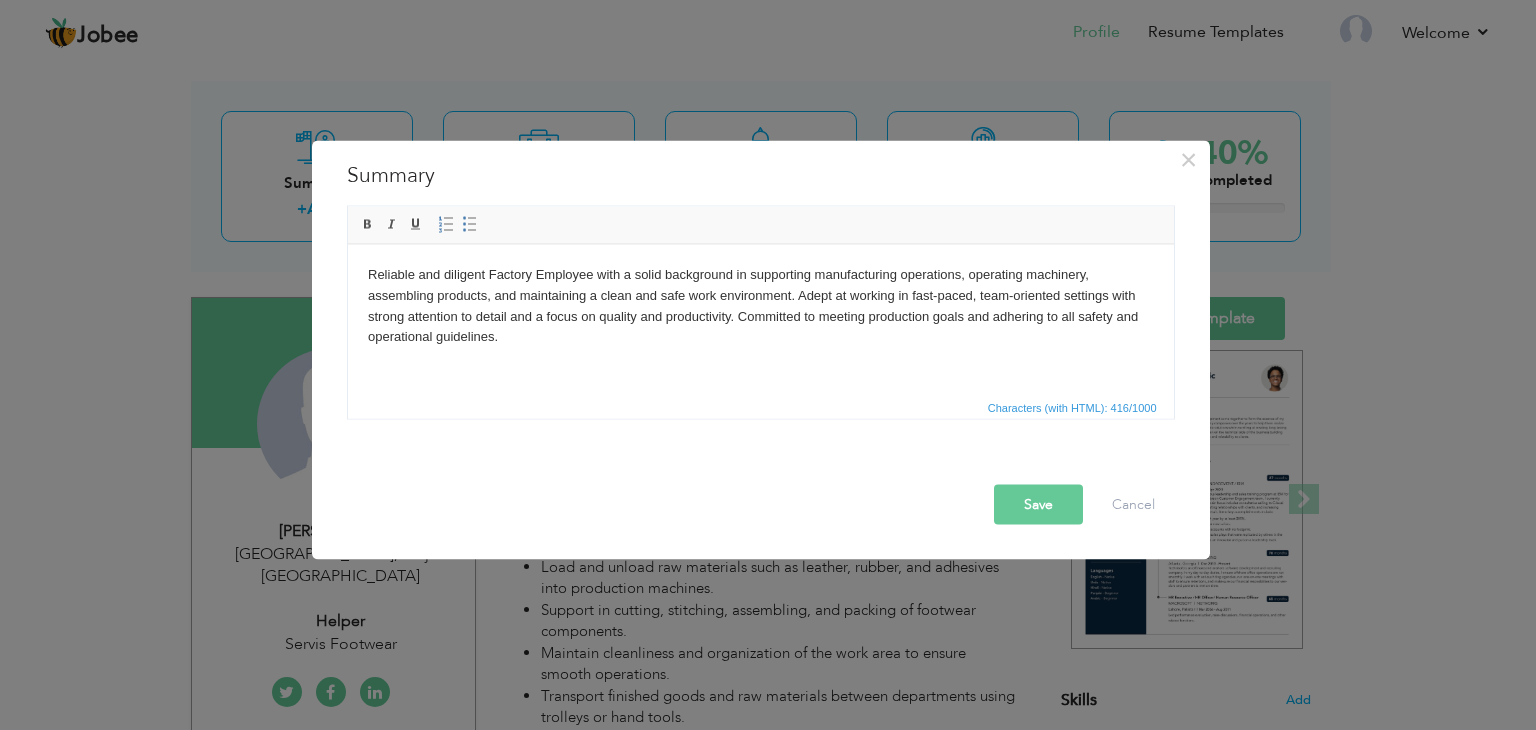 click on "Save" at bounding box center (1038, 505) 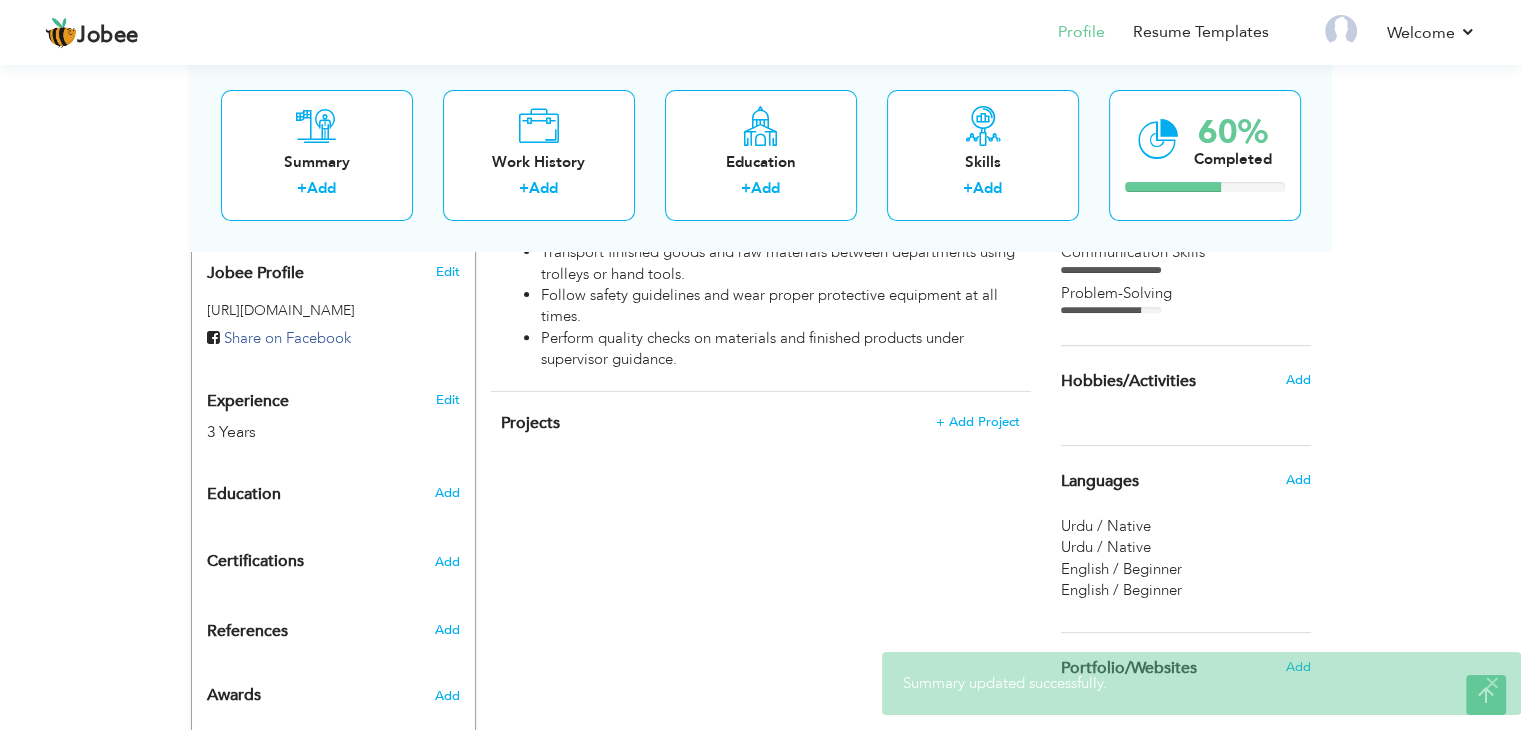 scroll, scrollTop: 655, scrollLeft: 0, axis: vertical 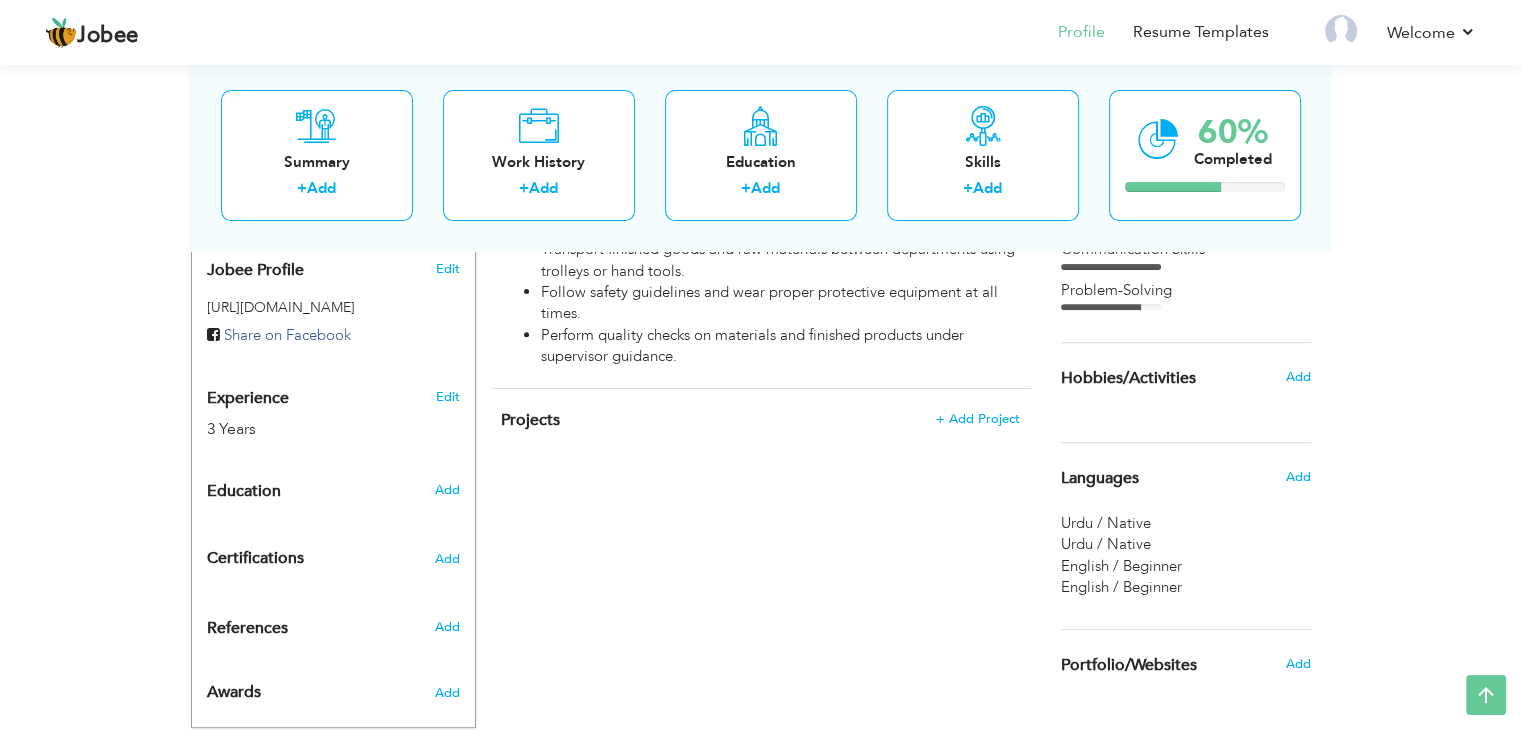 click on "Languages" at bounding box center [1100, 479] 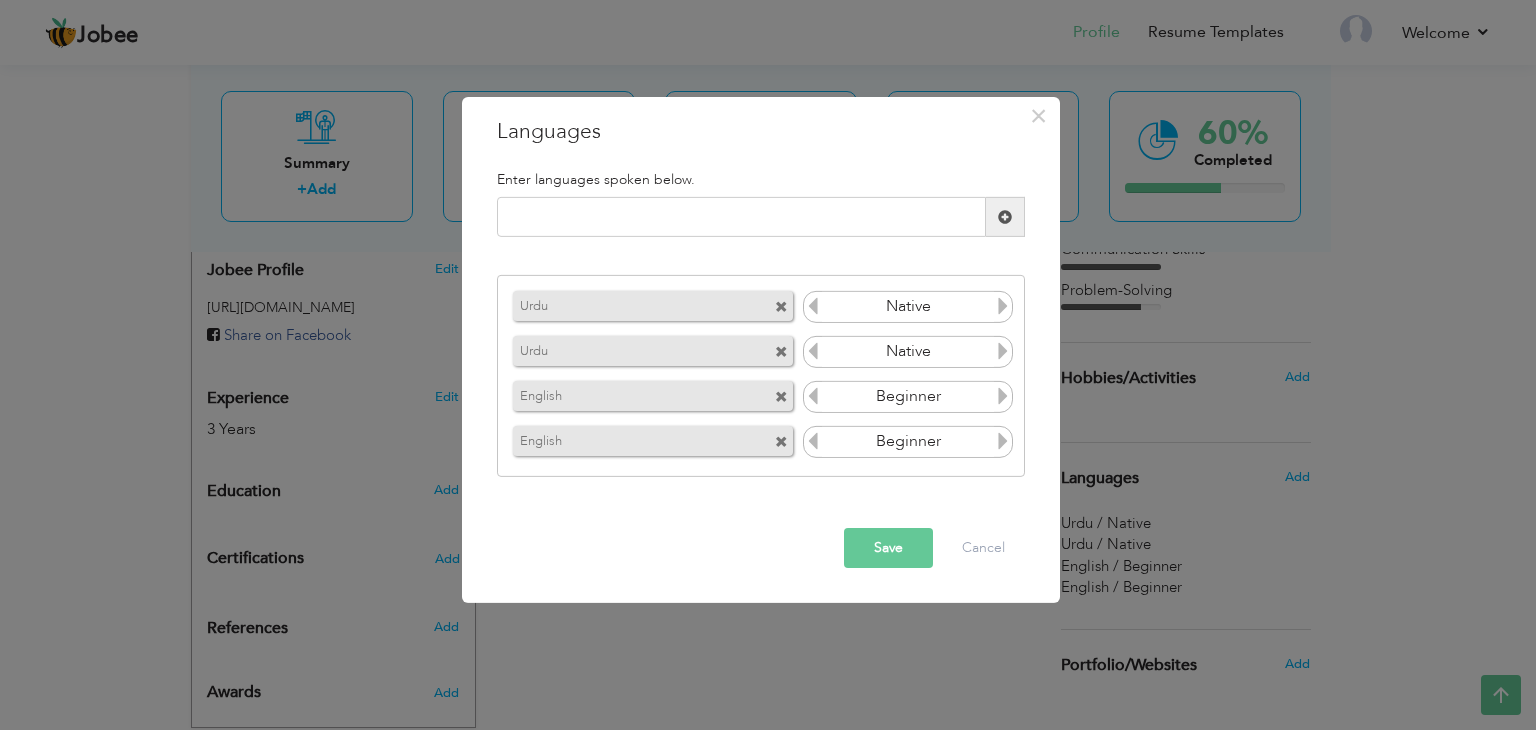 click at bounding box center (781, 307) 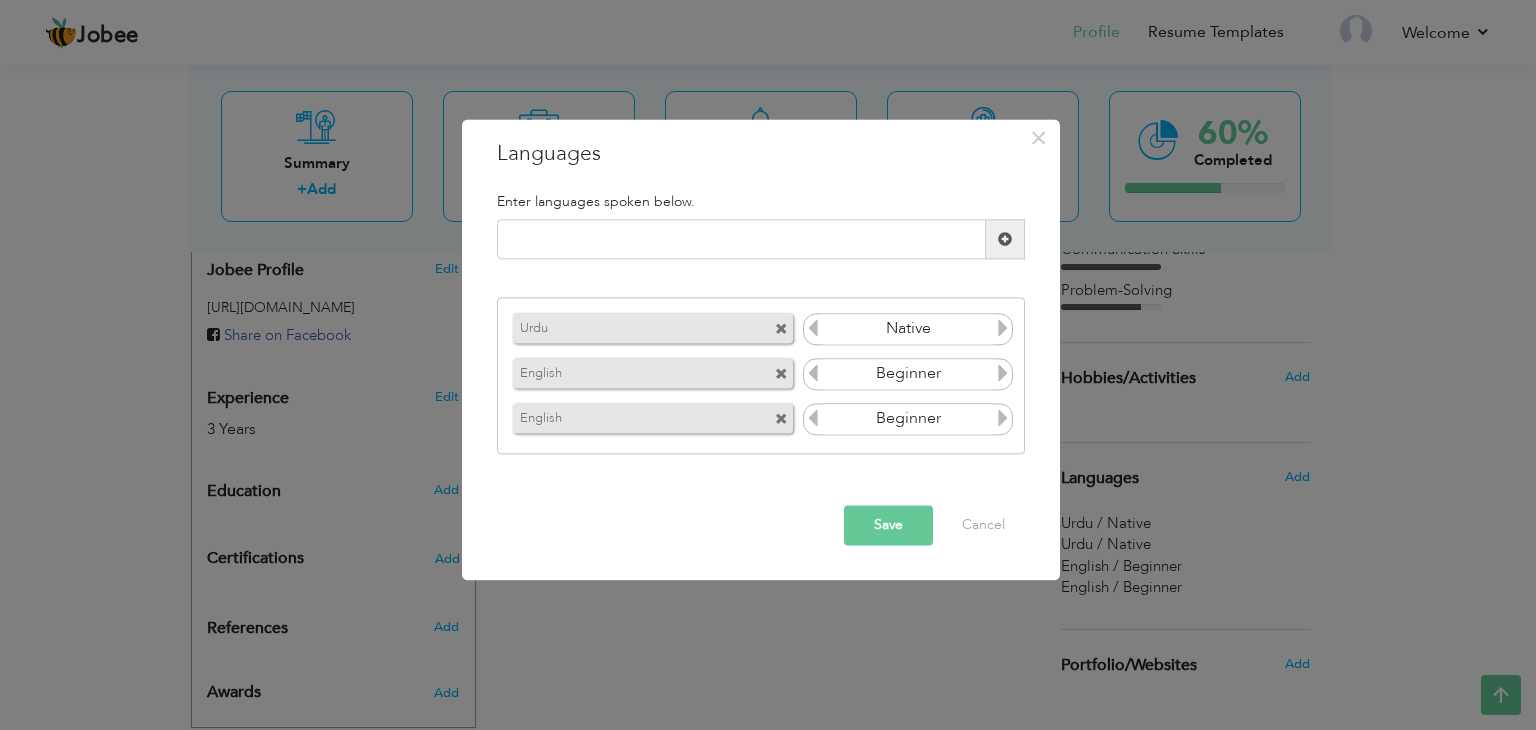 click at bounding box center (781, 329) 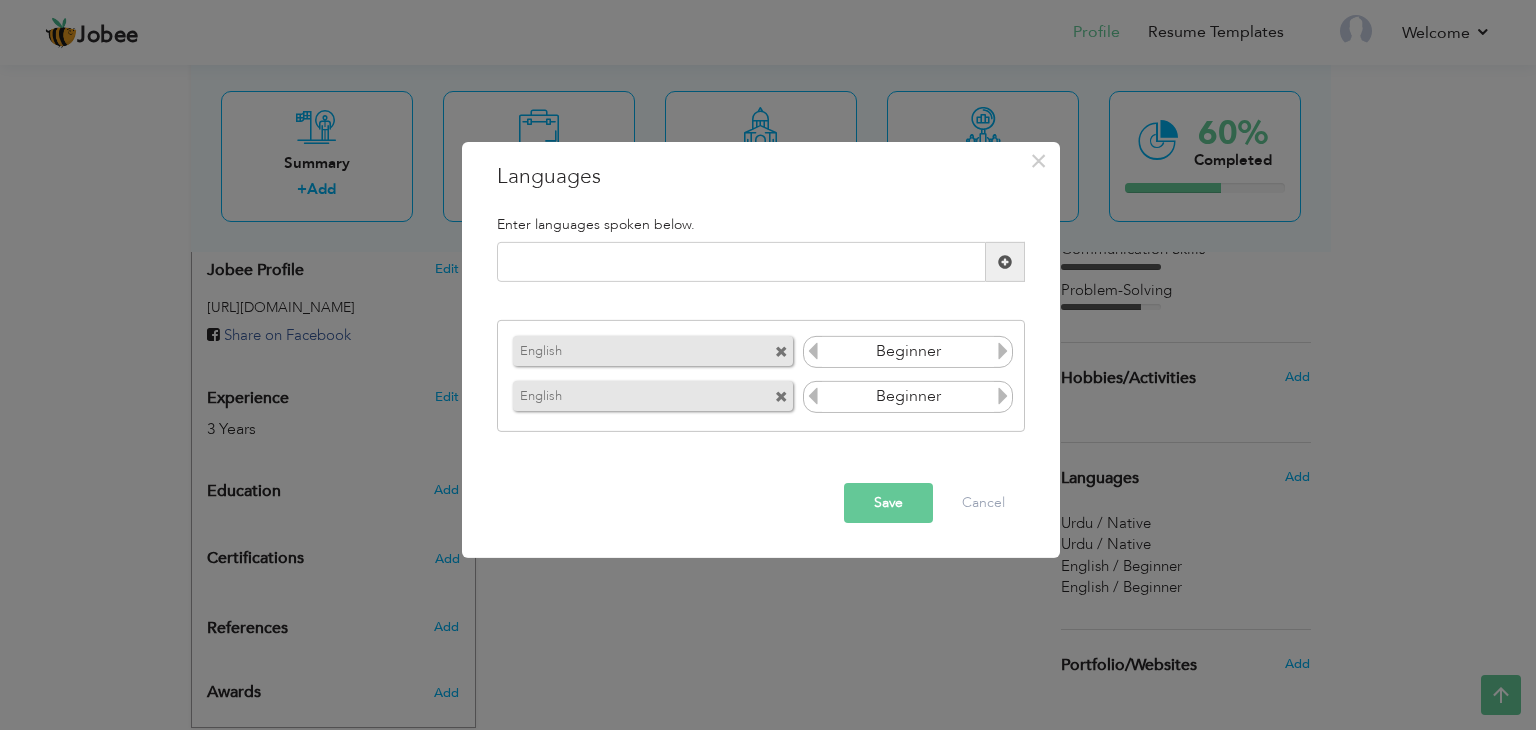 click on "Save" at bounding box center (888, 503) 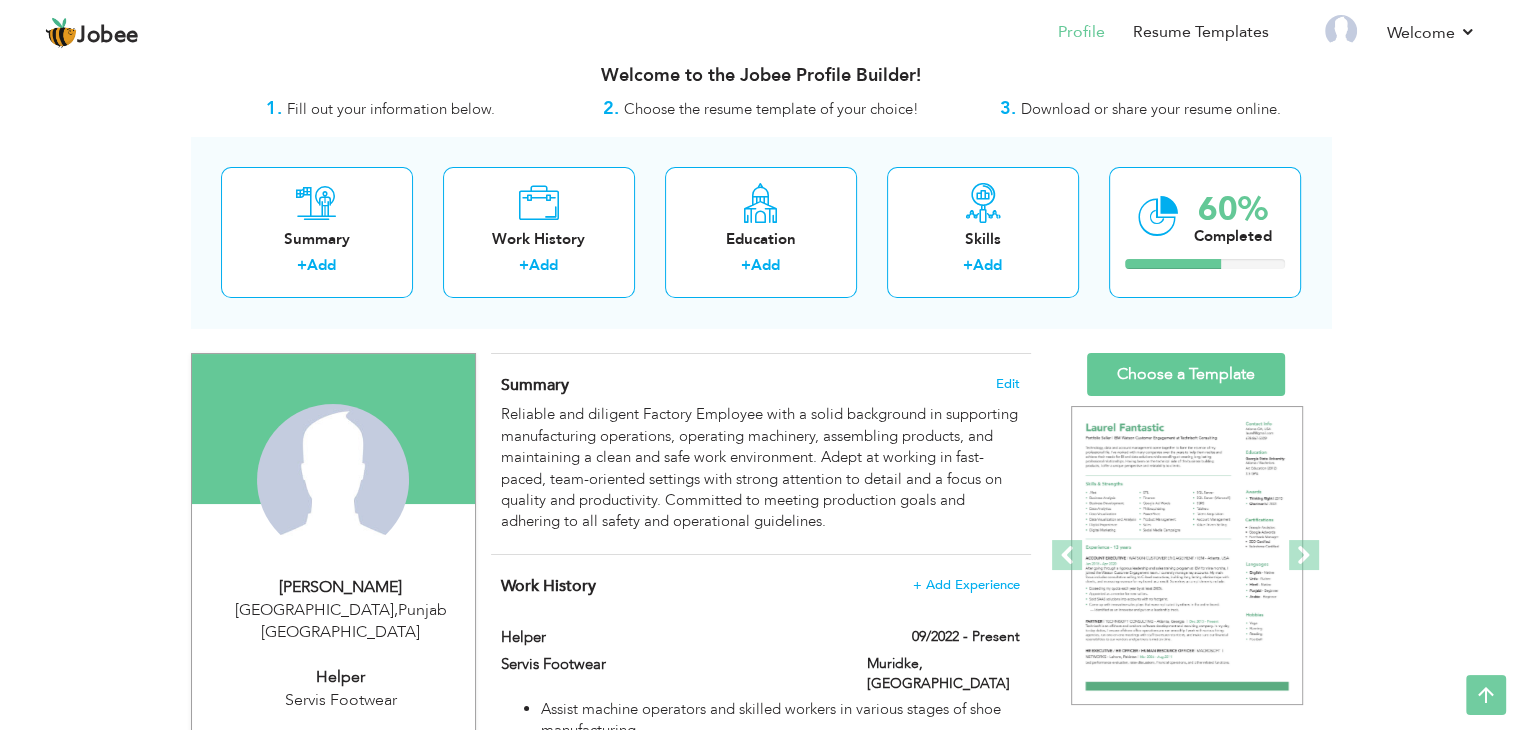 scroll, scrollTop: 0, scrollLeft: 0, axis: both 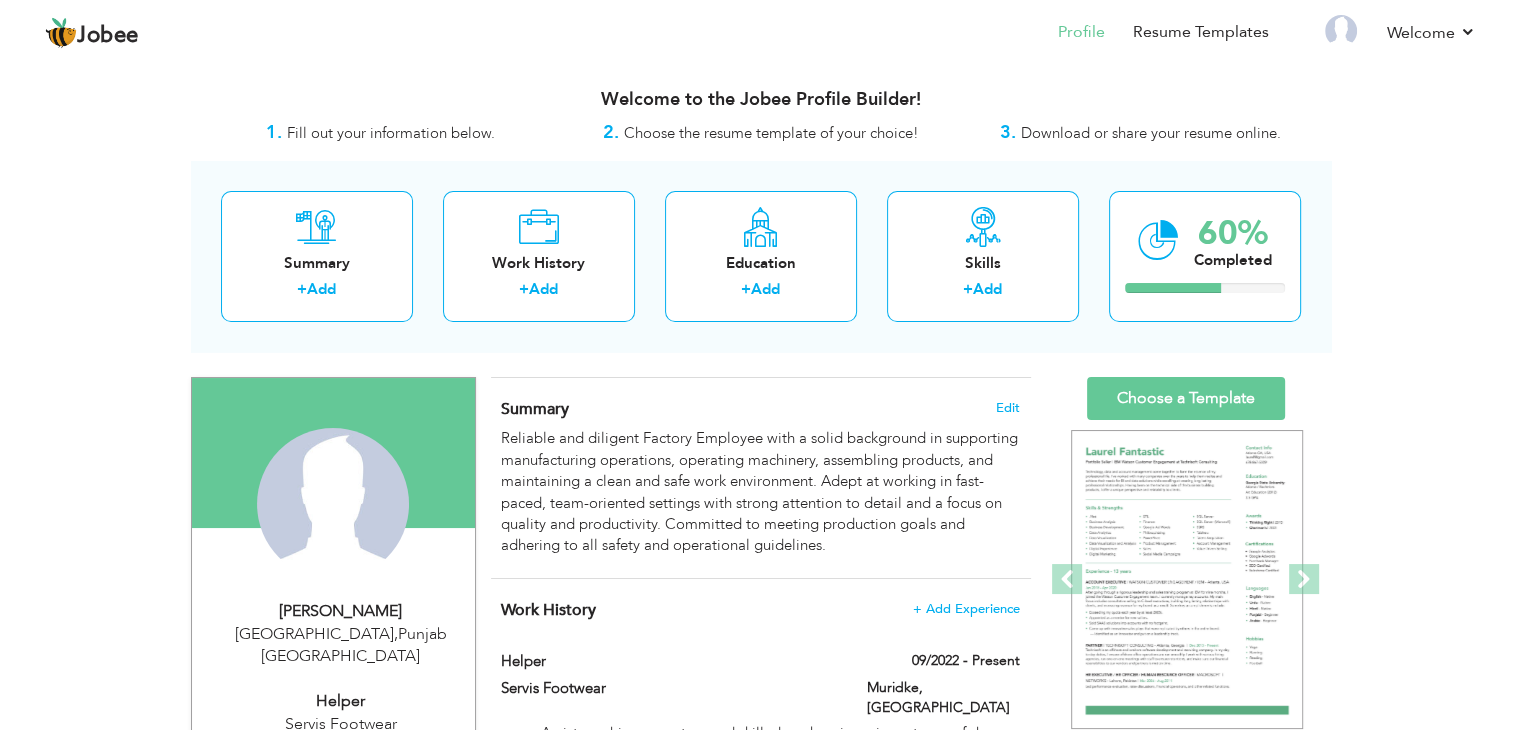 click on "Reliable and diligent Factory Employee with a solid background in supporting manufacturing operations, operating machinery, assembling products, and maintaining a clean and safe work environment. Adept at working in fast-paced, team-oriented settings with strong attention to detail and a focus on quality and productivity. Committed to meeting production goals and adhering to all safety and operational guidelines." at bounding box center [760, 492] 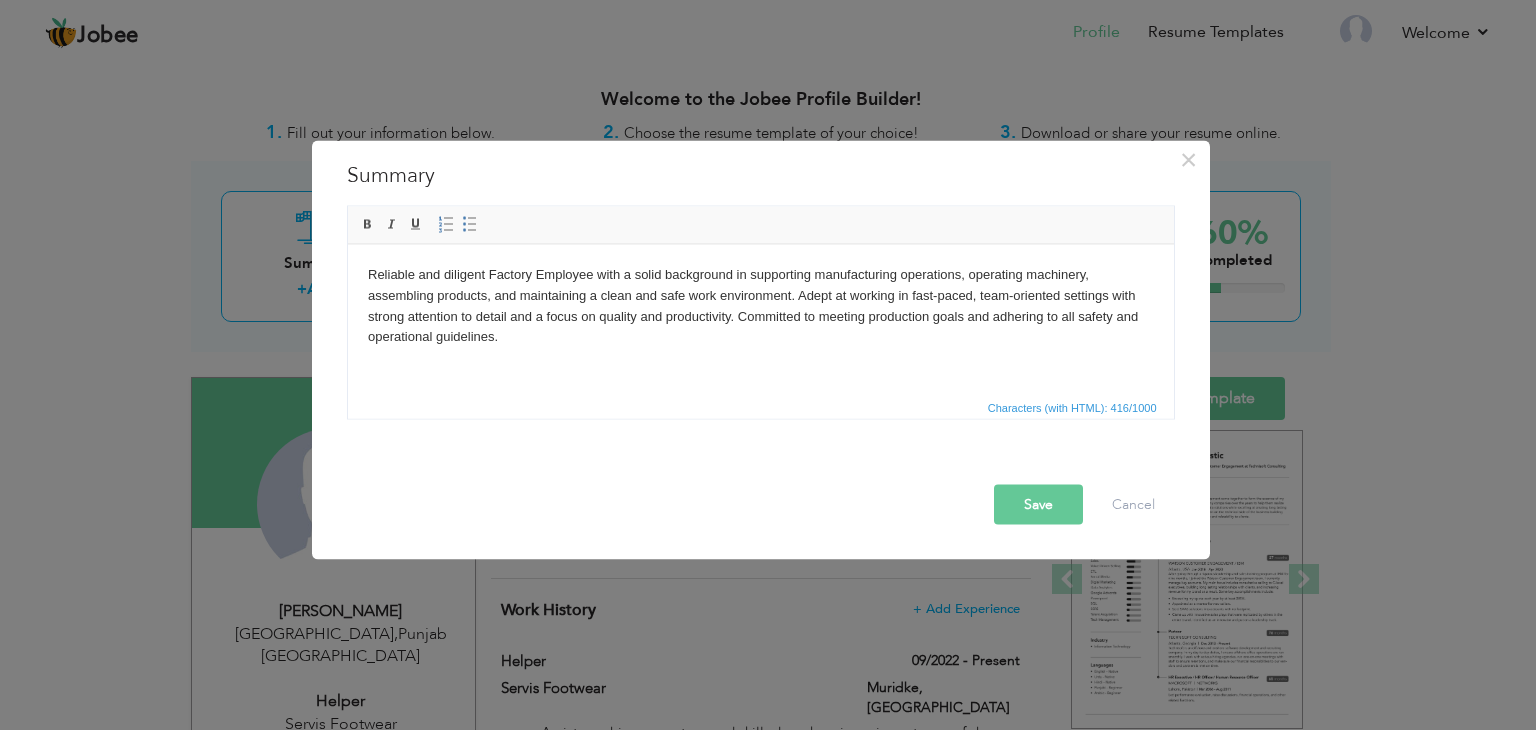 click on "Save" at bounding box center (1038, 505) 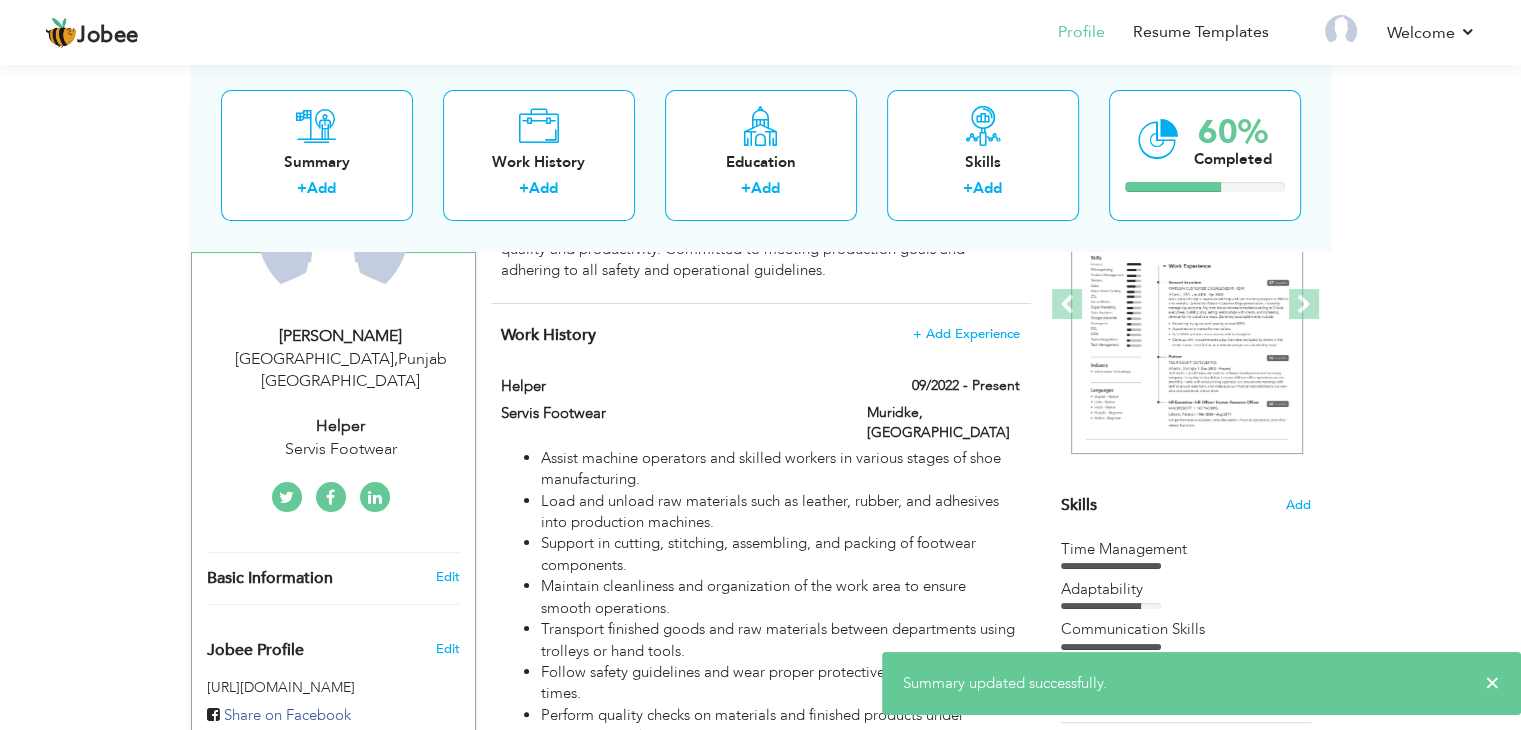 scroll, scrollTop: 280, scrollLeft: 0, axis: vertical 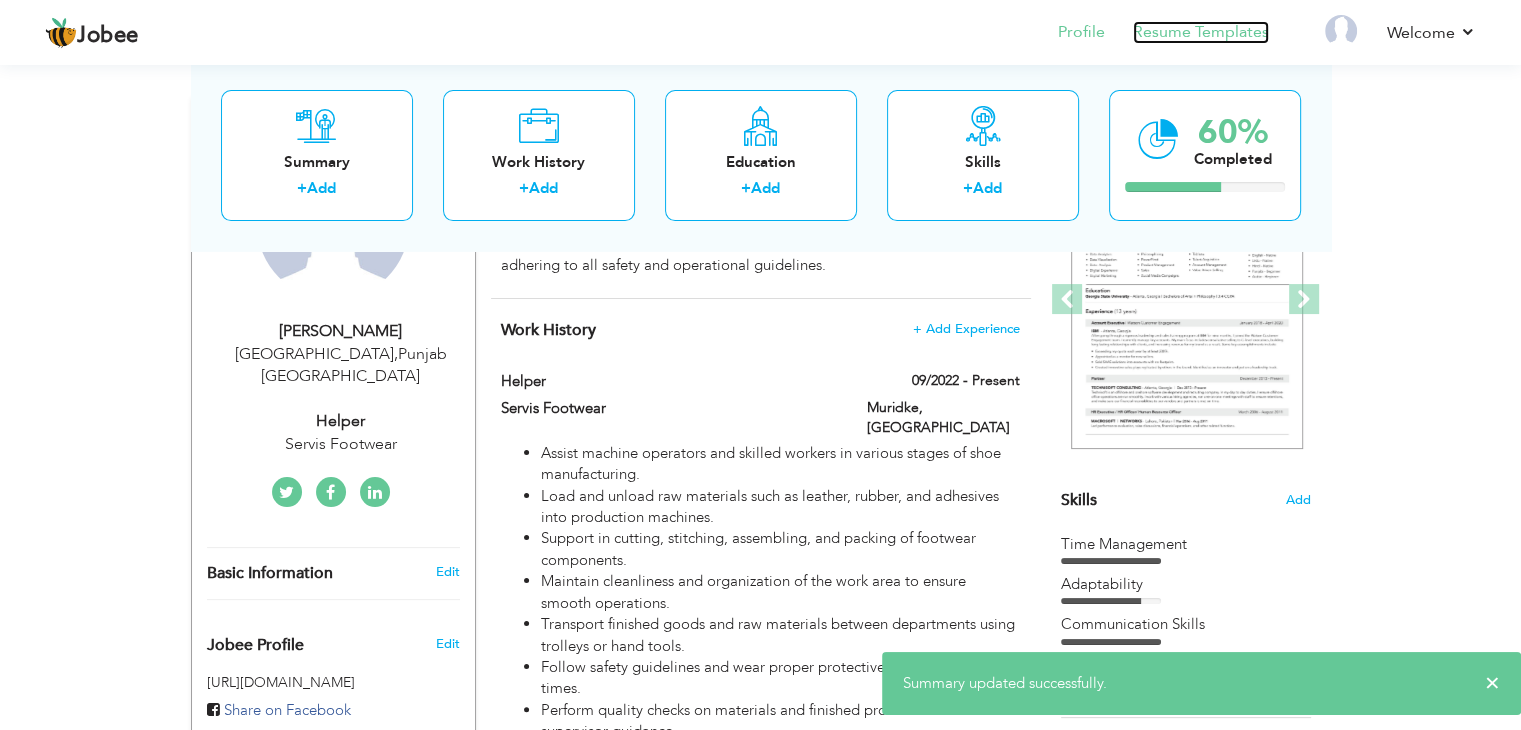 click on "Resume Templates" at bounding box center (1201, 32) 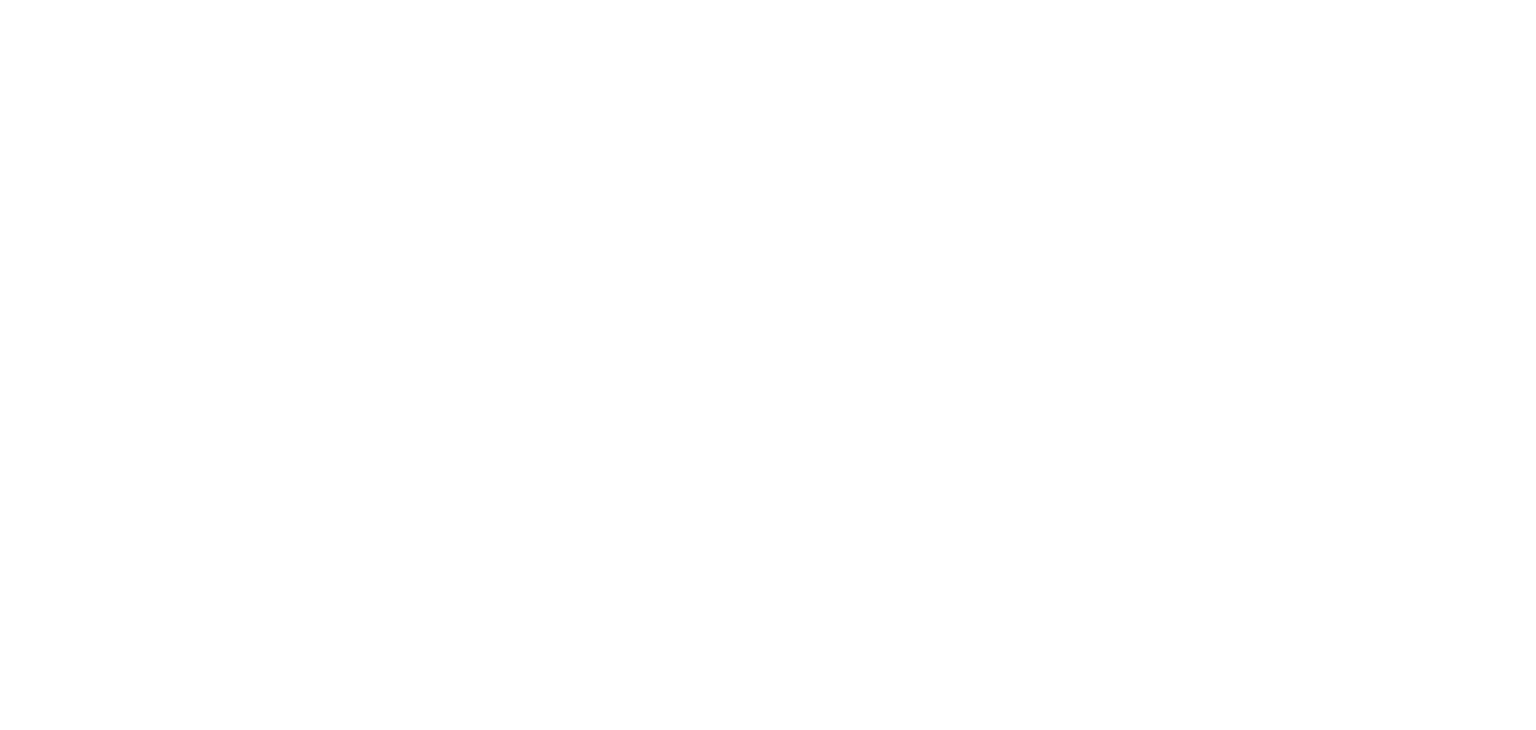 scroll, scrollTop: 0, scrollLeft: 0, axis: both 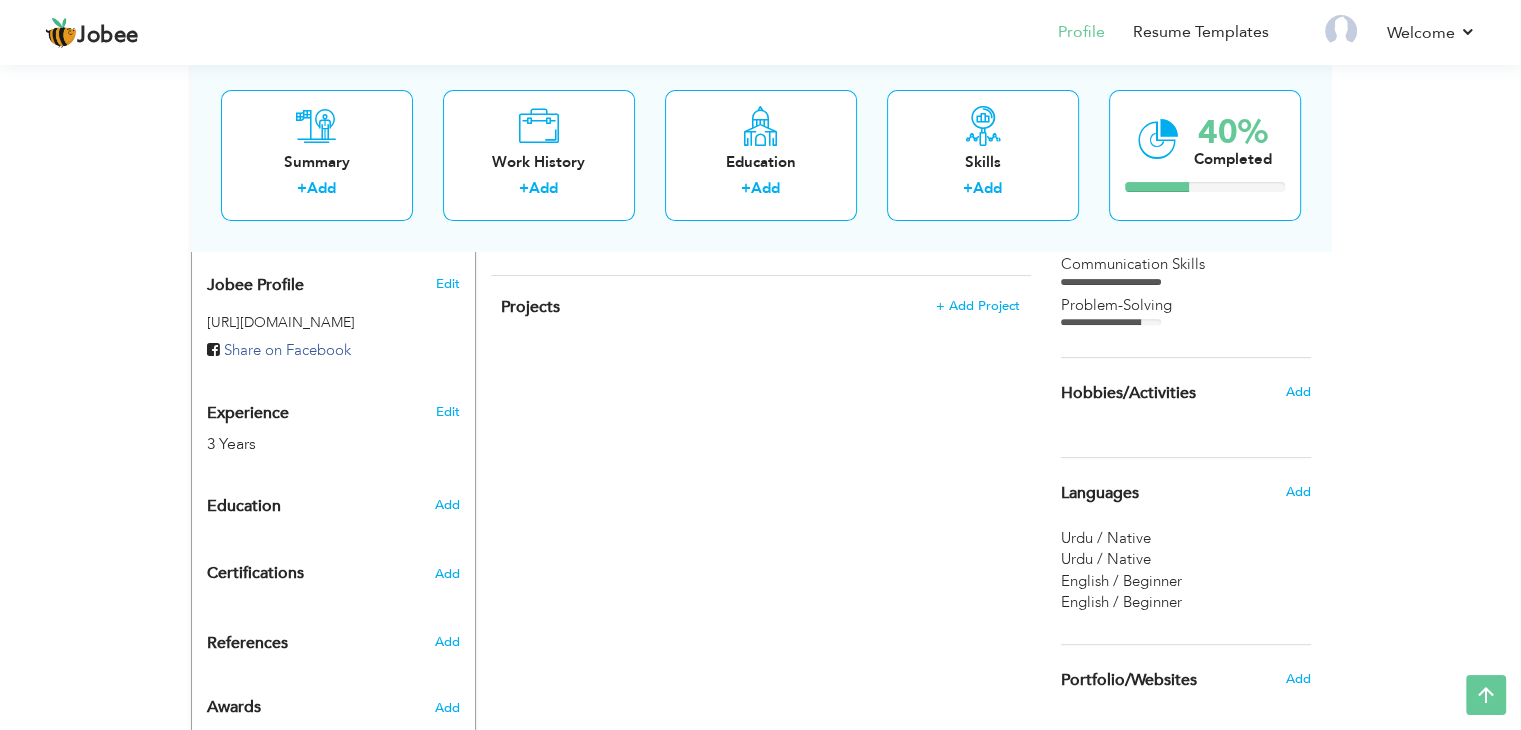 click on "Languages" at bounding box center [1100, 494] 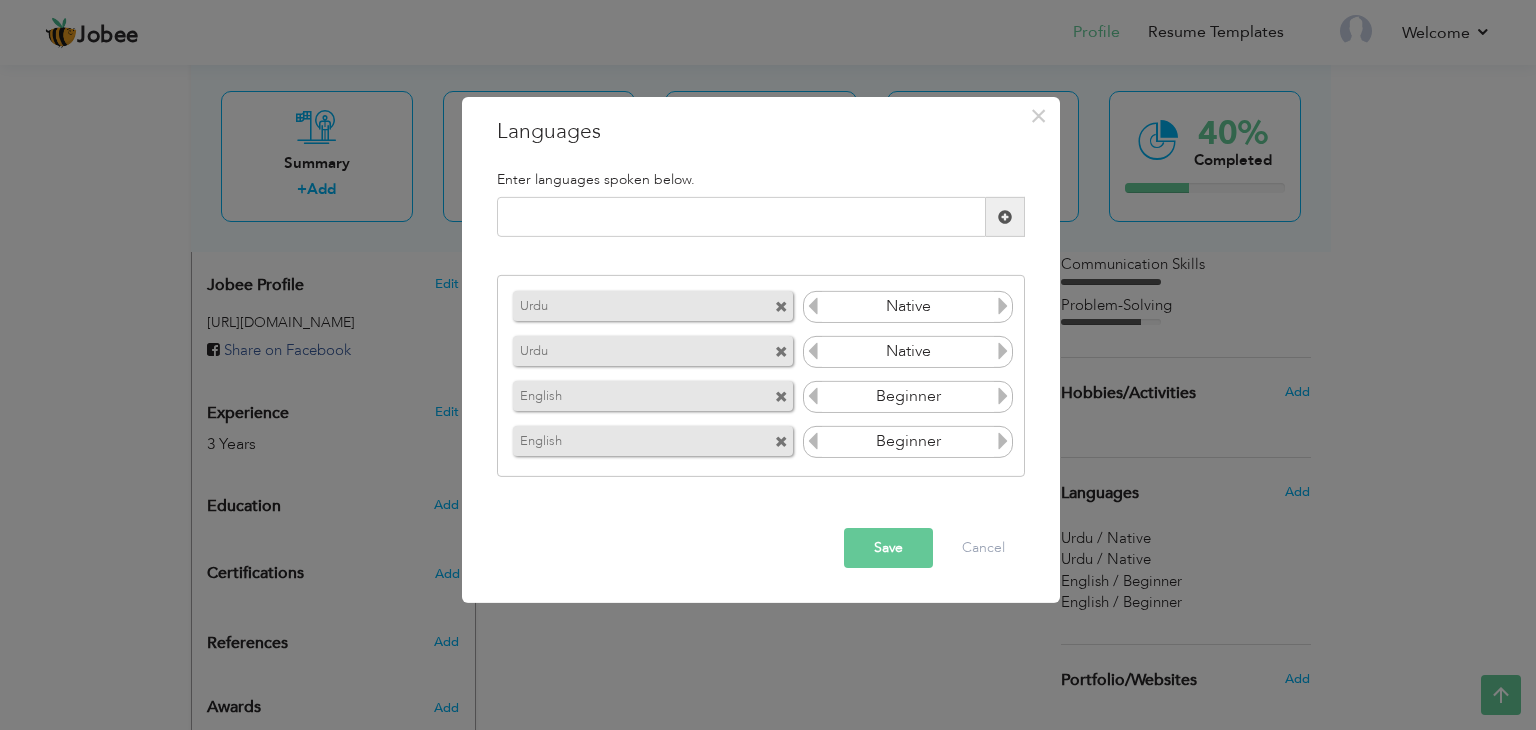 click at bounding box center [781, 307] 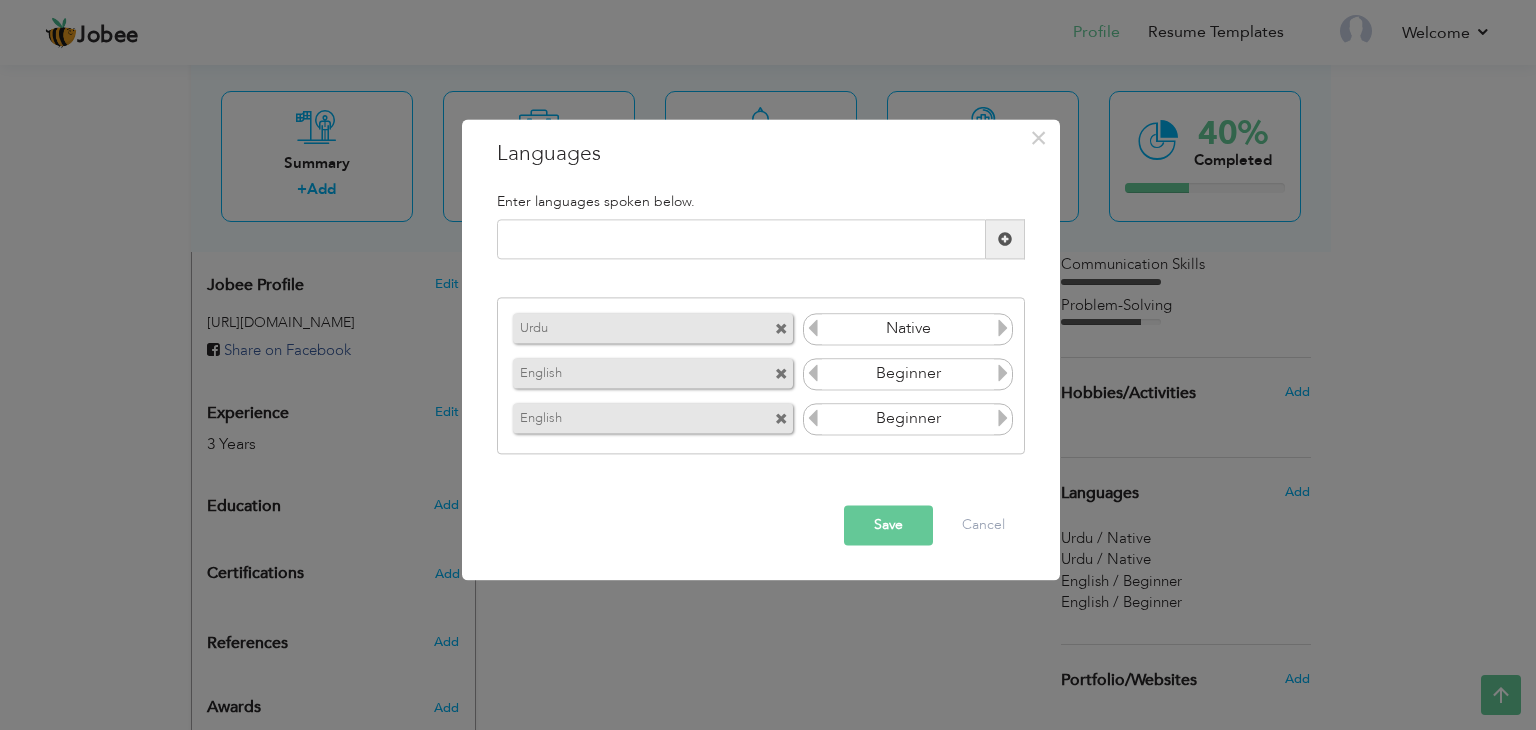 click at bounding box center [781, 374] 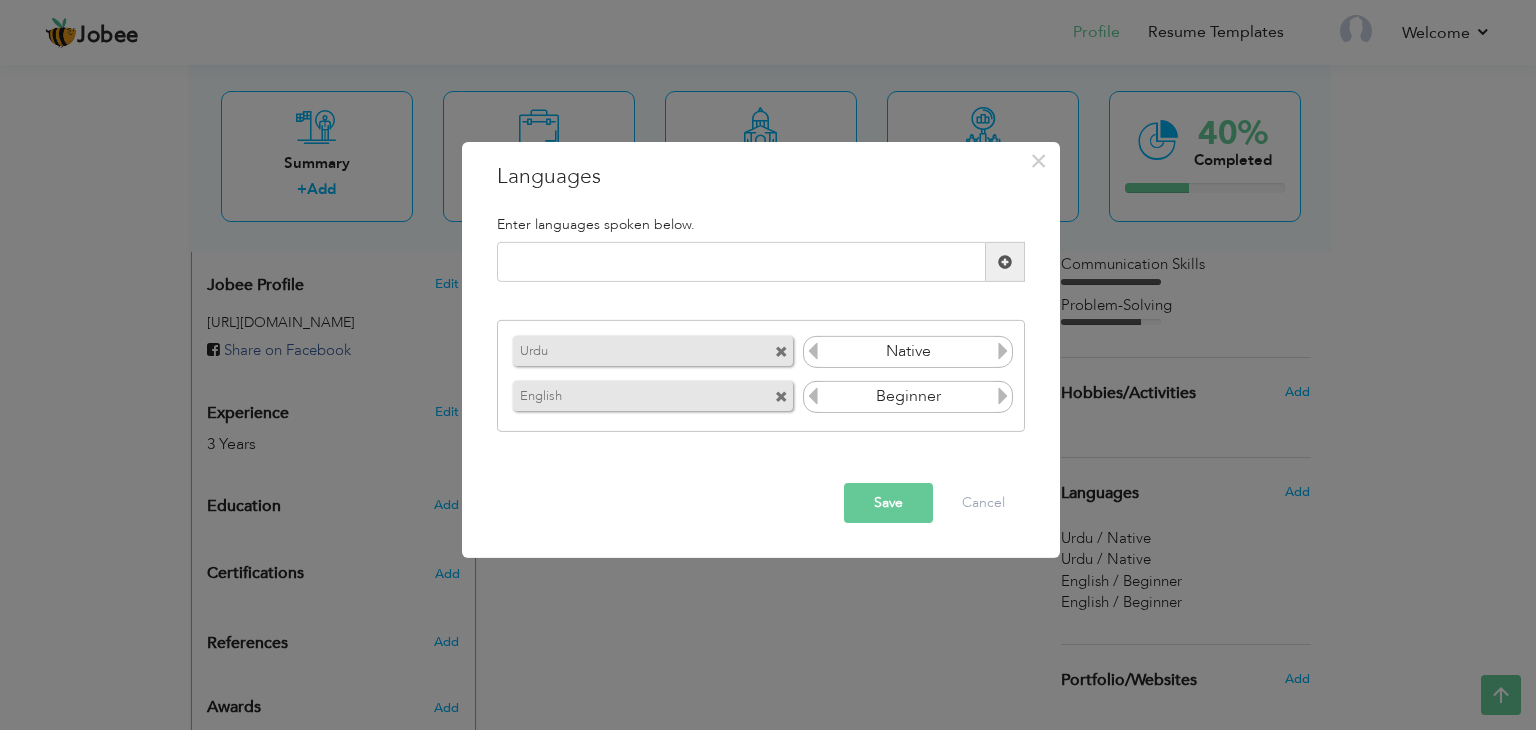 click on "Save" at bounding box center [888, 503] 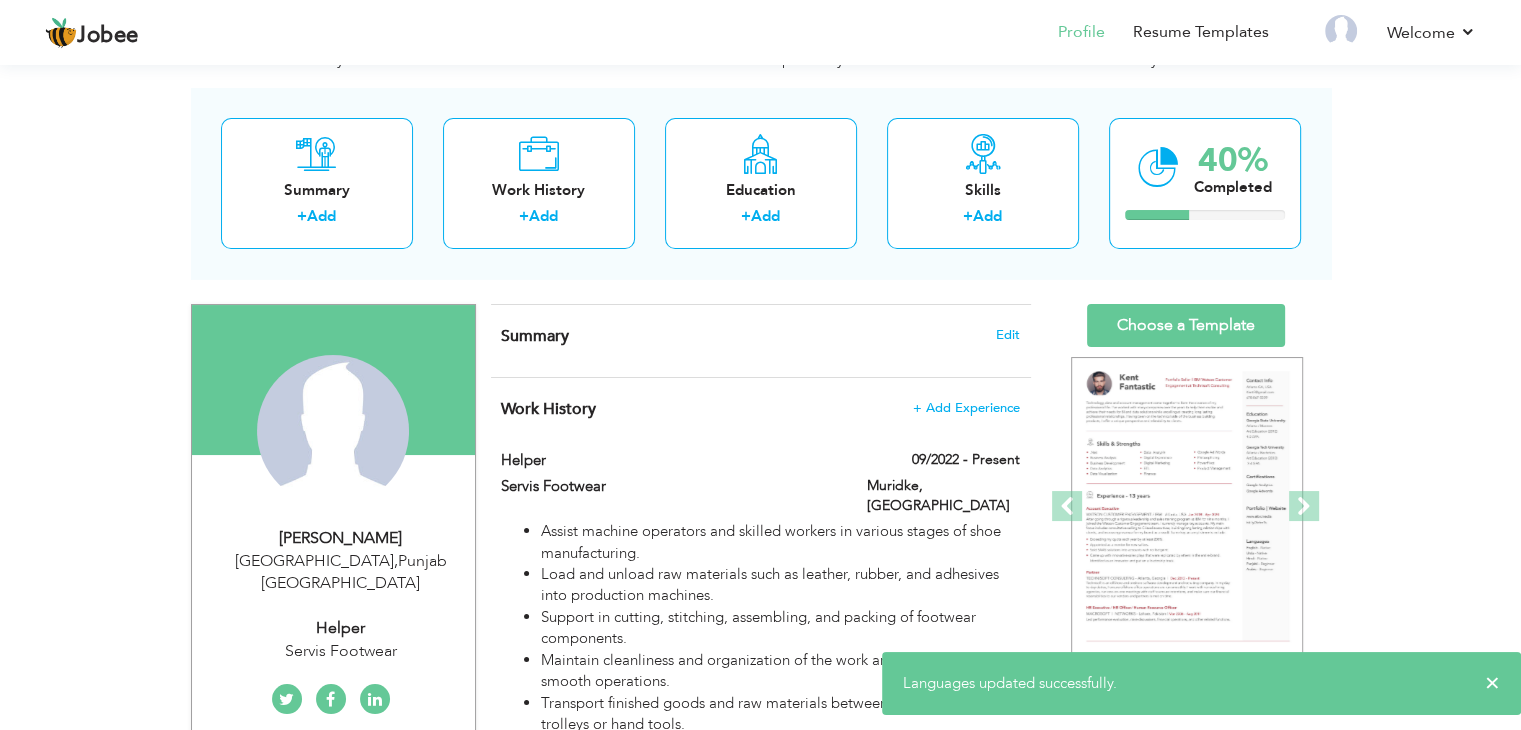 scroll, scrollTop: 0, scrollLeft: 0, axis: both 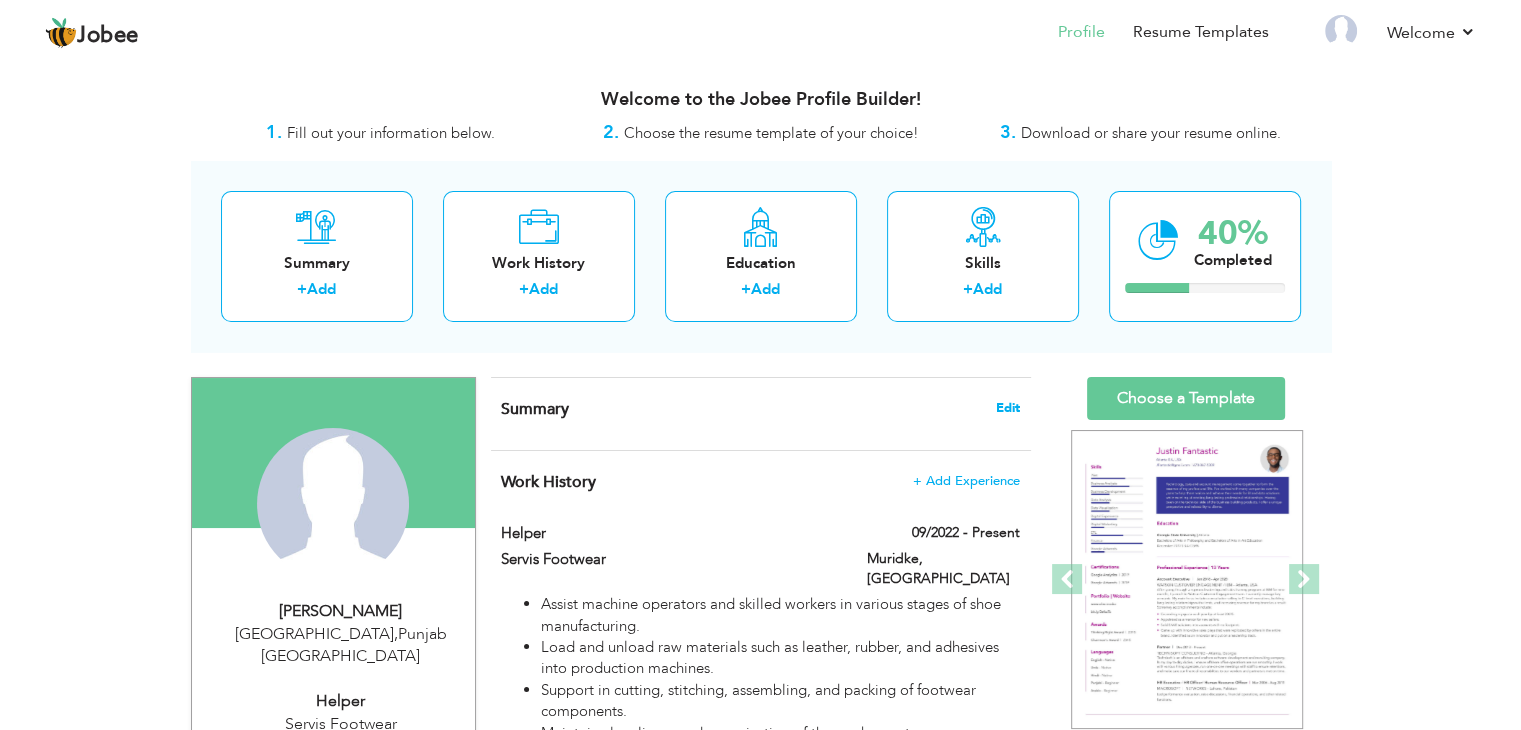 click on "Edit" at bounding box center [1008, 408] 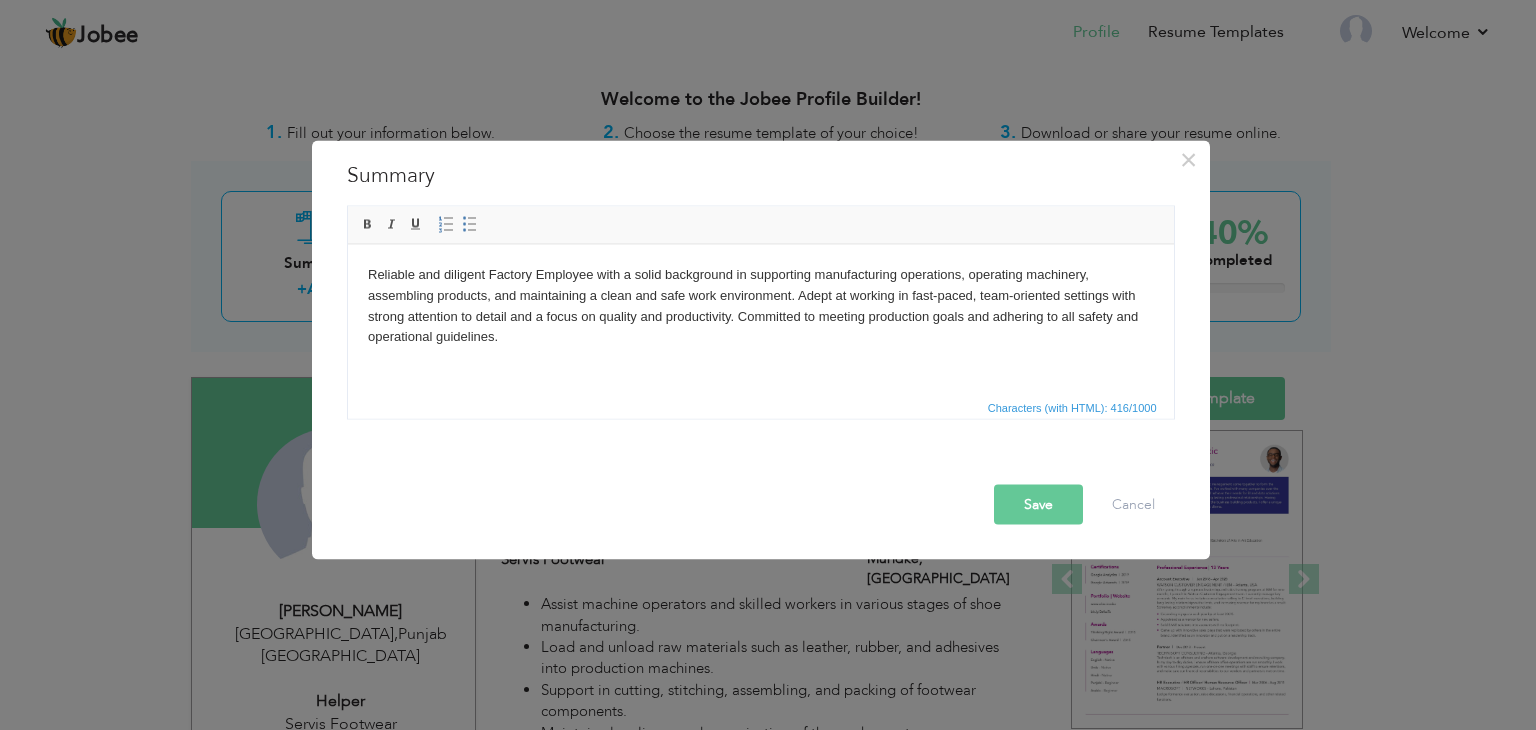 click on "Save" at bounding box center (1038, 505) 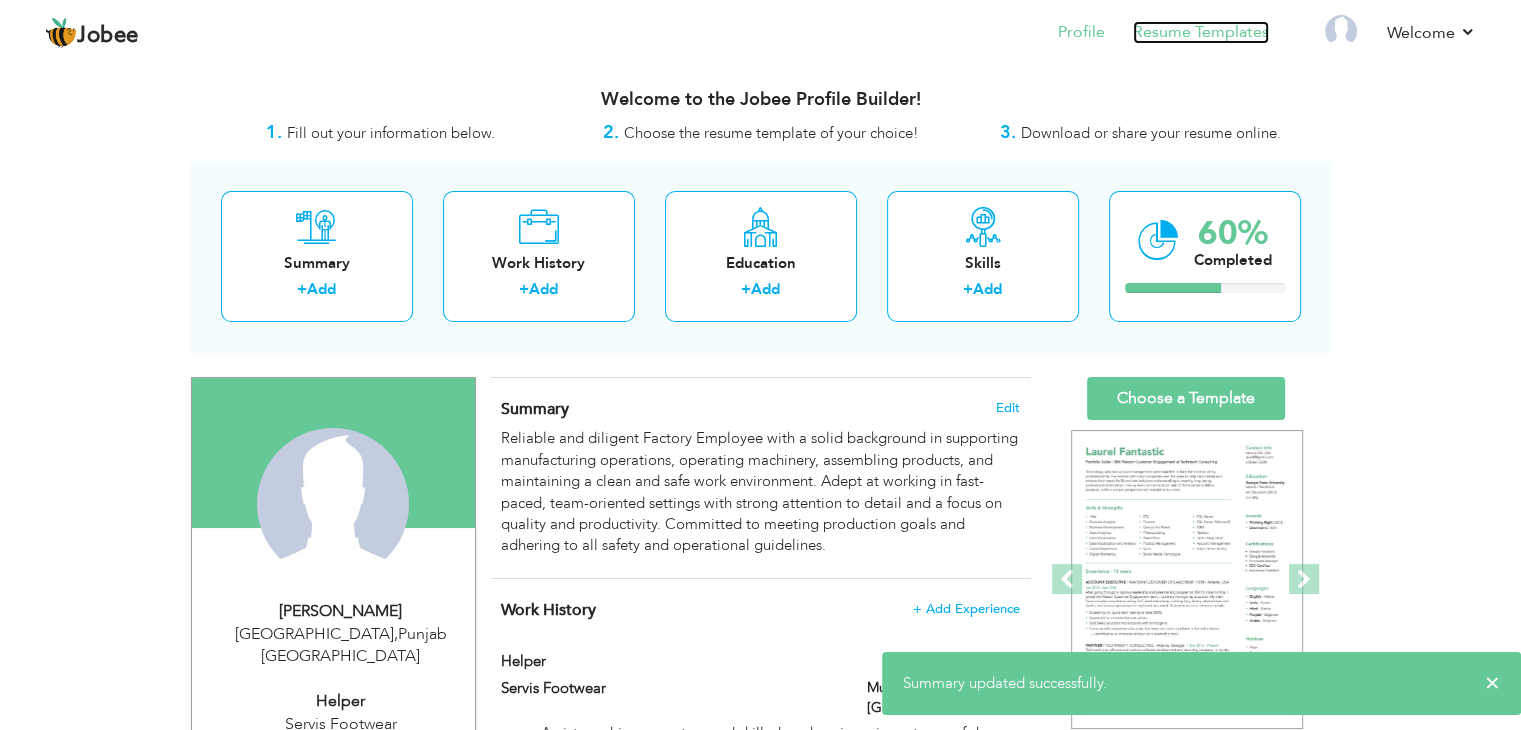 click on "Resume Templates" at bounding box center (1201, 32) 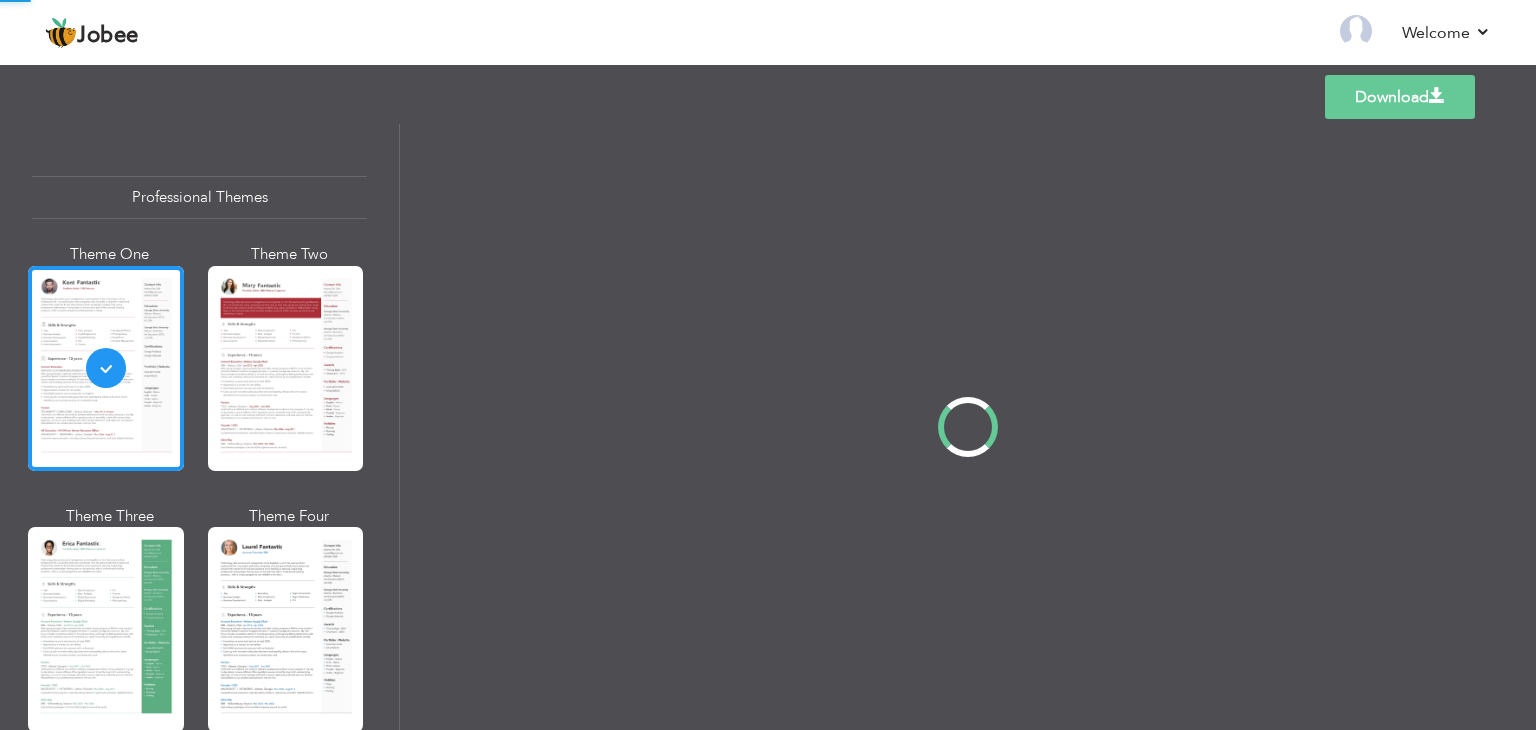 scroll, scrollTop: 0, scrollLeft: 0, axis: both 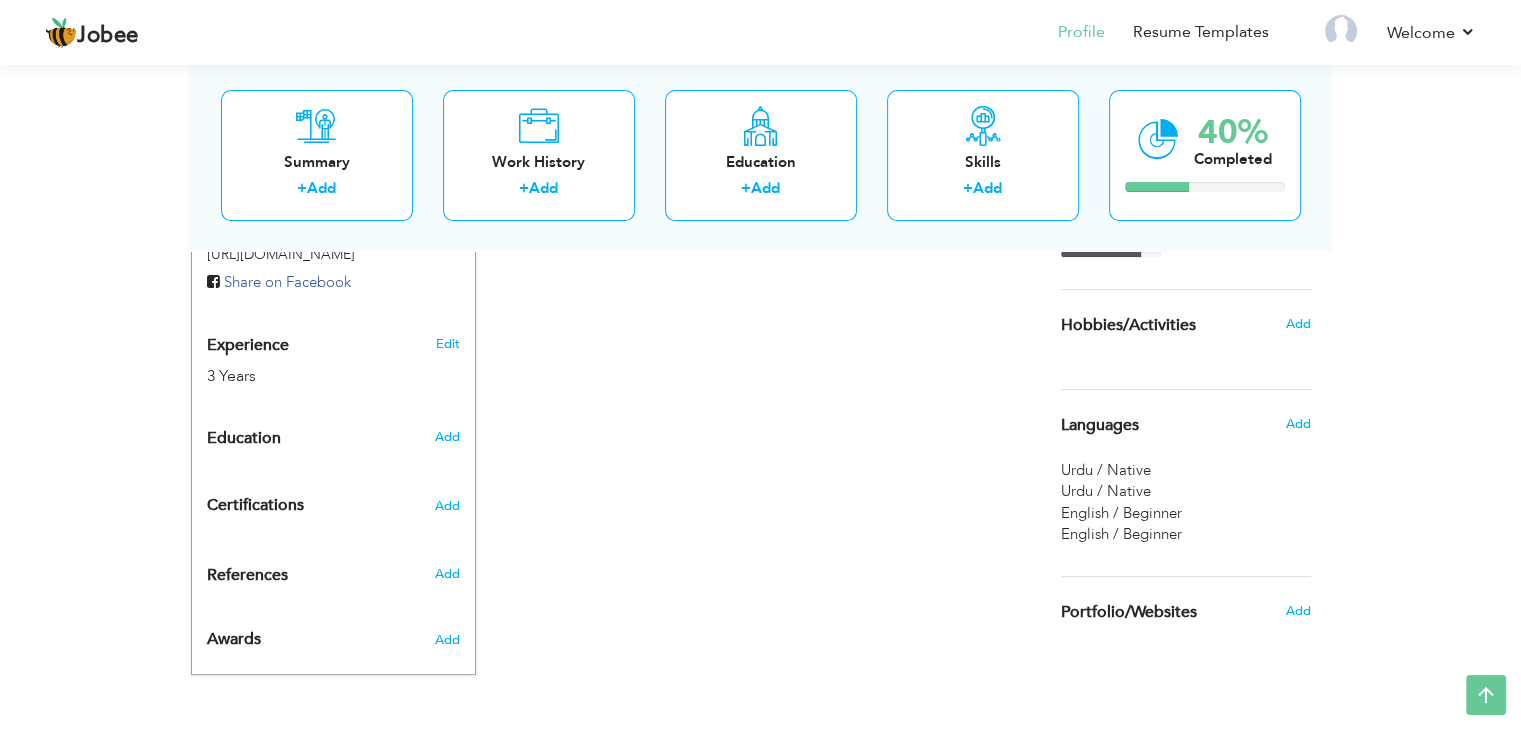 click on "Languages" at bounding box center [1100, 426] 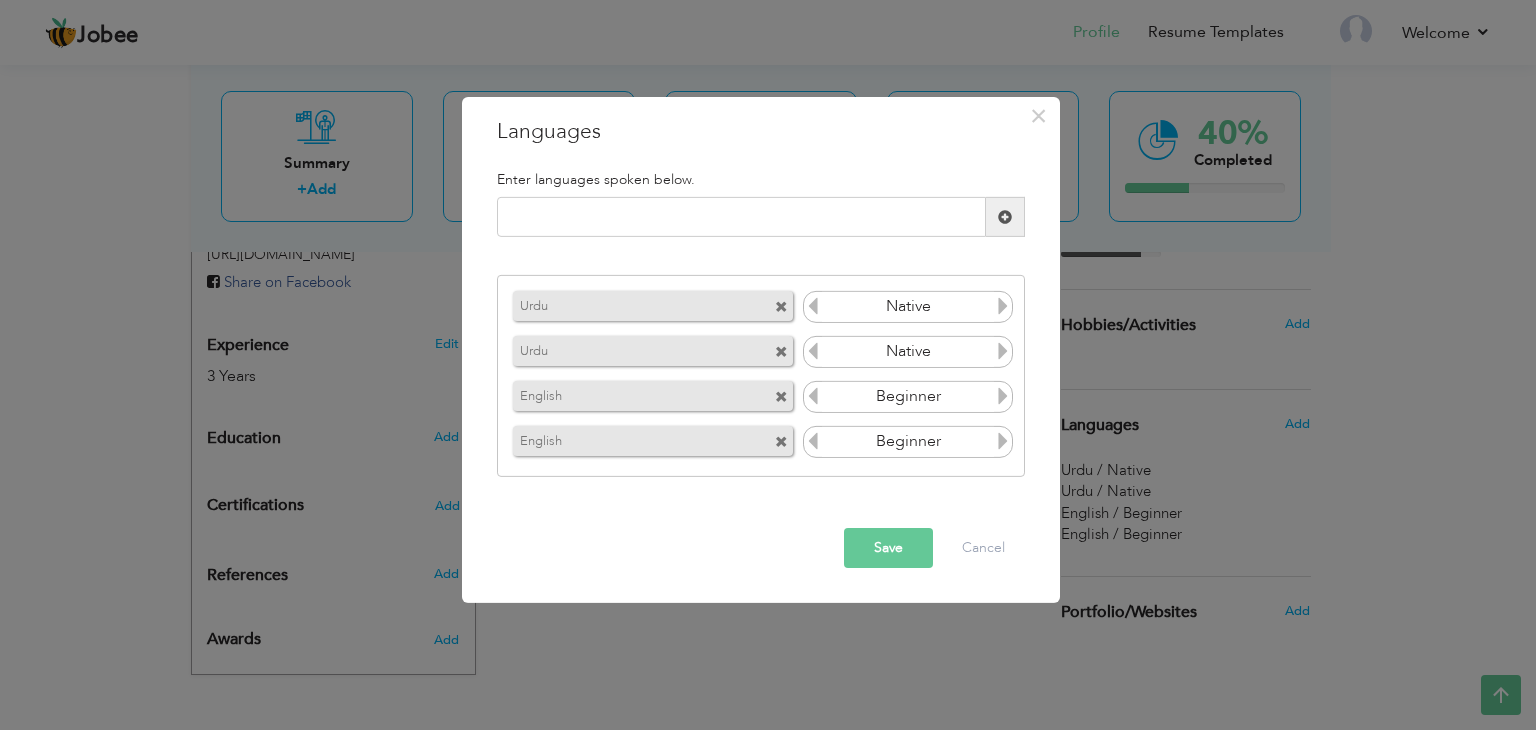 click at bounding box center (781, 307) 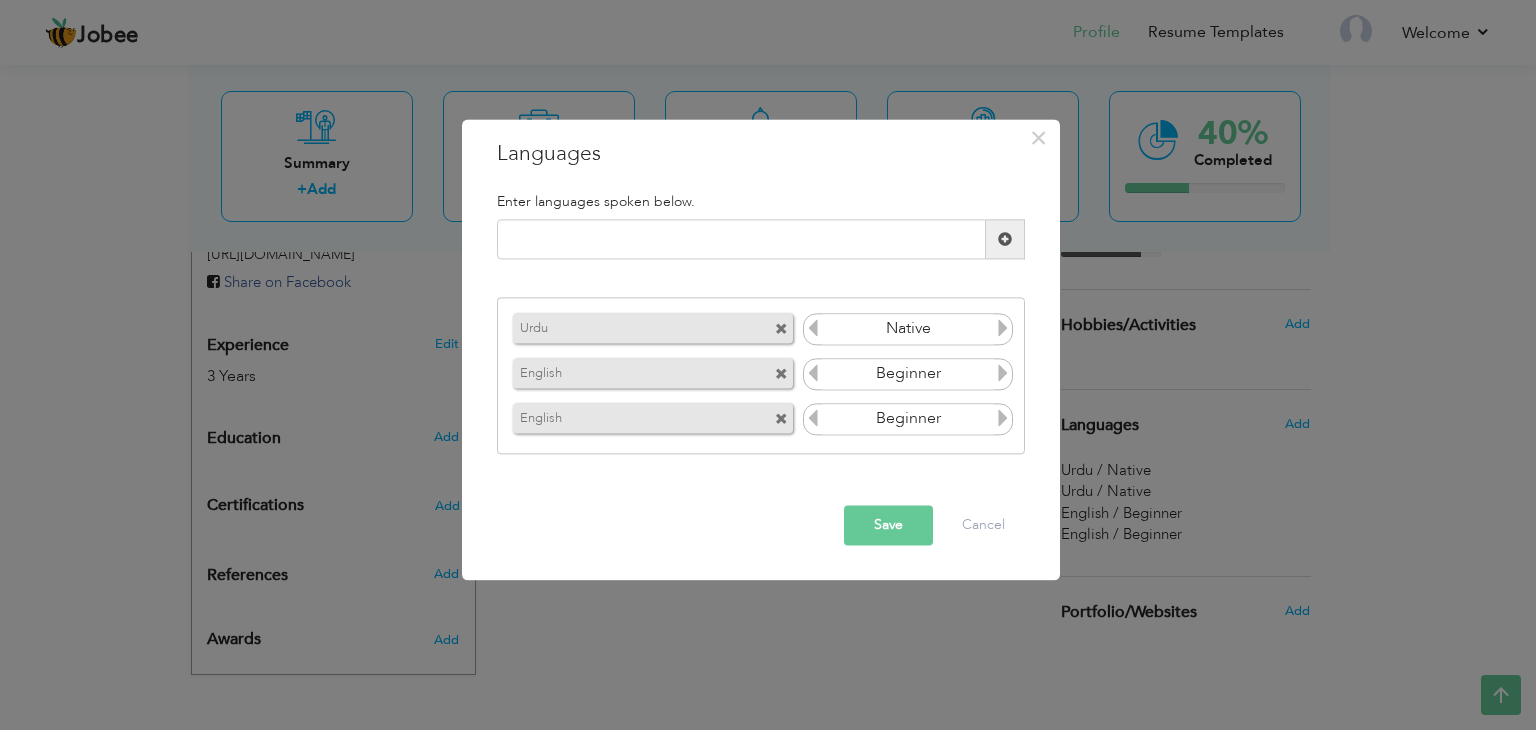 click at bounding box center [781, 374] 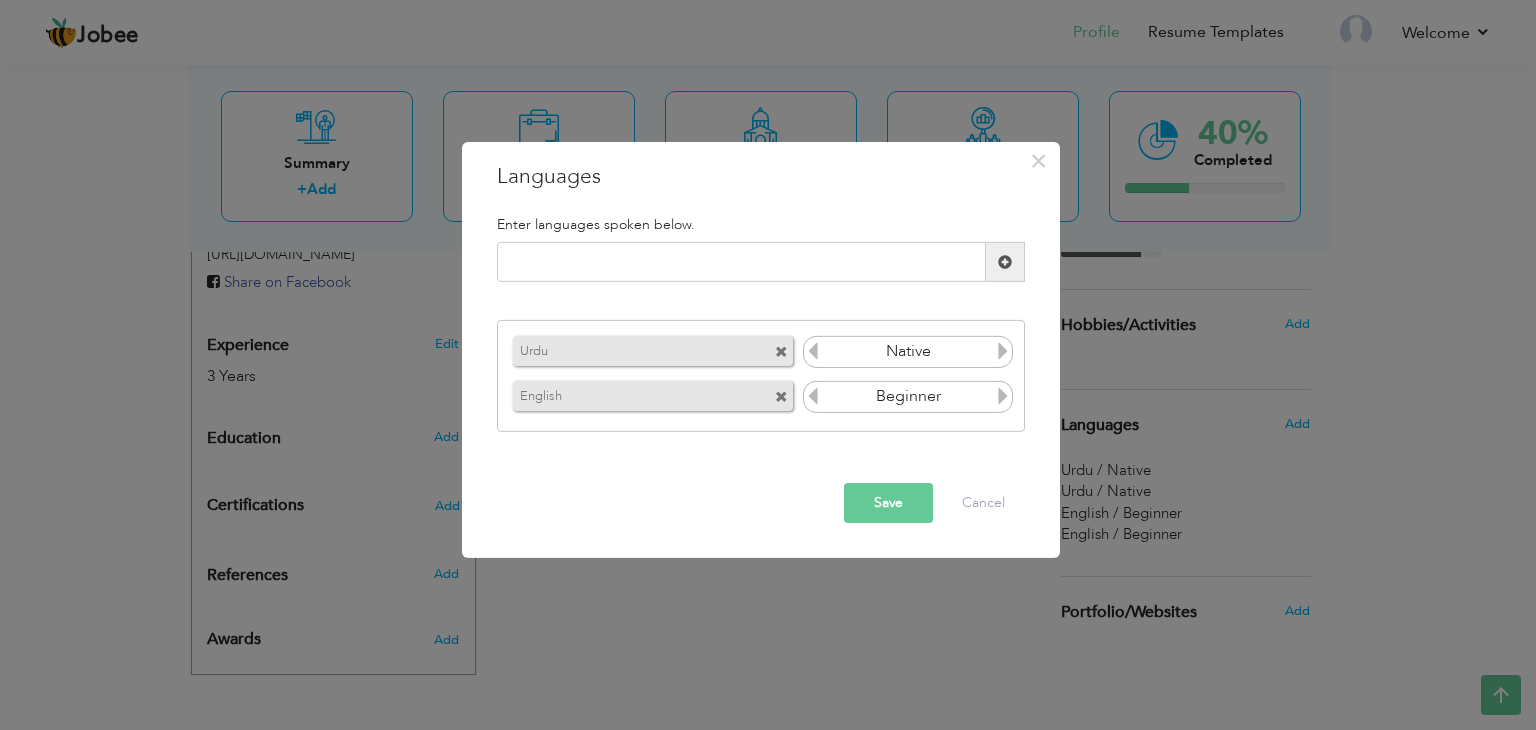 click on "Save" at bounding box center [888, 503] 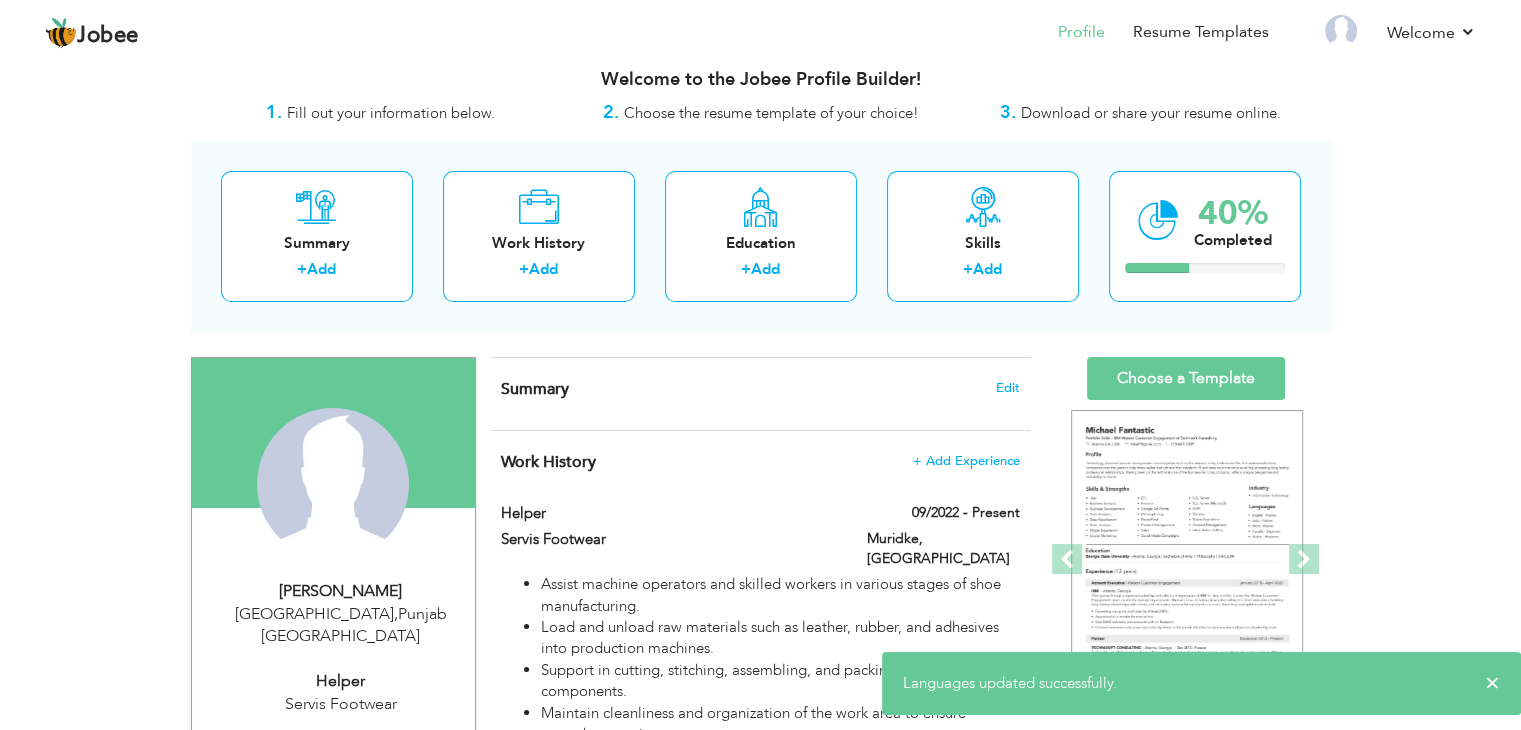 scroll, scrollTop: 0, scrollLeft: 0, axis: both 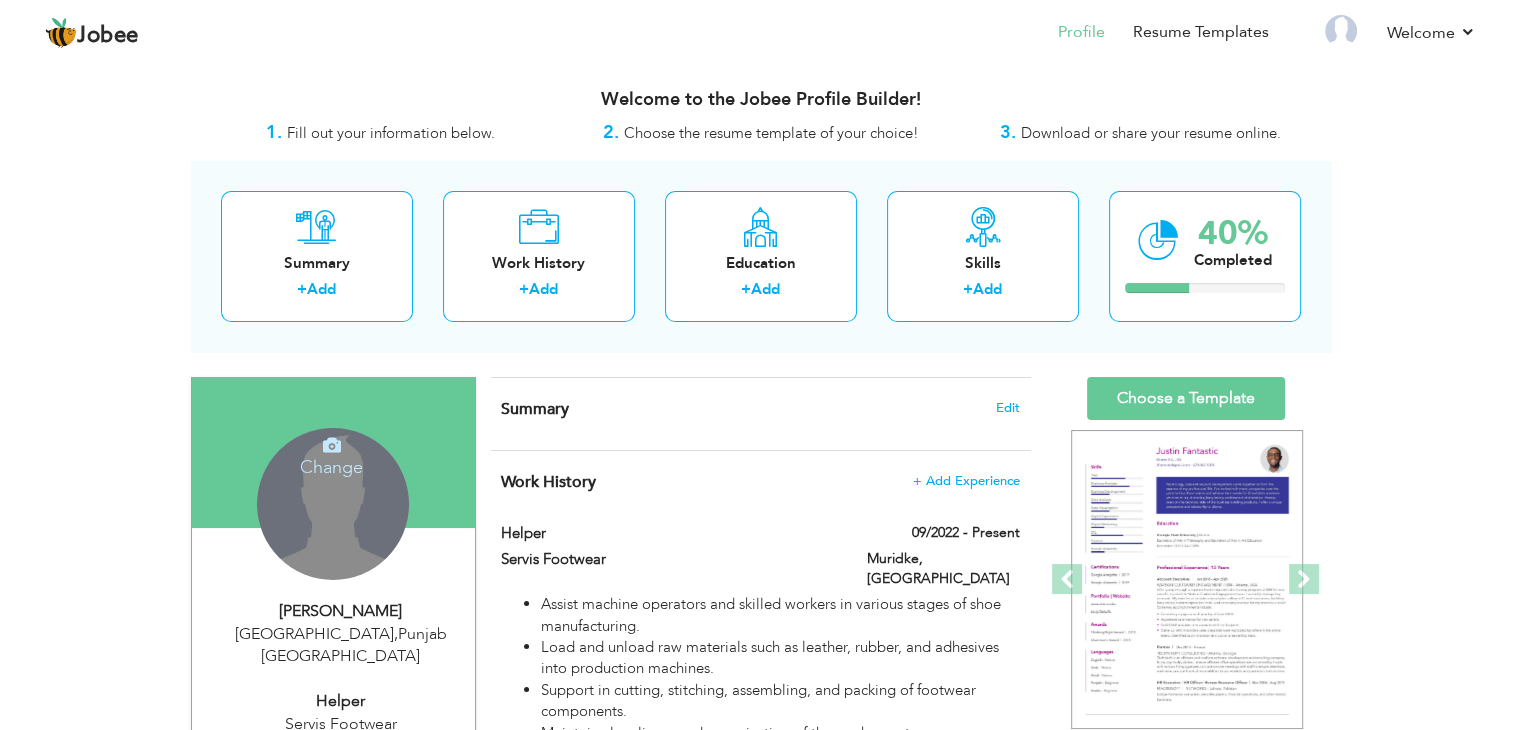 click on "Change" at bounding box center (331, 454) 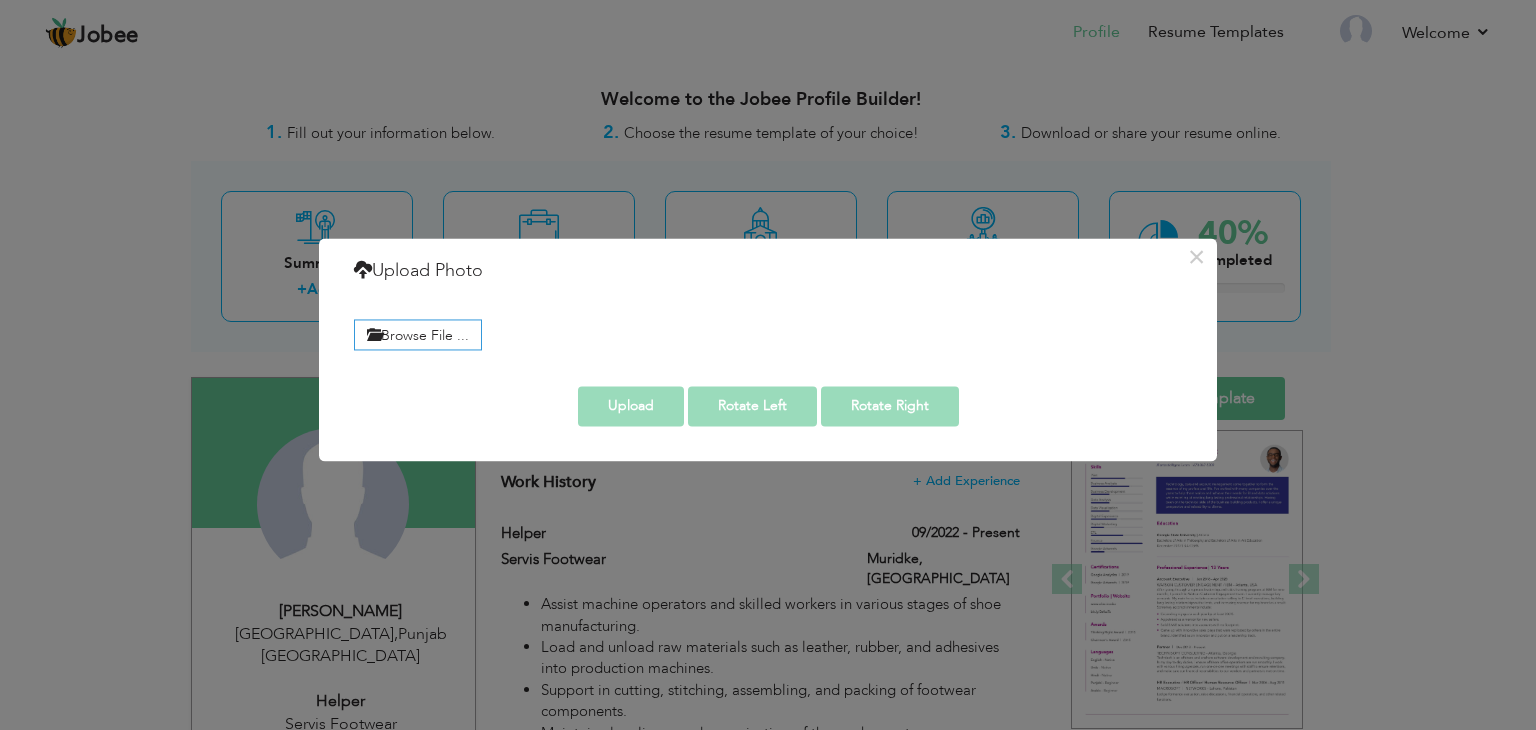 click on "×
Upload Photo
Browse File ..." at bounding box center [768, 365] 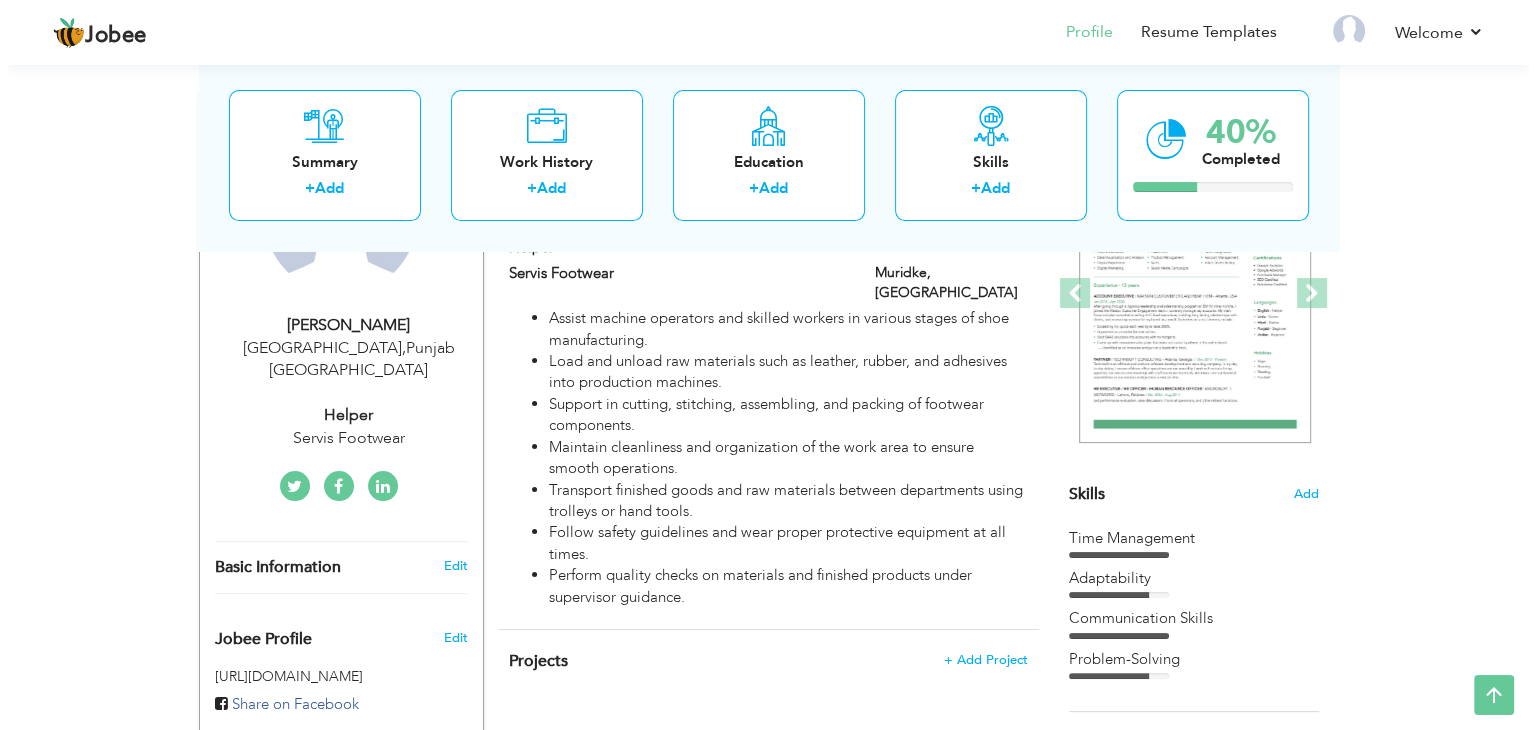 scroll, scrollTop: 300, scrollLeft: 0, axis: vertical 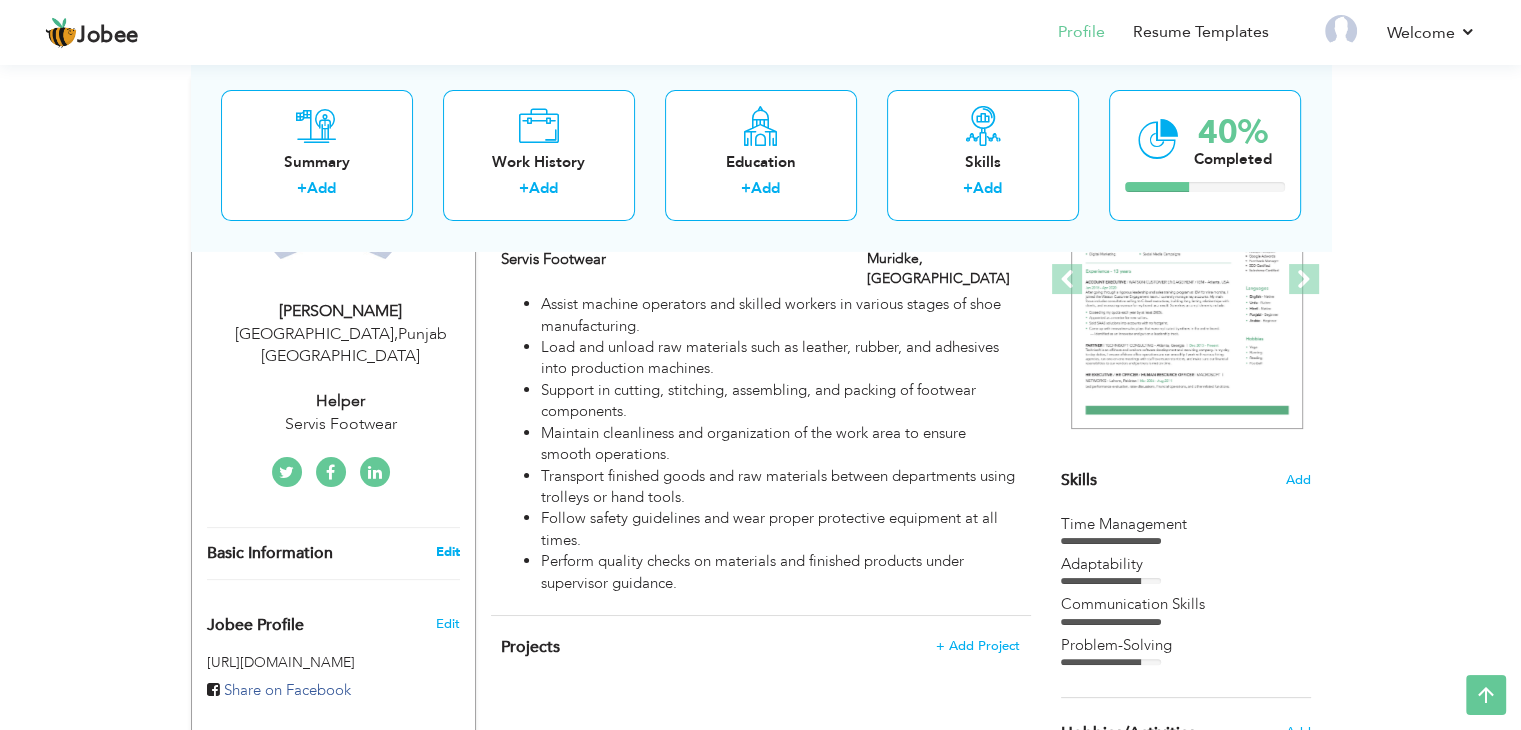click on "Edit" at bounding box center (447, 552) 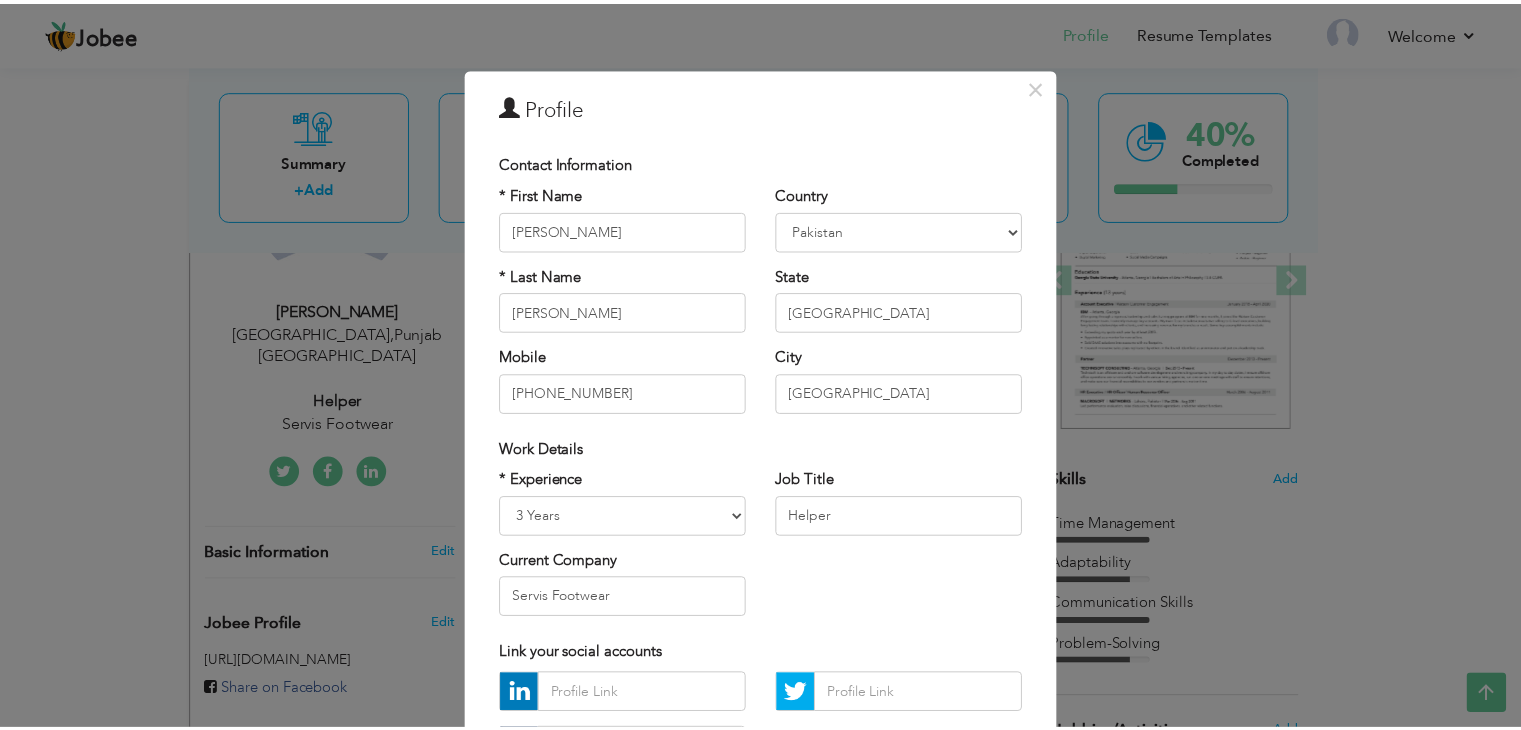 scroll, scrollTop: 0, scrollLeft: 0, axis: both 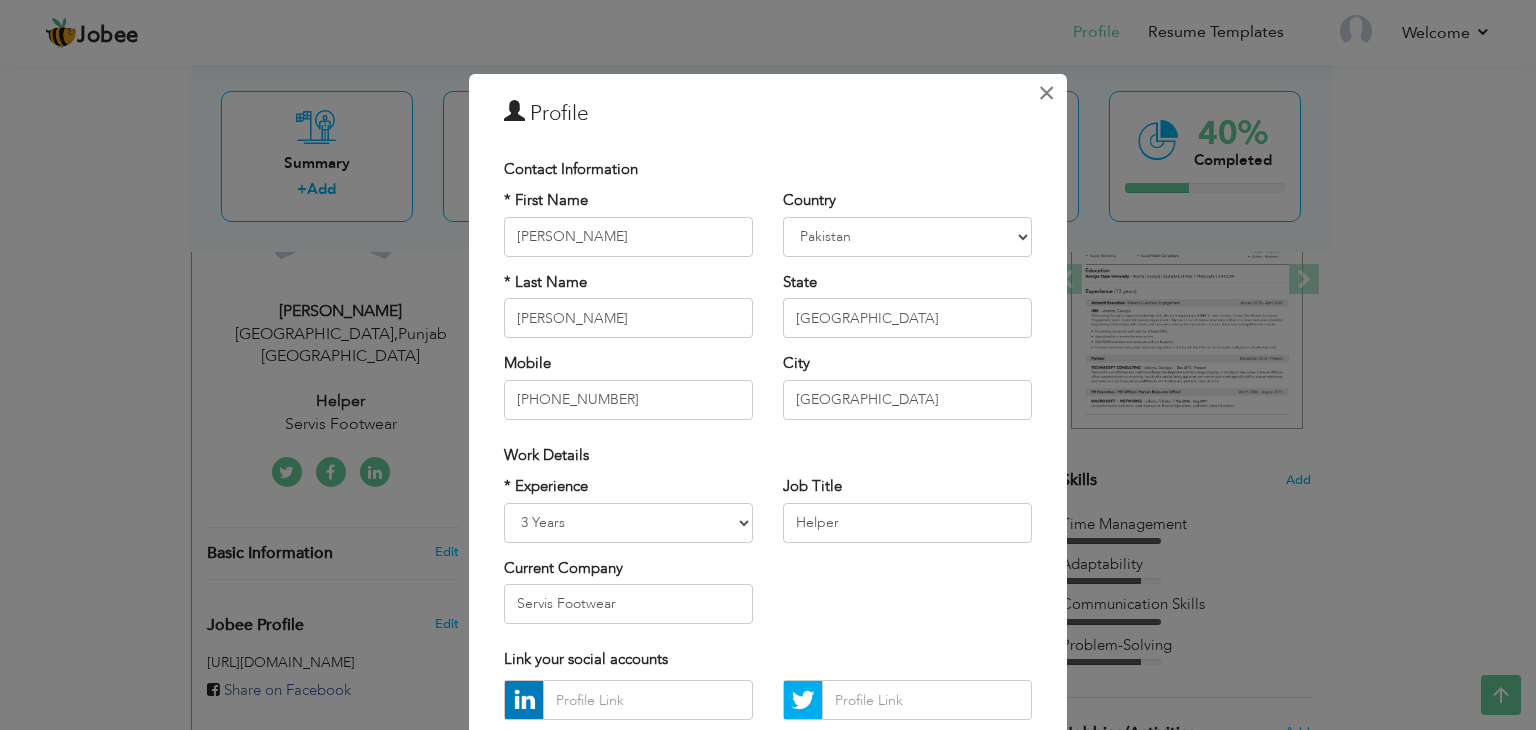 click on "×" at bounding box center (1046, 93) 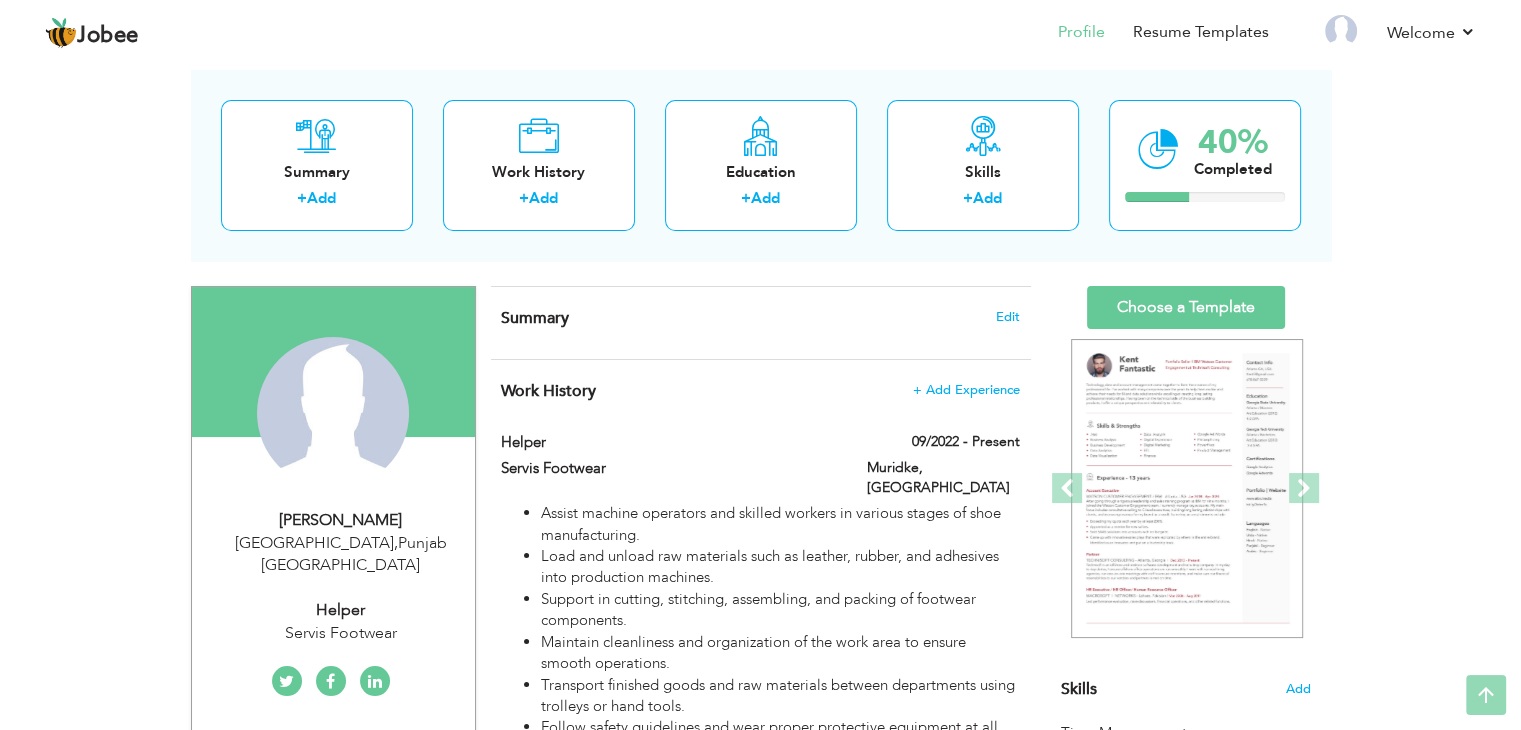 scroll, scrollTop: 0, scrollLeft: 0, axis: both 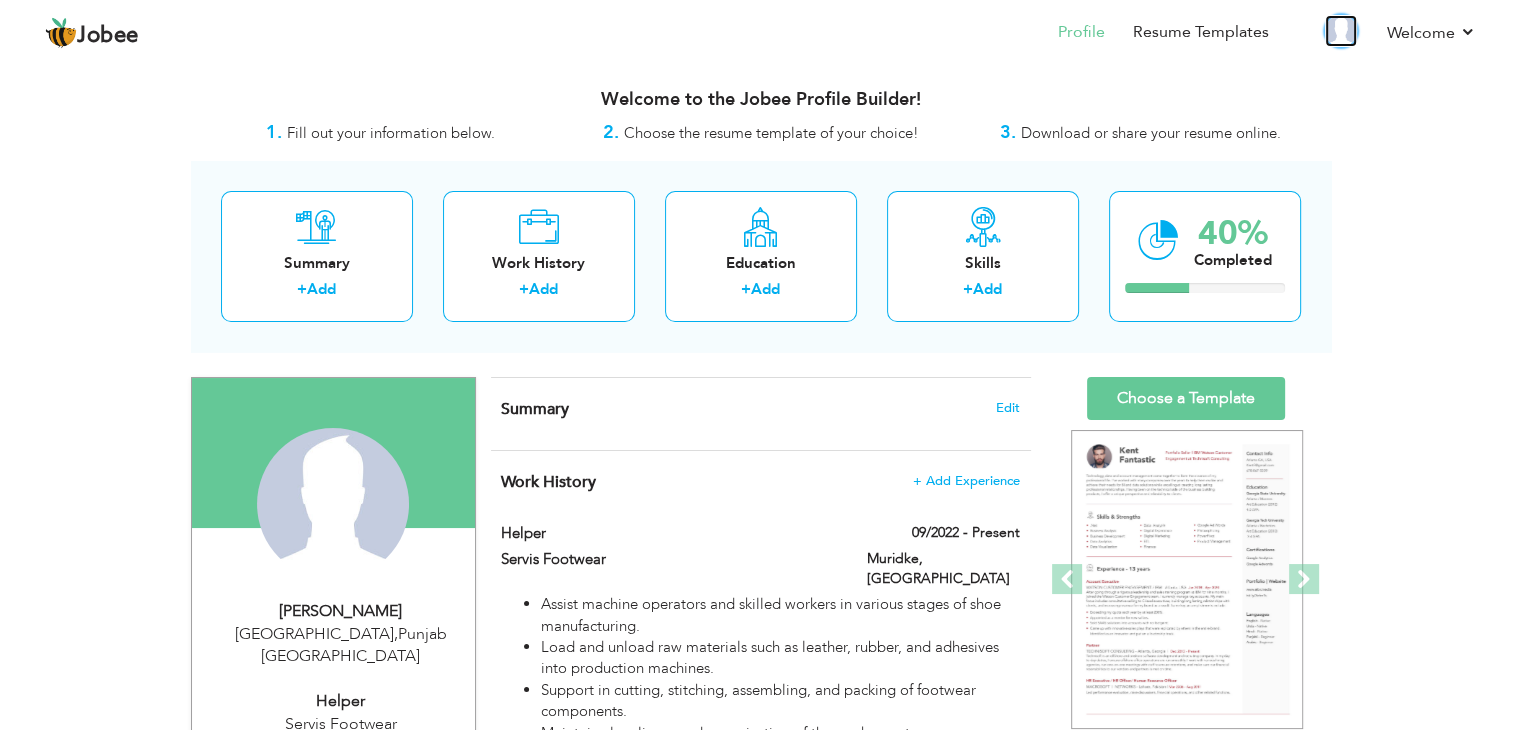 click at bounding box center (1341, 31) 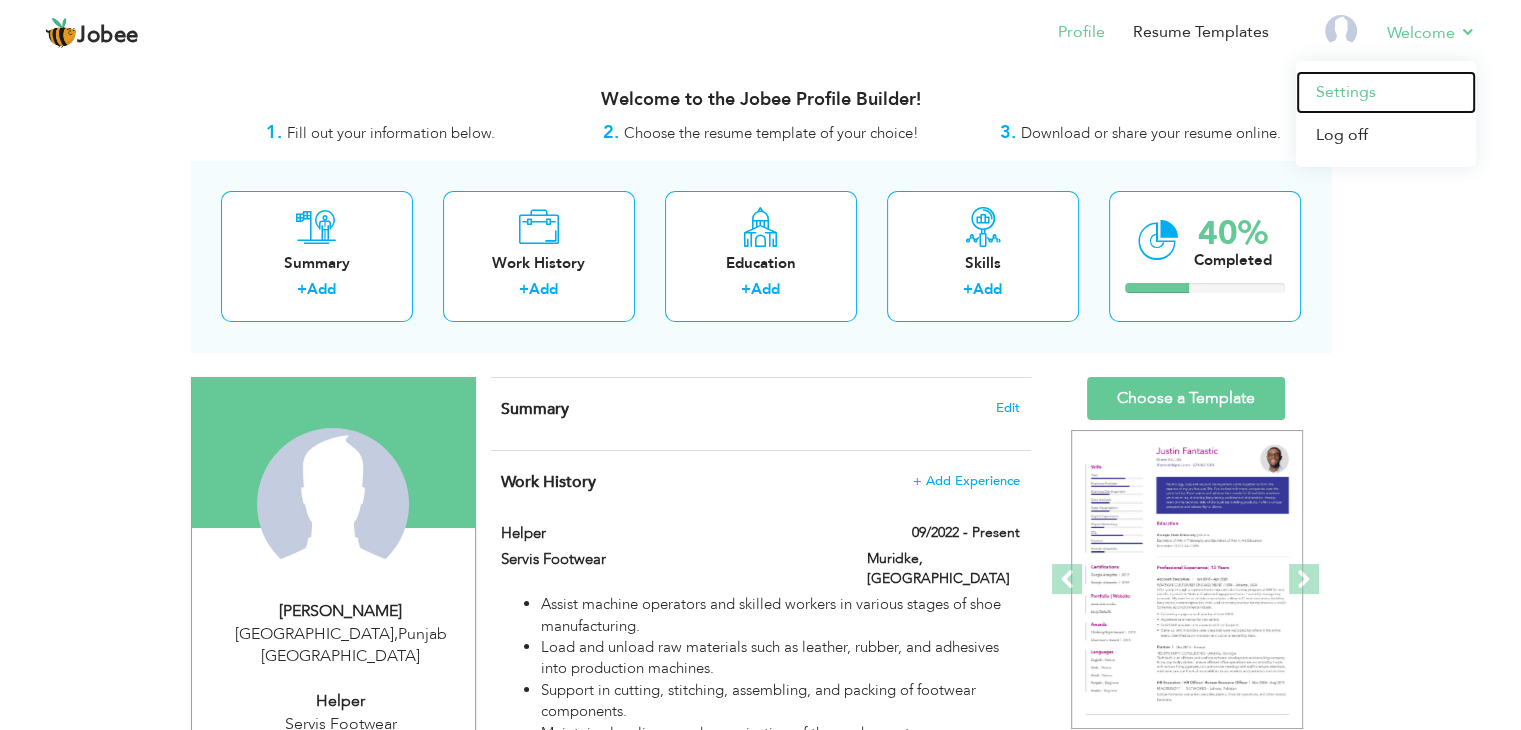 click on "Settings" at bounding box center [1386, 92] 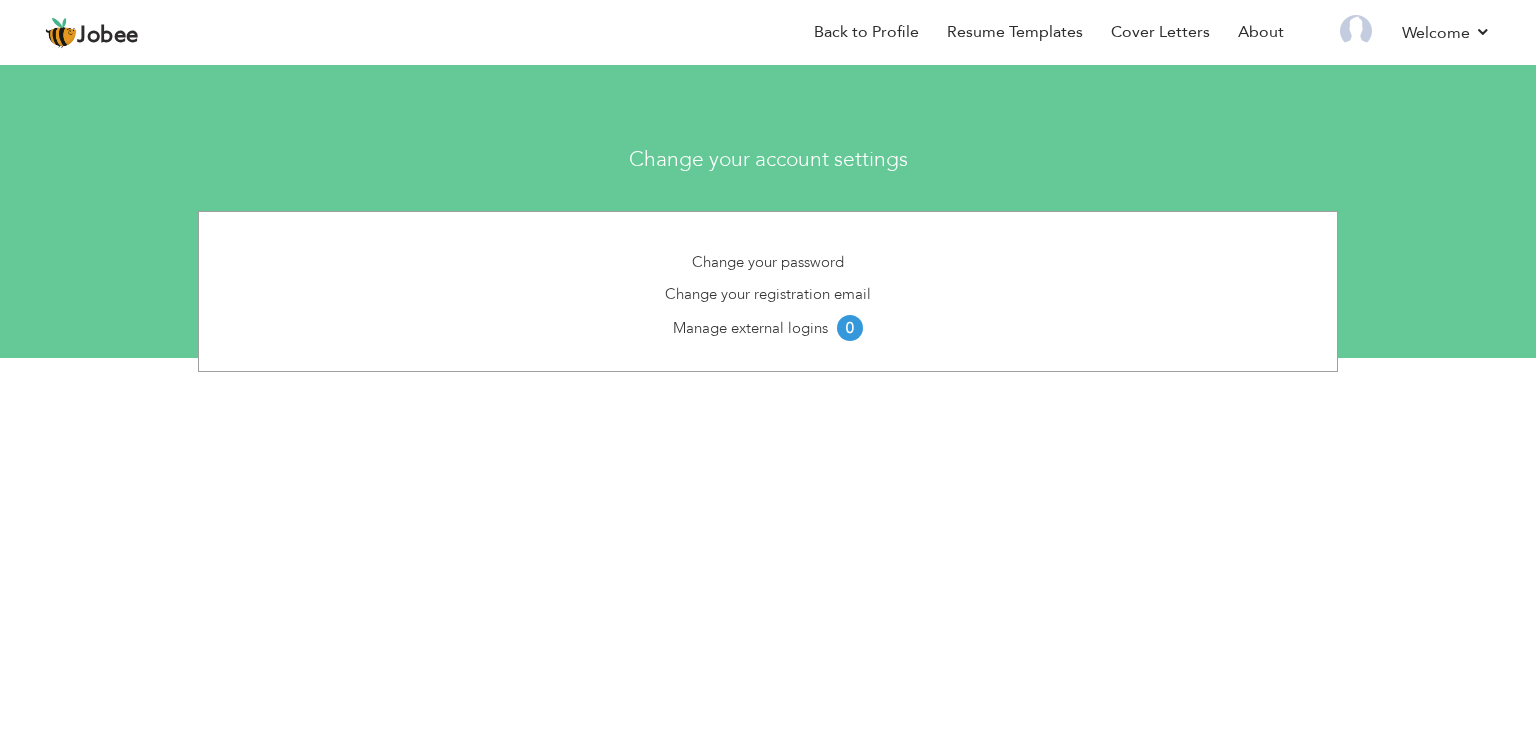 scroll, scrollTop: 0, scrollLeft: 0, axis: both 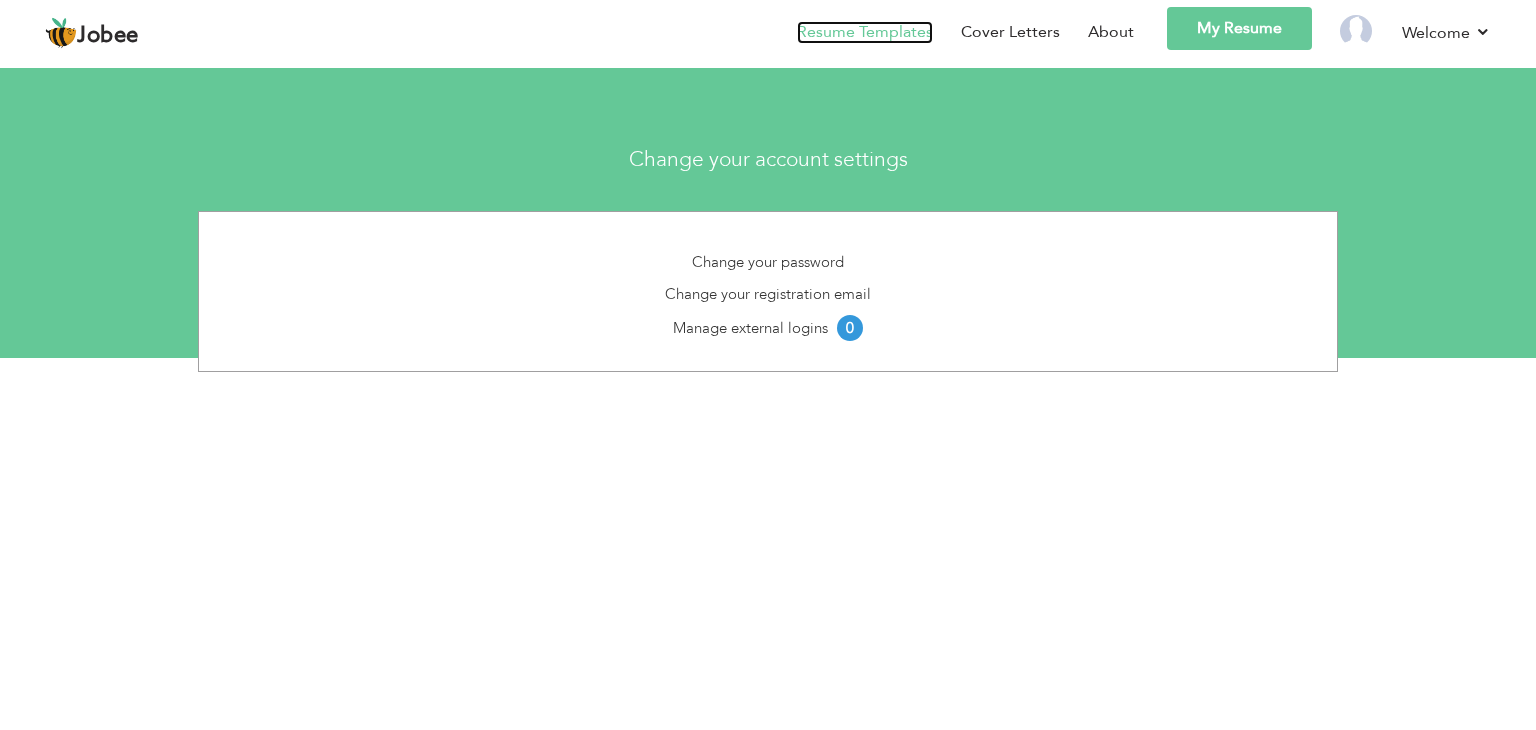 click on "Resume Templates" at bounding box center [865, 32] 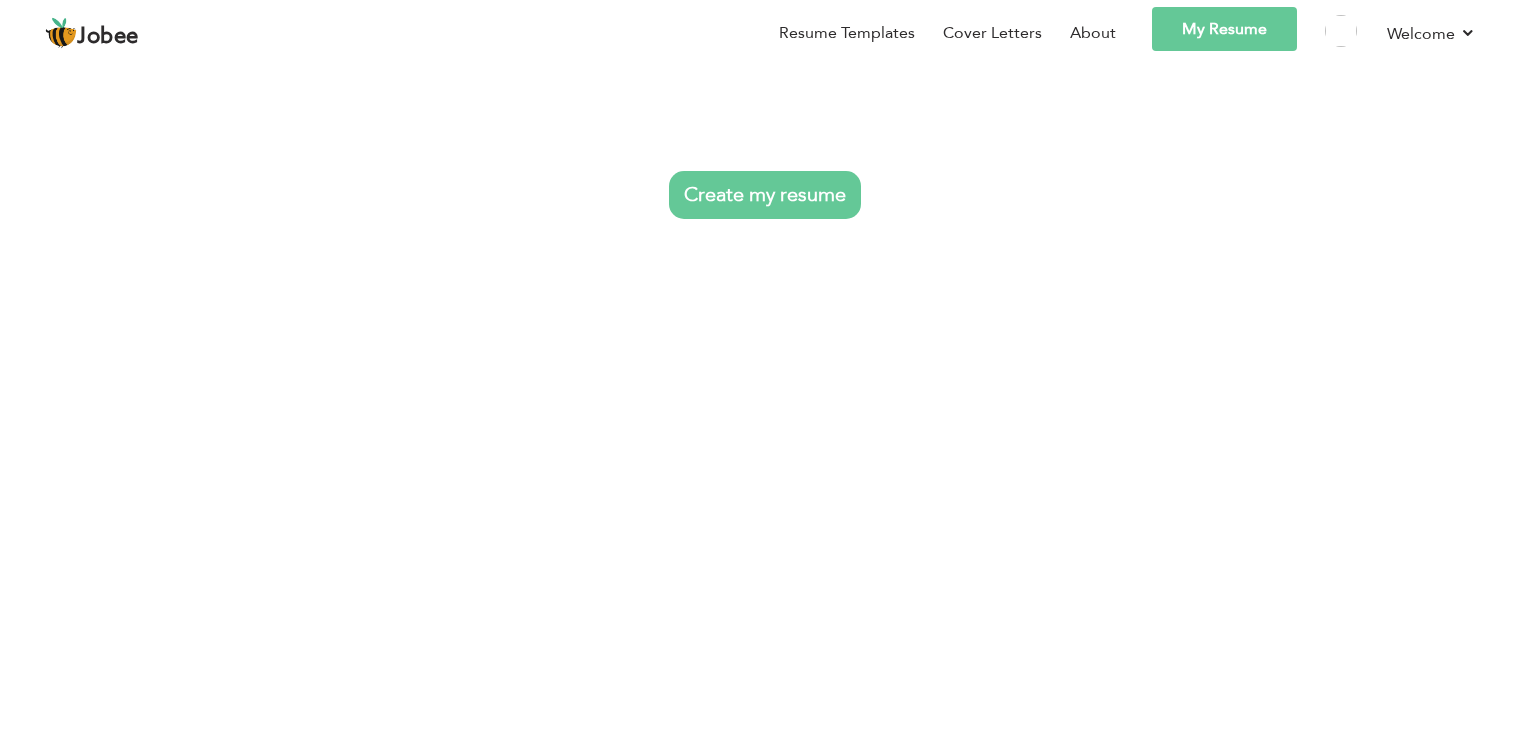 scroll, scrollTop: 0, scrollLeft: 0, axis: both 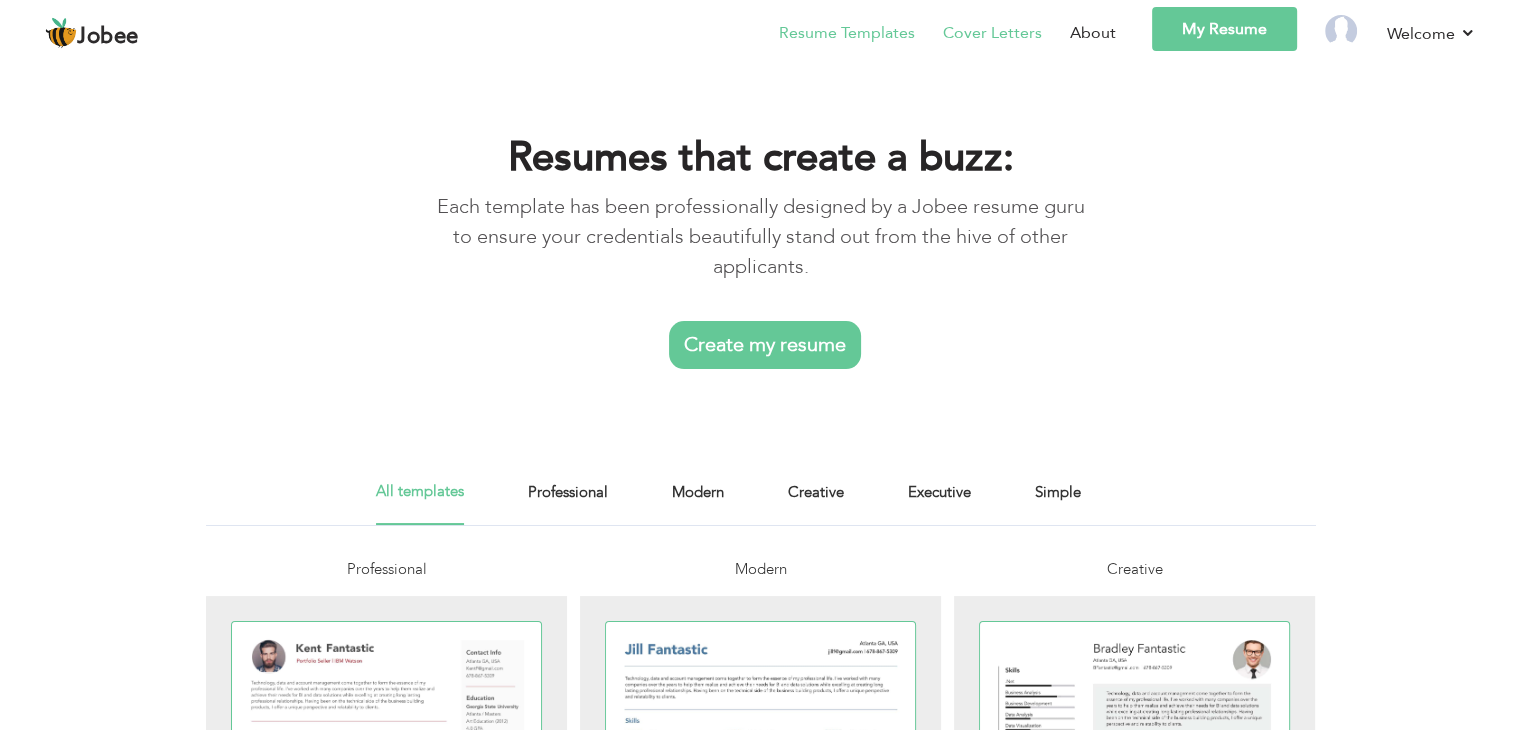 click on "Cover Letters" at bounding box center (978, 36) 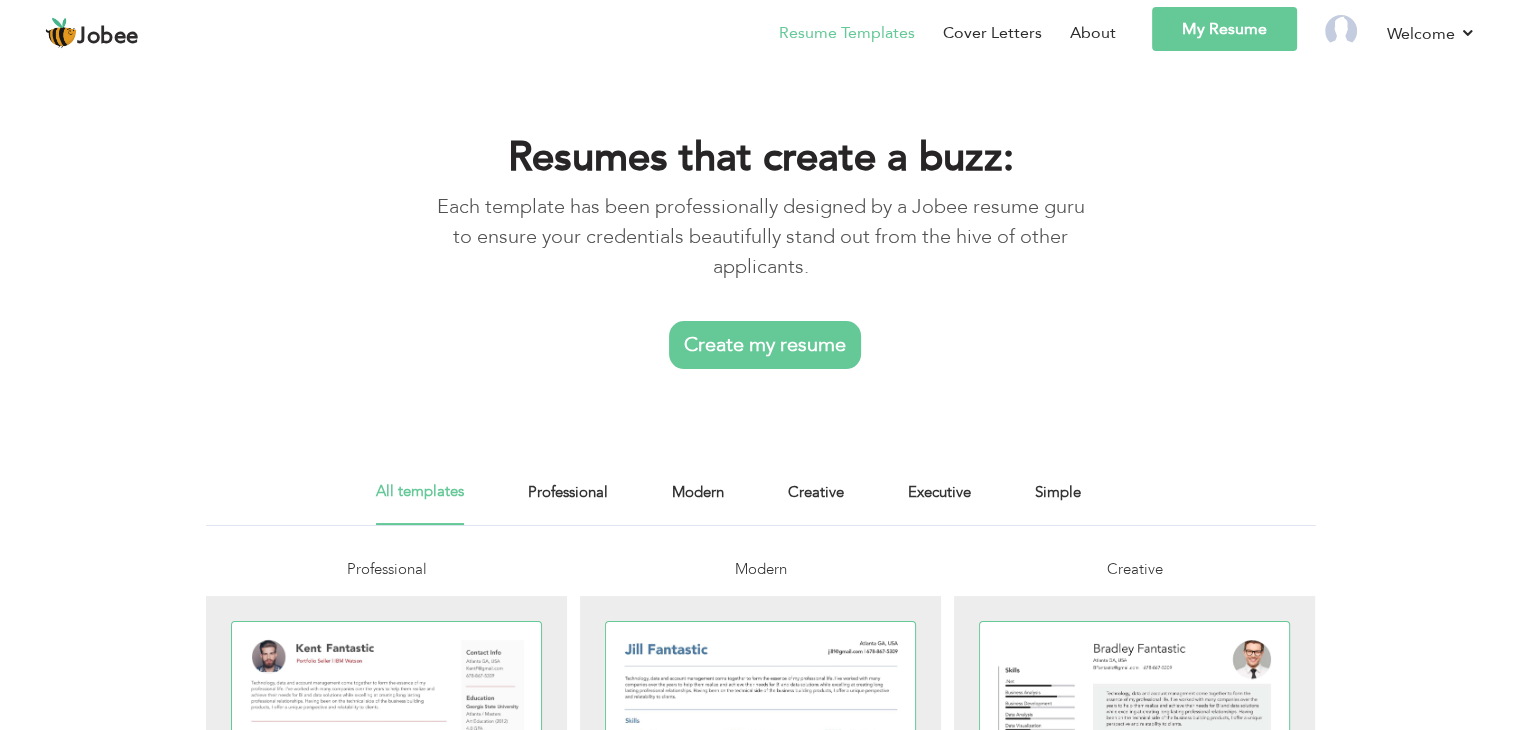 click on "My Resume" at bounding box center (1224, 29) 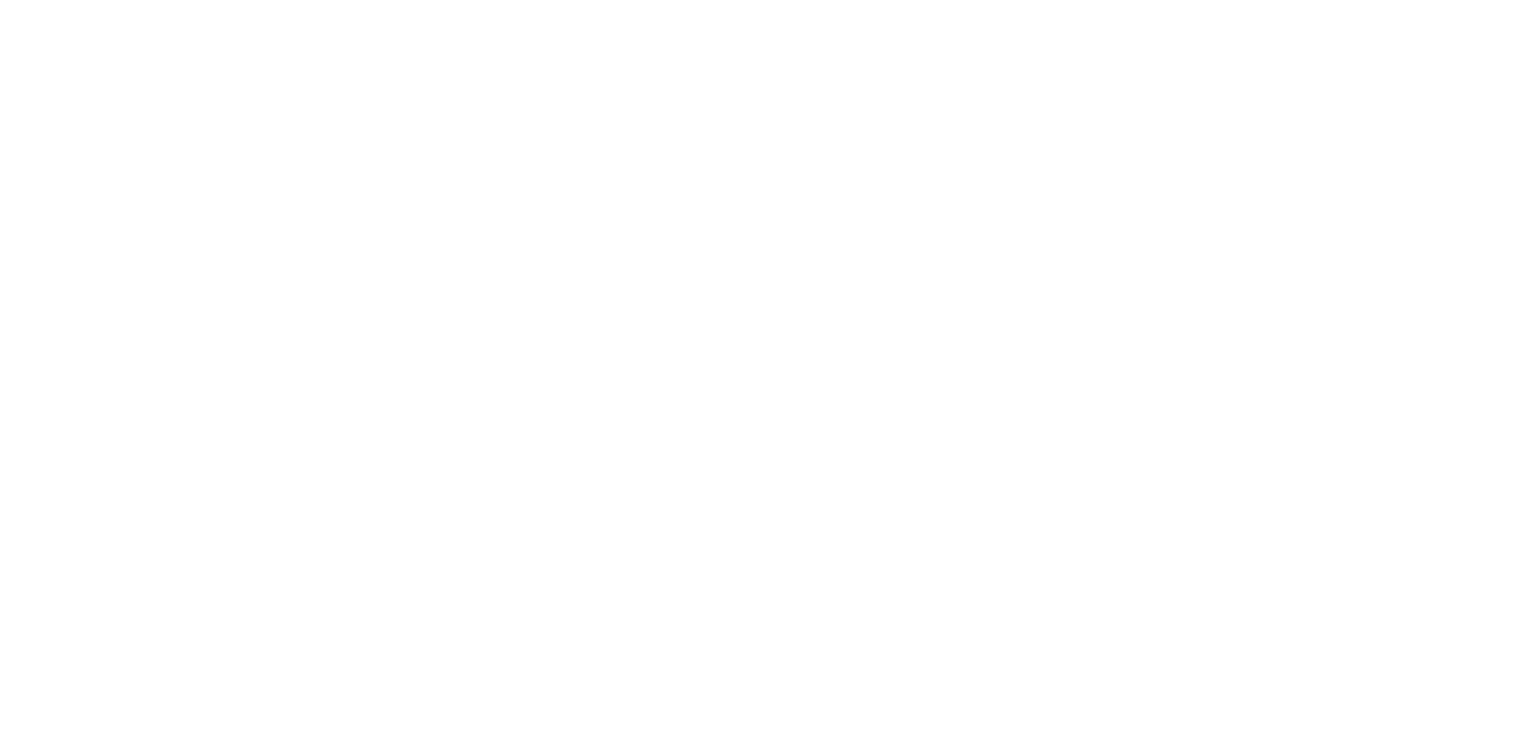 scroll, scrollTop: 0, scrollLeft: 0, axis: both 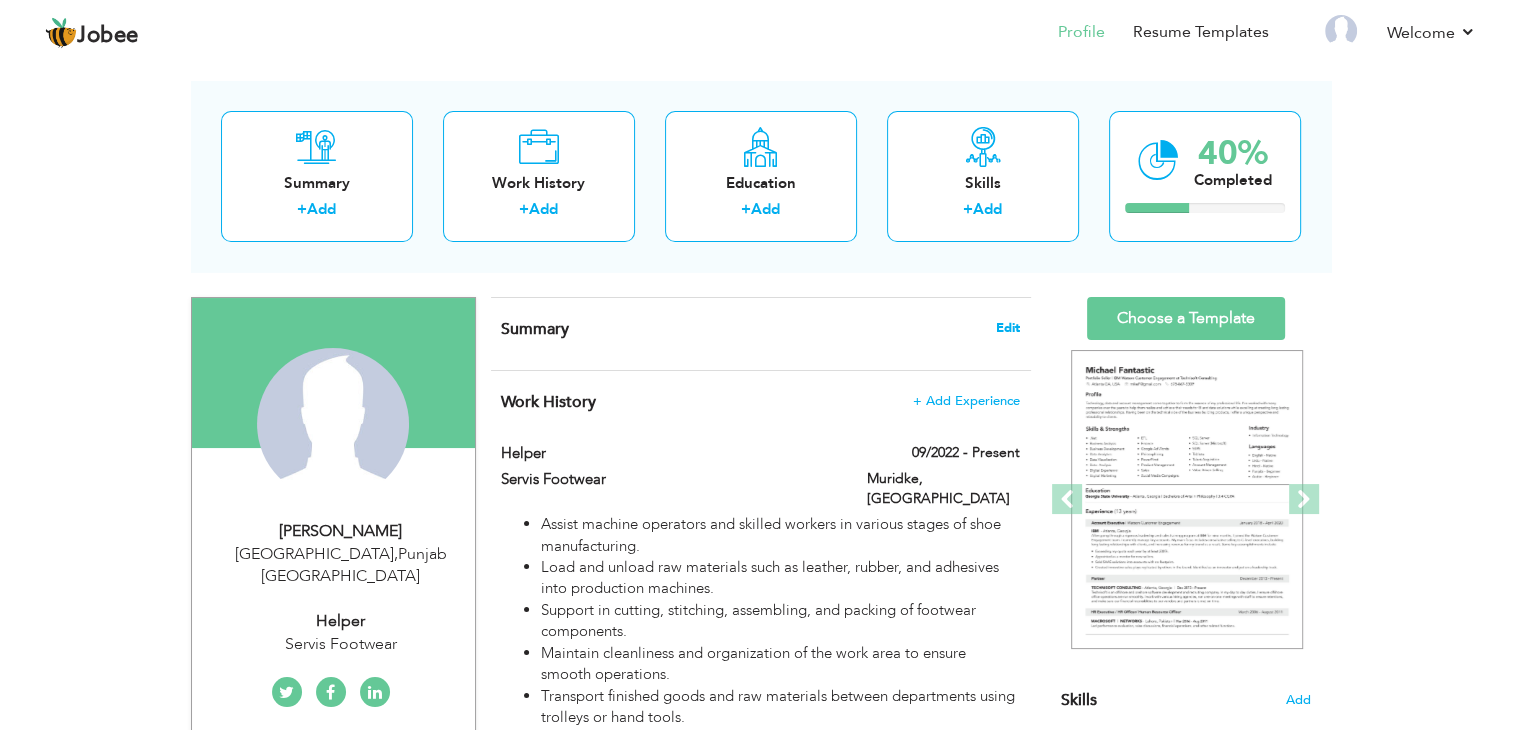 click on "Edit" at bounding box center [1008, 328] 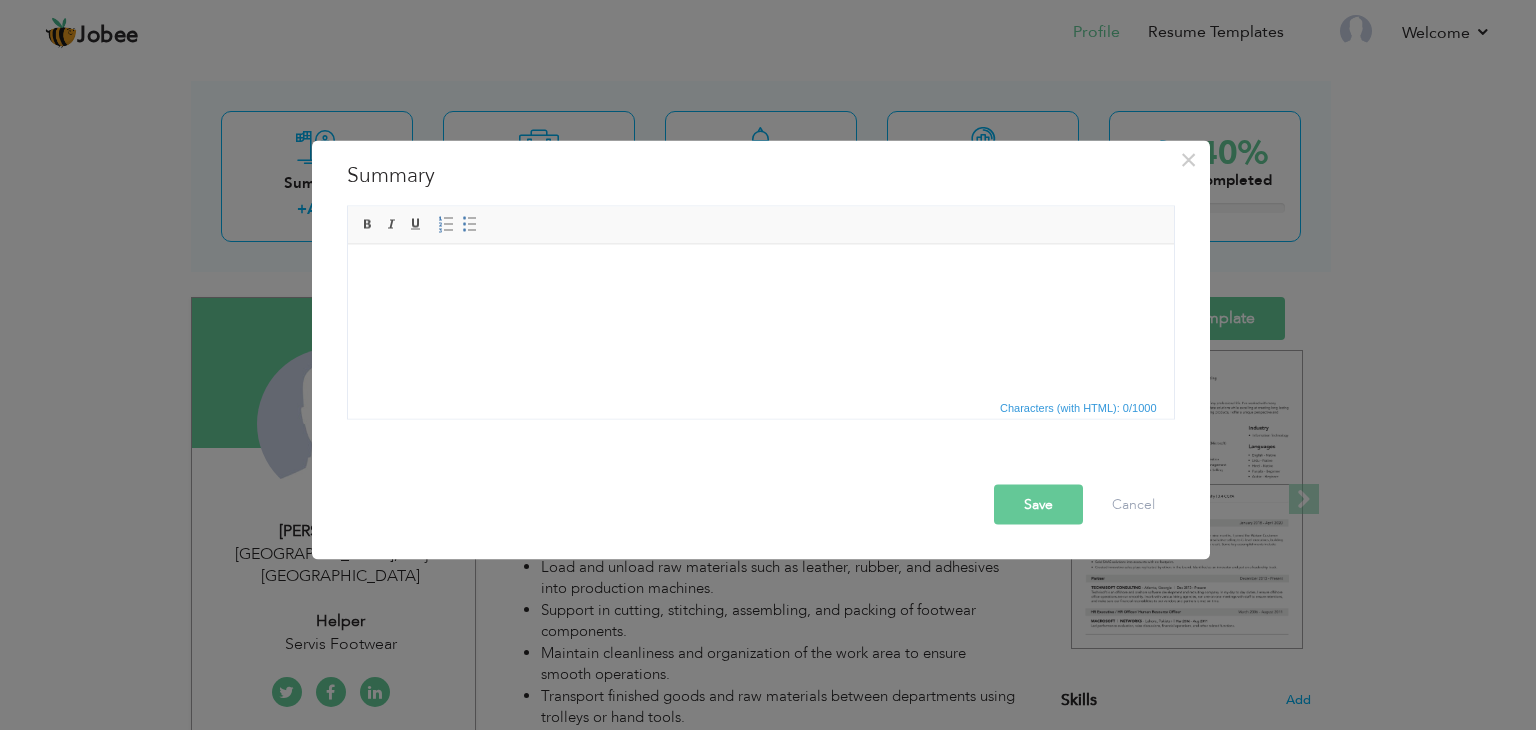 click at bounding box center [760, 274] 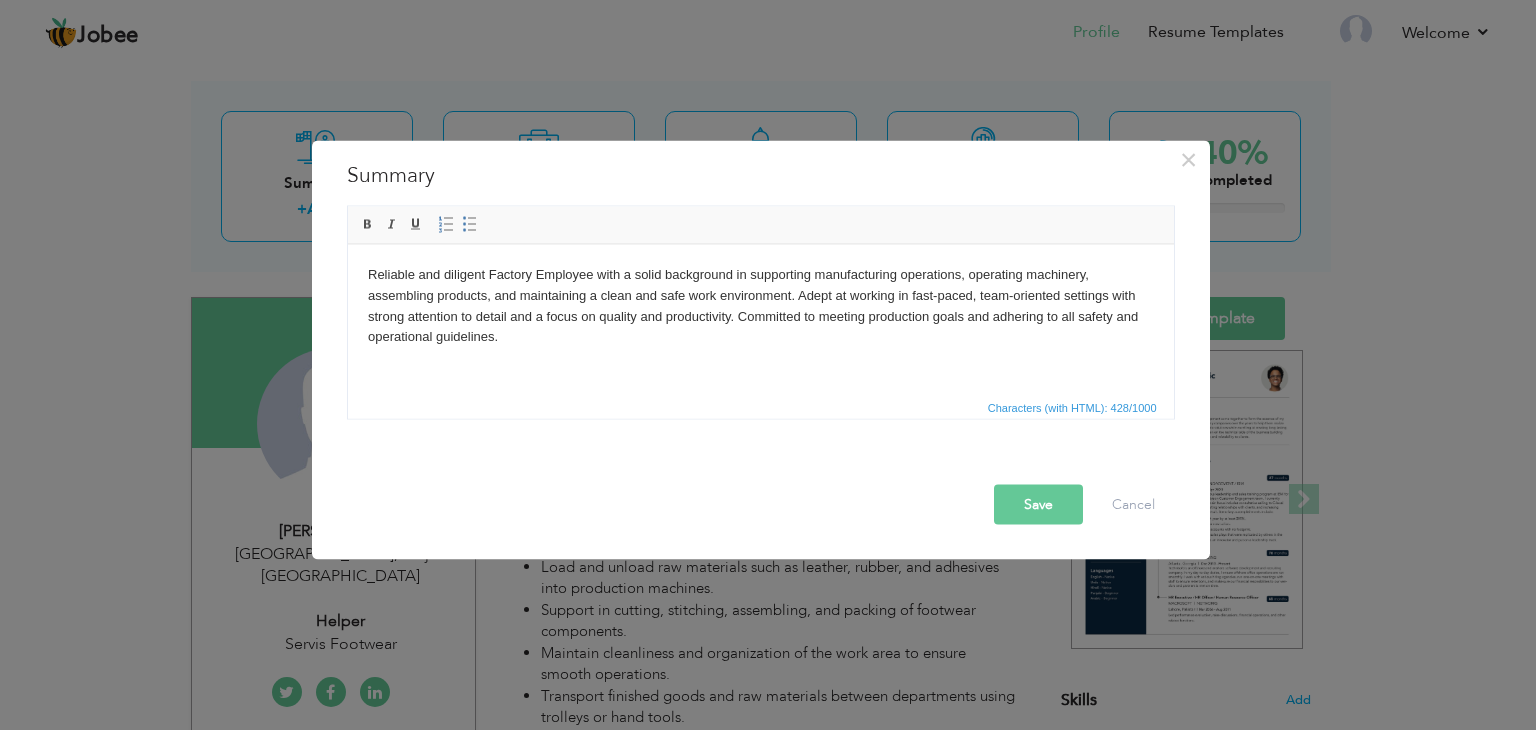 click on "Save" at bounding box center (1038, 505) 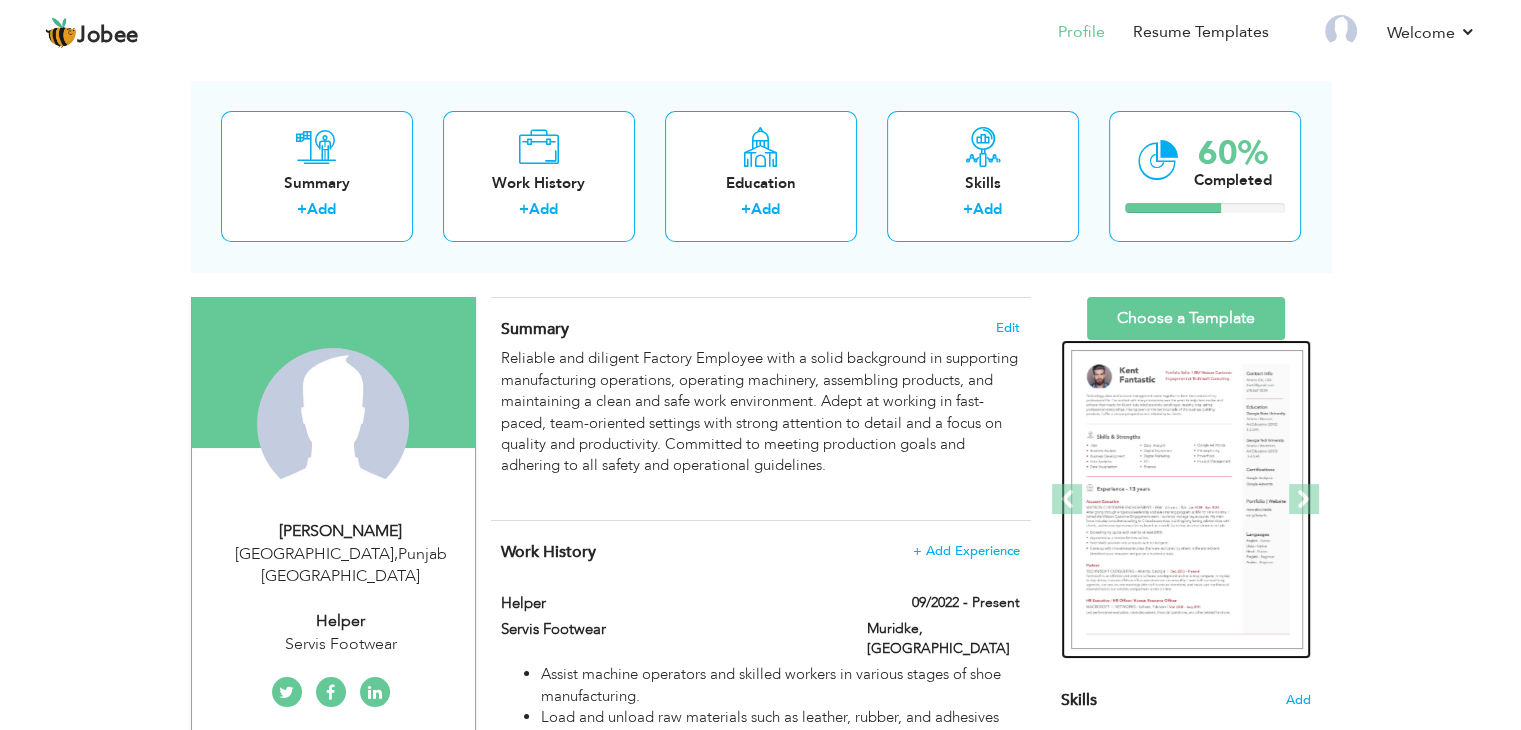 click at bounding box center [1187, 500] 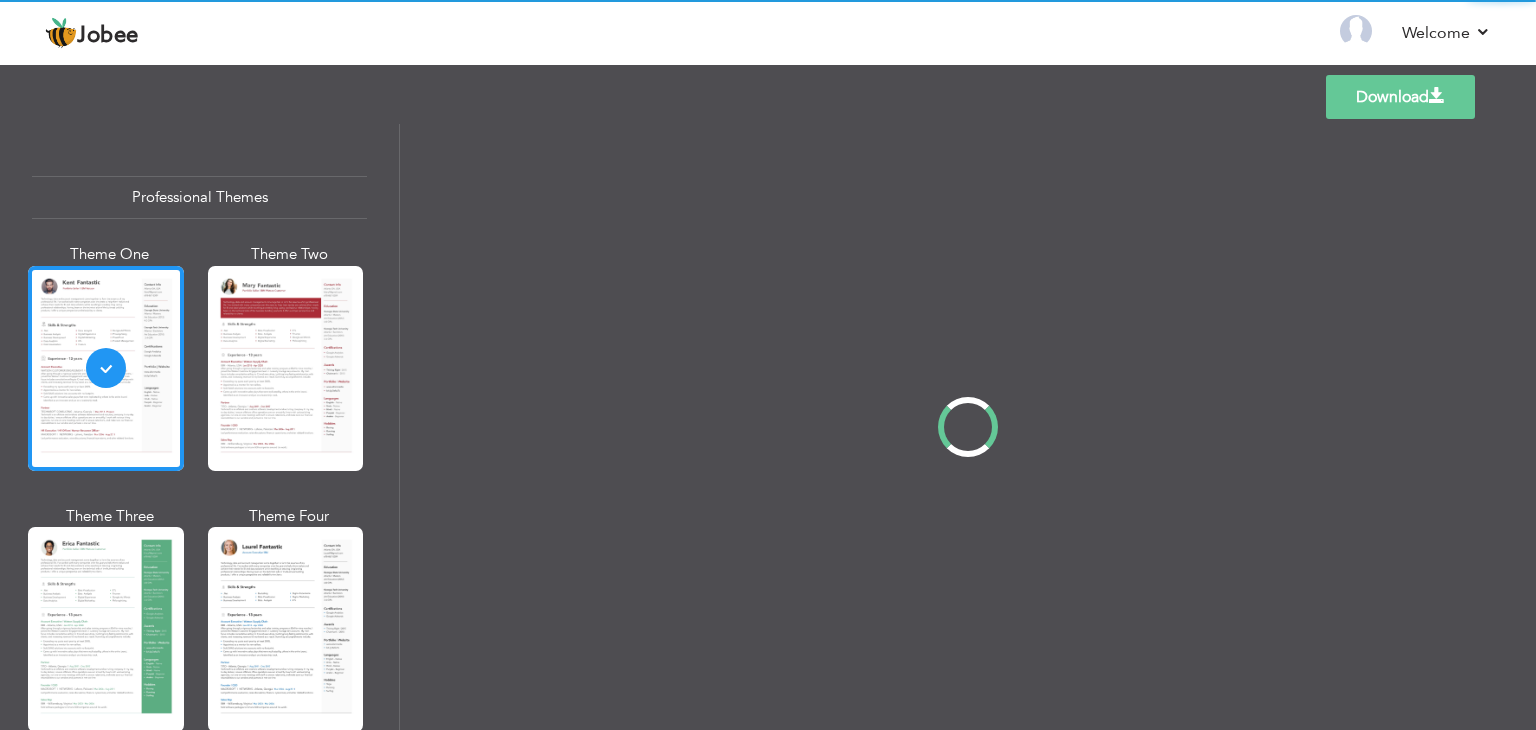 scroll, scrollTop: 0, scrollLeft: 0, axis: both 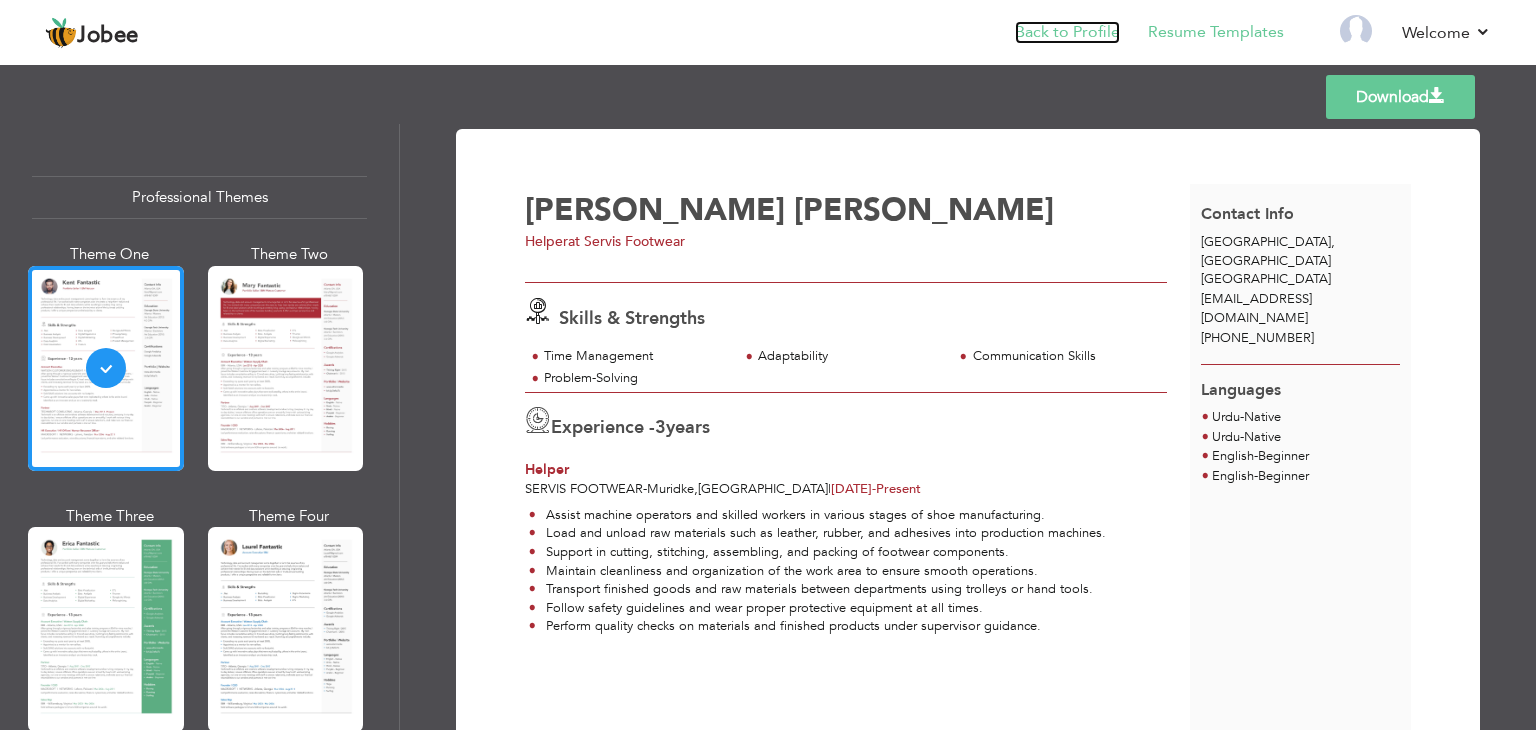 click on "Back to Profile" at bounding box center (1067, 32) 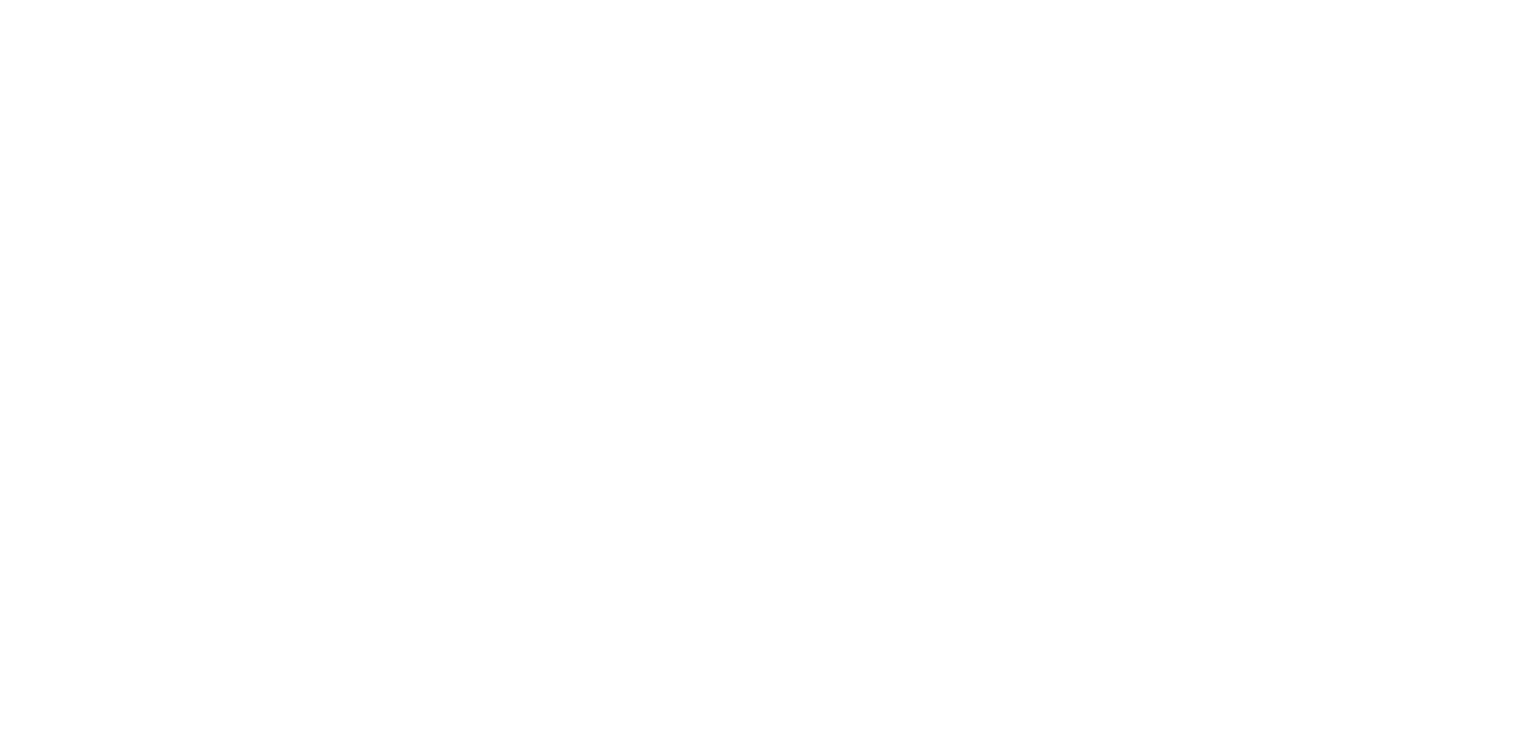 scroll, scrollTop: 0, scrollLeft: 0, axis: both 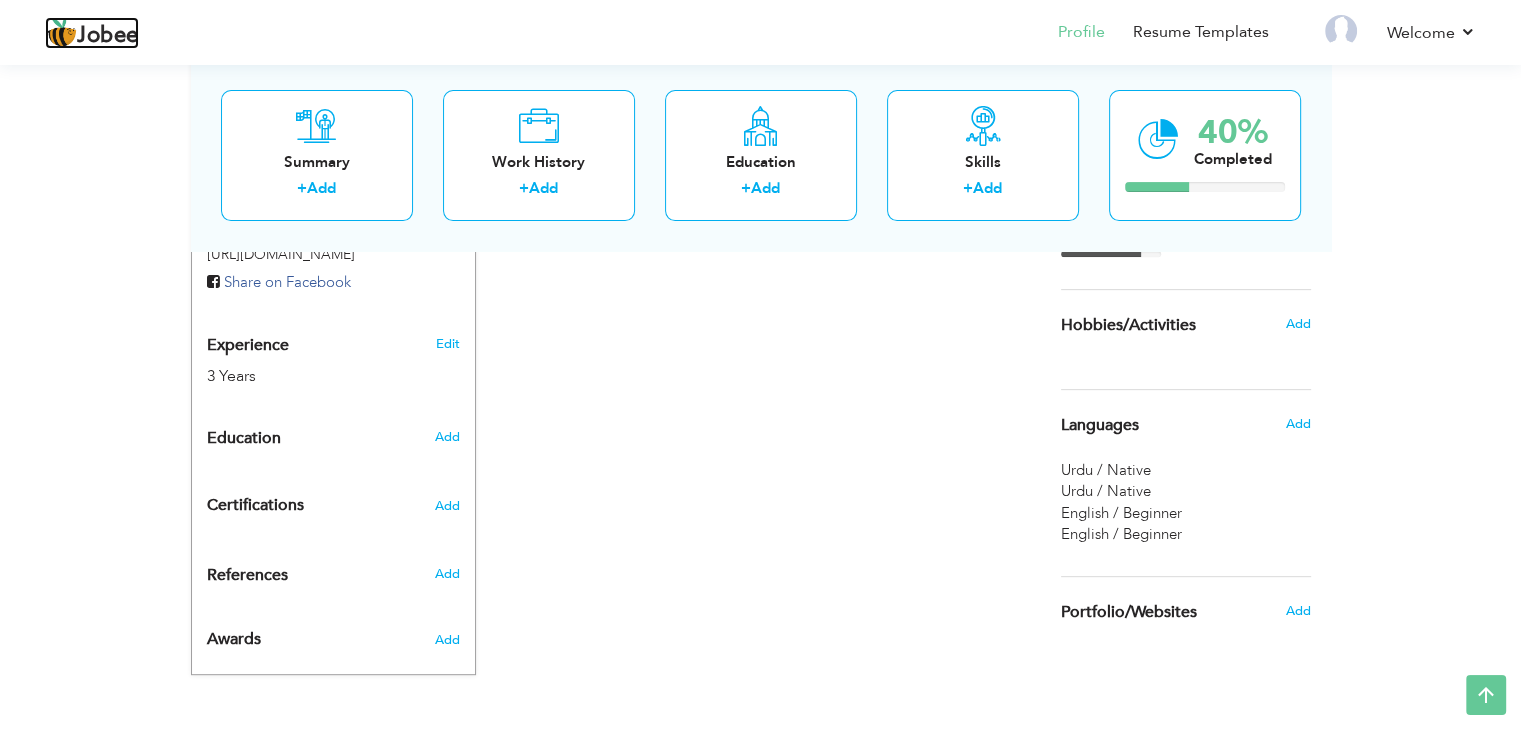 click on "Jobee" at bounding box center (108, 36) 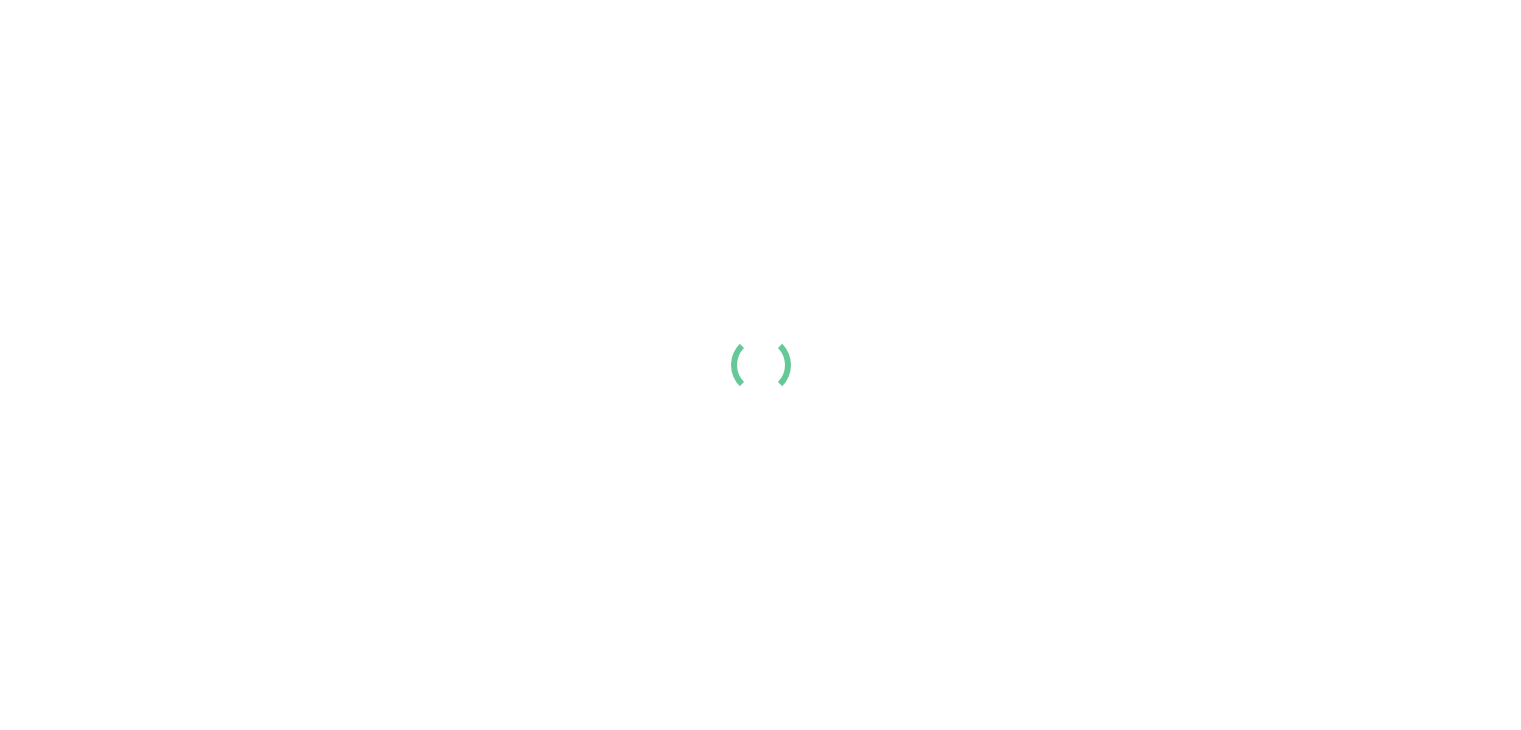 scroll, scrollTop: 0, scrollLeft: 0, axis: both 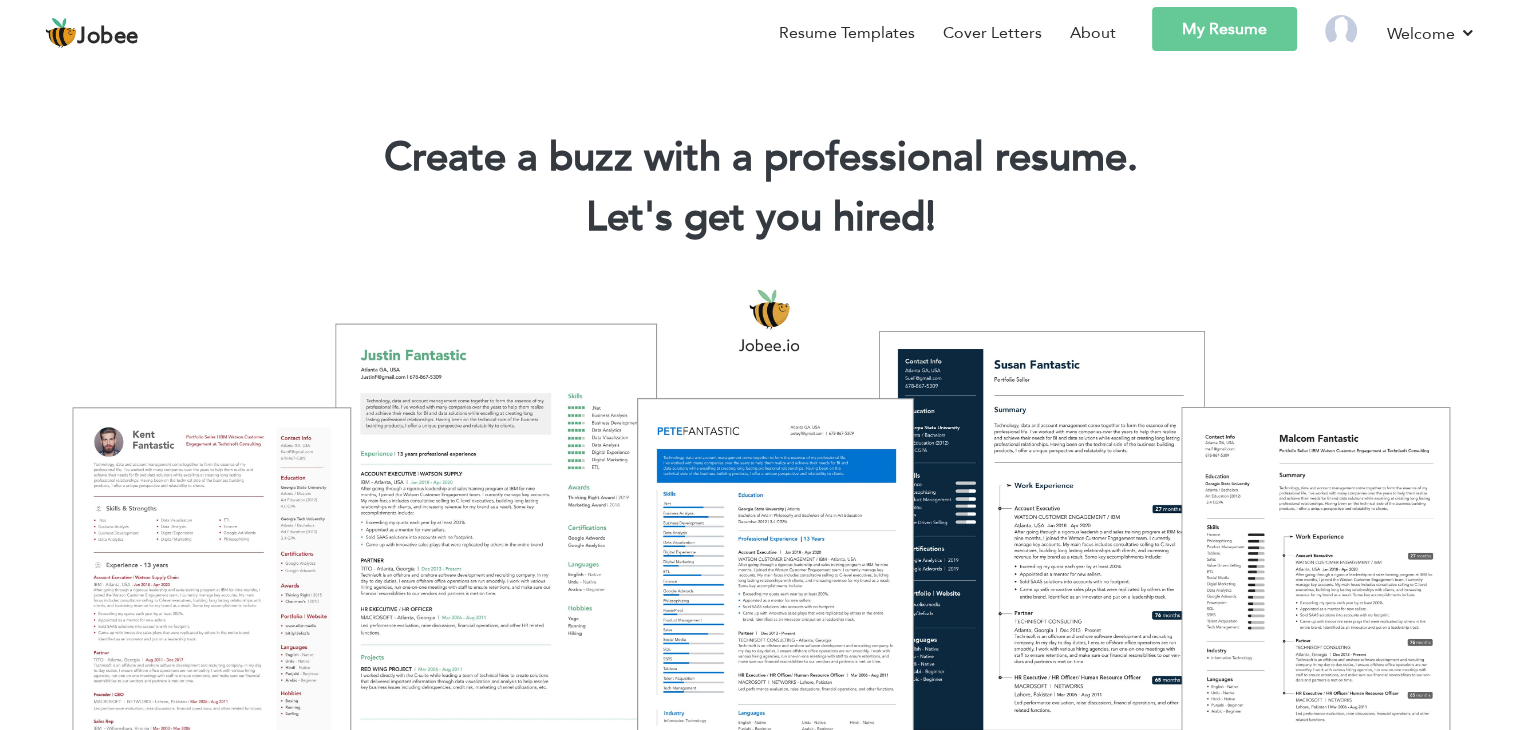 click on "My Resume" at bounding box center (1224, 29) 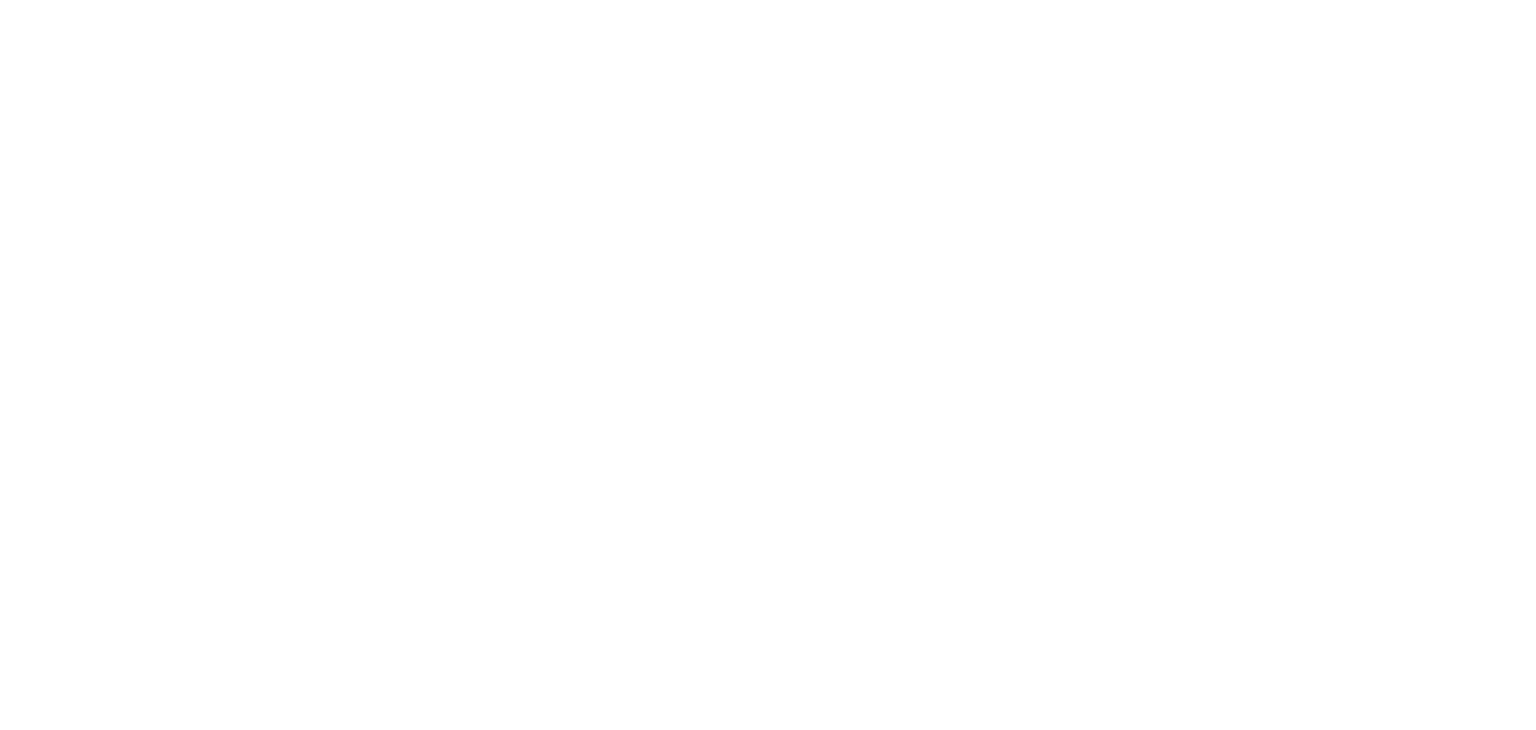 scroll, scrollTop: 0, scrollLeft: 0, axis: both 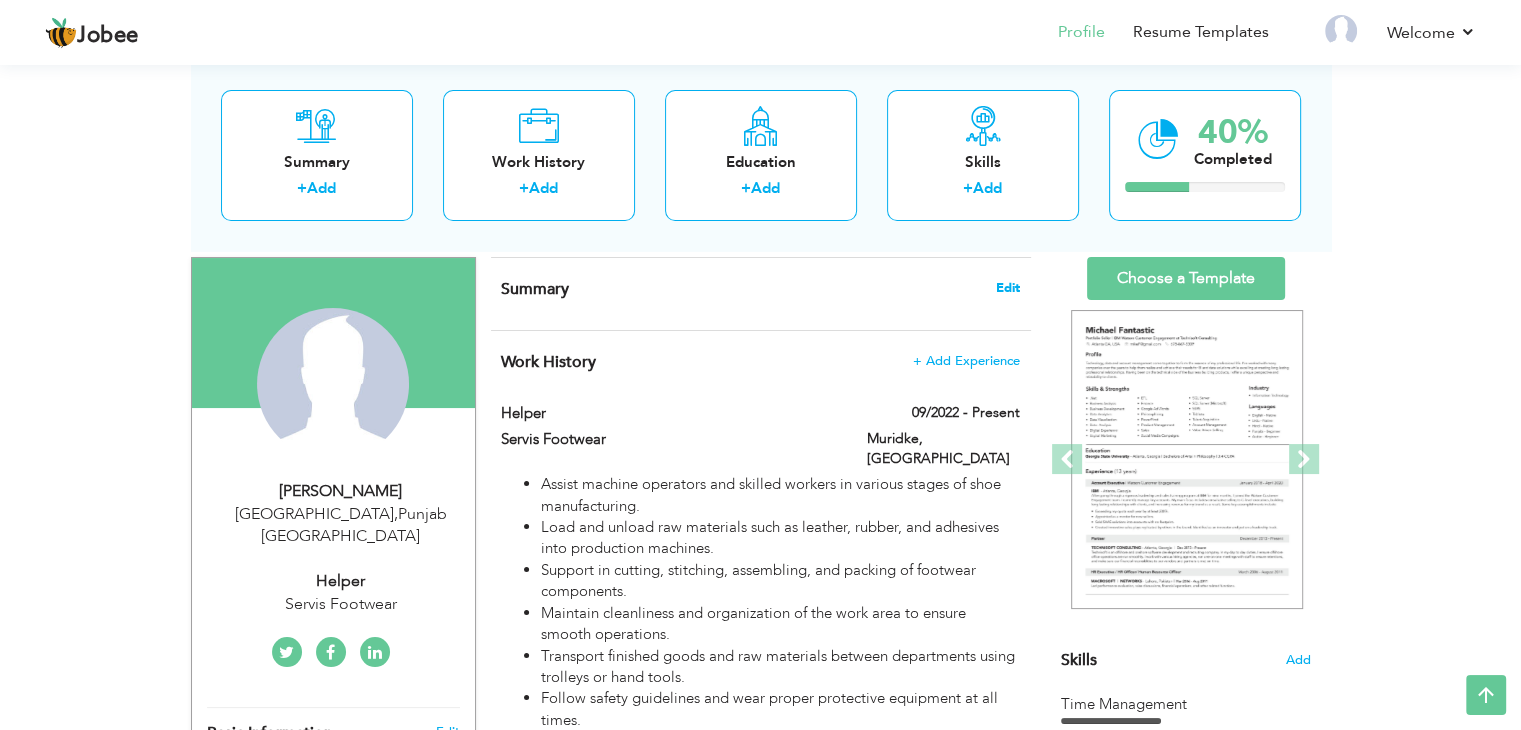 click on "Edit" at bounding box center (1008, 288) 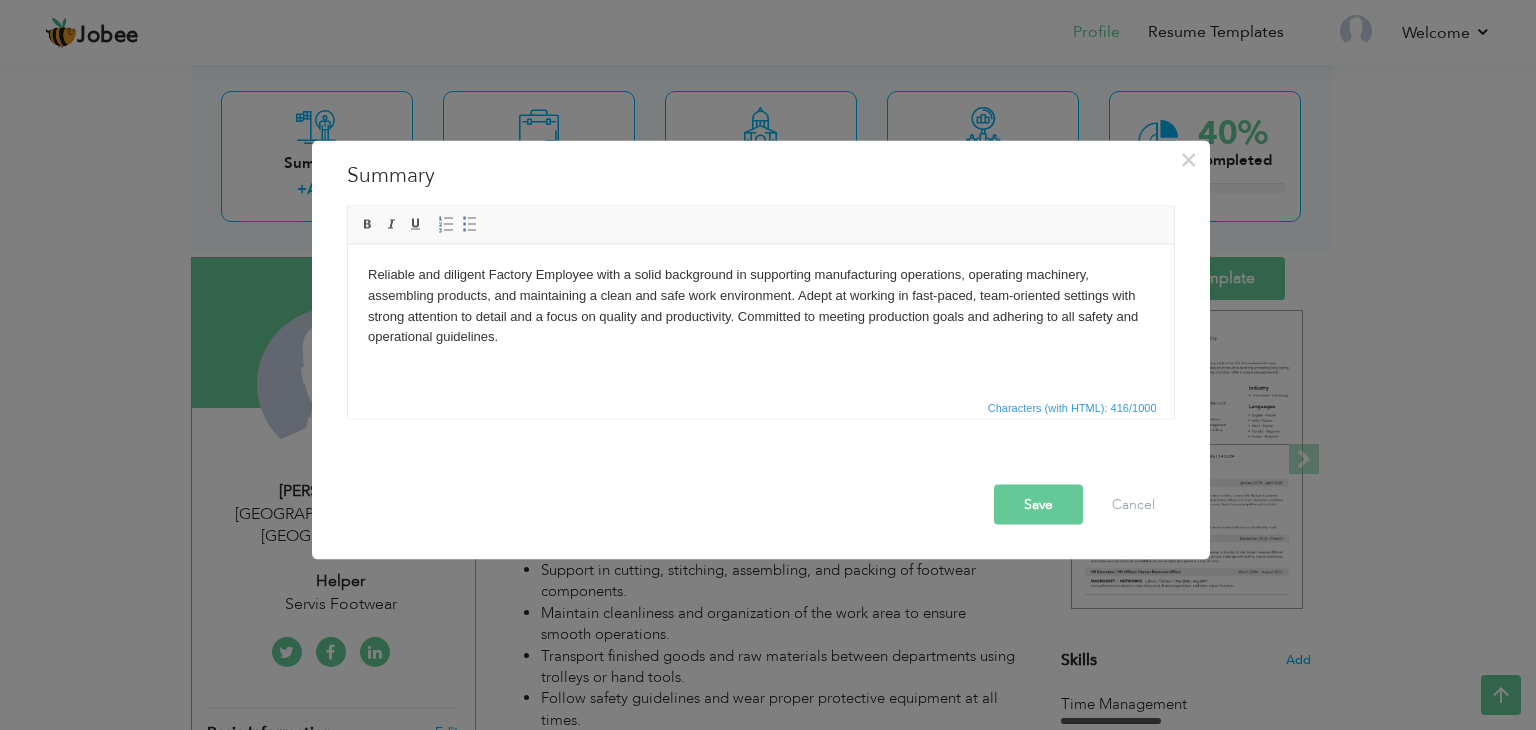 click on "Save" at bounding box center (1038, 505) 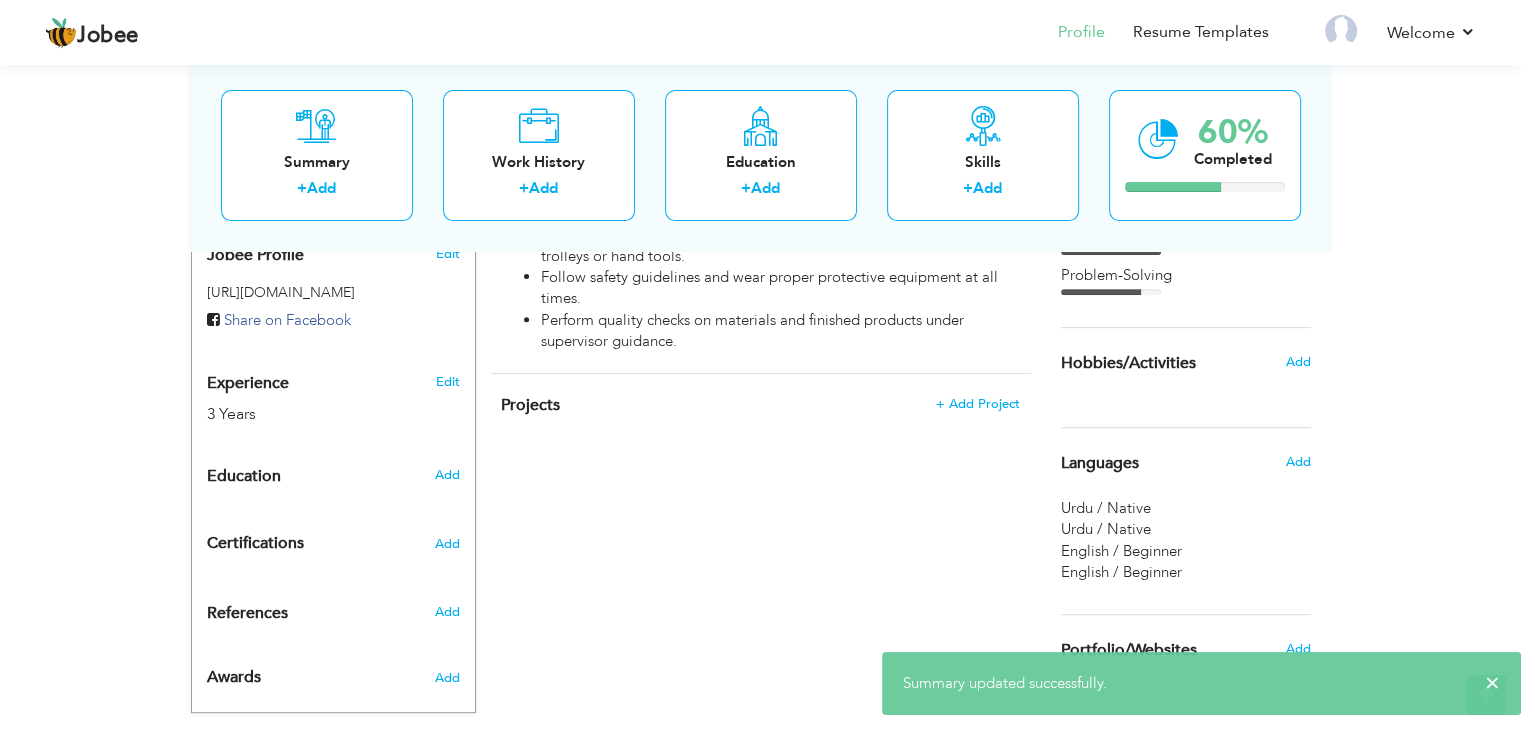 scroll, scrollTop: 680, scrollLeft: 0, axis: vertical 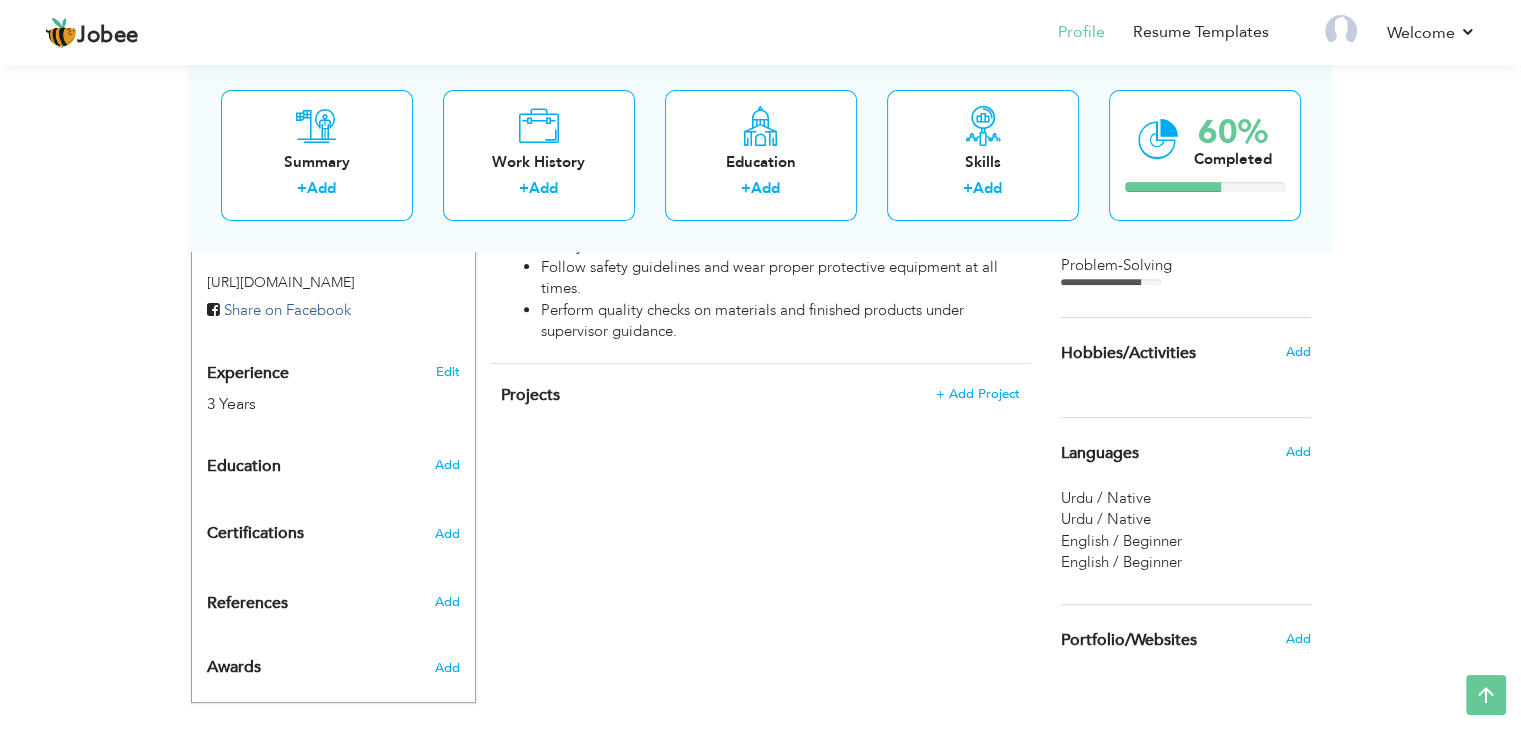 click on "Languages" at bounding box center (1100, 454) 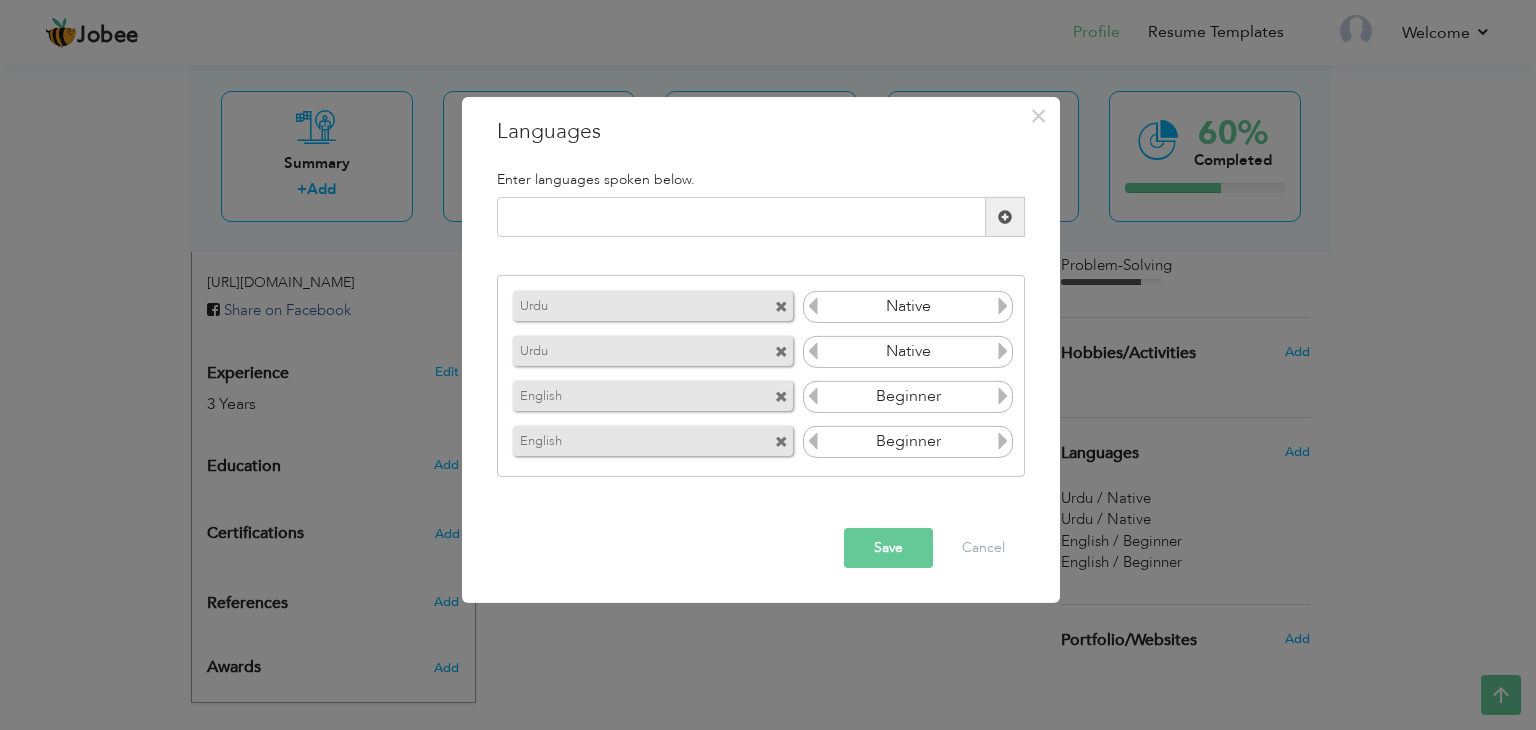 click on "Urdu" at bounding box center (653, 306) 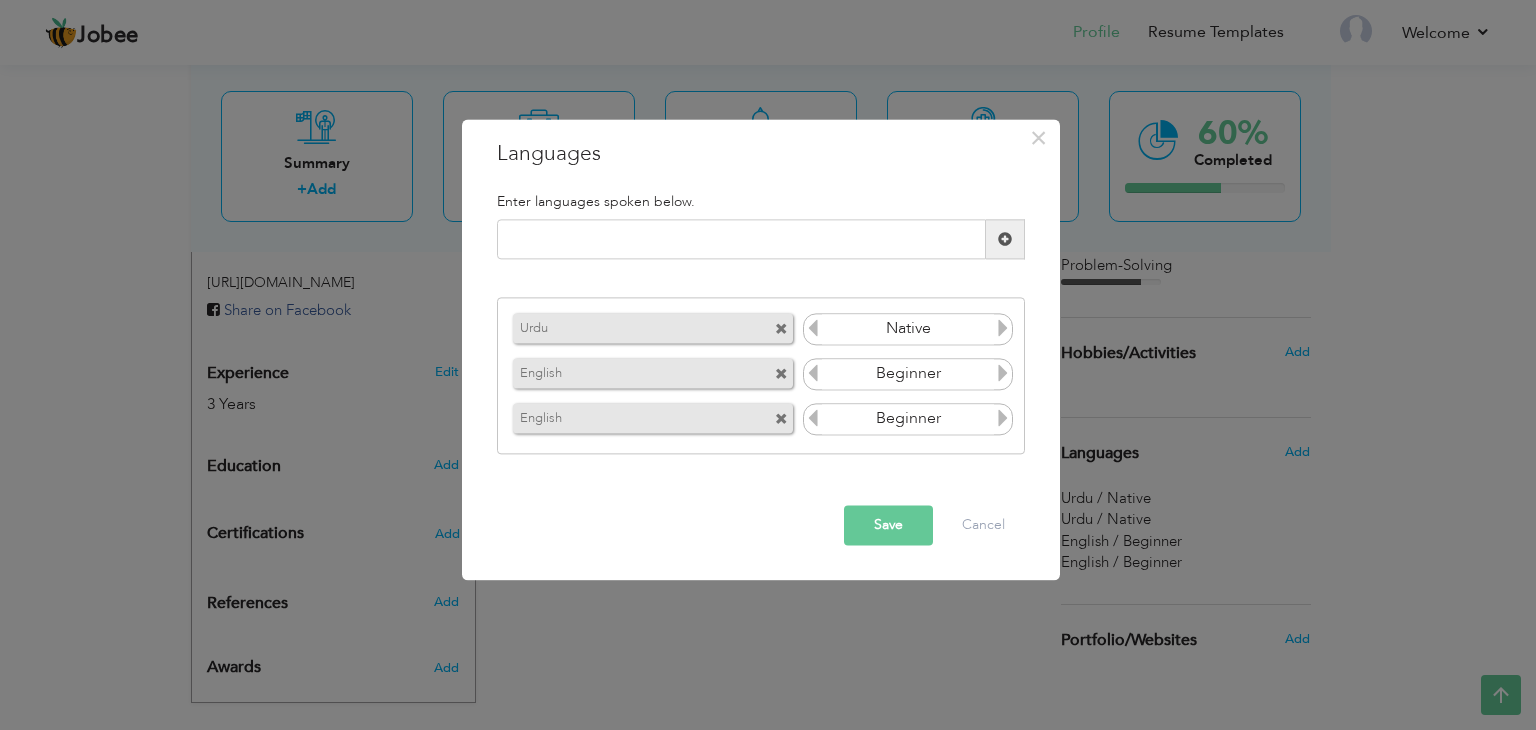 click at bounding box center [781, 374] 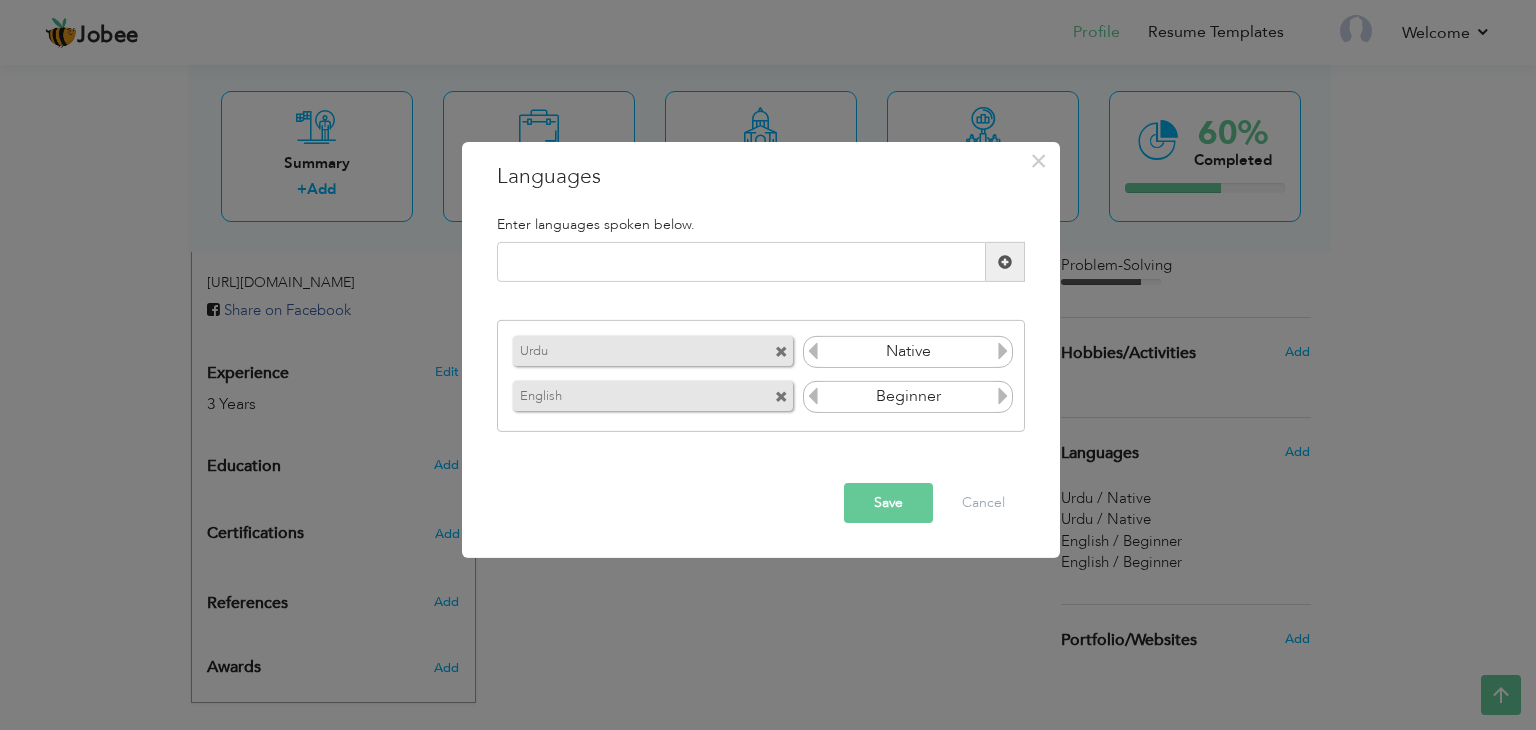 click on "Save" at bounding box center (888, 503) 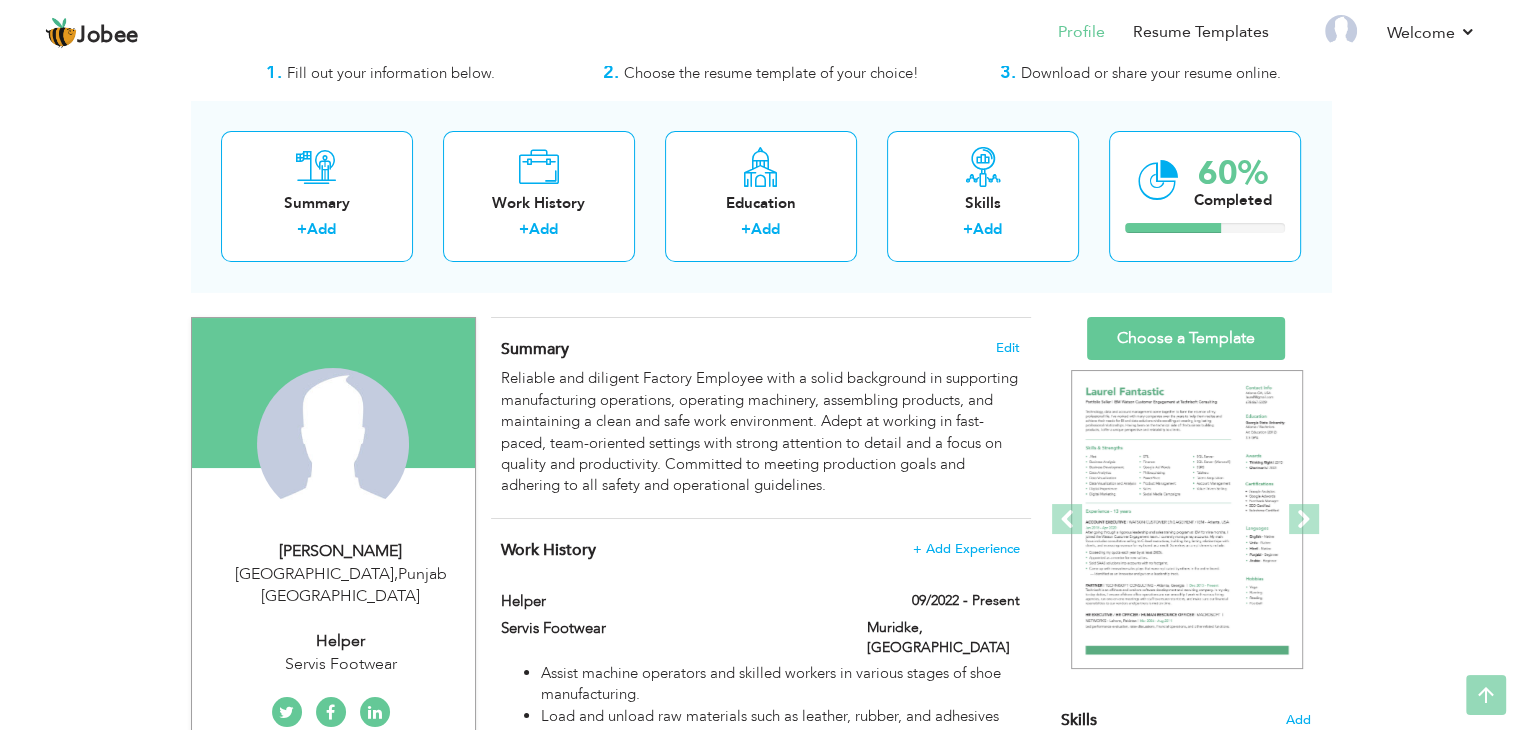scroll, scrollTop: 54, scrollLeft: 0, axis: vertical 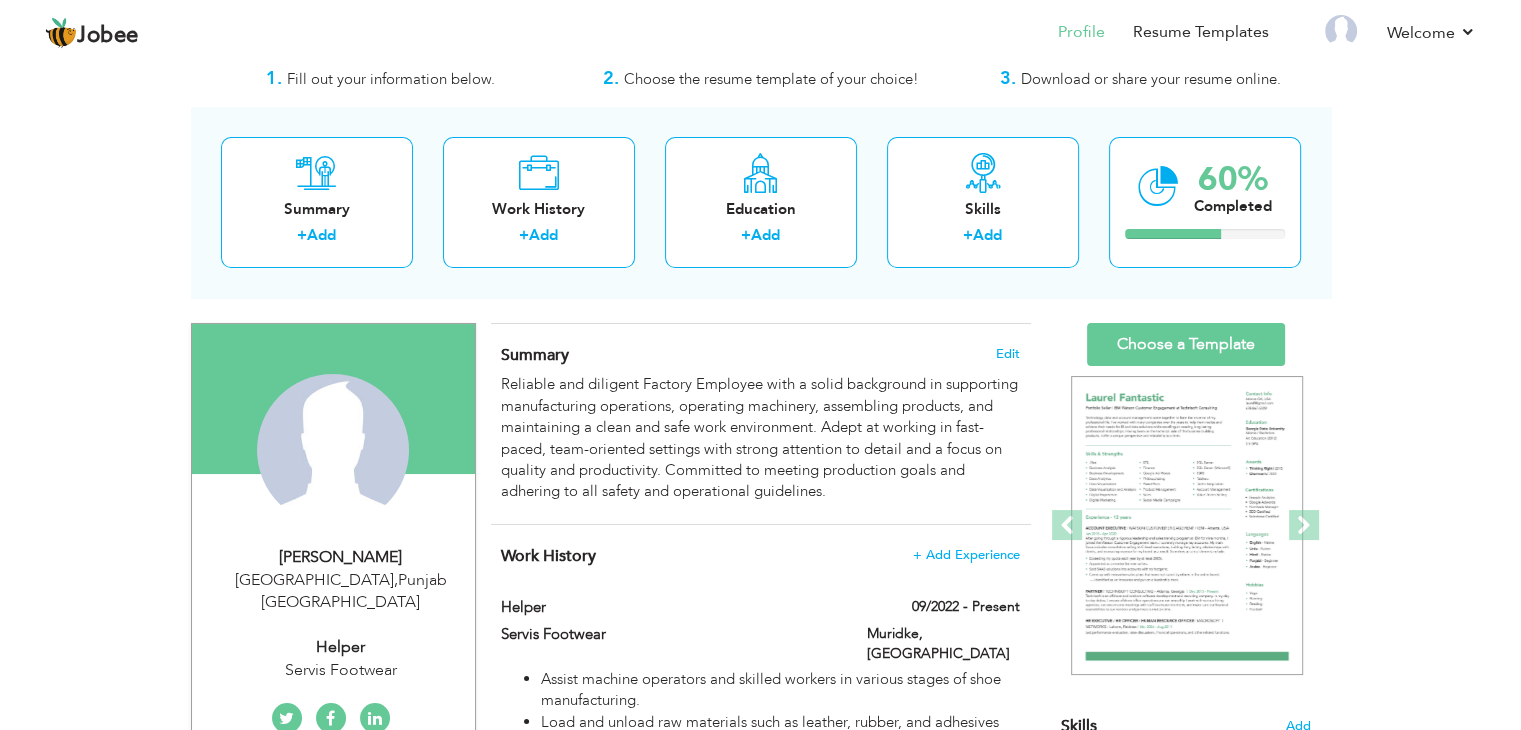 drag, startPoint x: 1497, startPoint y: 94, endPoint x: 1496, endPoint y: 113, distance: 19.026299 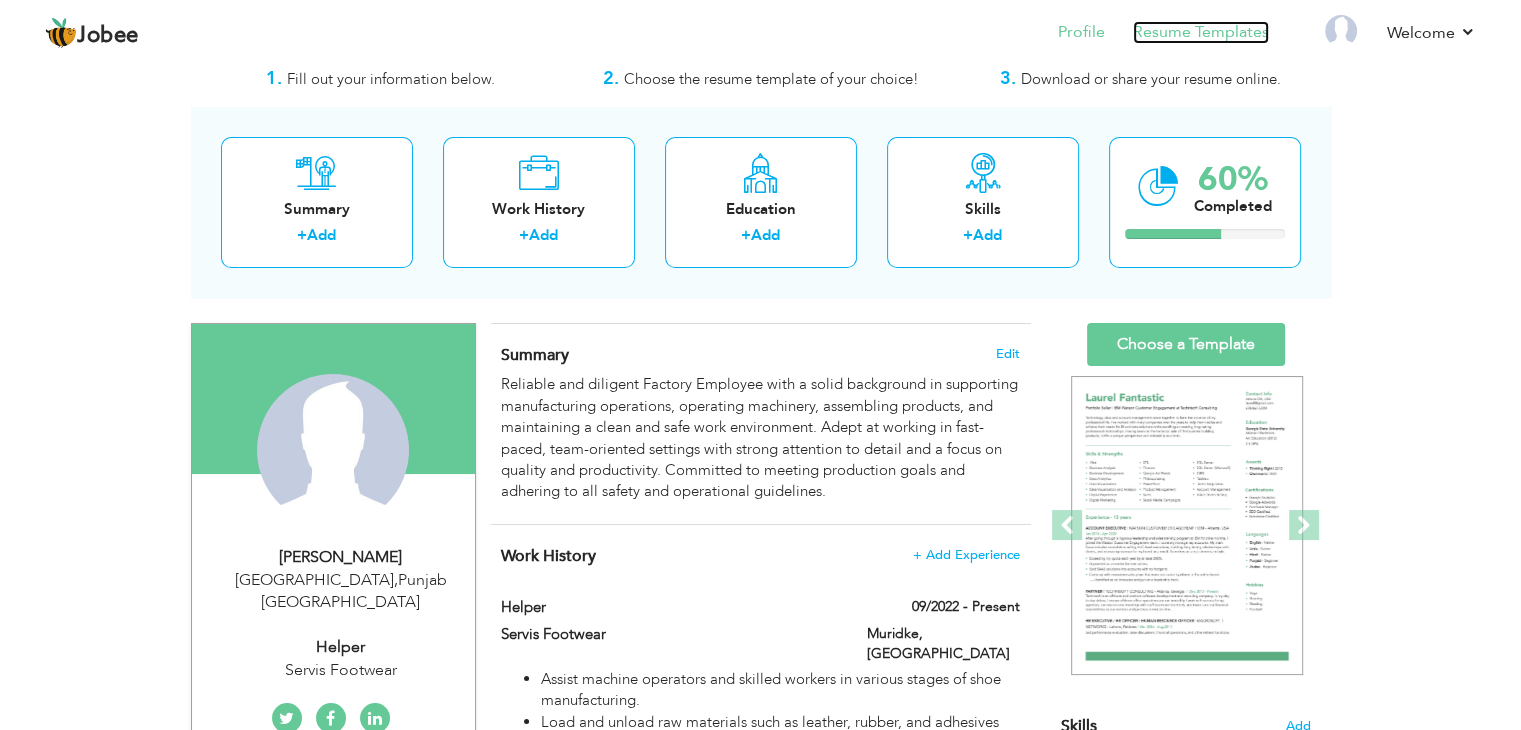click on "Resume Templates" at bounding box center (1201, 32) 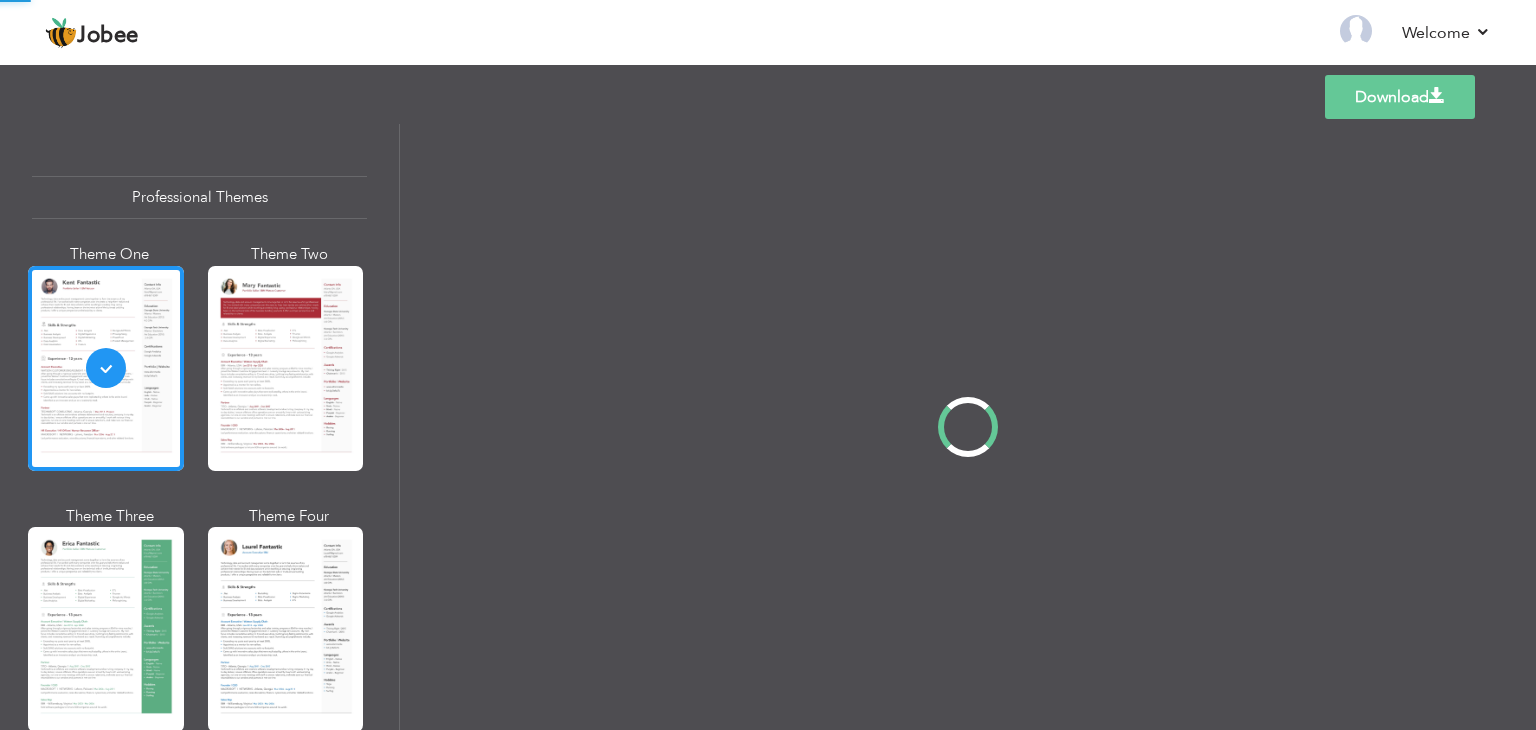 scroll, scrollTop: 0, scrollLeft: 0, axis: both 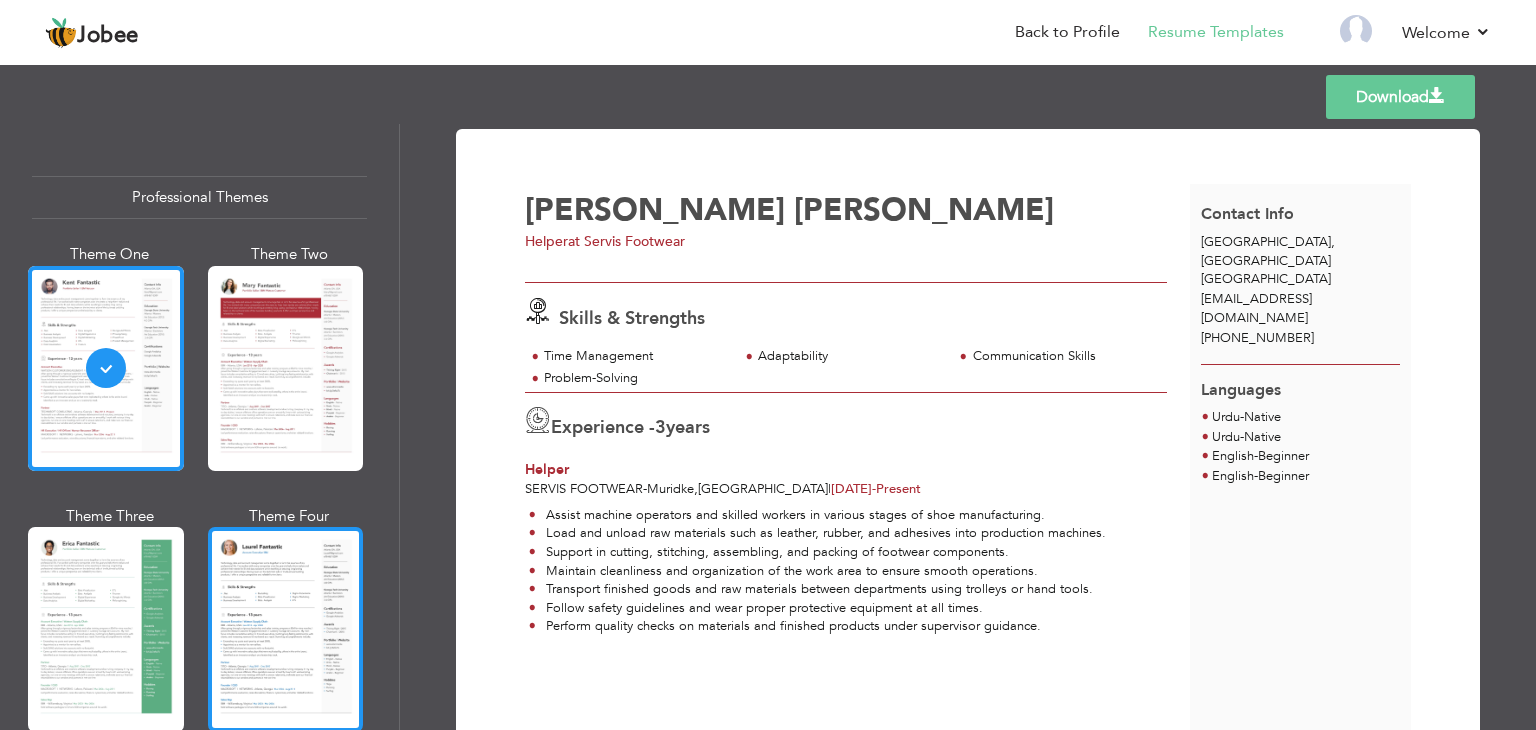 click at bounding box center (286, 629) 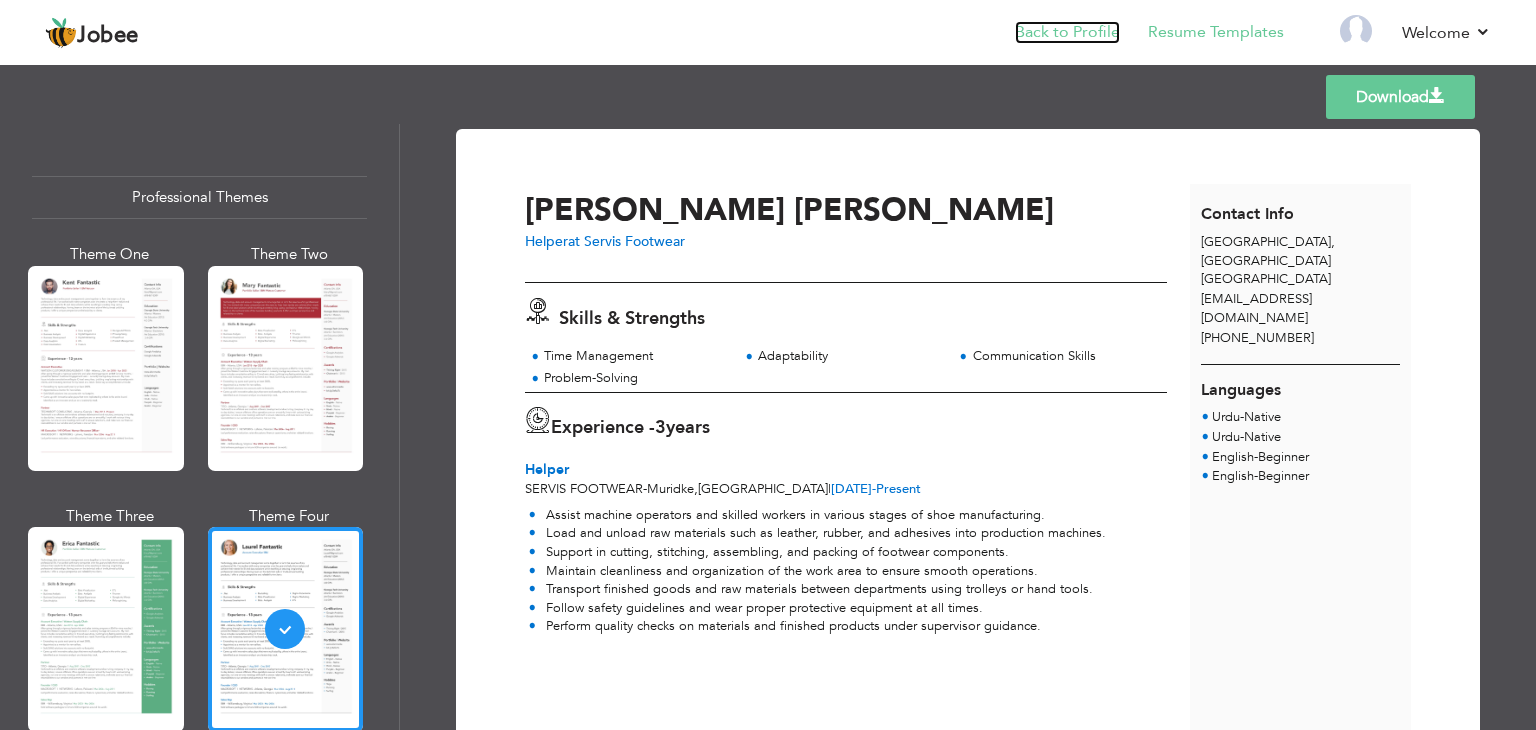 click on "Back to Profile" at bounding box center (1067, 32) 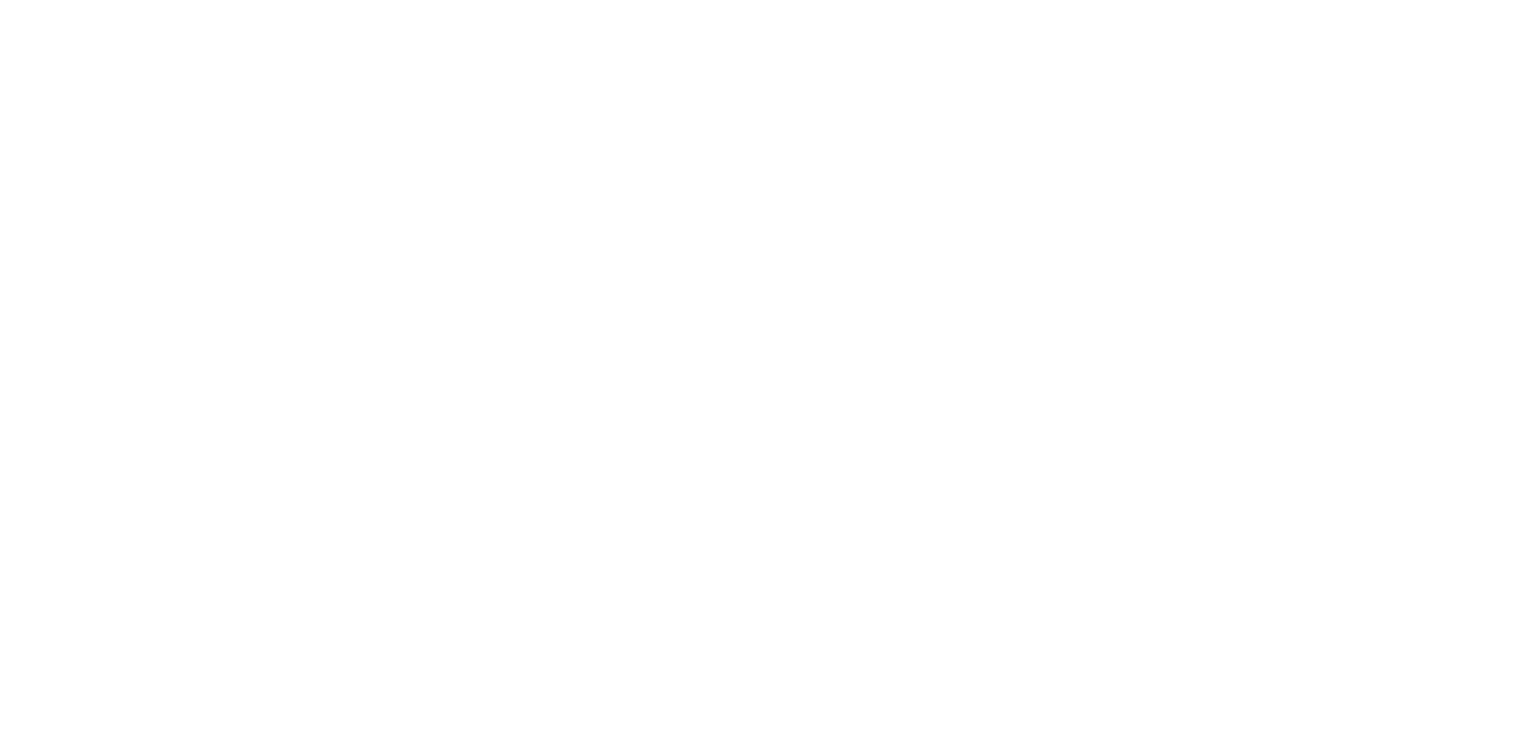scroll, scrollTop: 0, scrollLeft: 0, axis: both 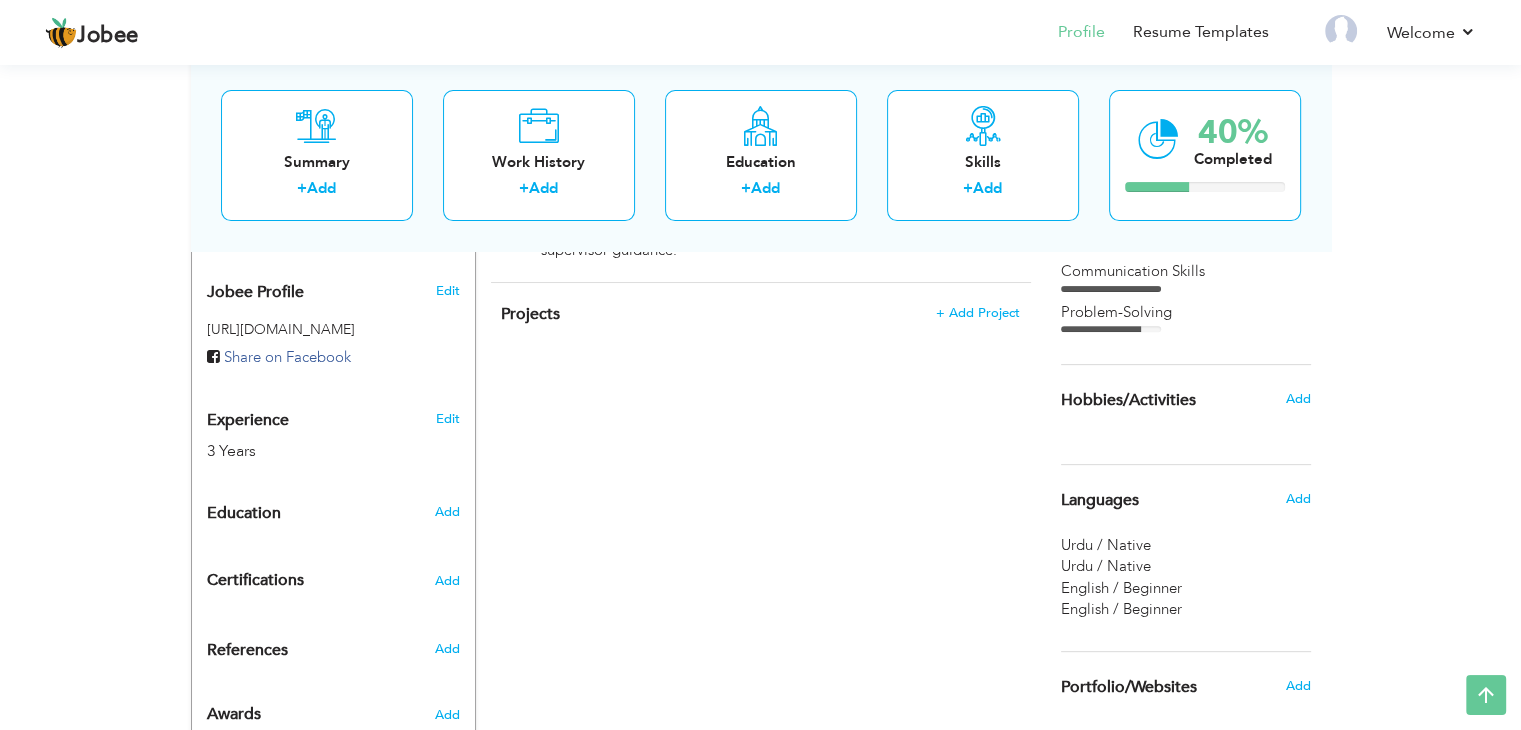 click on "Languages" at bounding box center (1100, 501) 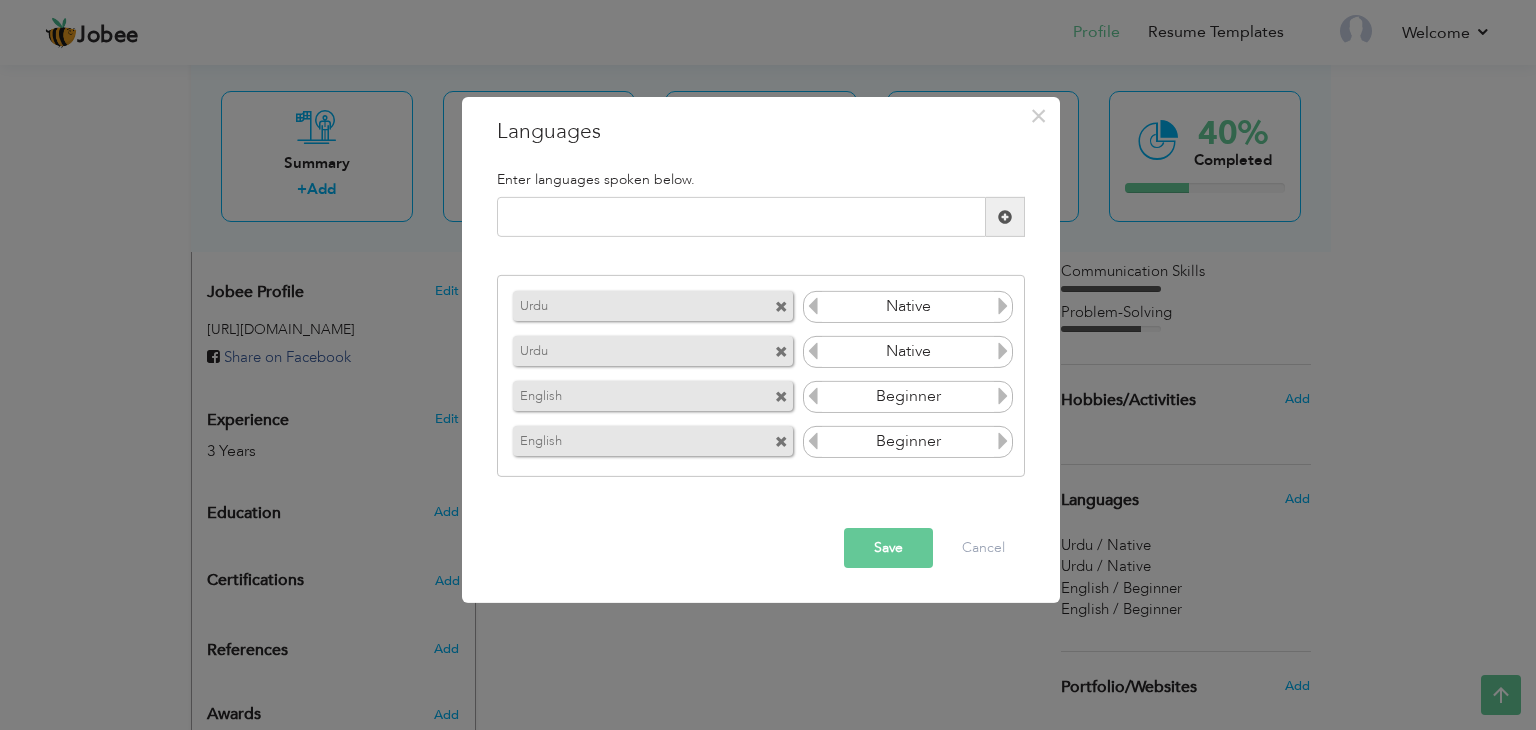 click at bounding box center (781, 307) 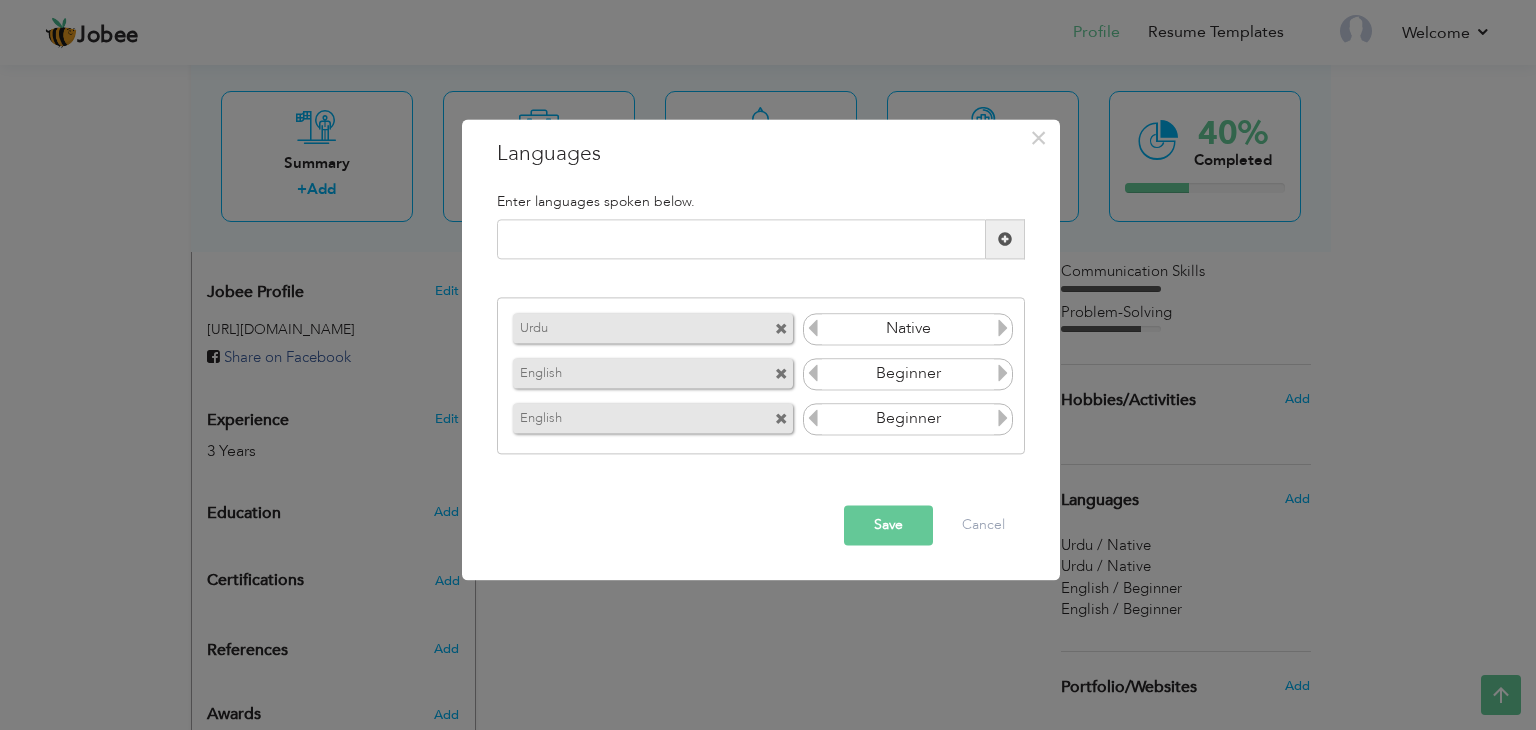 click at bounding box center (781, 329) 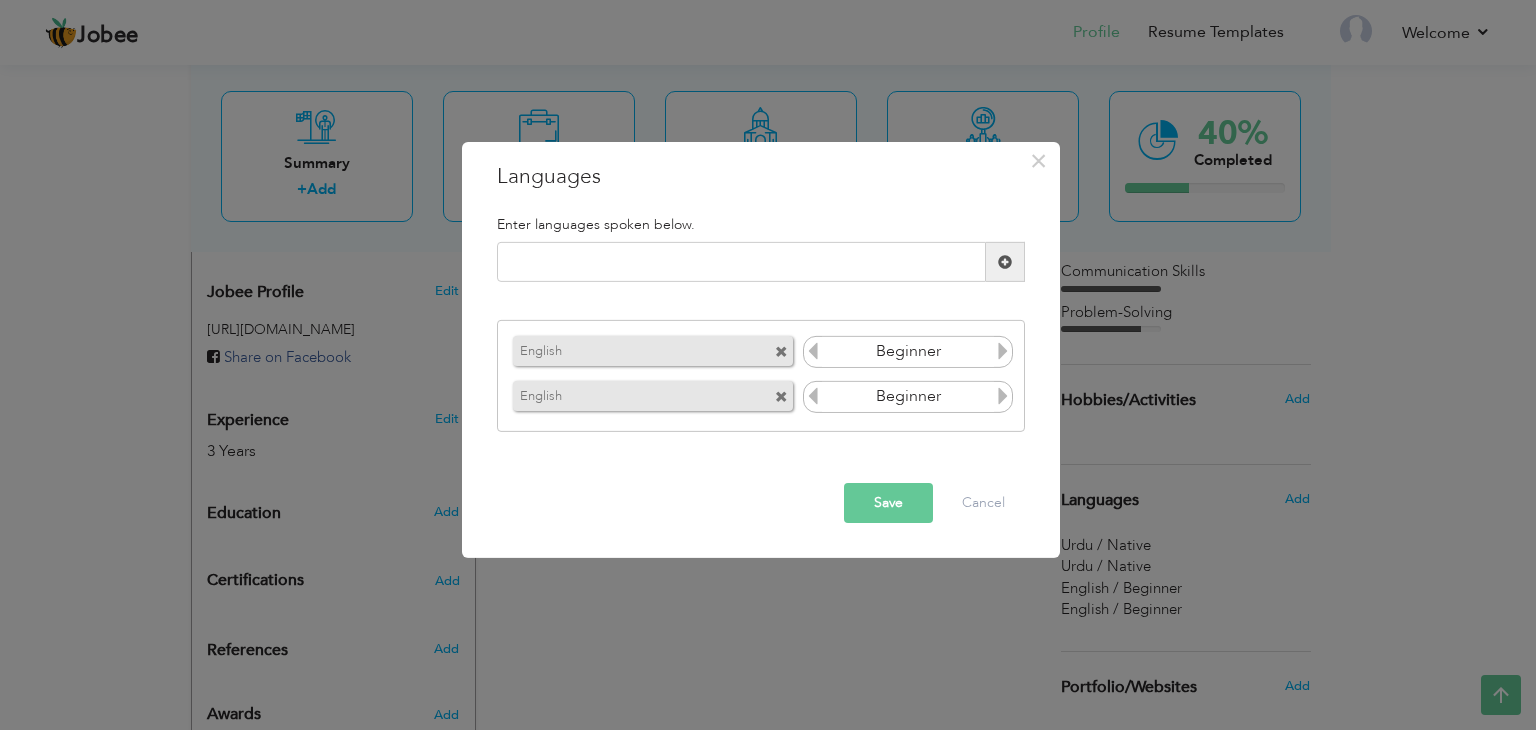 click at bounding box center (781, 352) 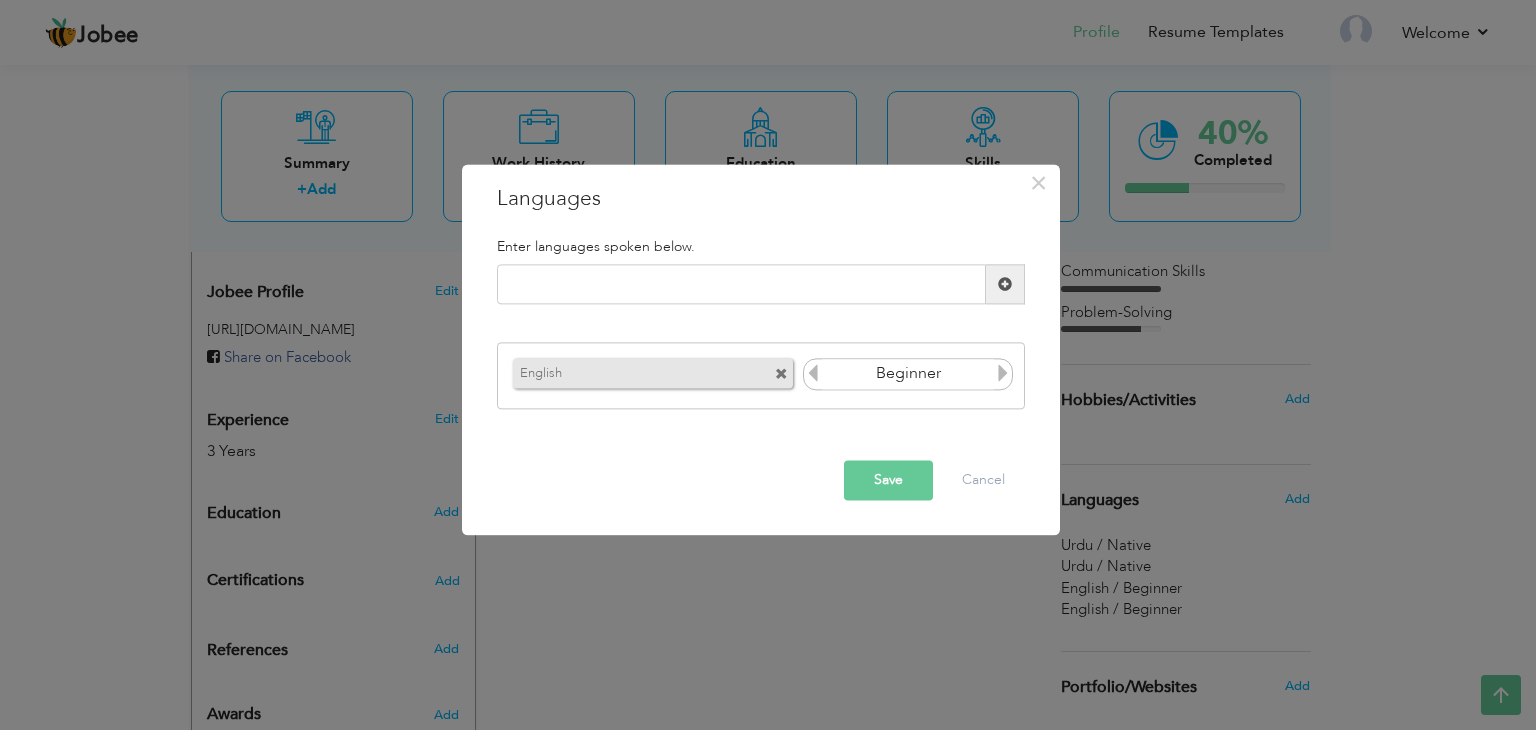 click at bounding box center [781, 374] 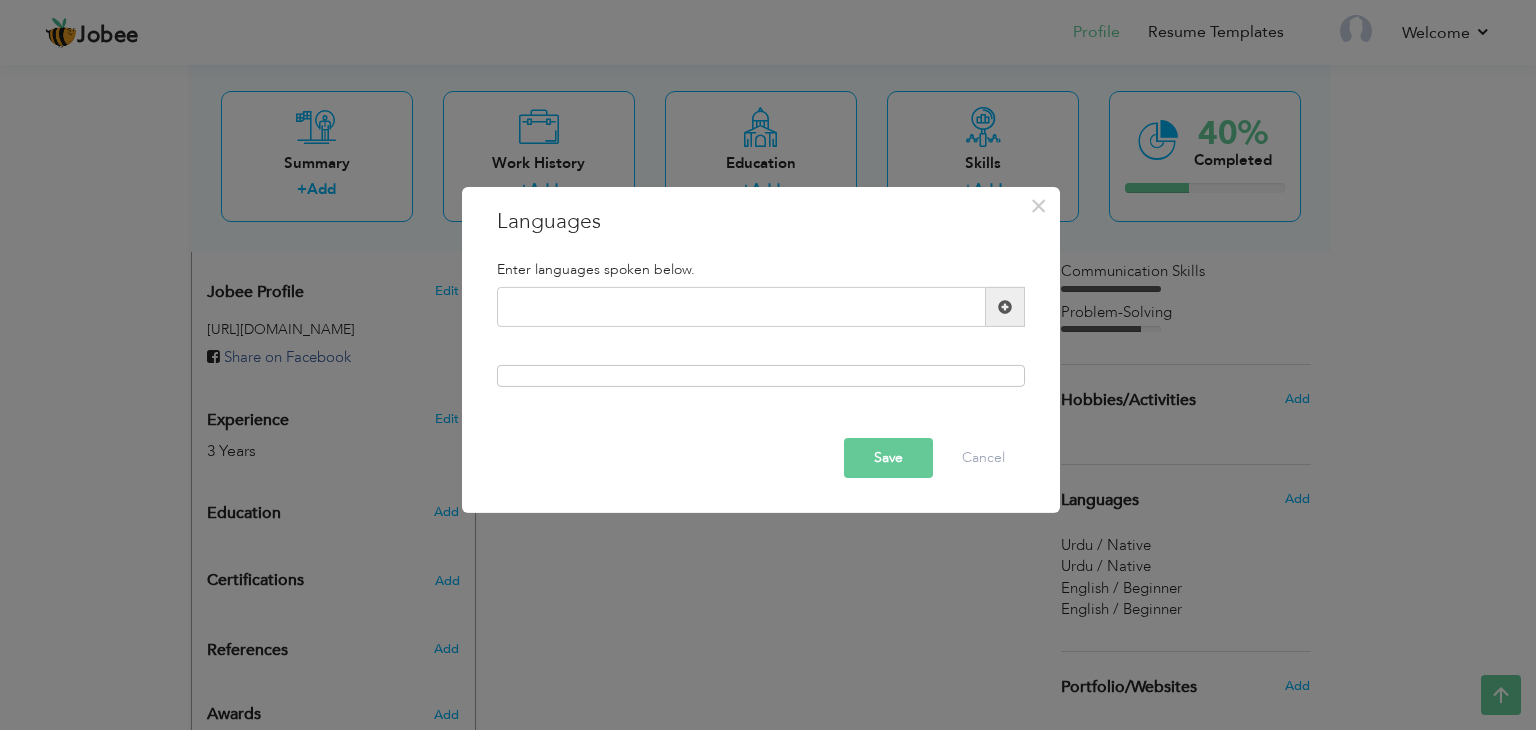click on "Save" at bounding box center [888, 458] 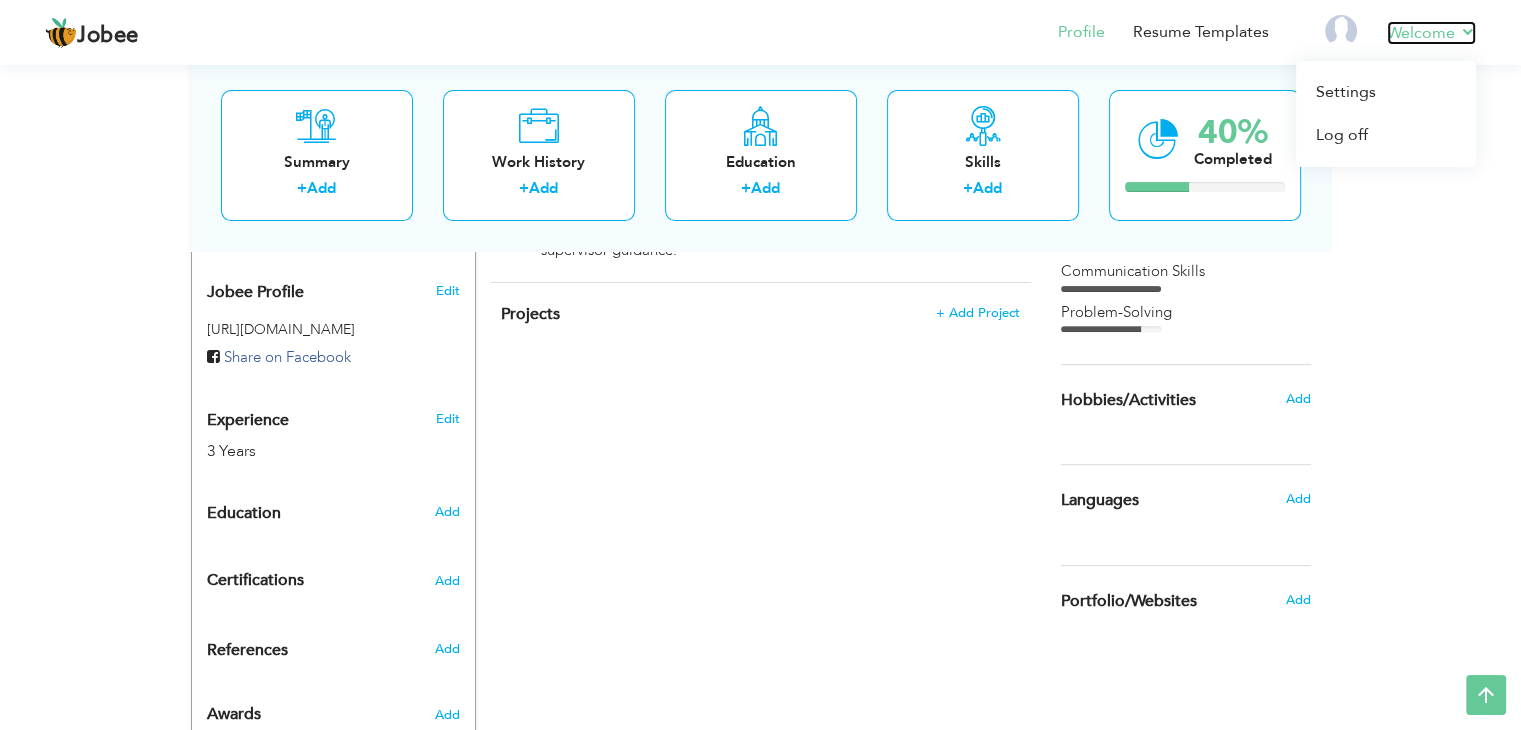 click on "Welcome" at bounding box center [1431, 33] 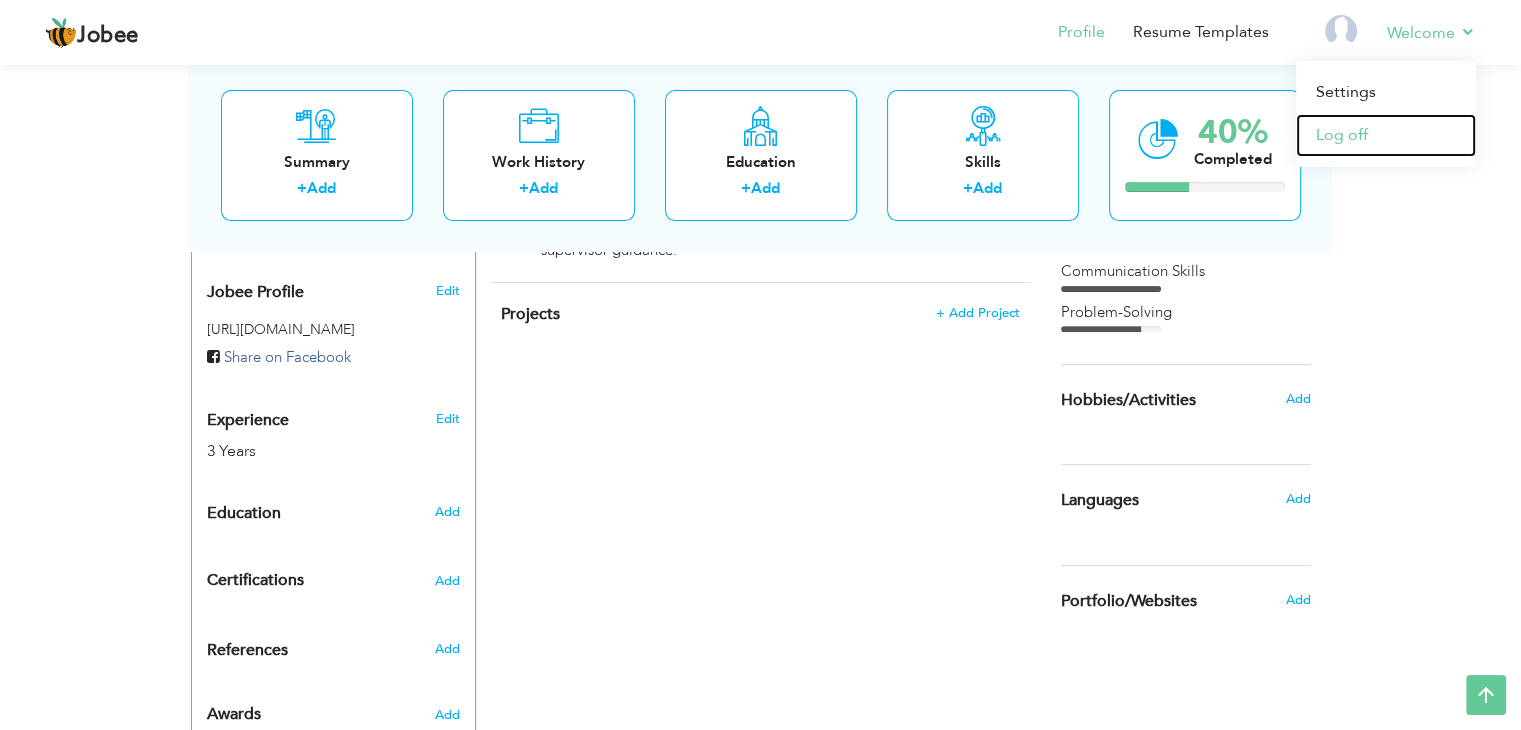 click on "Log off" at bounding box center (1386, 135) 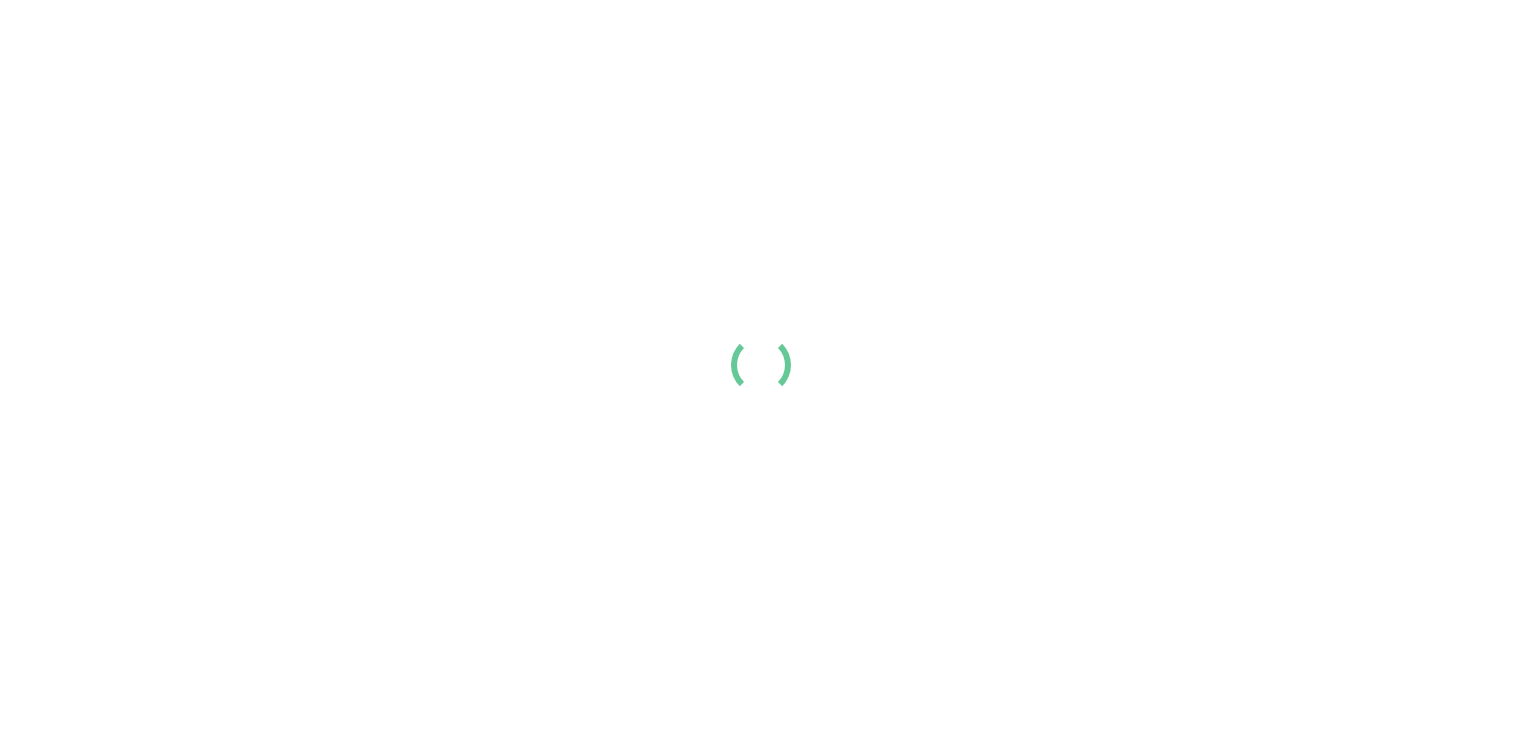 scroll, scrollTop: 0, scrollLeft: 0, axis: both 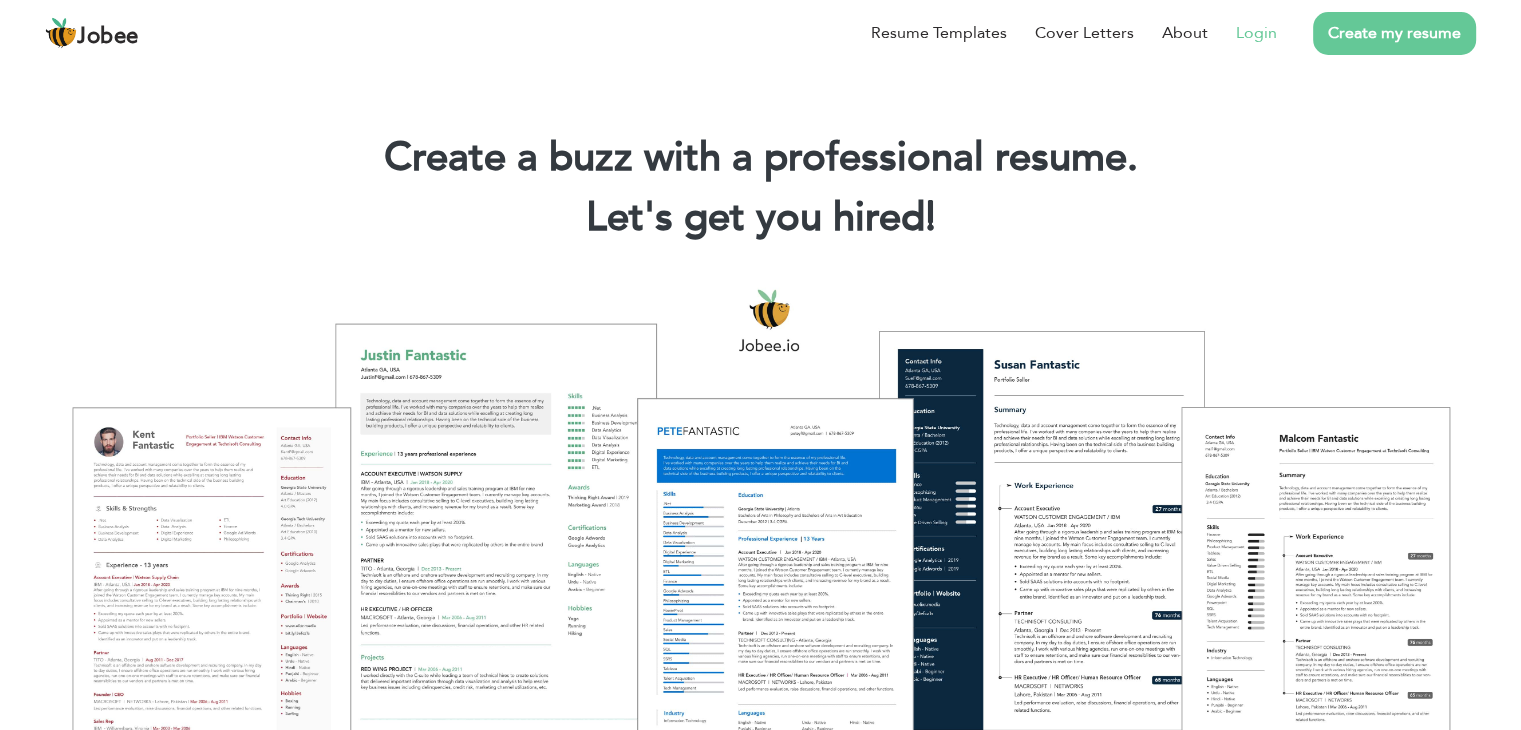 click on "Login" at bounding box center (1256, 33) 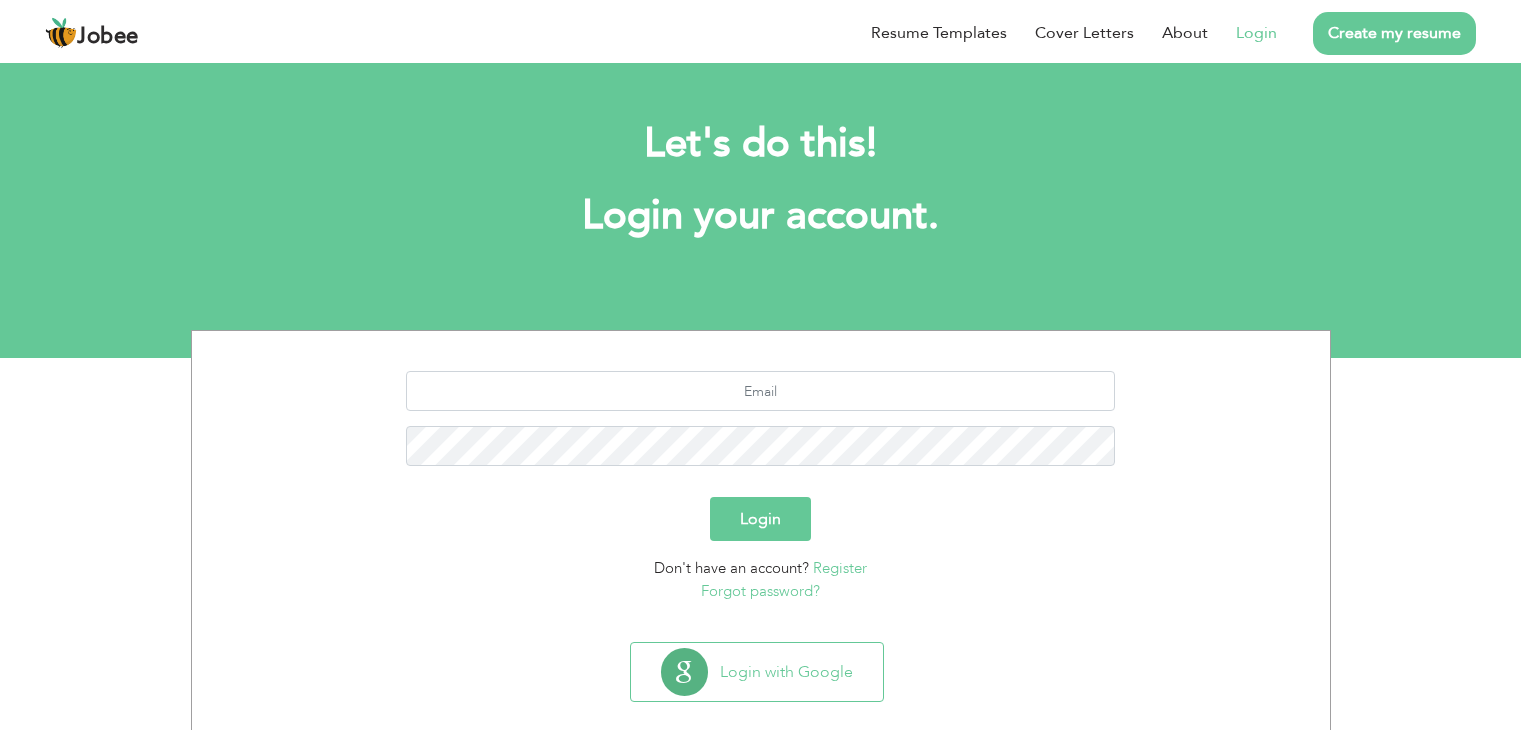 scroll, scrollTop: 0, scrollLeft: 0, axis: both 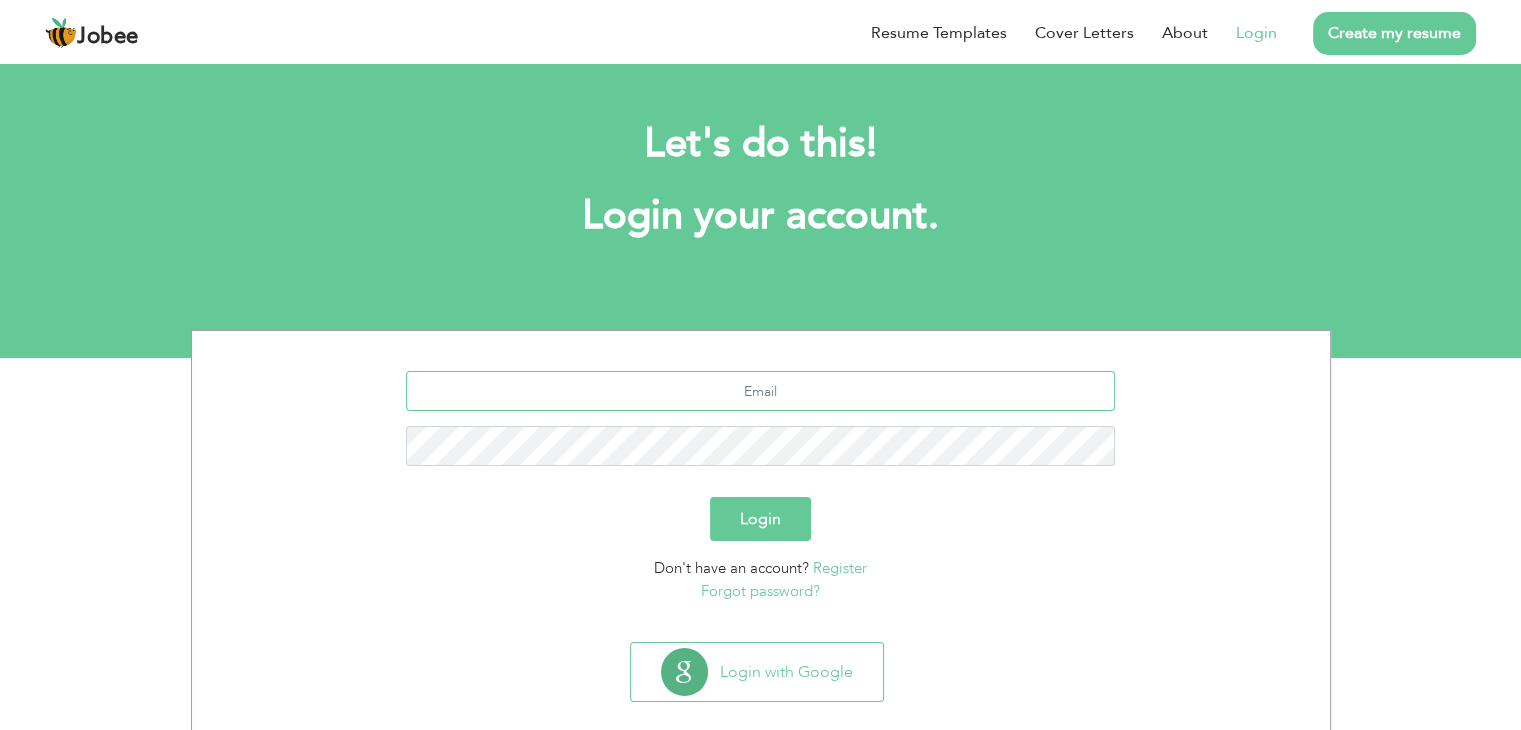 click at bounding box center (760, 391) 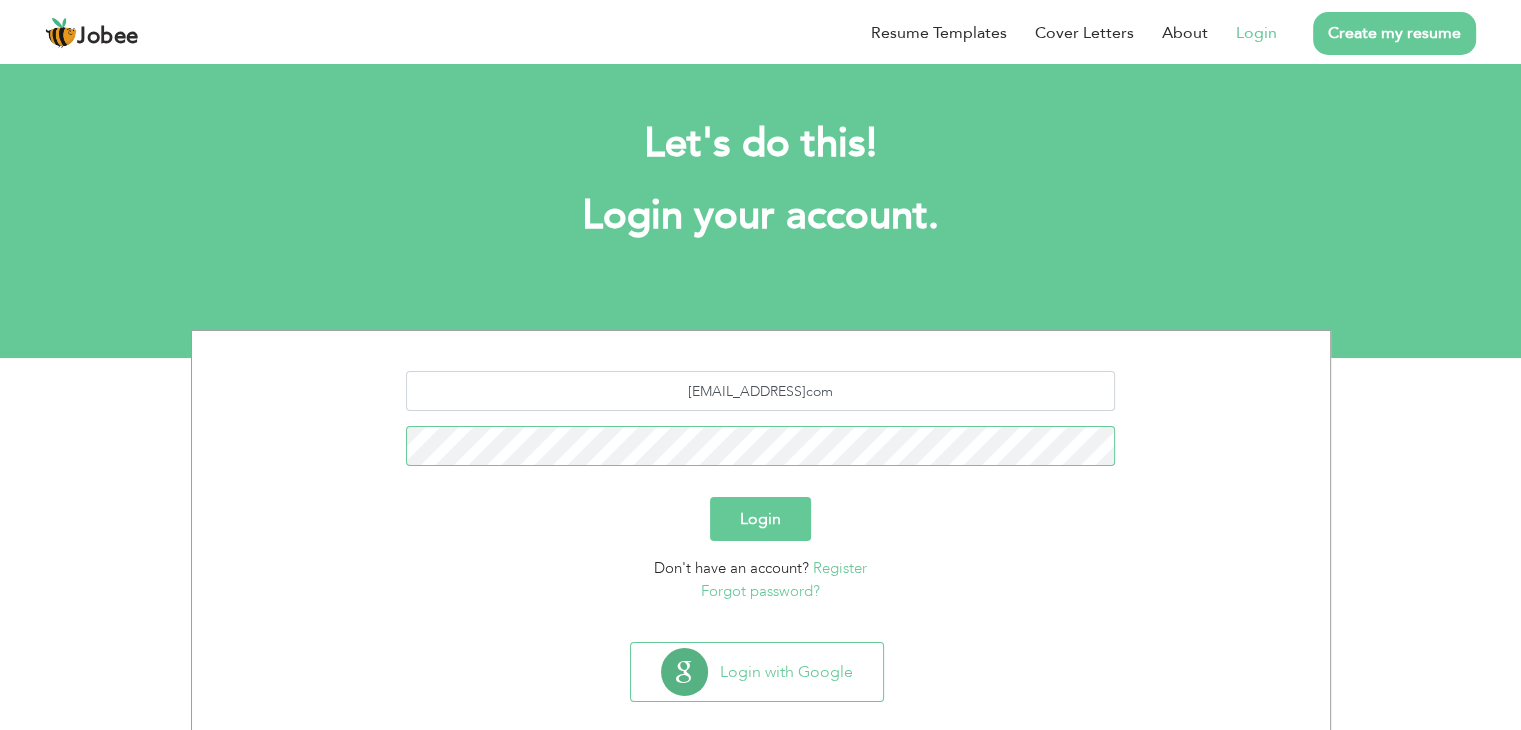 click on "Login" at bounding box center [760, 519] 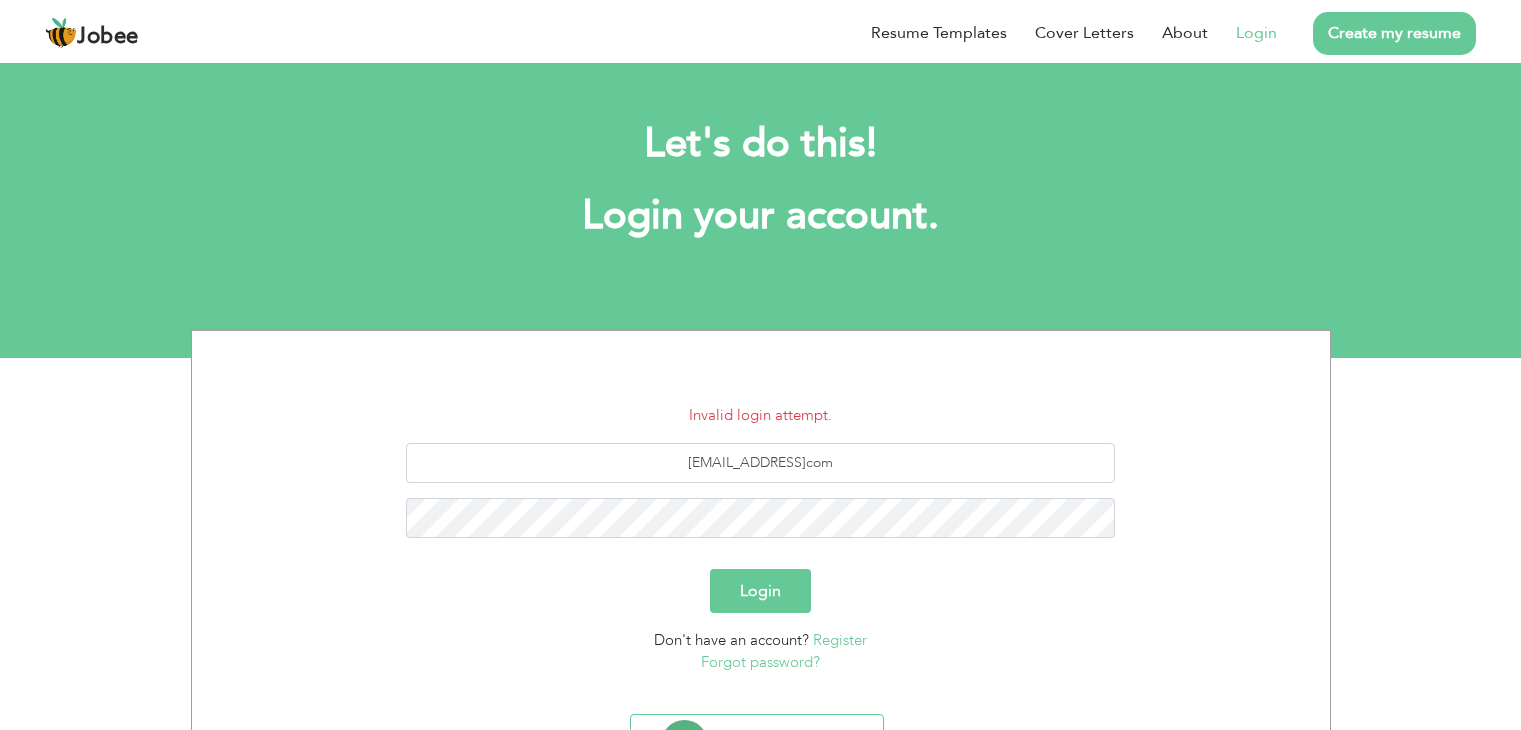 scroll, scrollTop: 0, scrollLeft: 0, axis: both 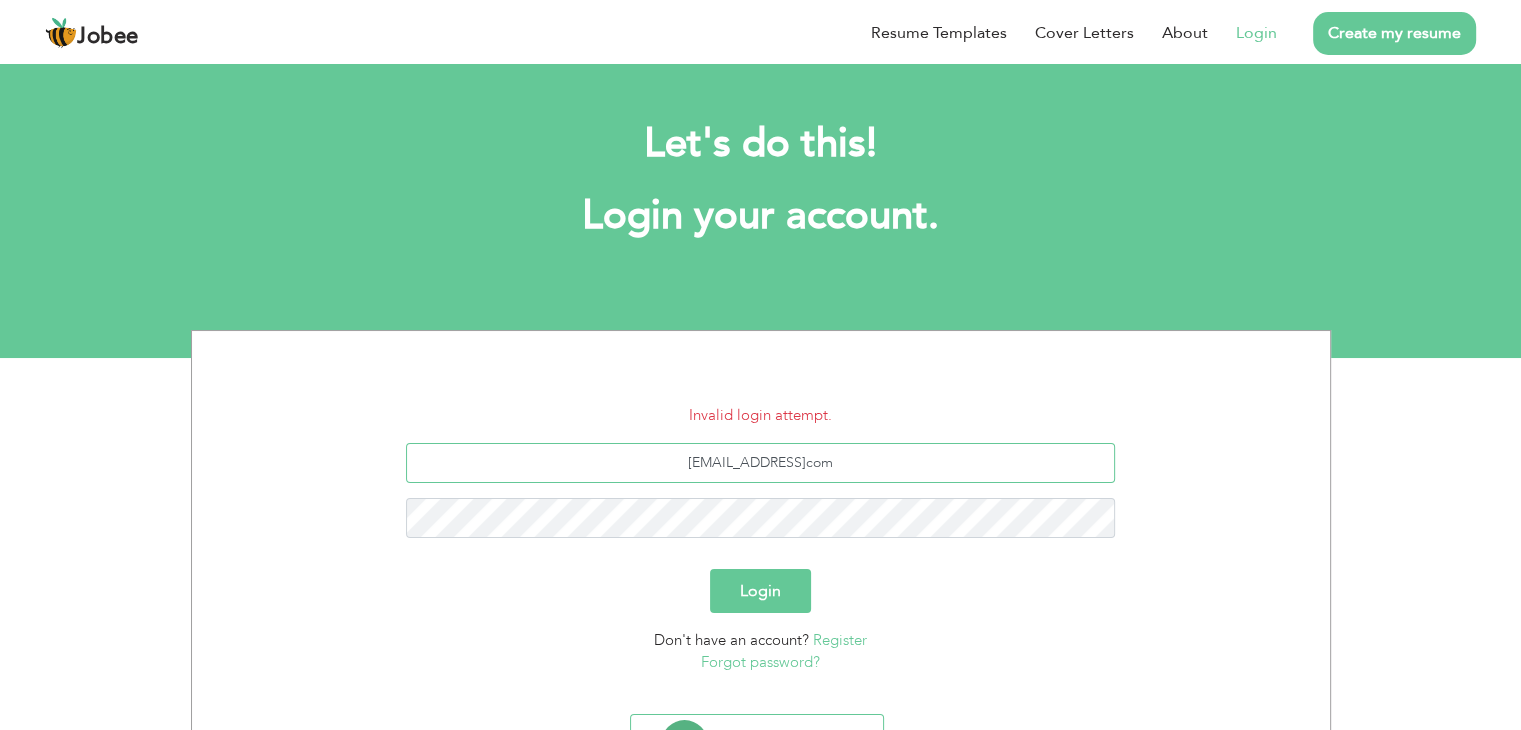 click on "[EMAIL_ADDRESS]com" at bounding box center (760, 463) 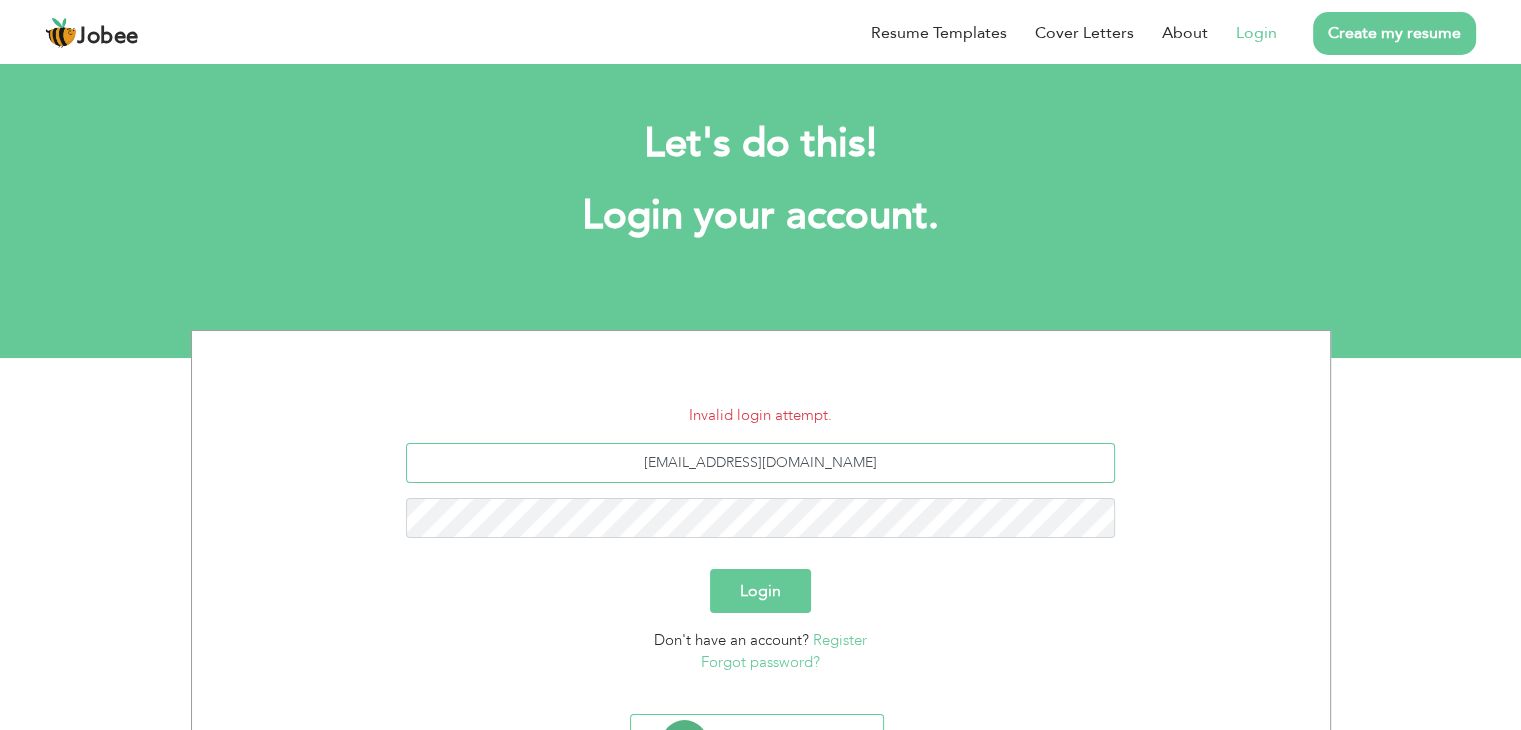 type on "[EMAIL_ADDRESS][DOMAIN_NAME]" 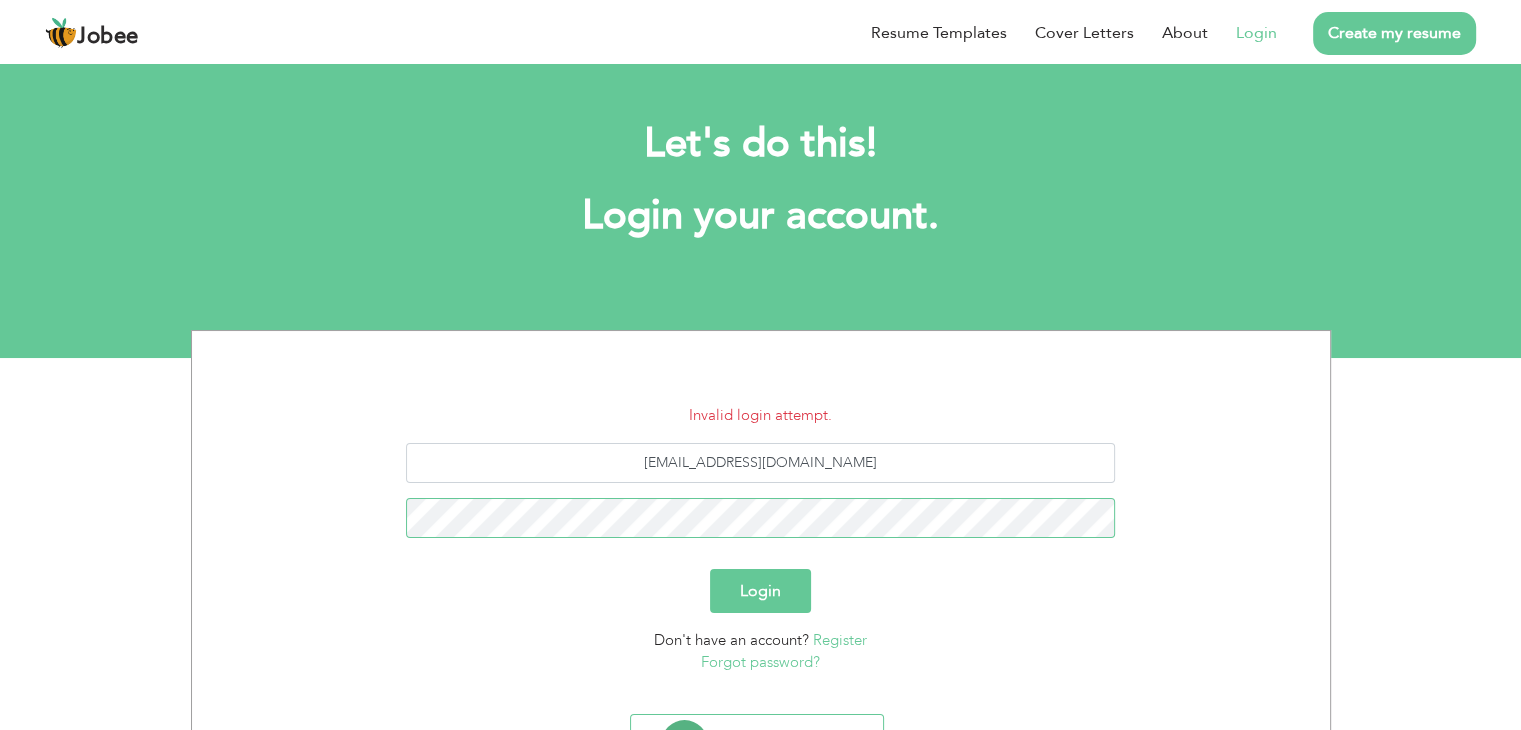click on "Login" at bounding box center (760, 591) 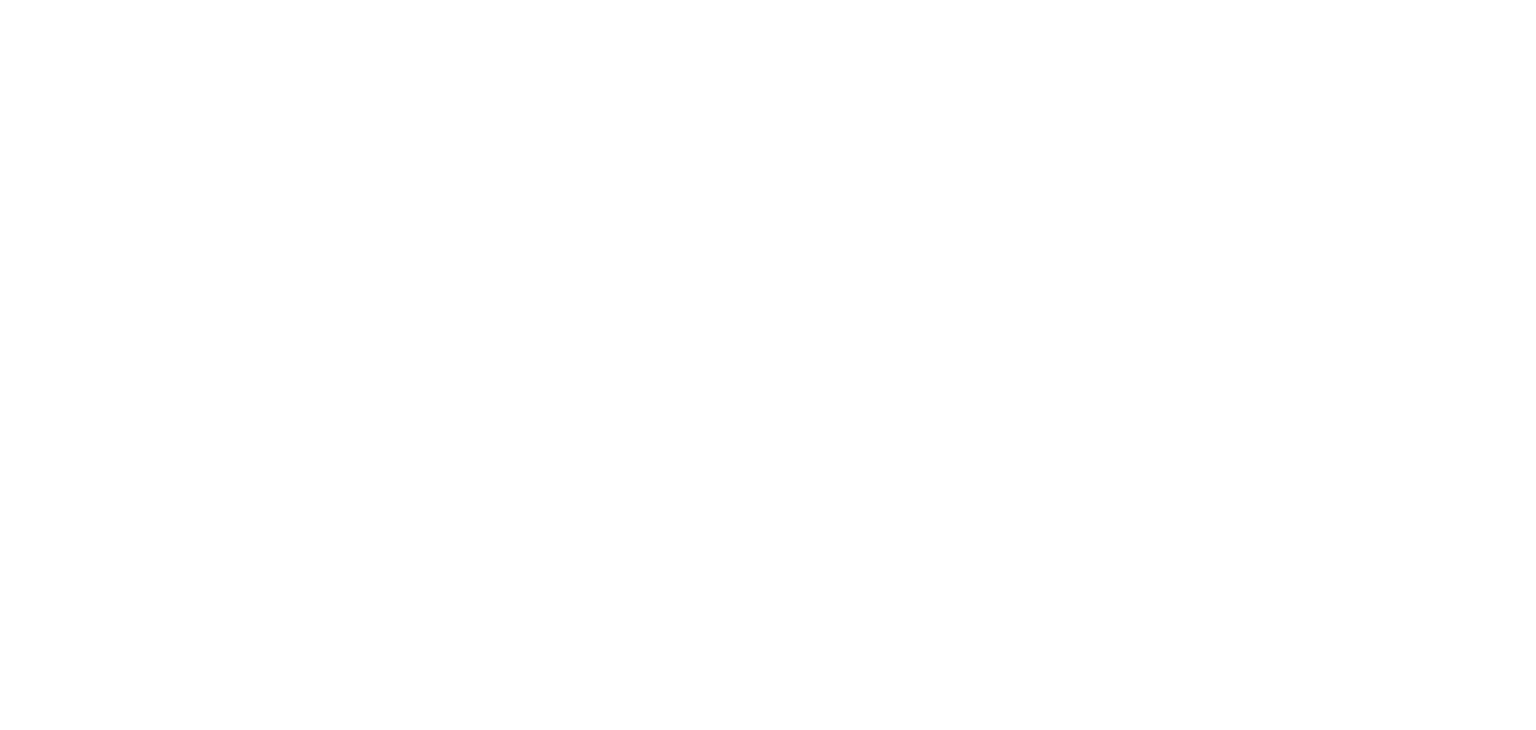 scroll, scrollTop: 0, scrollLeft: 0, axis: both 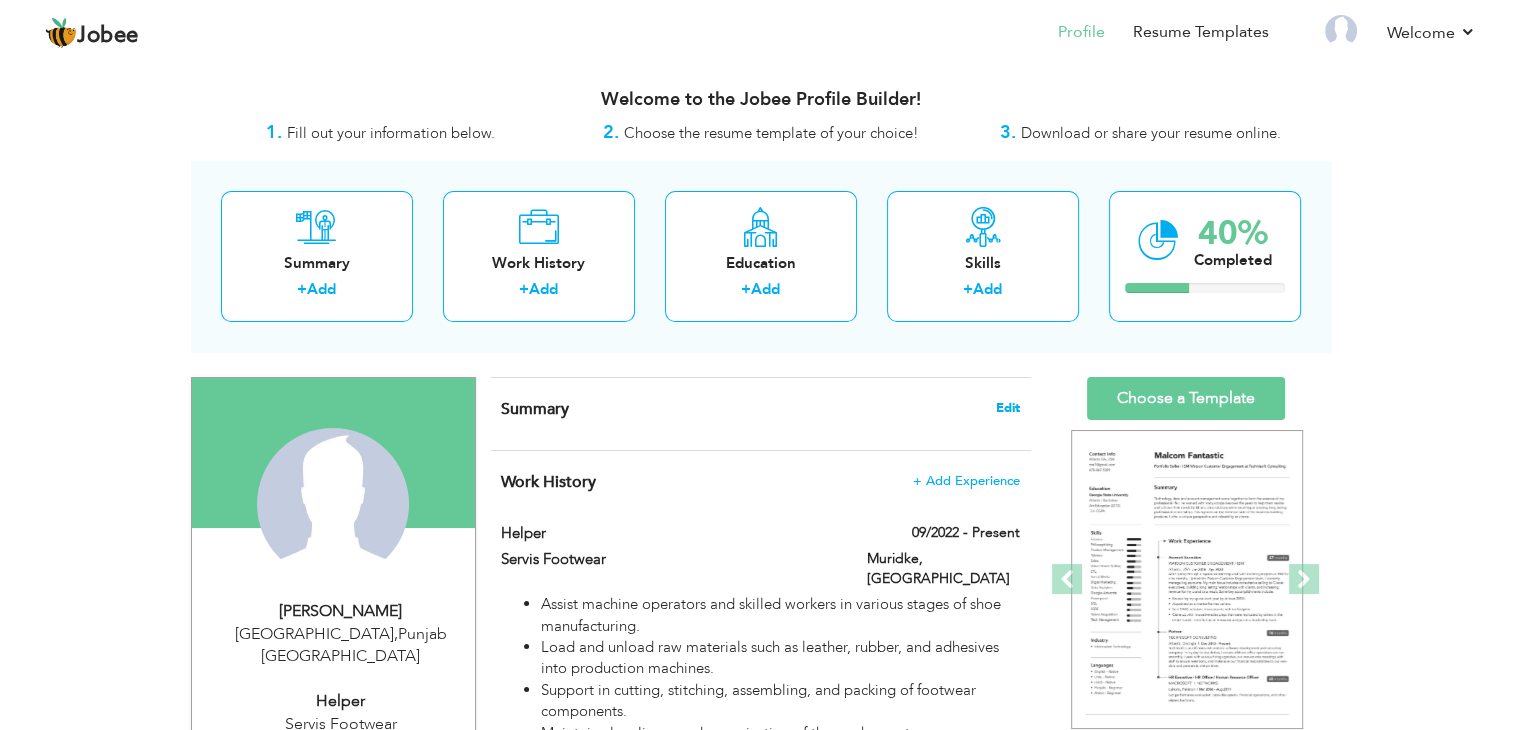 click on "Edit" at bounding box center [1008, 408] 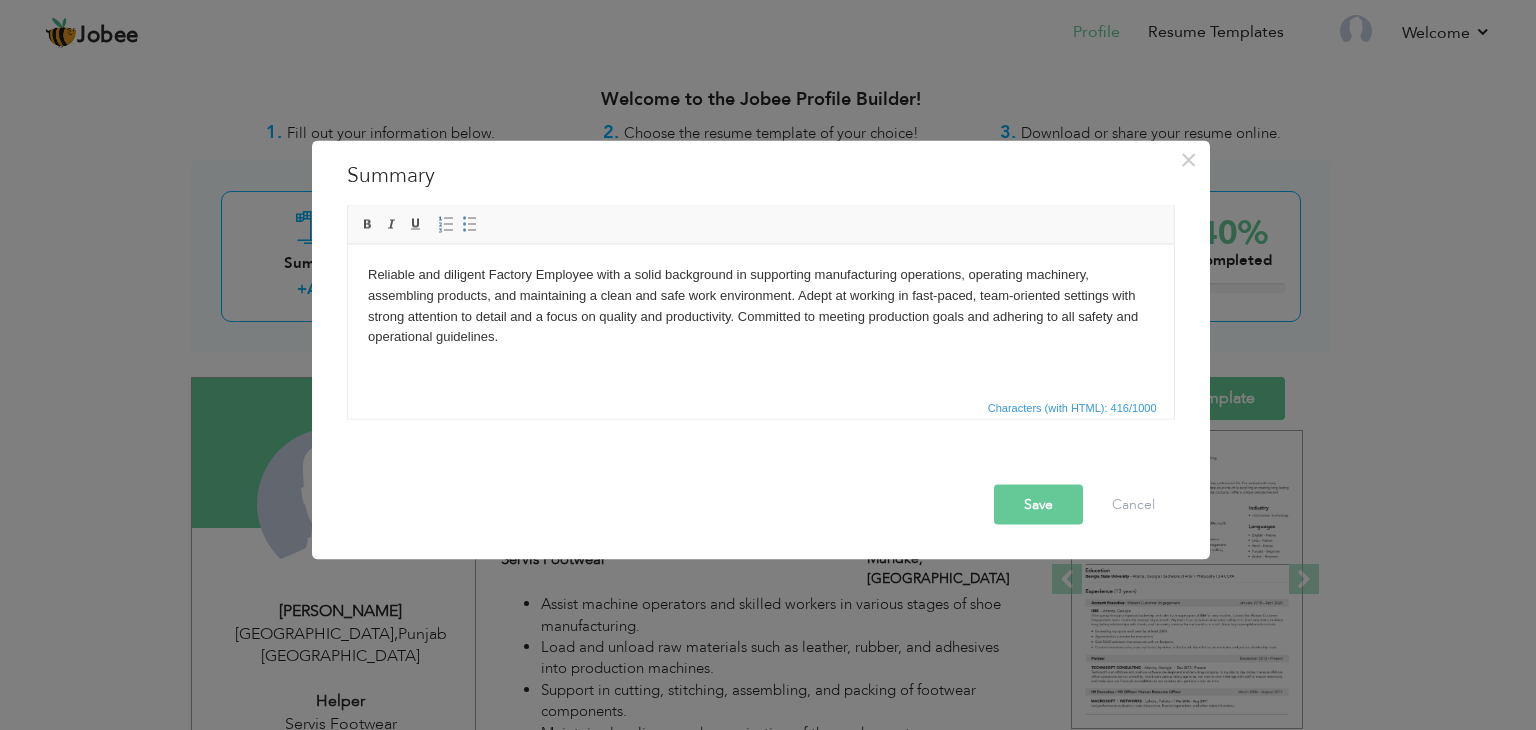 click on "Save" at bounding box center [1038, 505] 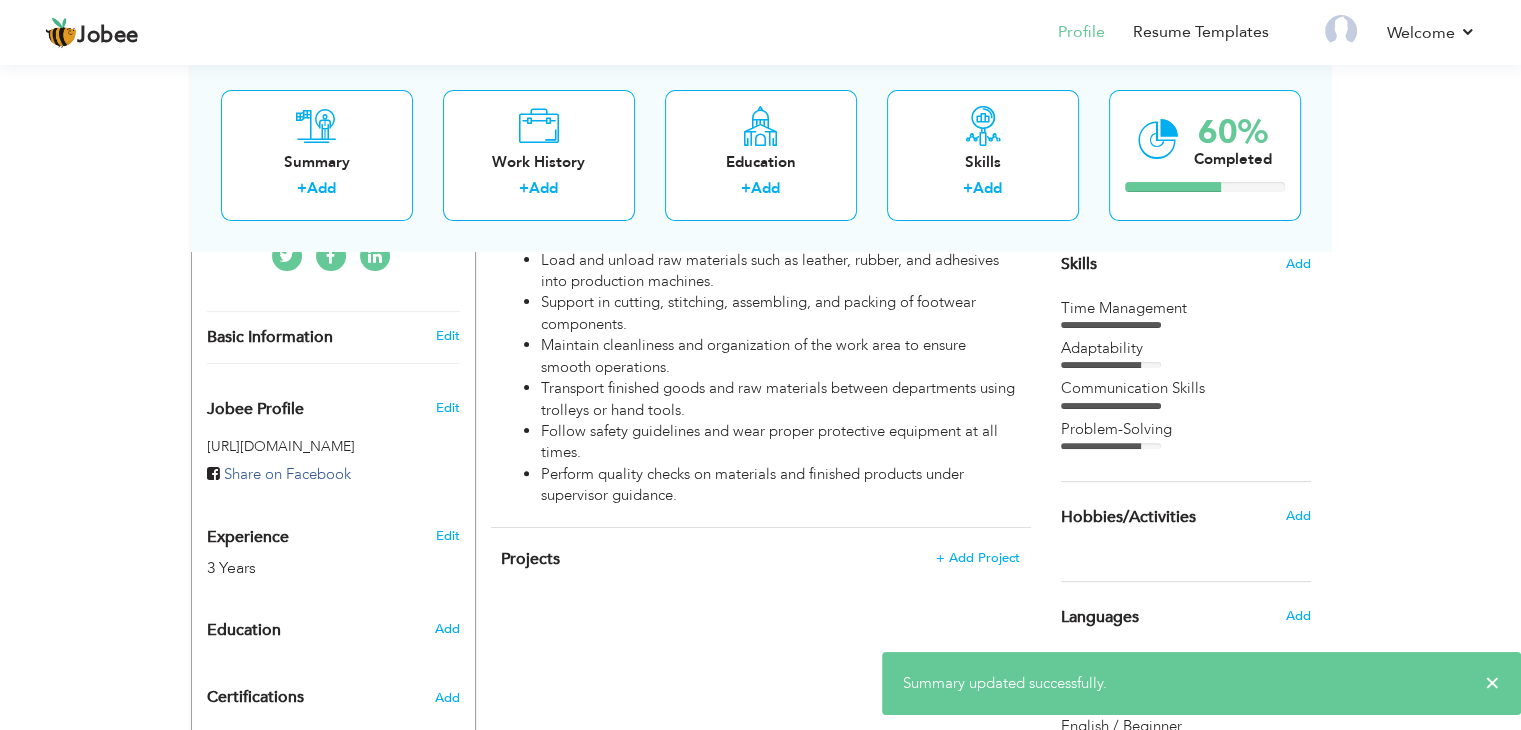 scroll, scrollTop: 524, scrollLeft: 0, axis: vertical 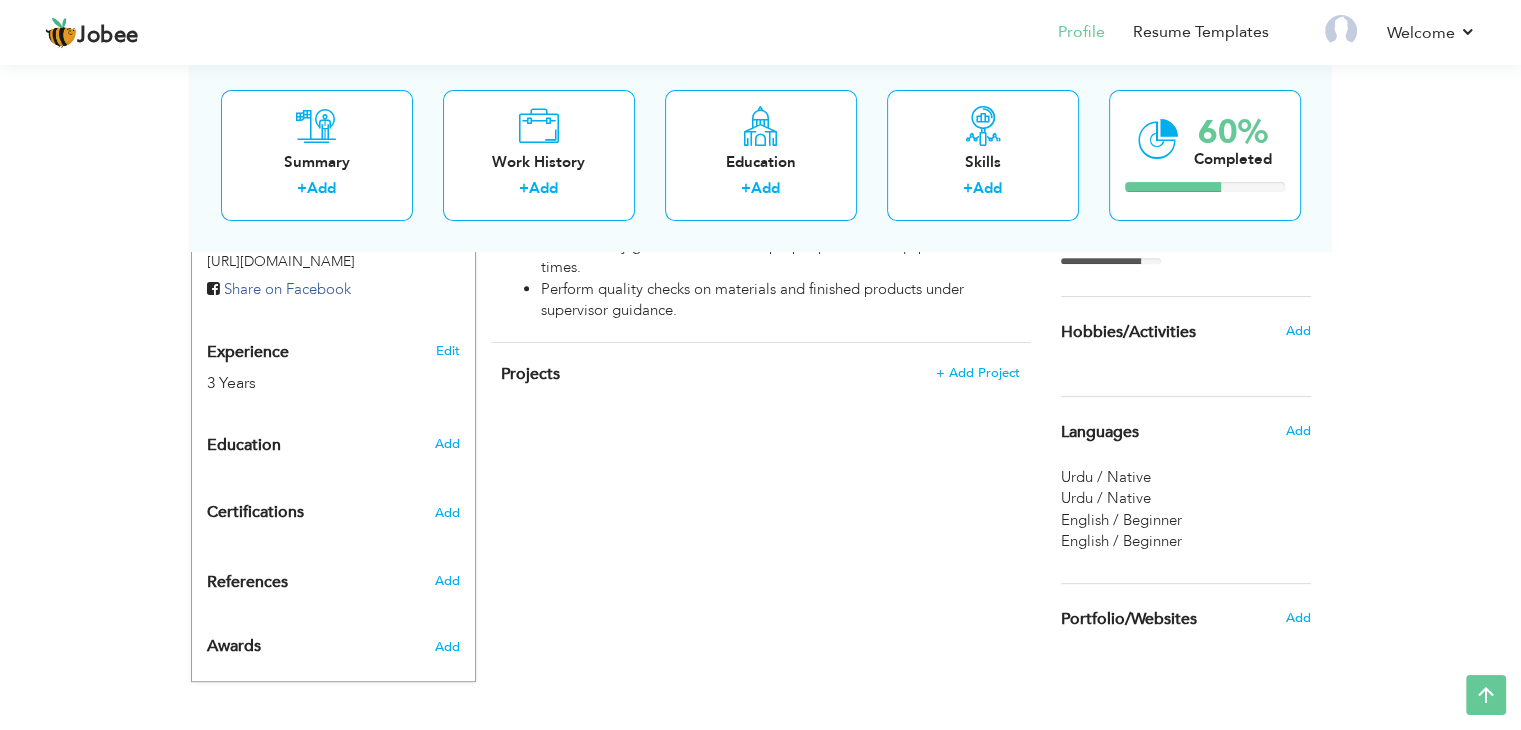 click on "Languages" at bounding box center (1100, 433) 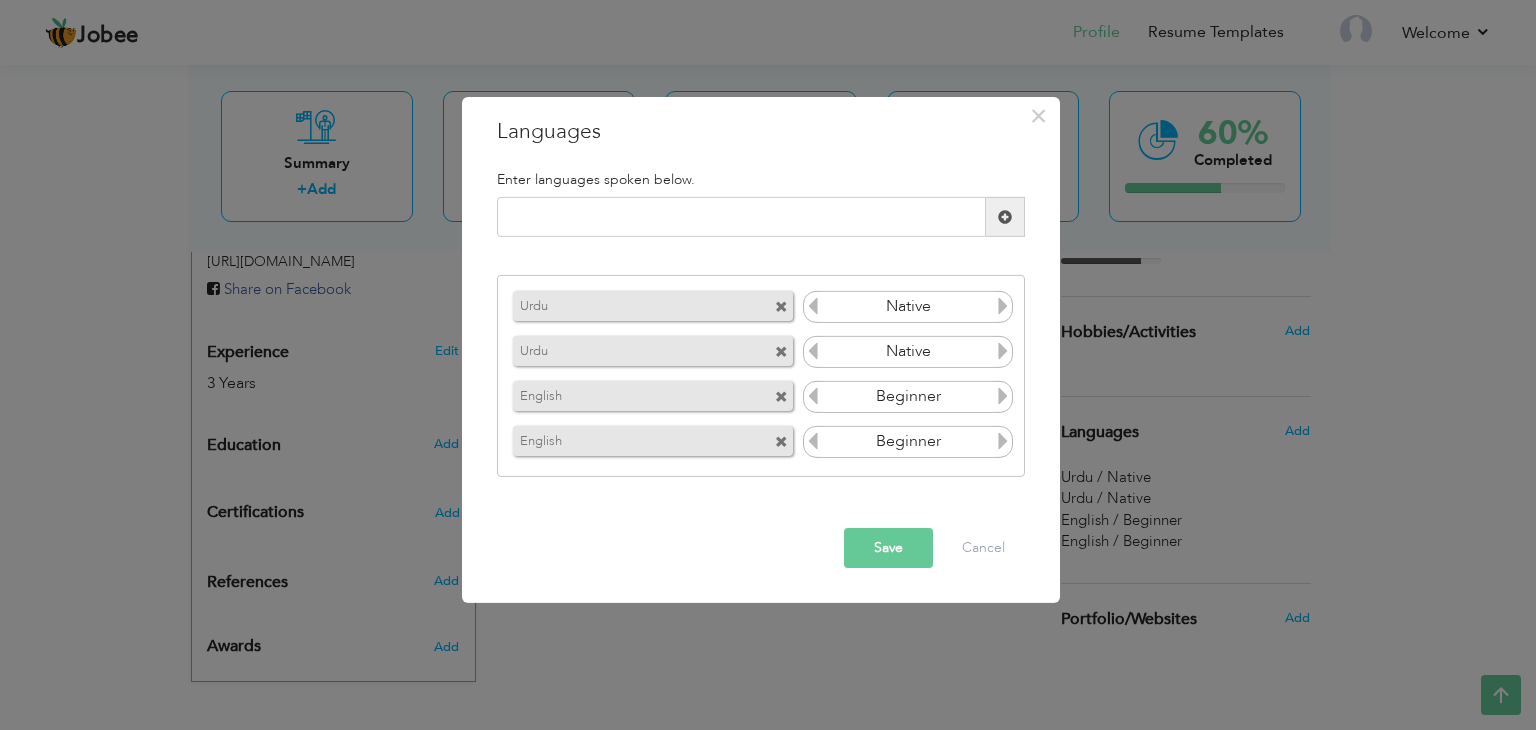 click at bounding box center (781, 307) 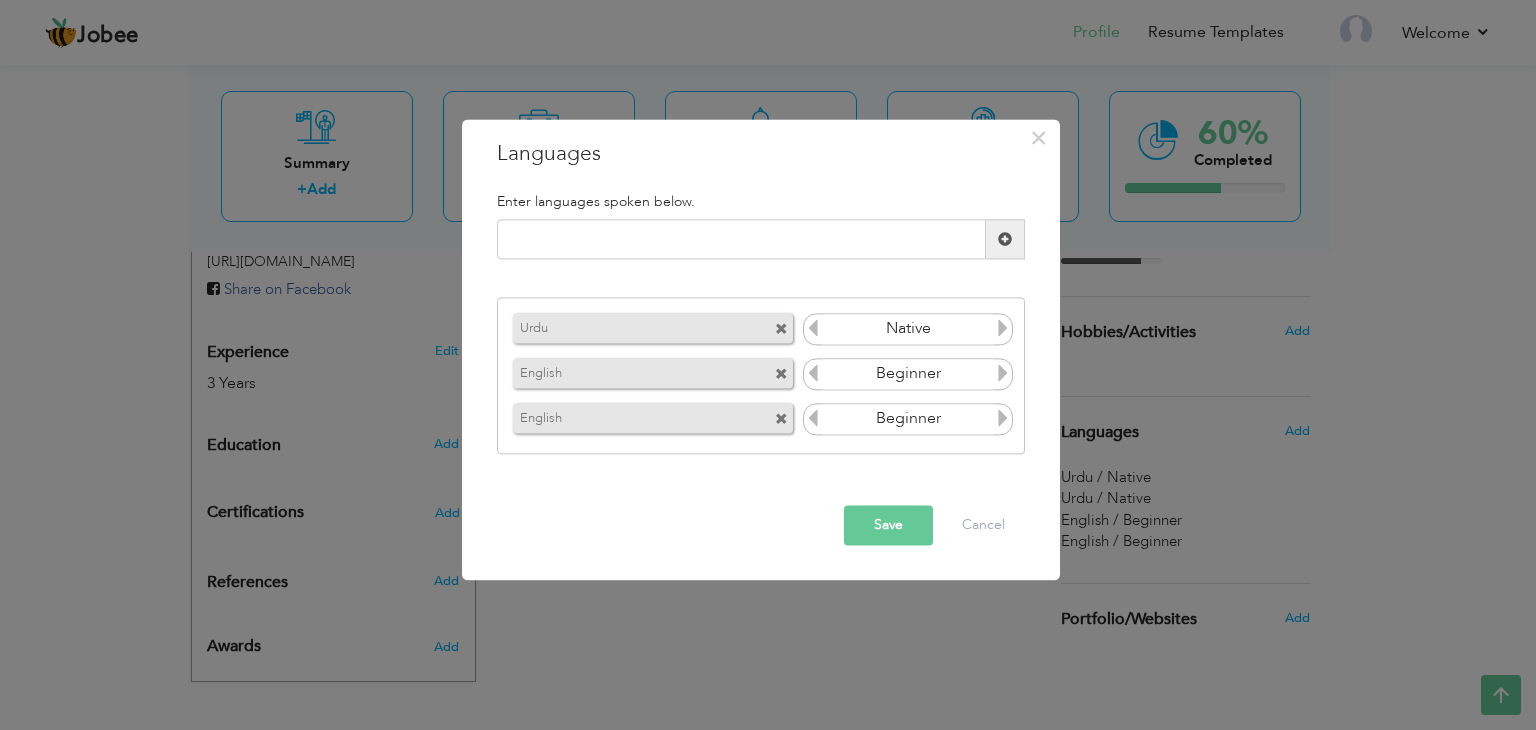 click at bounding box center (781, 374) 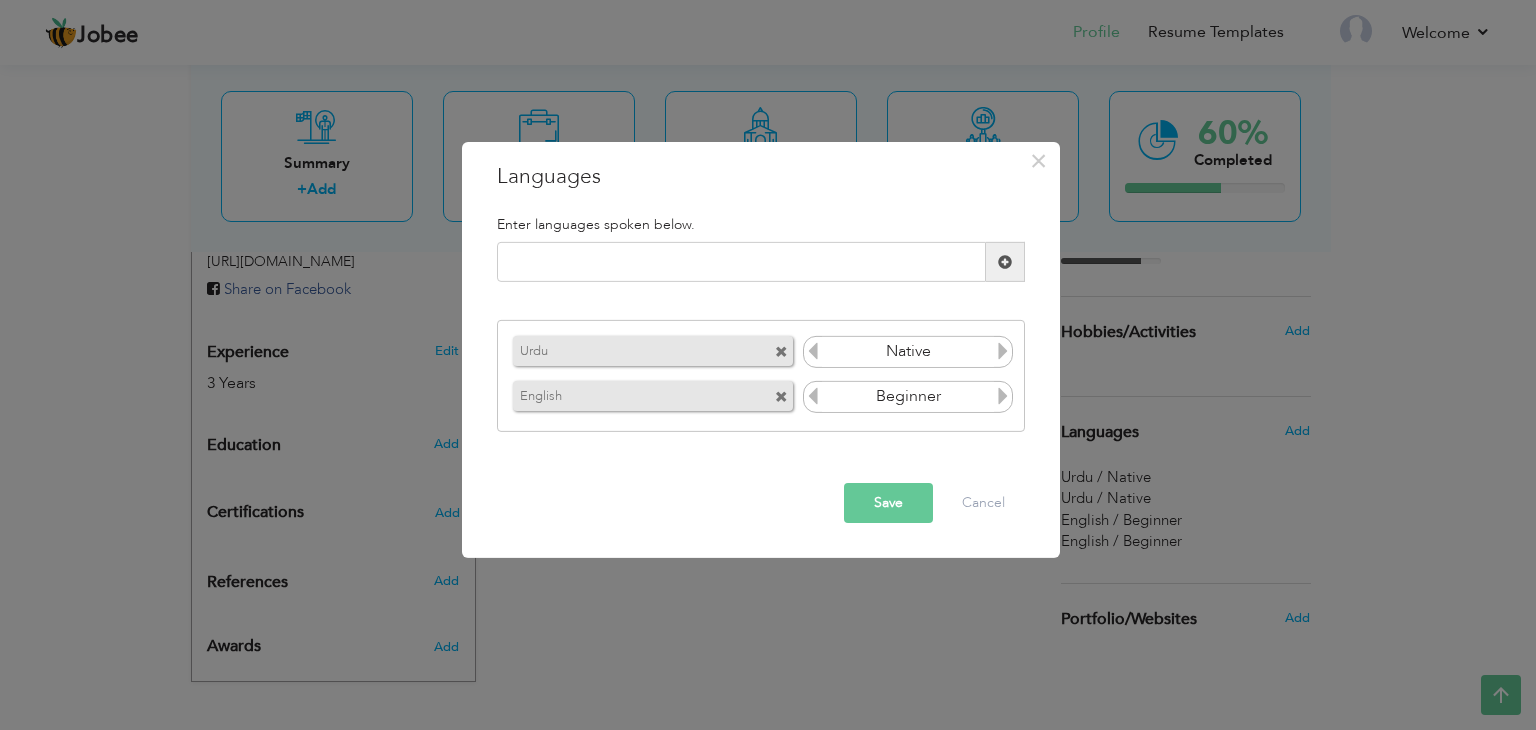 click on "Save" at bounding box center [888, 503] 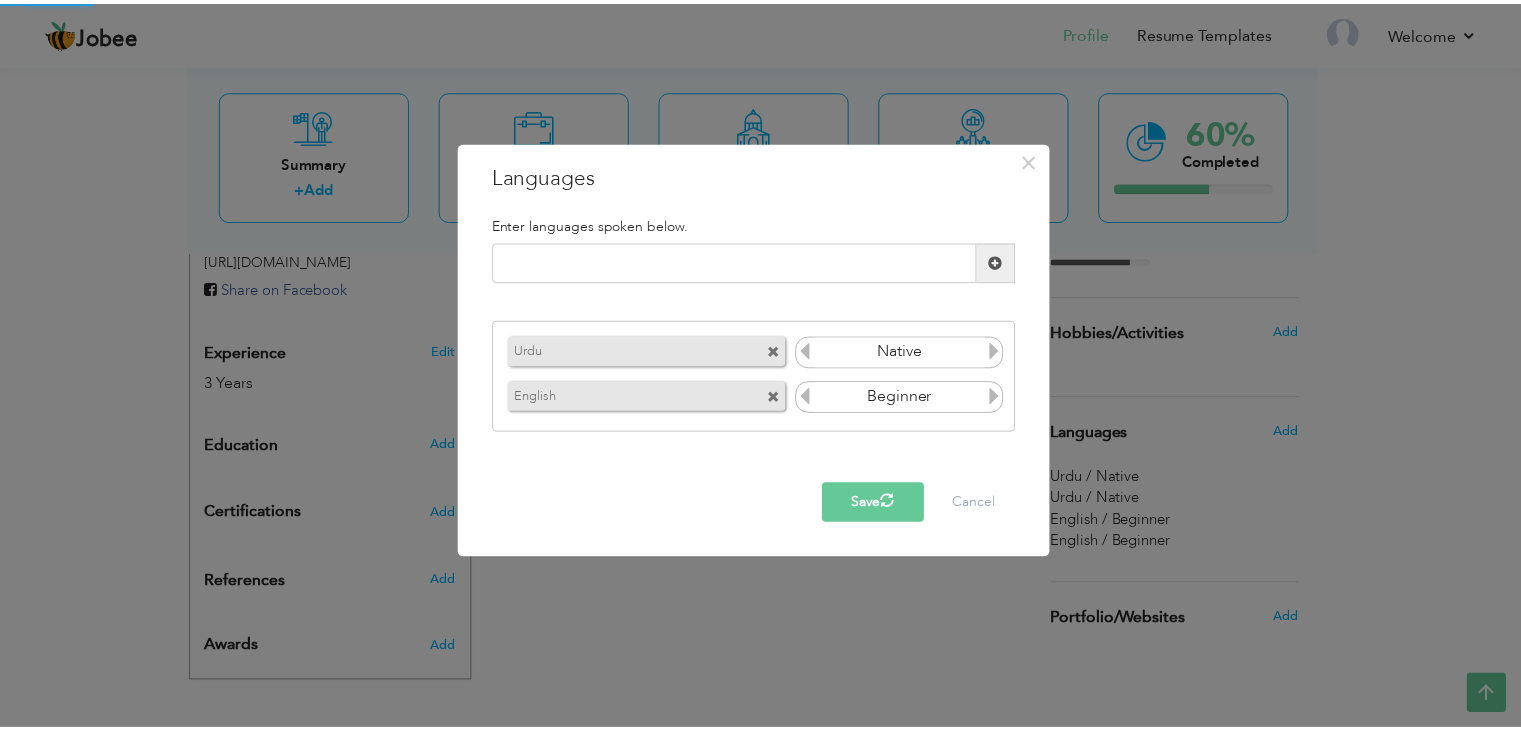 scroll, scrollTop: 681, scrollLeft: 0, axis: vertical 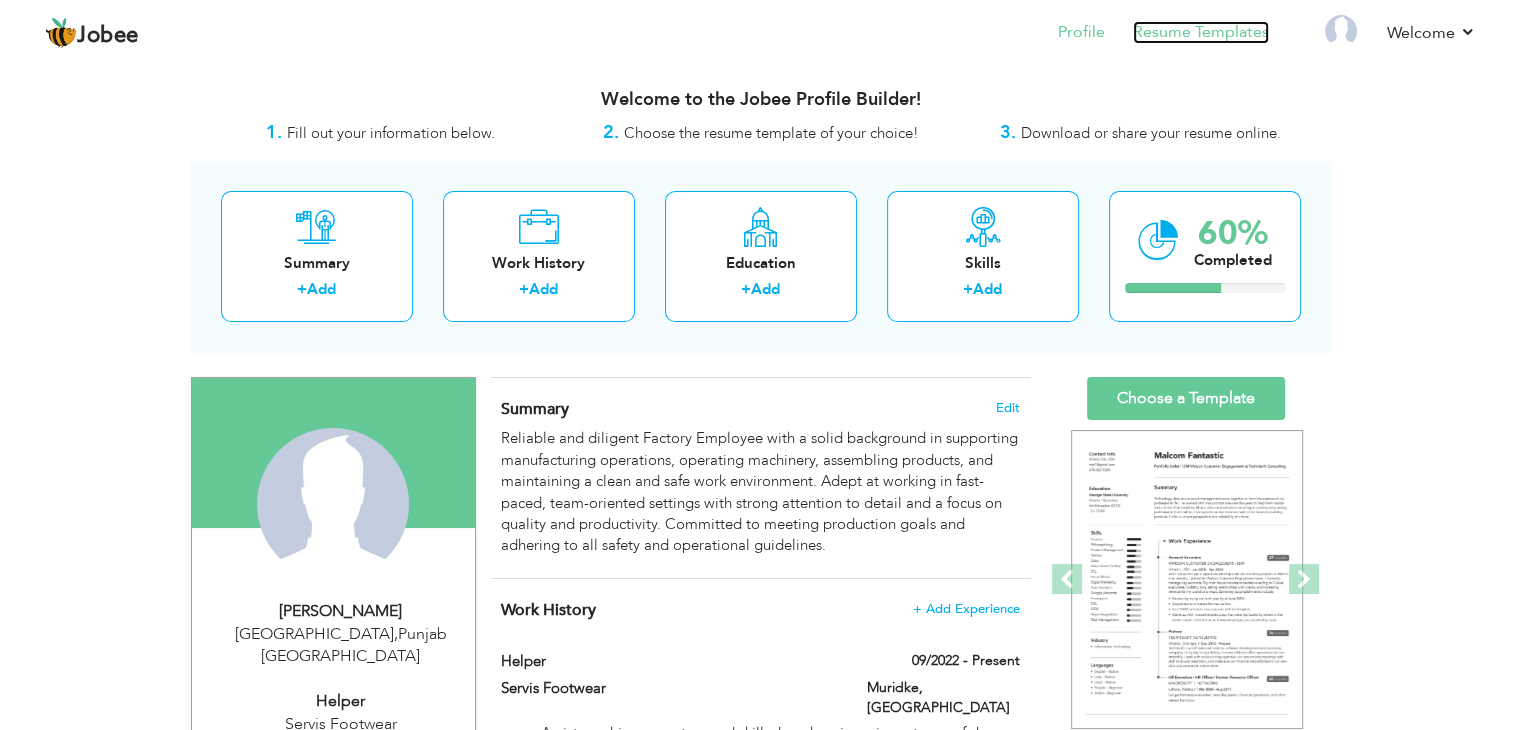 click on "Resume Templates" at bounding box center [1201, 32] 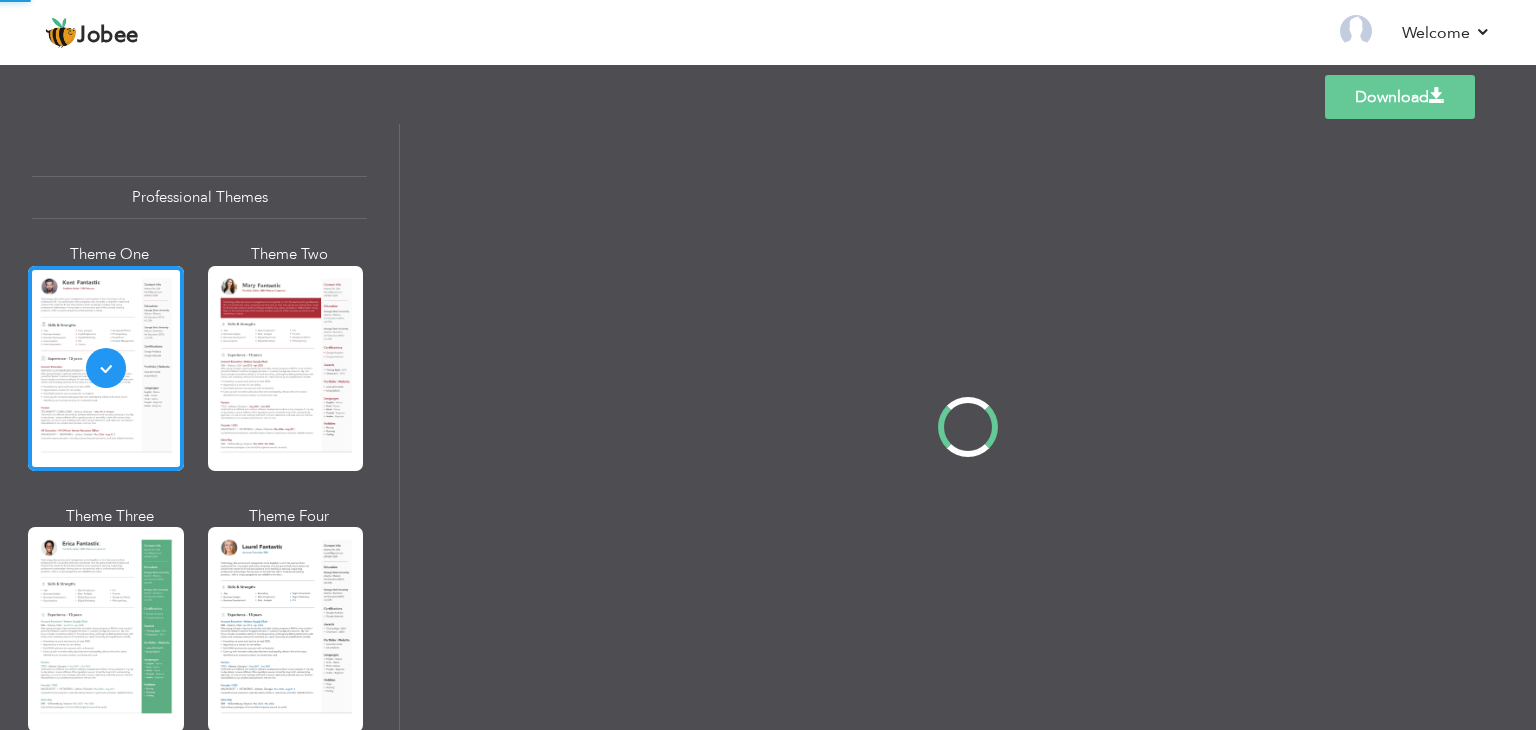 scroll, scrollTop: 0, scrollLeft: 0, axis: both 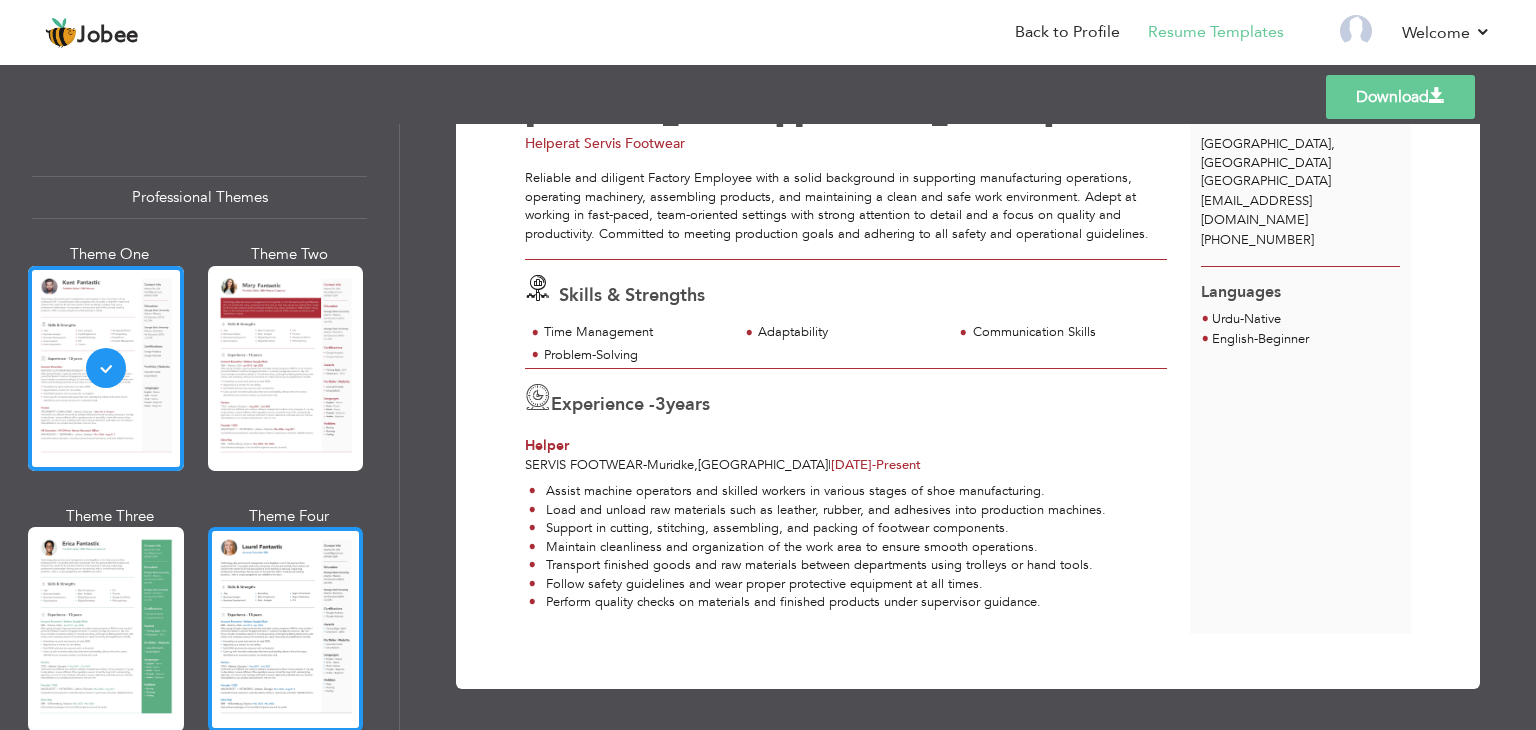 click at bounding box center [286, 629] 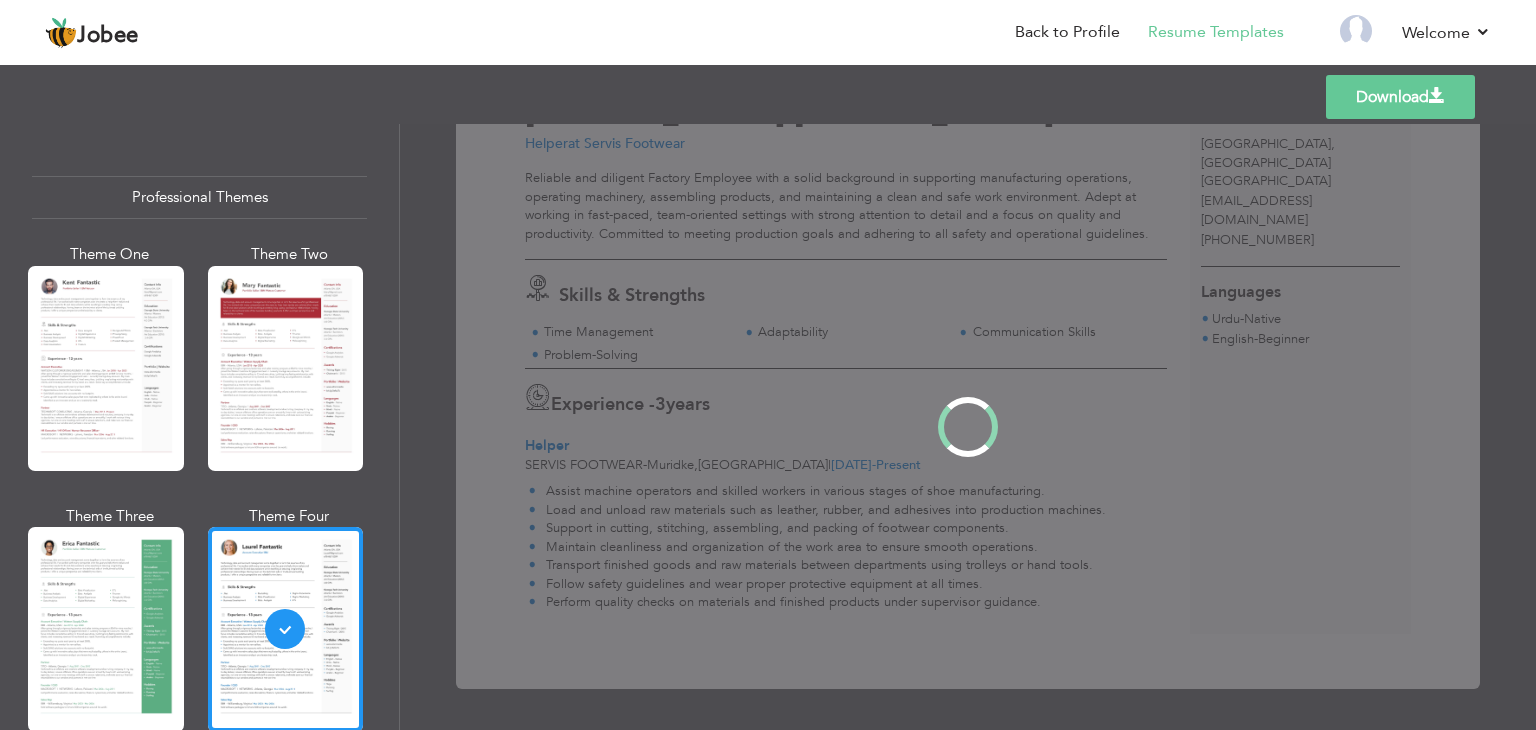 scroll, scrollTop: 0, scrollLeft: 0, axis: both 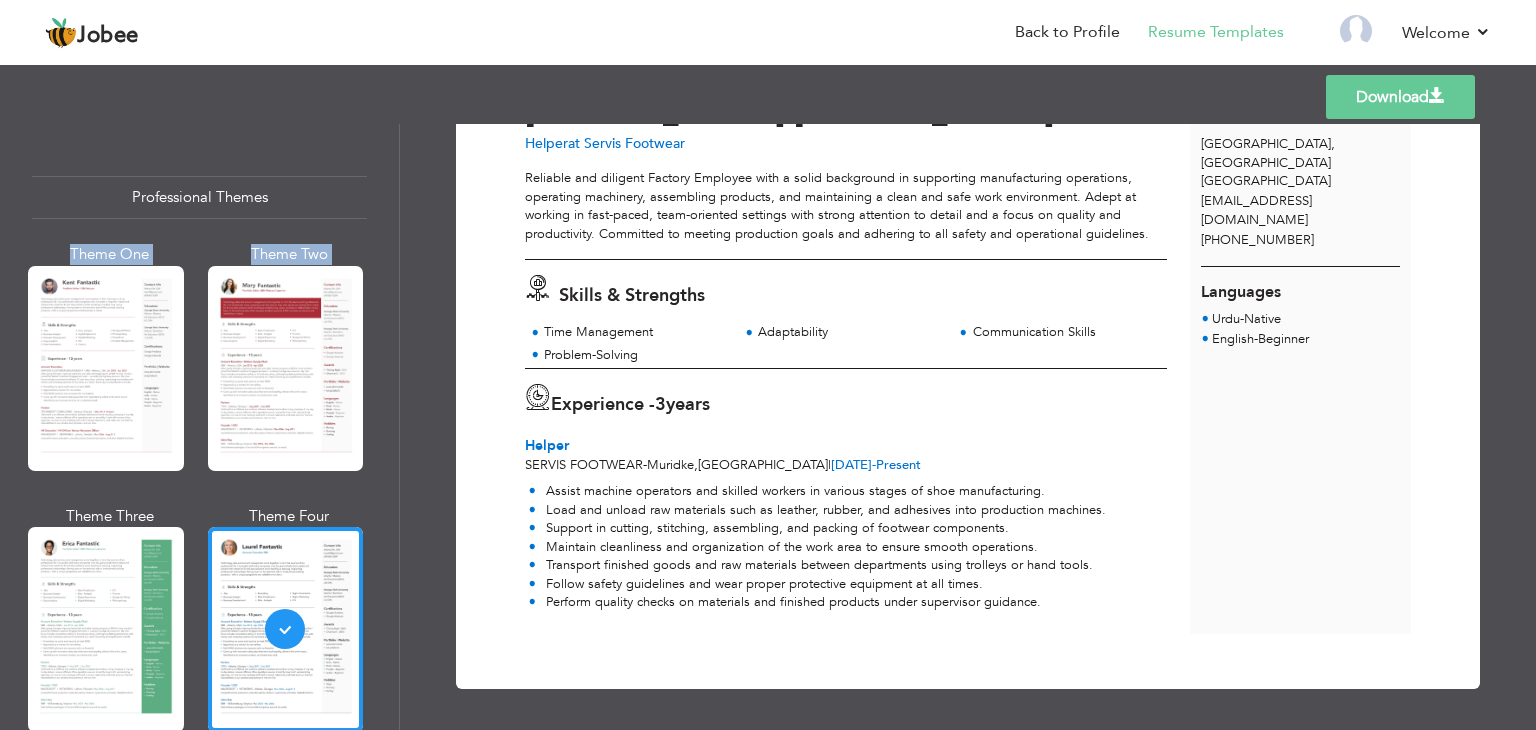 drag, startPoint x: 392, startPoint y: 197, endPoint x: 396, endPoint y: 269, distance: 72.11102 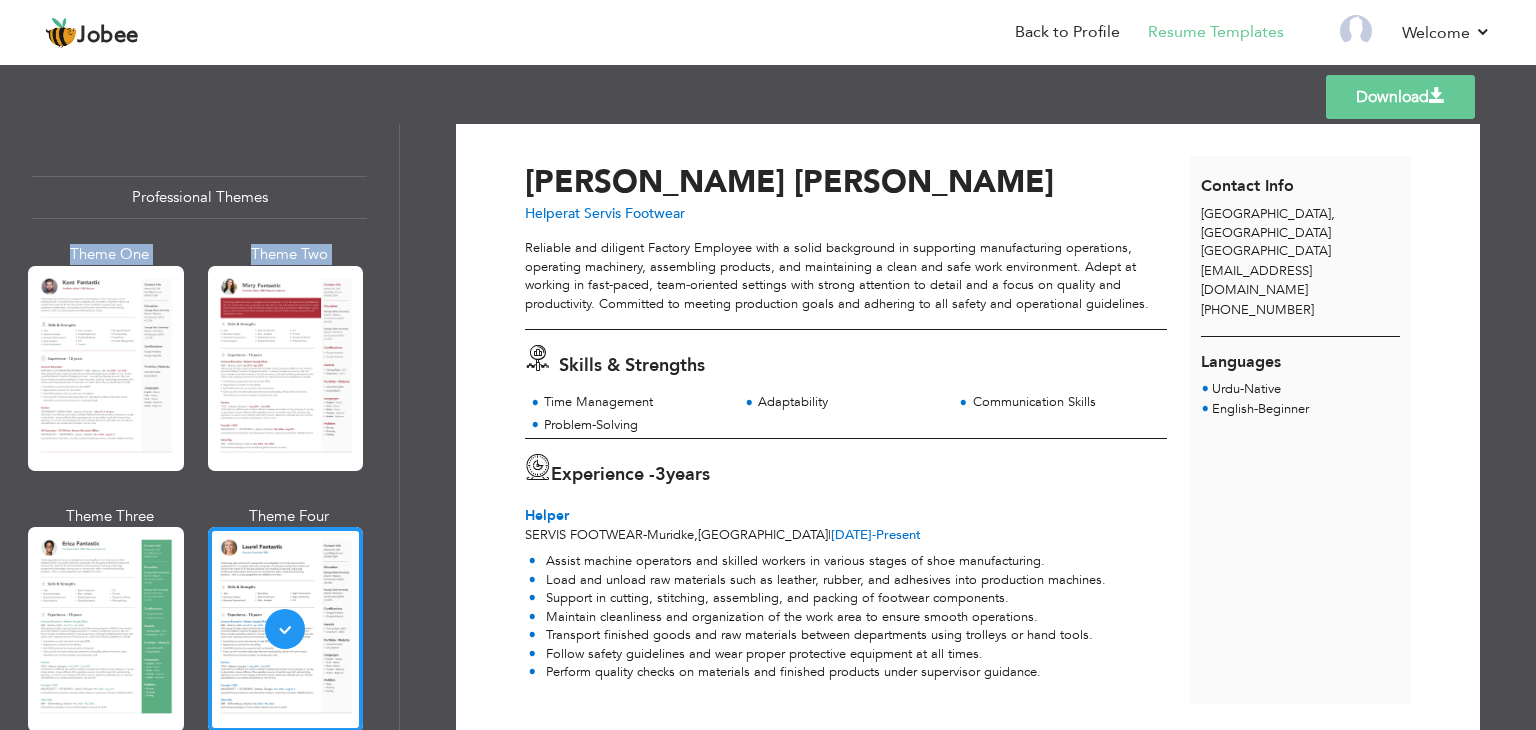 scroll, scrollTop: 0, scrollLeft: 0, axis: both 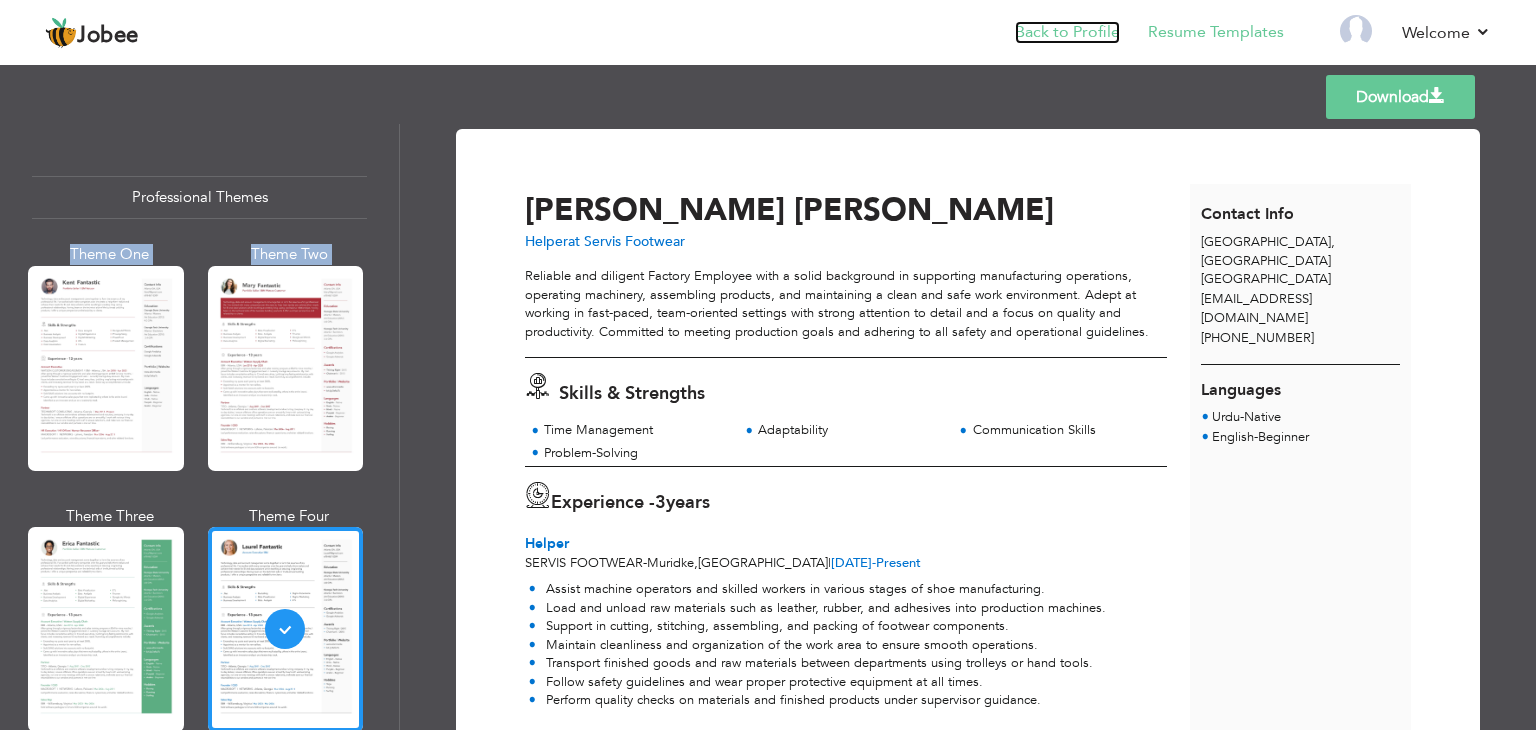click on "Back to Profile" at bounding box center [1067, 32] 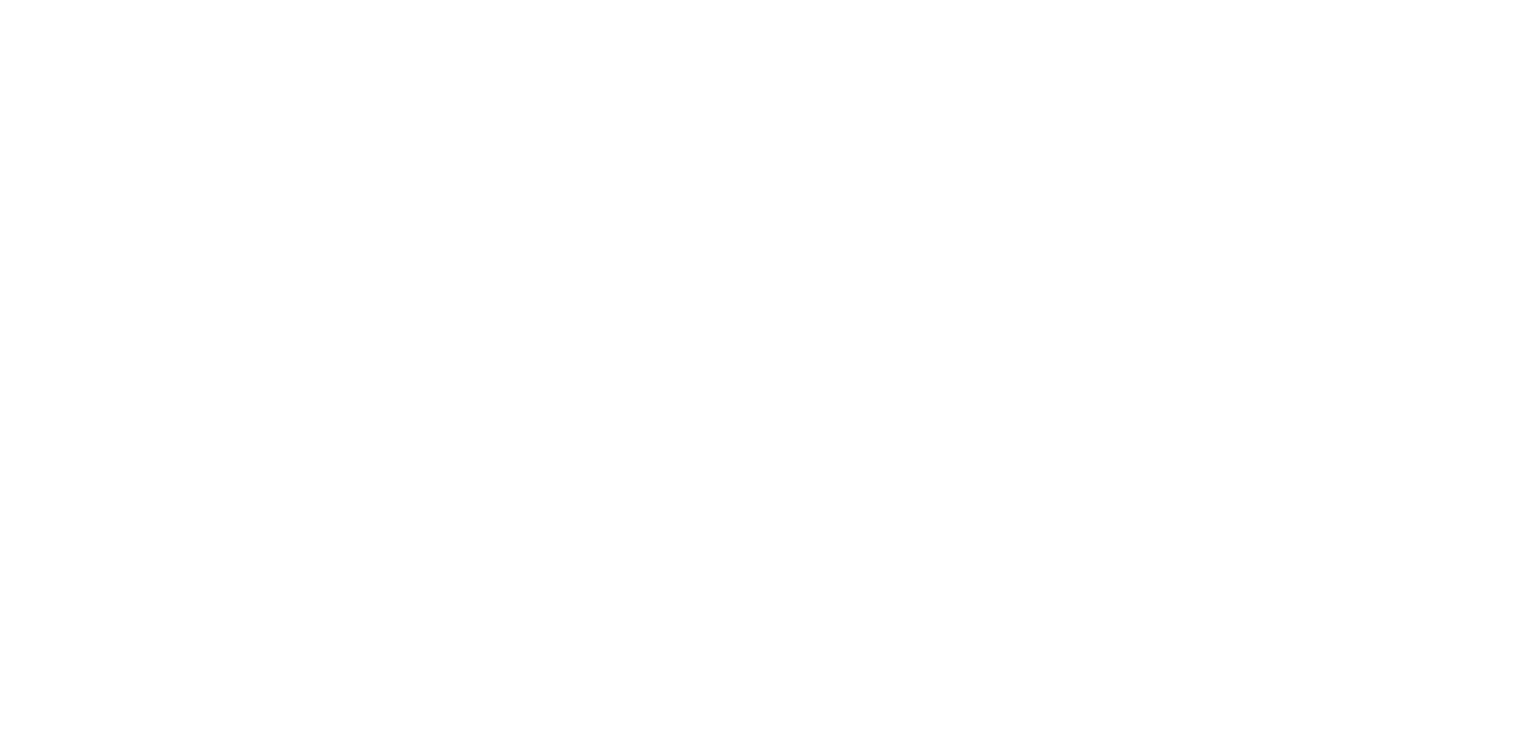 scroll, scrollTop: 0, scrollLeft: 0, axis: both 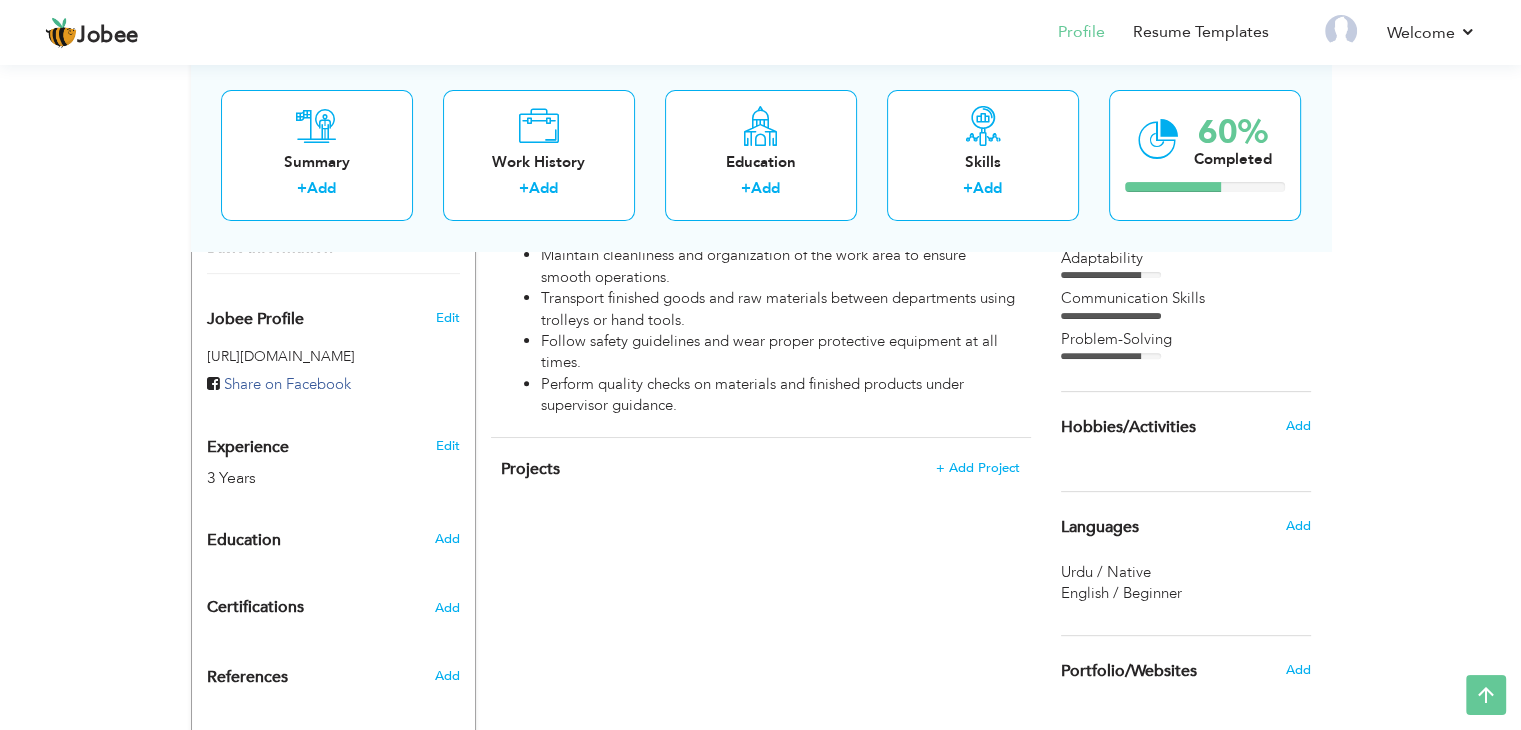 click on "Education" at bounding box center (244, 541) 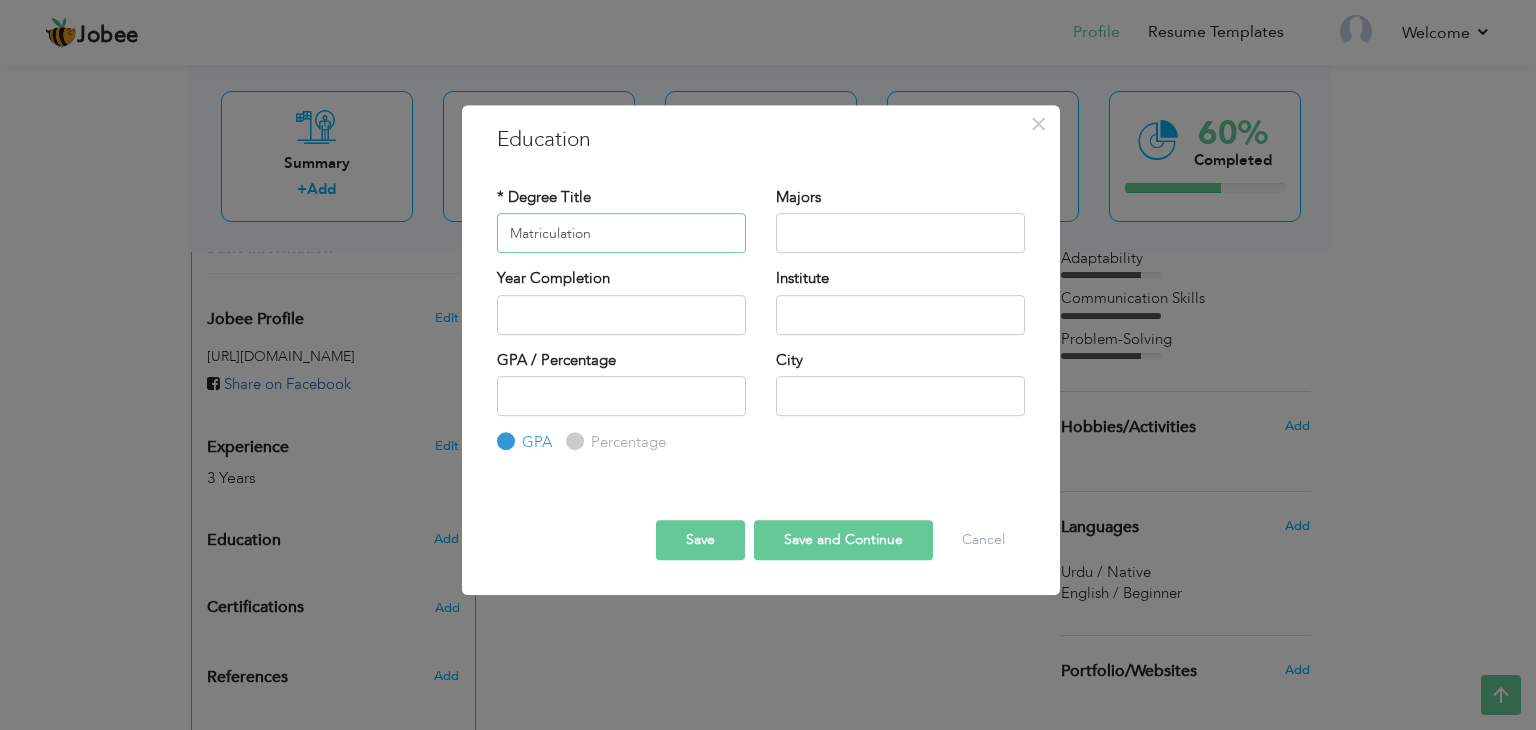 type on "Matriculation" 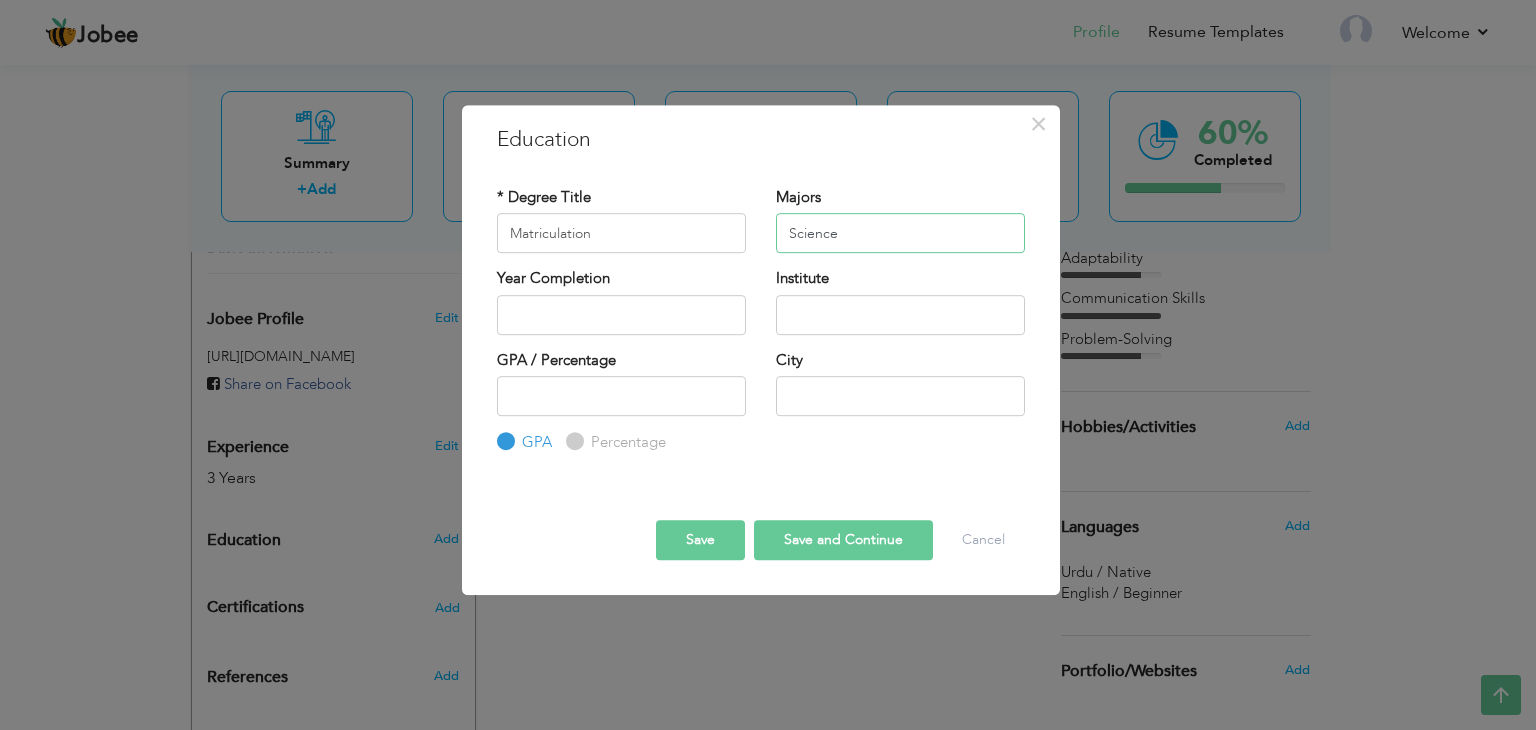 type on "Science" 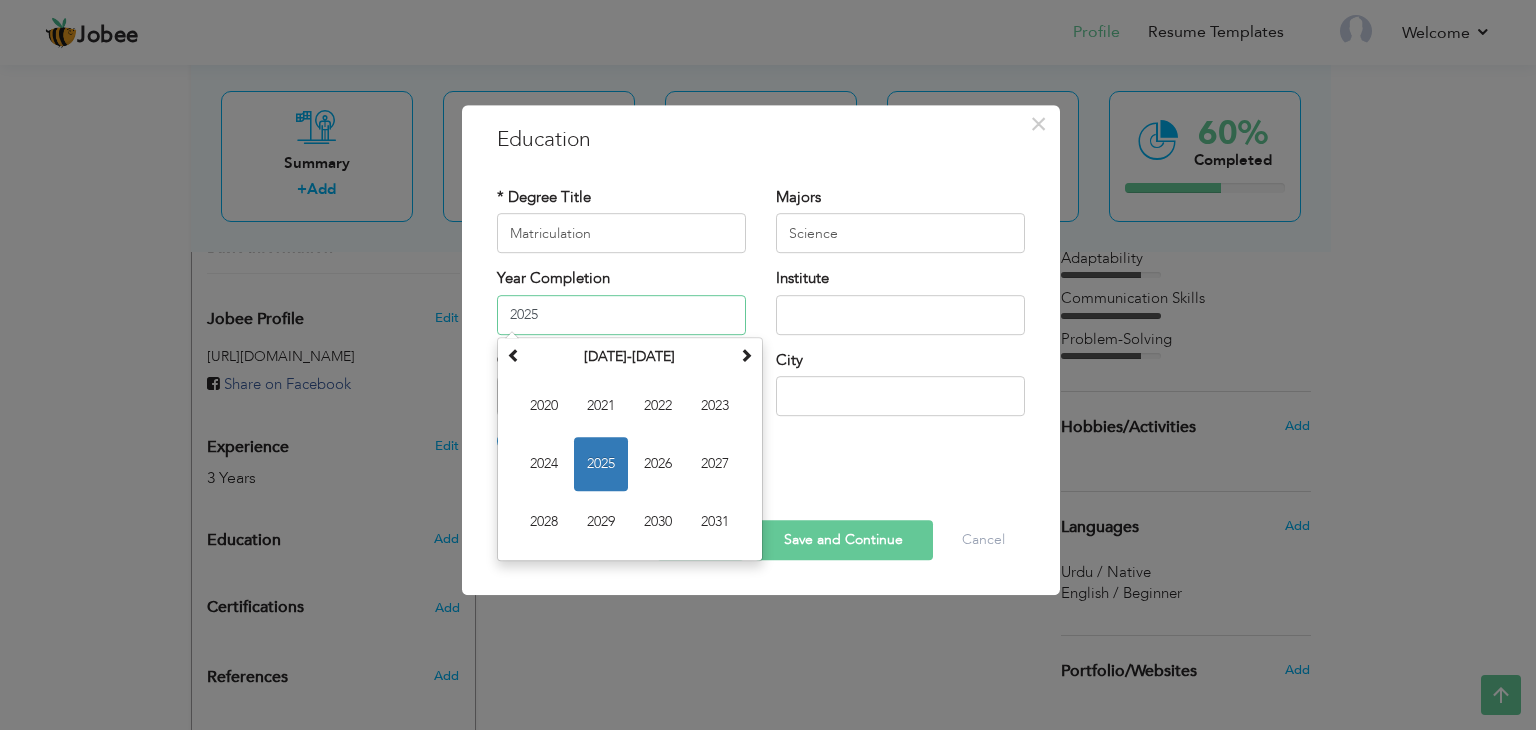 click on "2025" at bounding box center [621, 315] 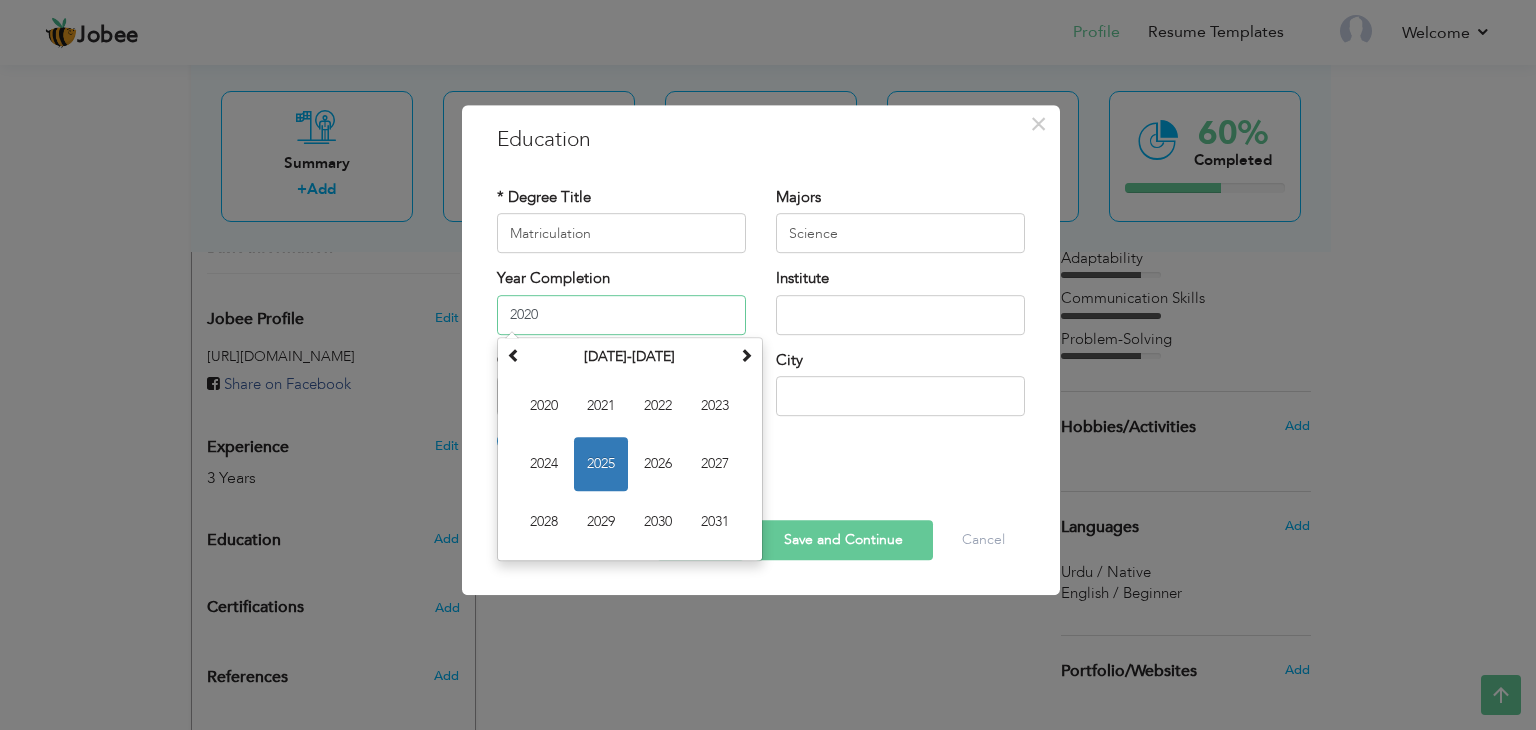 type on "2020" 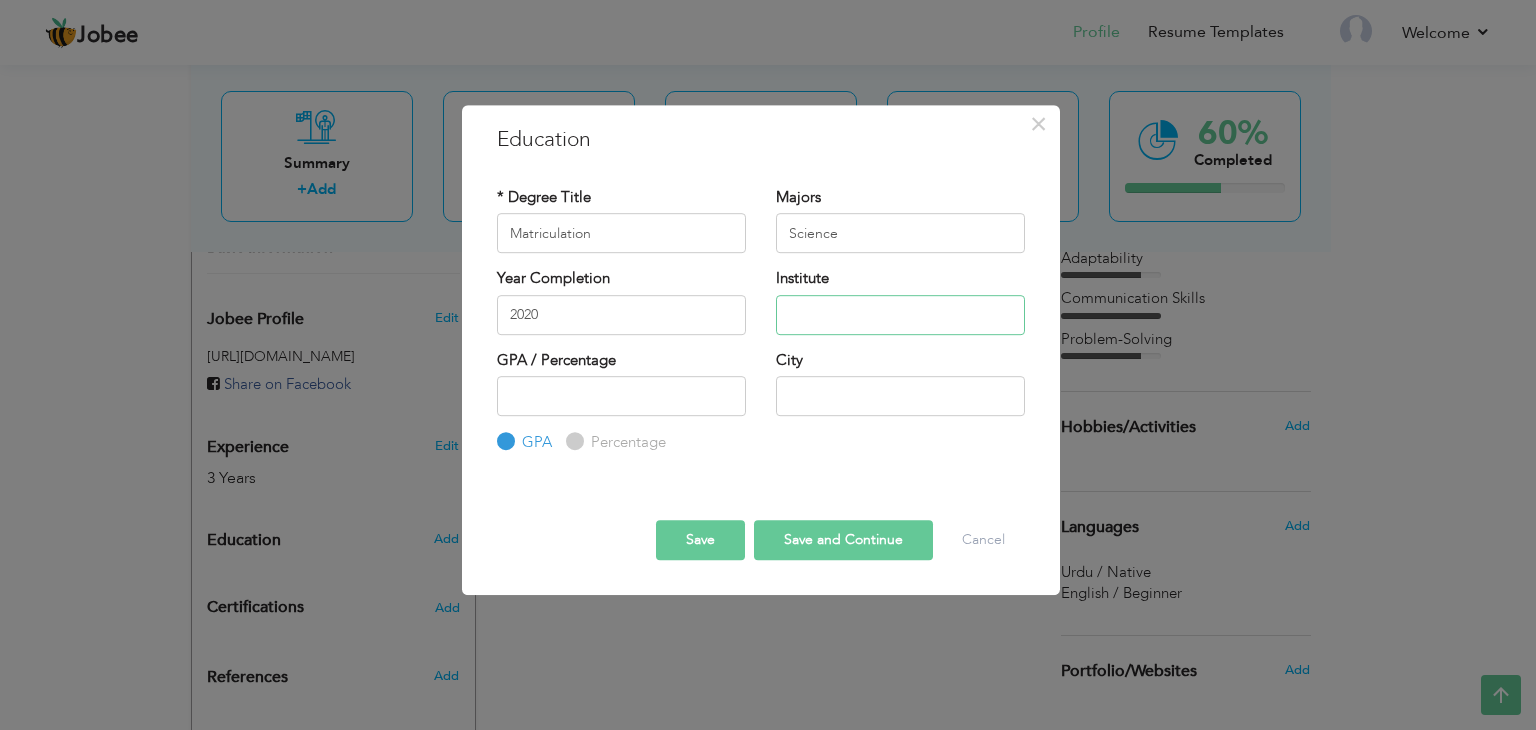 click at bounding box center [900, 315] 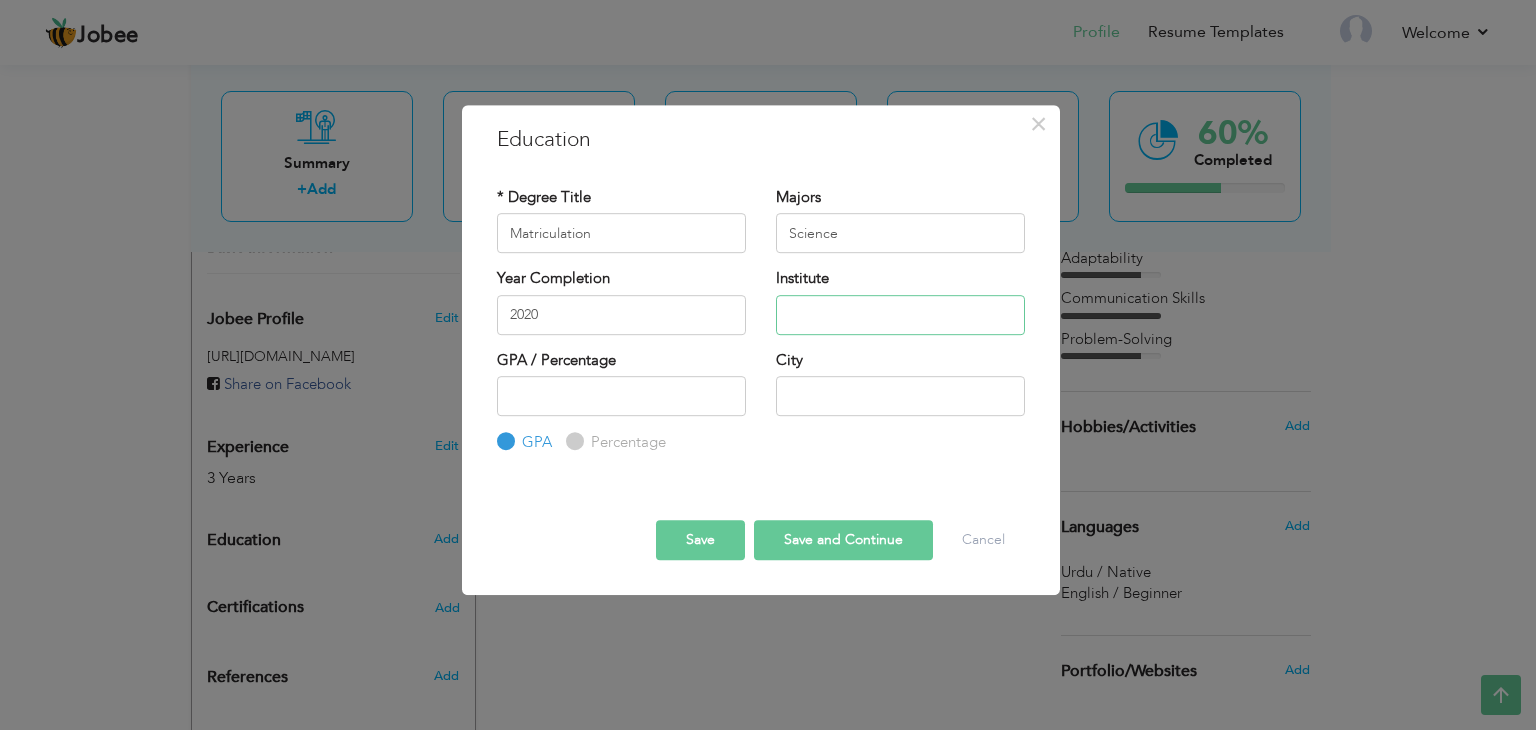 type on "Lahore Board" 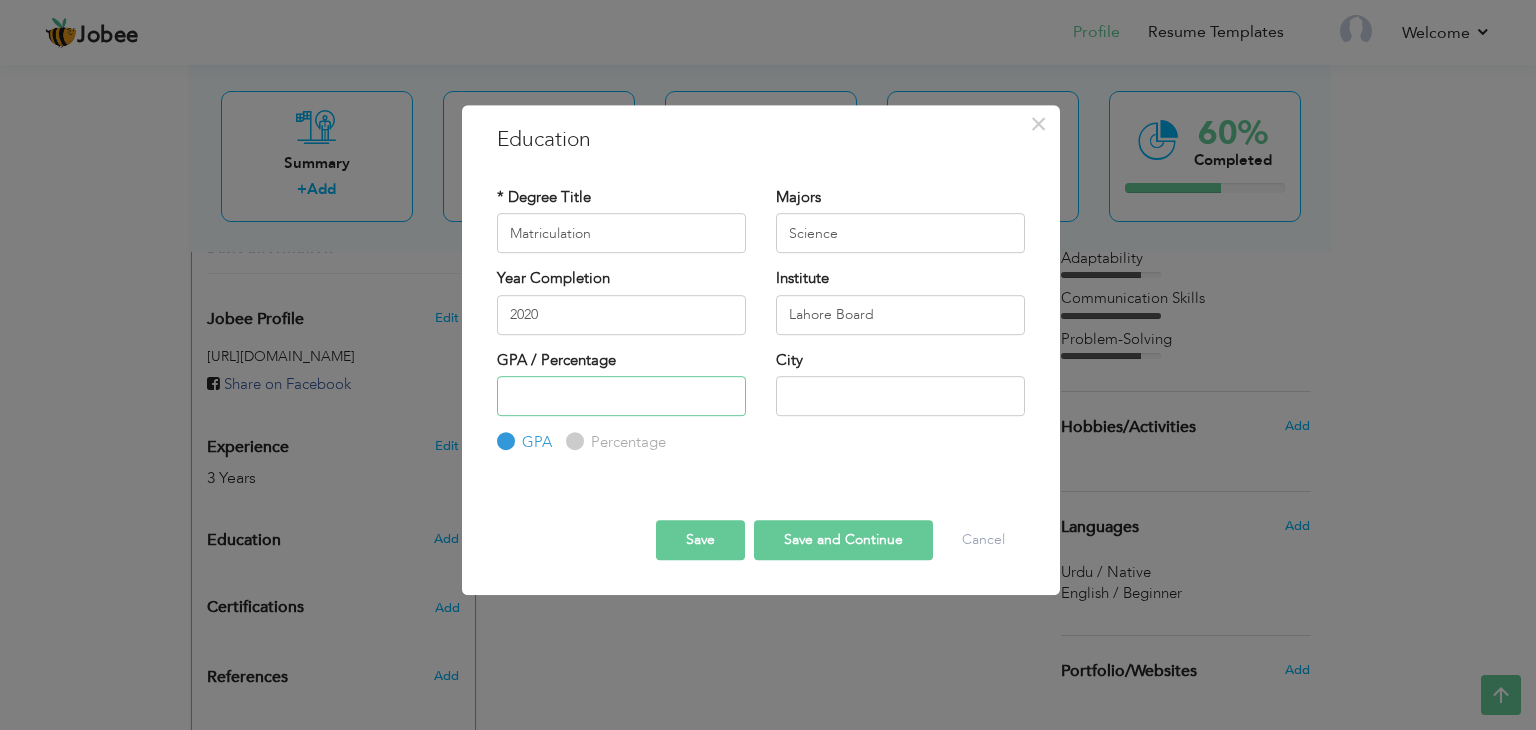 click at bounding box center (621, 396) 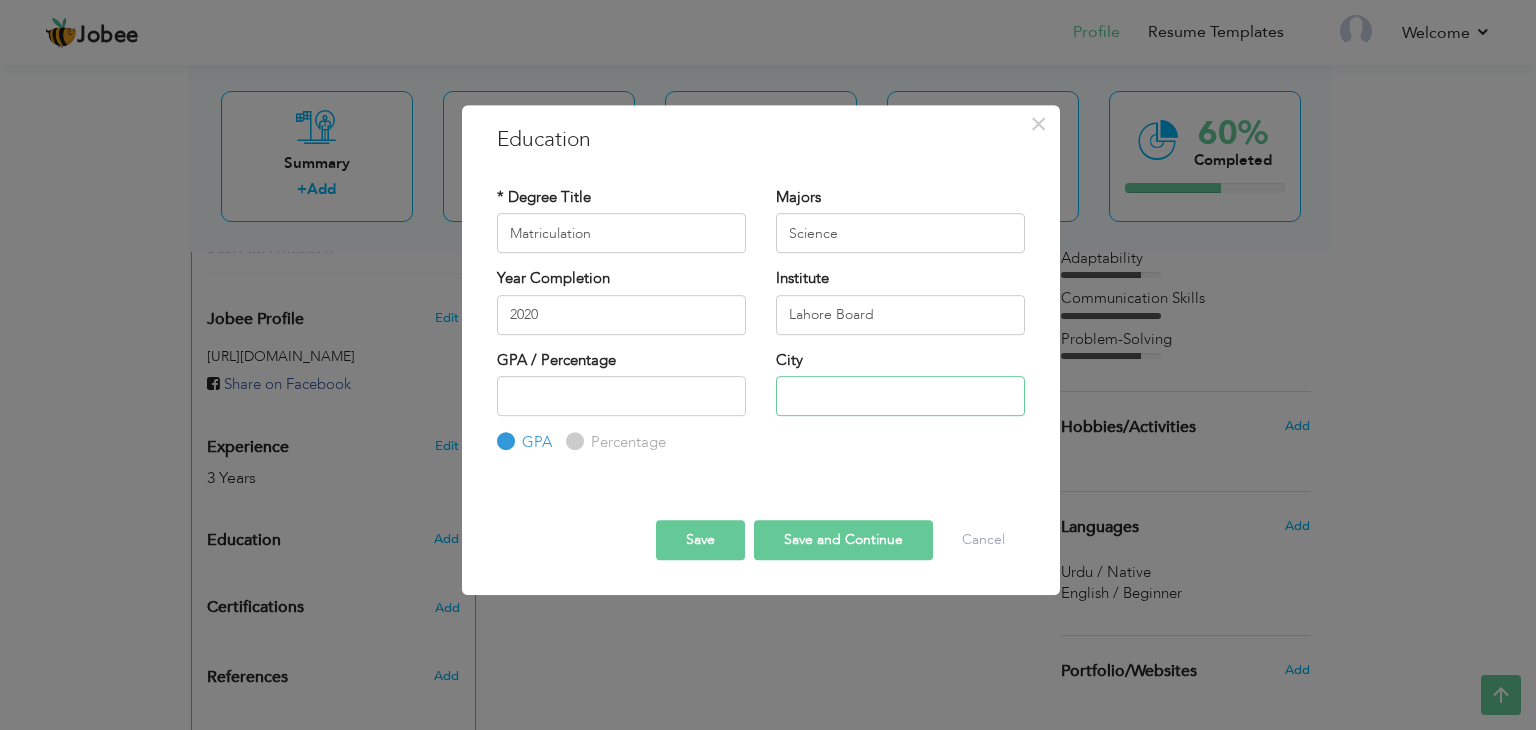 click at bounding box center [900, 396] 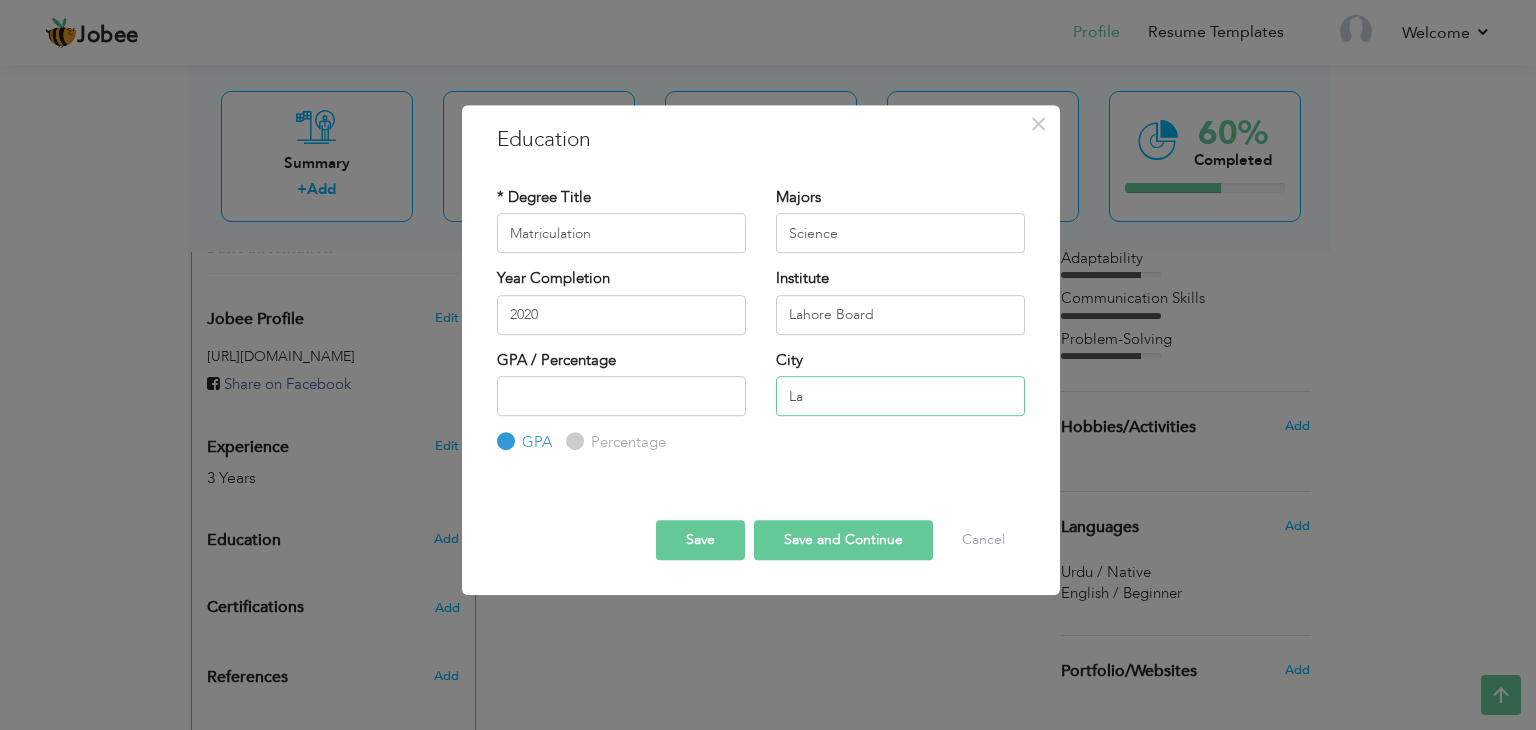 type on "[GEOGRAPHIC_DATA]" 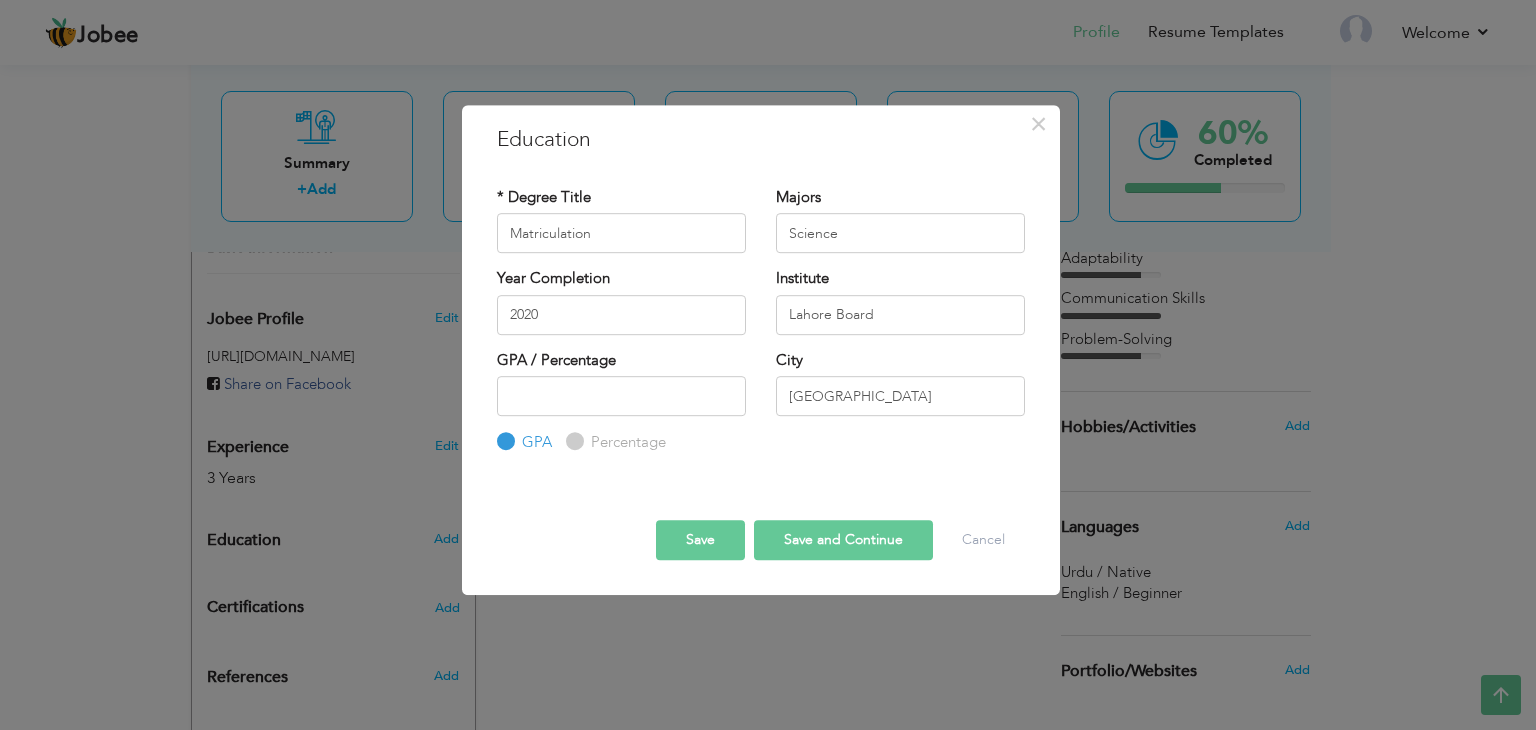 click on "Save" at bounding box center [700, 540] 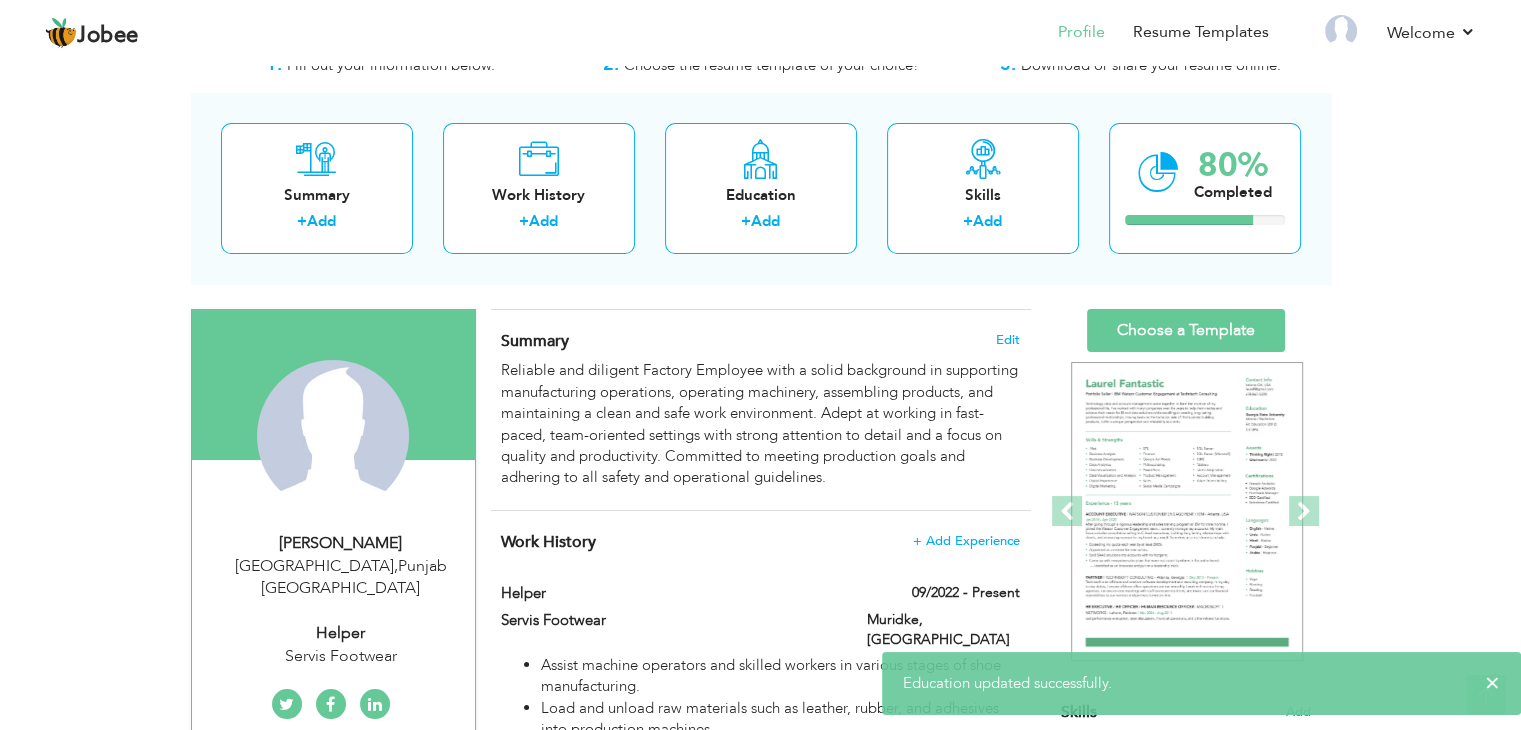 scroll, scrollTop: 64, scrollLeft: 0, axis: vertical 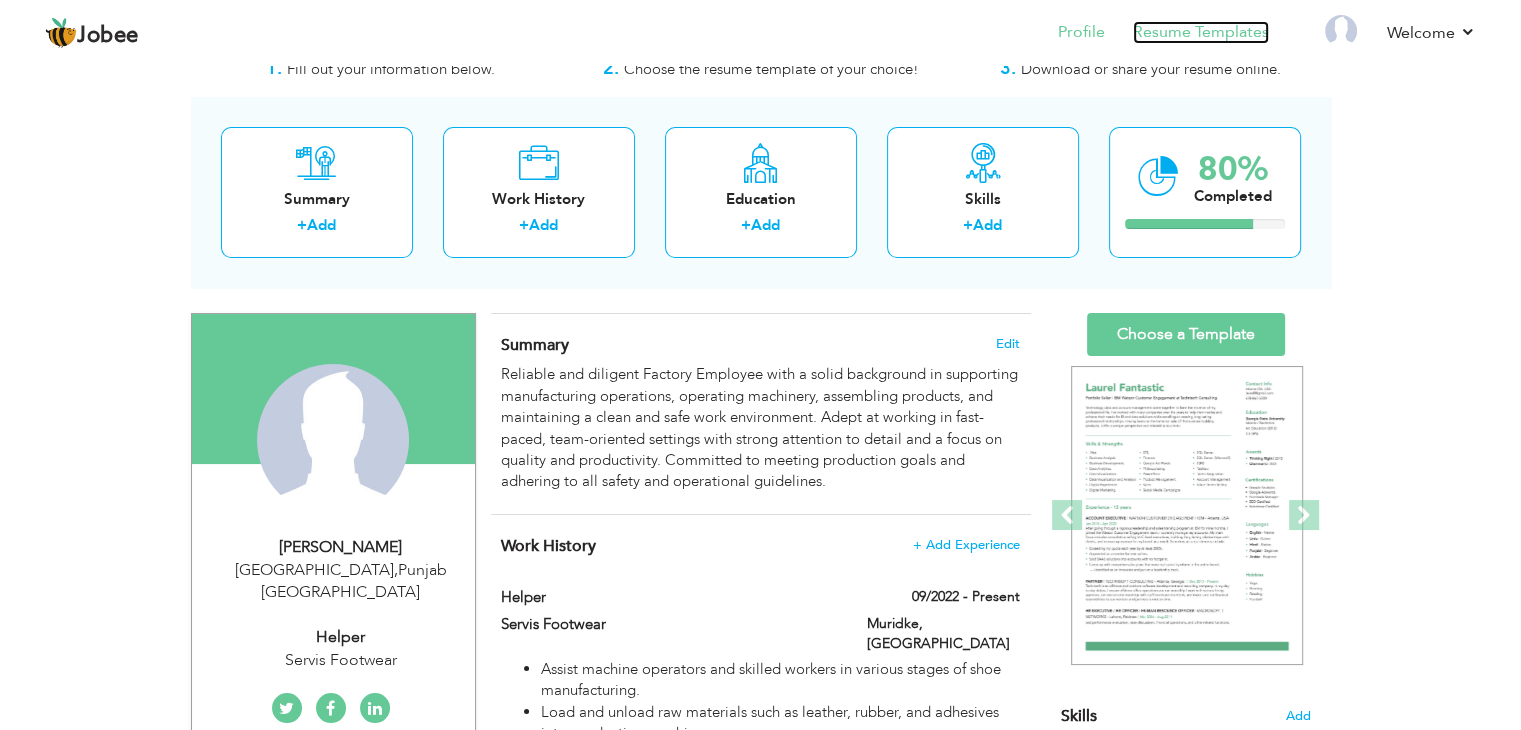 click on "Resume Templates" at bounding box center [1201, 32] 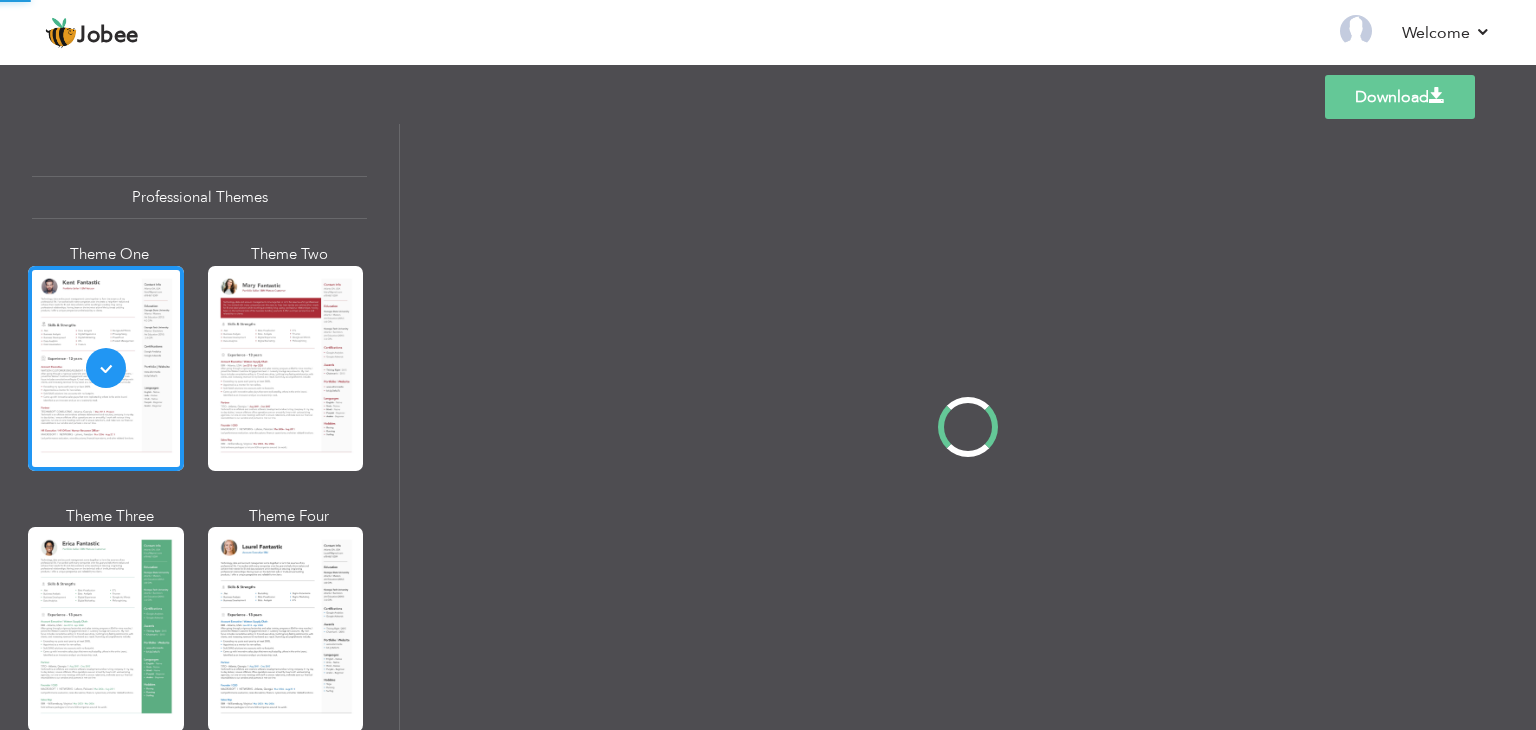 scroll, scrollTop: 0, scrollLeft: 0, axis: both 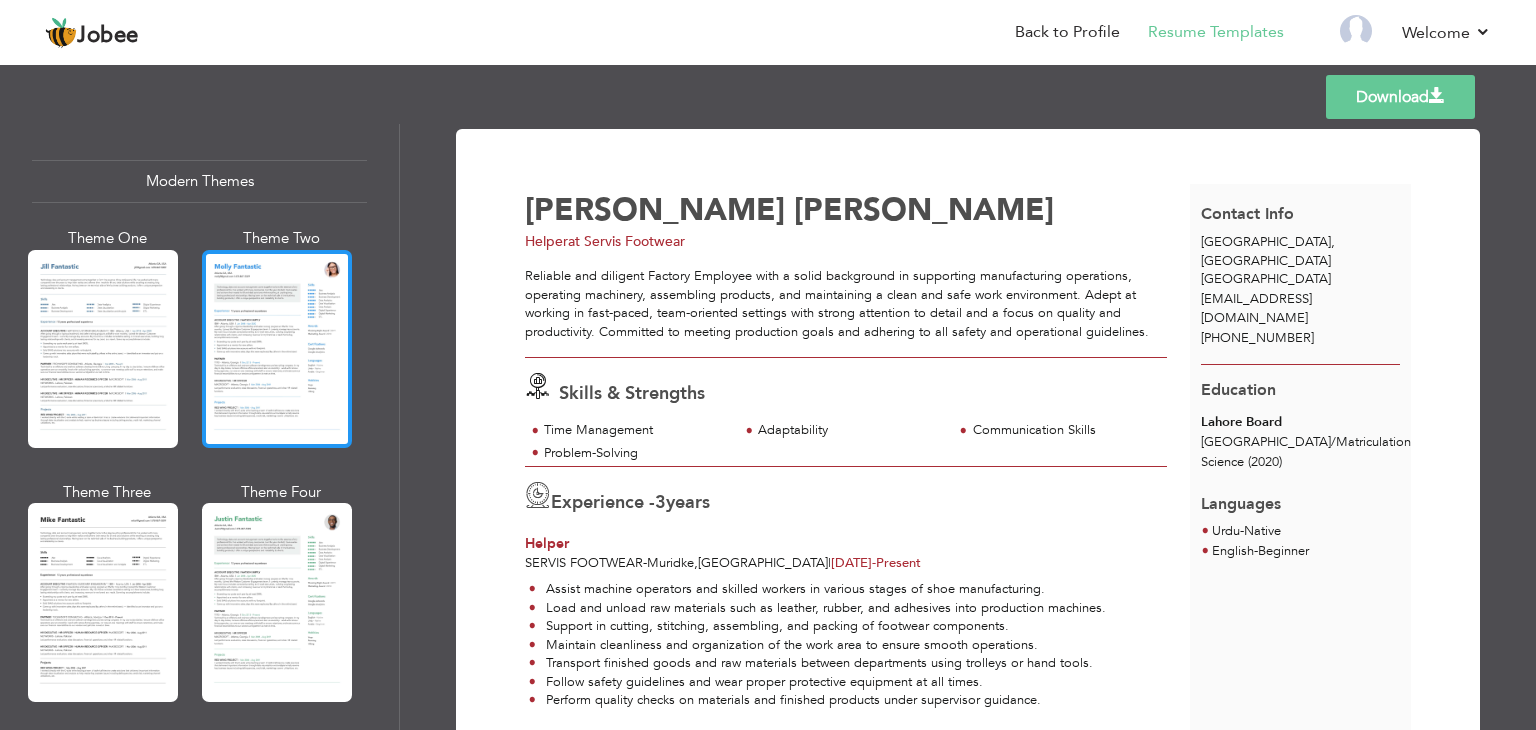 click at bounding box center (277, 349) 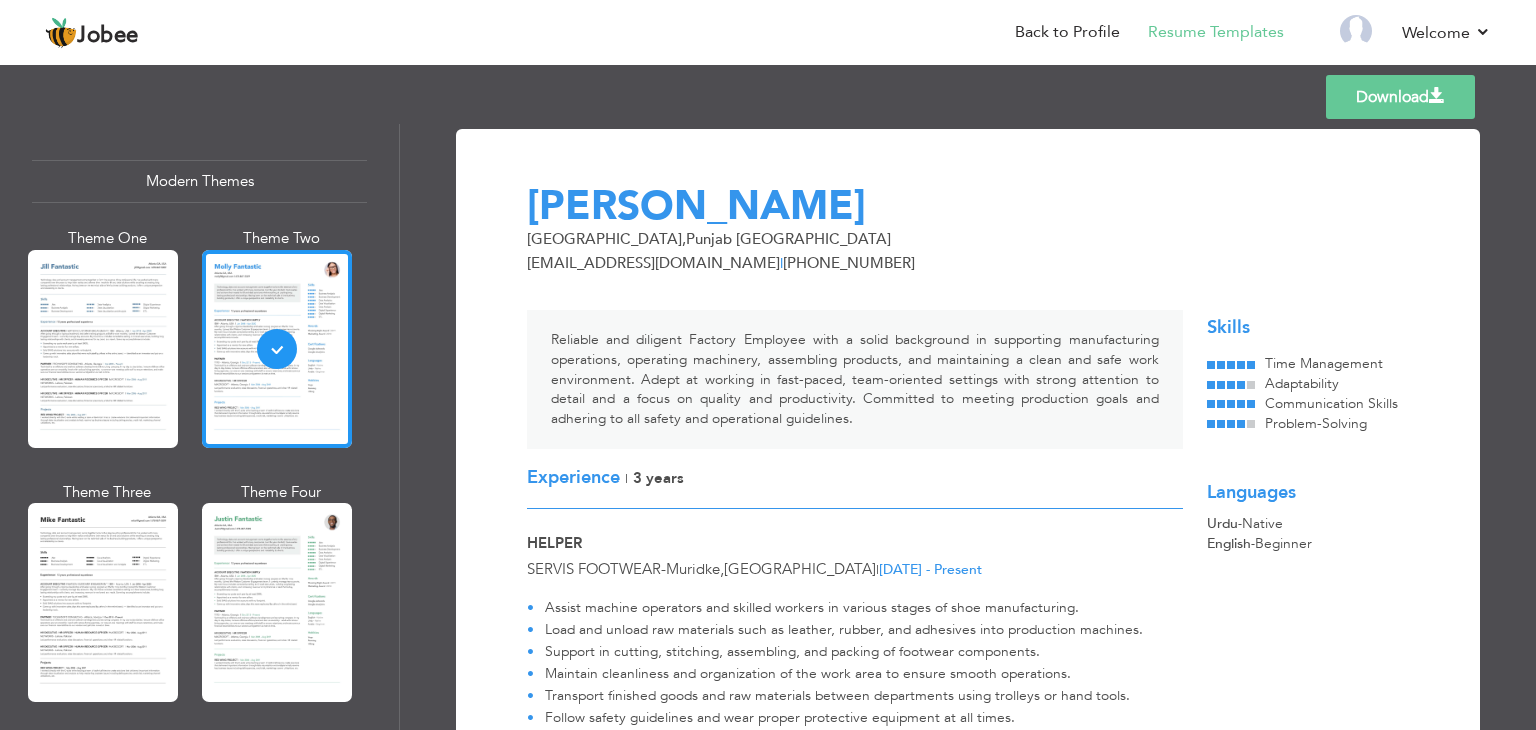 click on "Download" at bounding box center [1400, 97] 